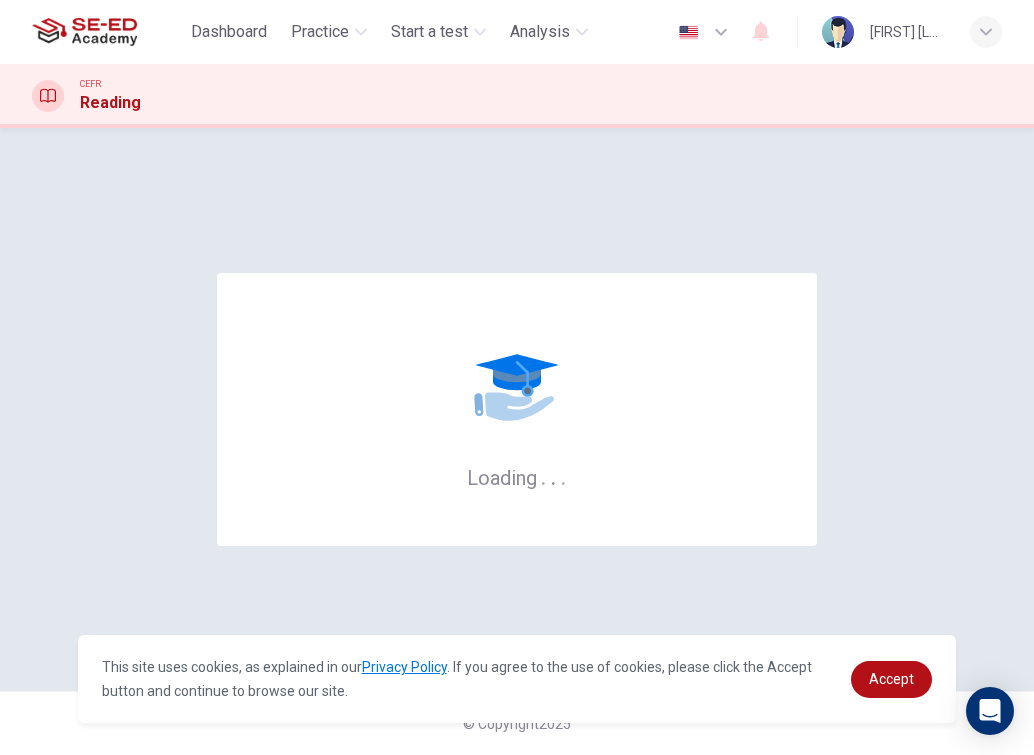 scroll, scrollTop: 0, scrollLeft: 0, axis: both 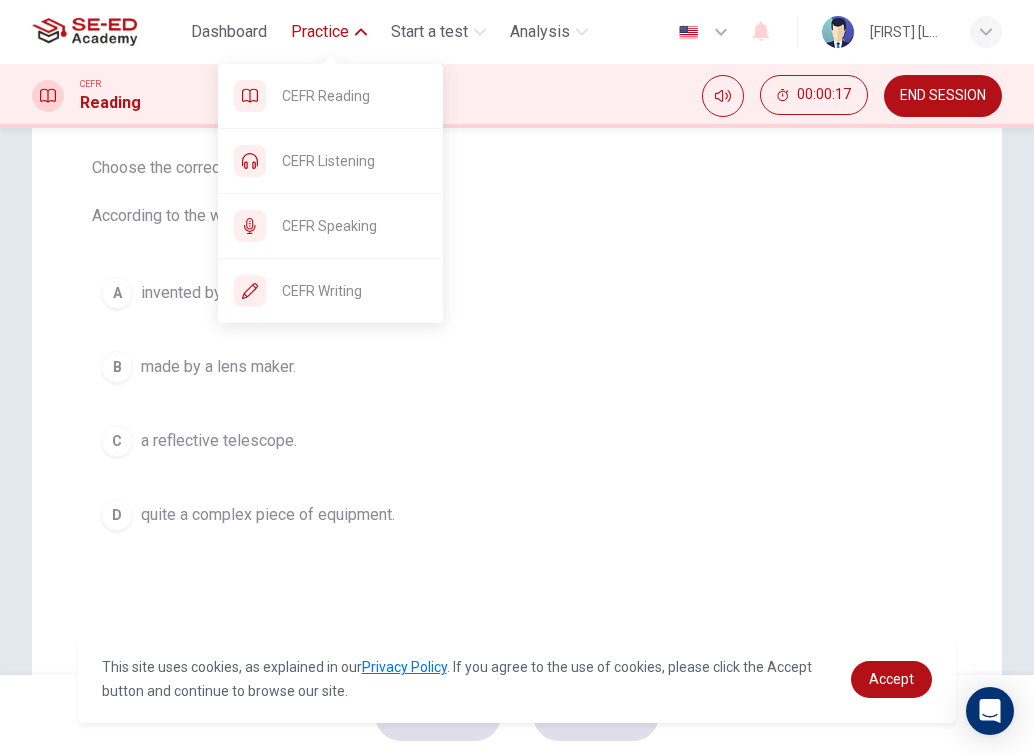 click on "Practice" at bounding box center [320, 32] 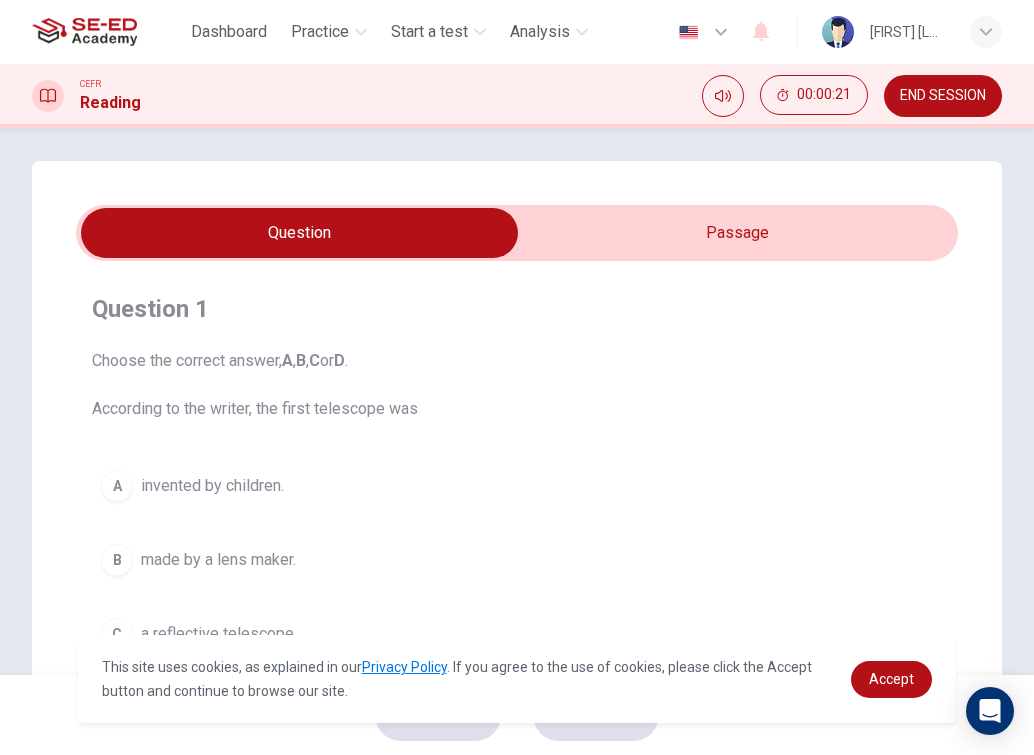 scroll, scrollTop: 0, scrollLeft: 0, axis: both 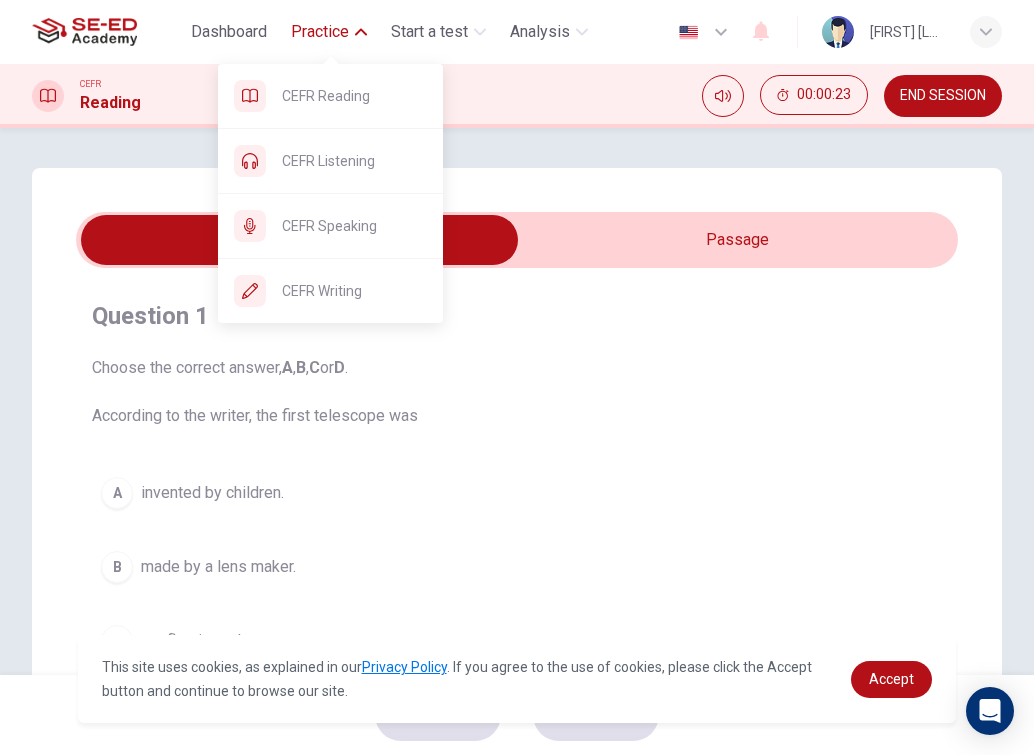 click on "Practice" at bounding box center (320, 32) 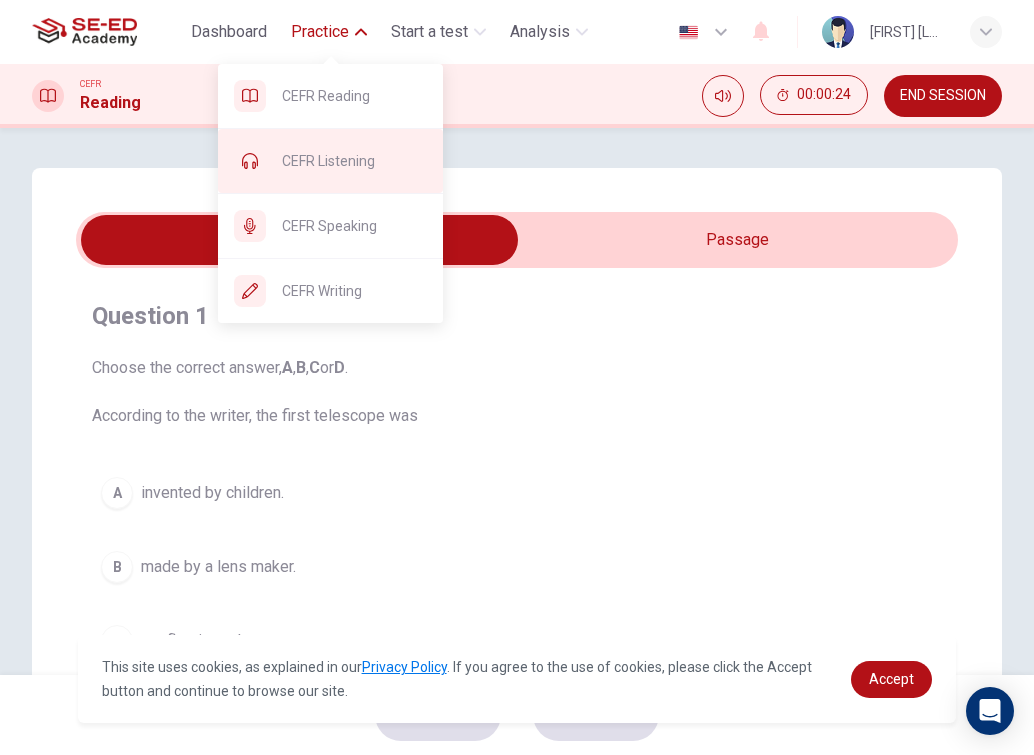 click on "CEFR Listening" at bounding box center (354, 96) 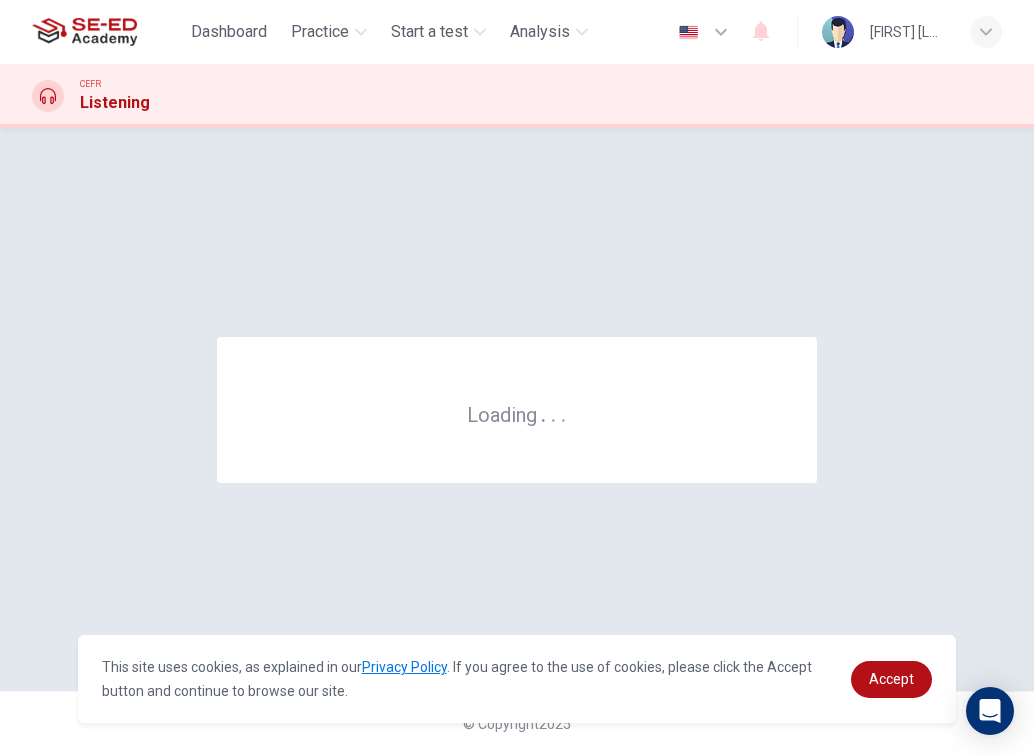 scroll, scrollTop: 0, scrollLeft: 0, axis: both 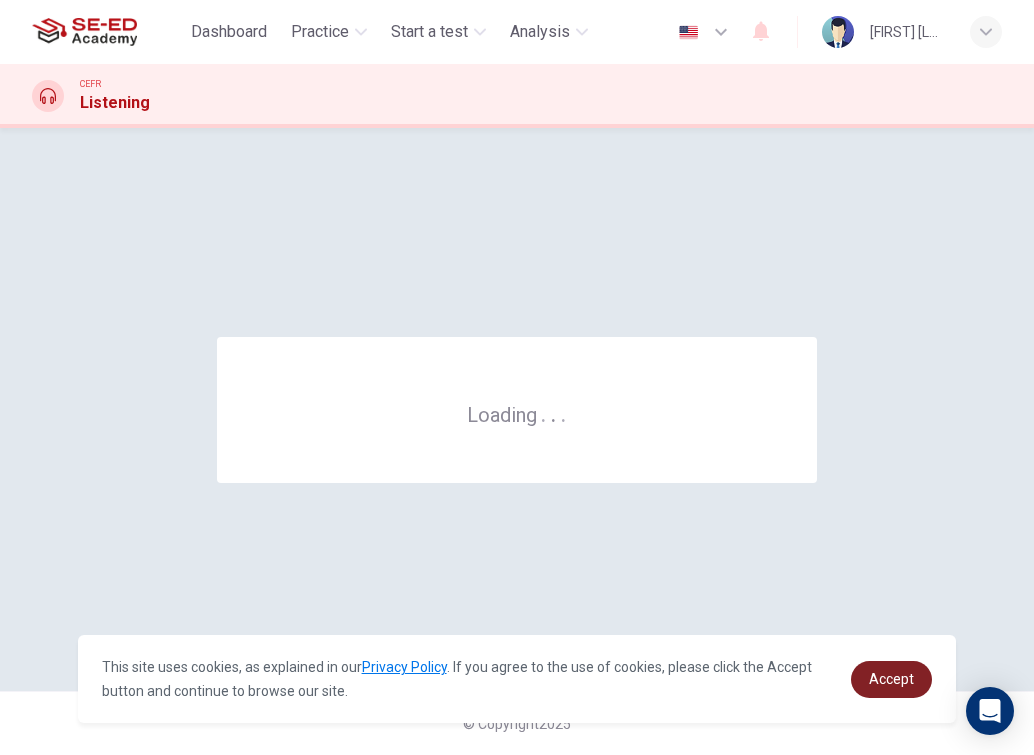 click on "Accept" at bounding box center [891, 679] 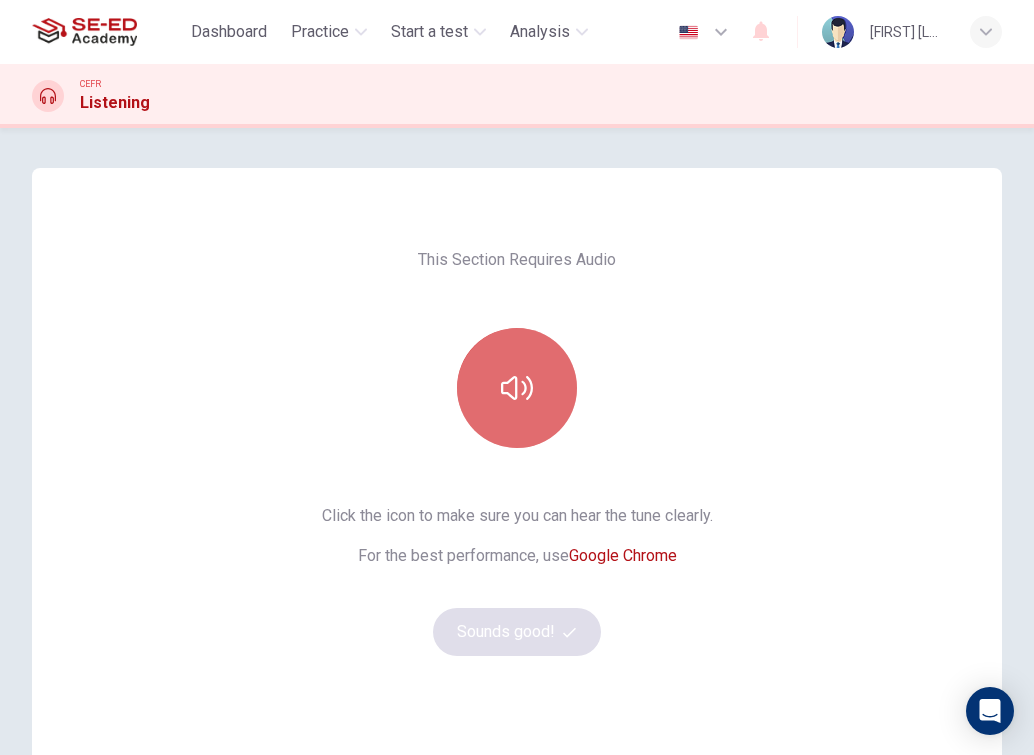 click at bounding box center (517, 388) 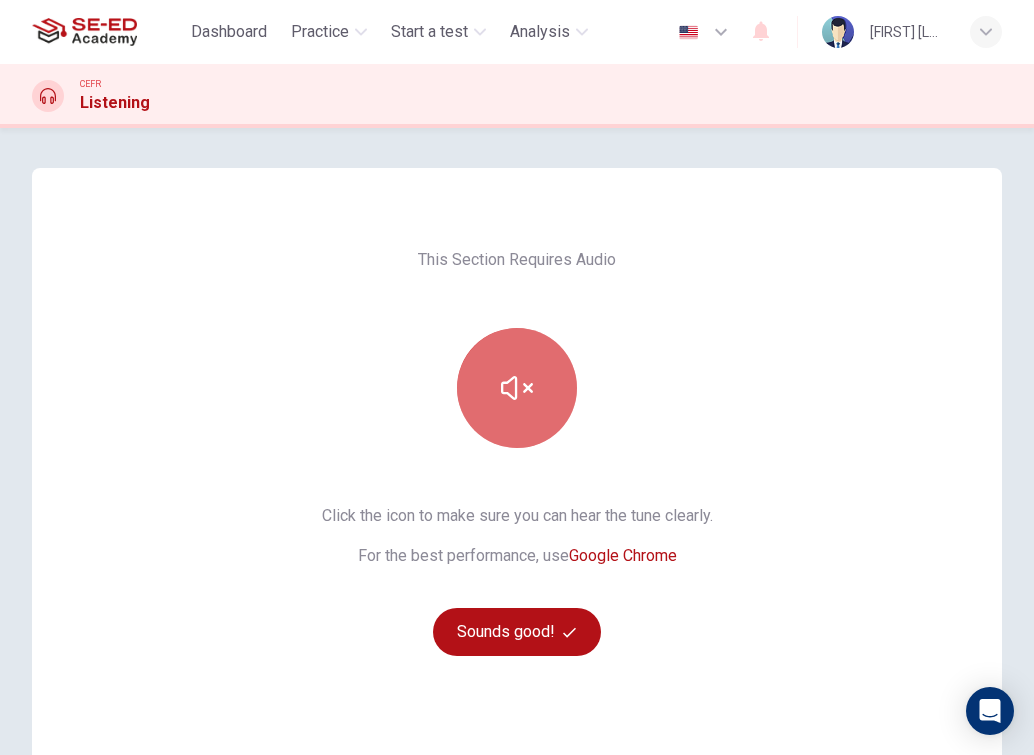 click at bounding box center (517, 388) 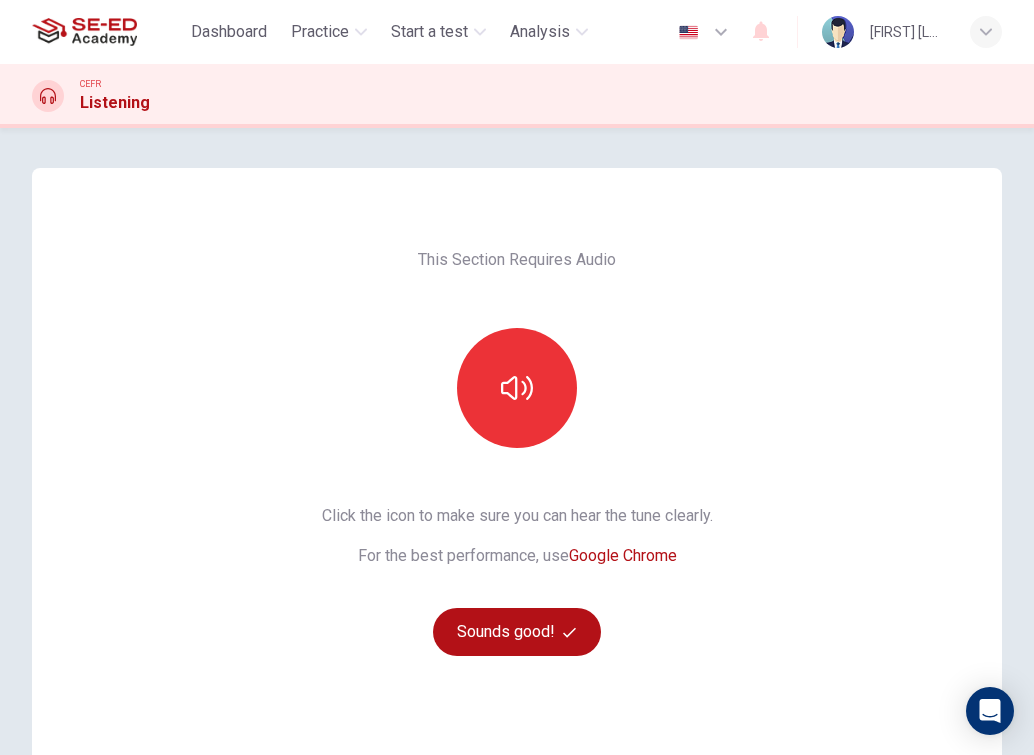 click on "Click the icon to make sure you can hear the tune clearly. For the best performance, use  Google Chrome Sounds good!" at bounding box center [517, 580] 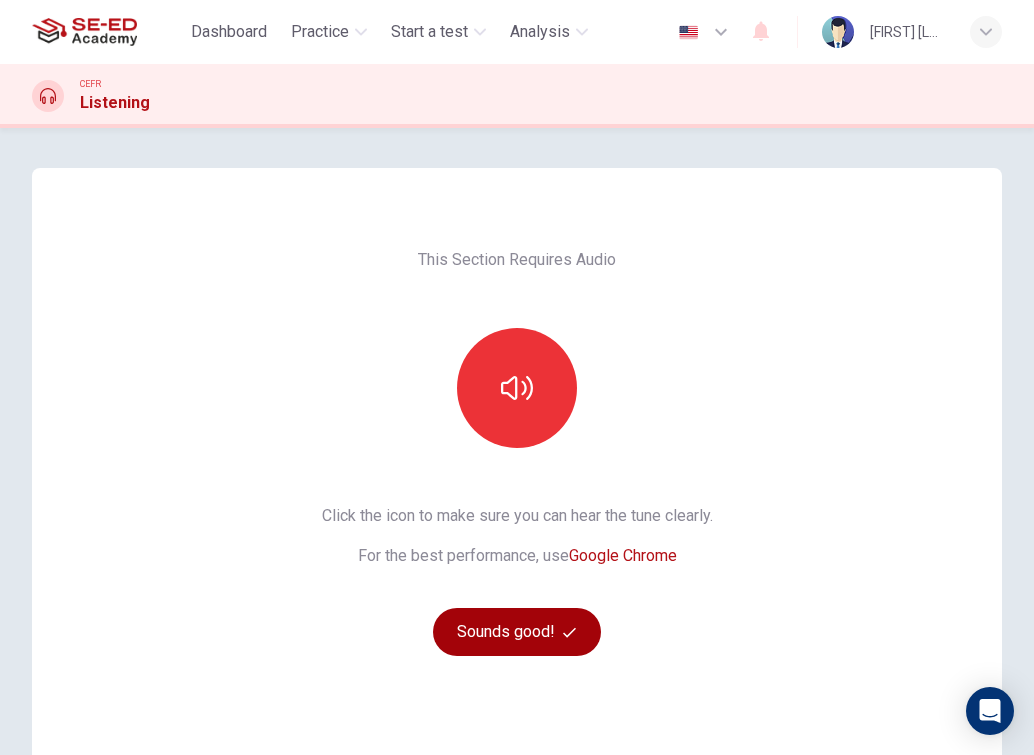 click on "Sounds good!" at bounding box center [517, 632] 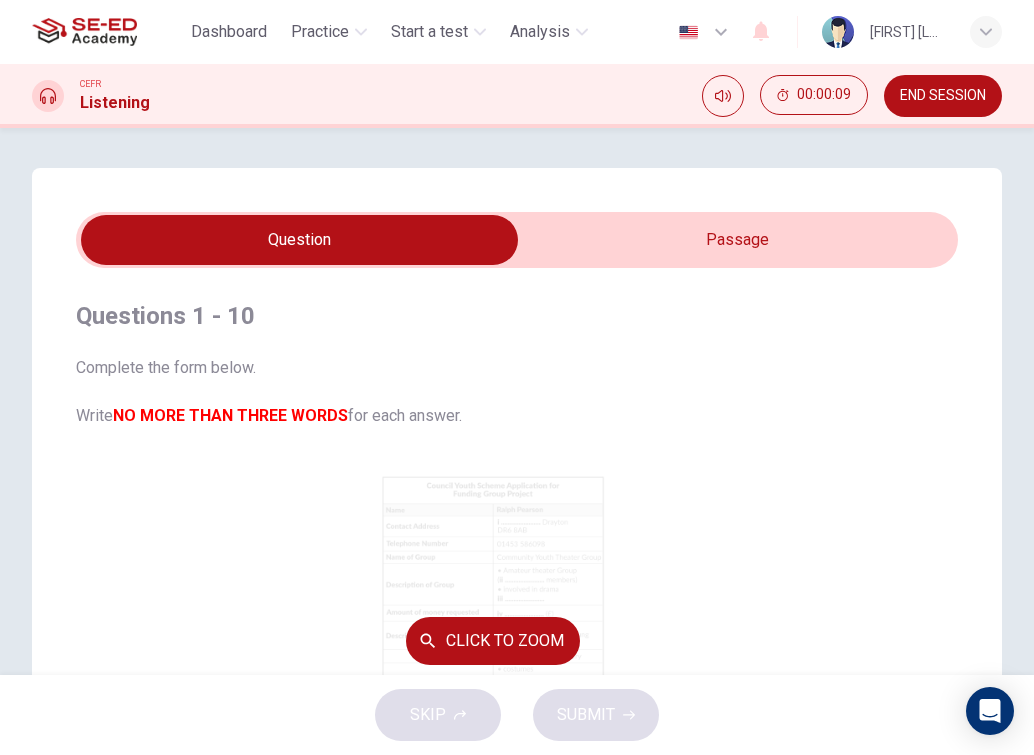 scroll, scrollTop: 200, scrollLeft: 0, axis: vertical 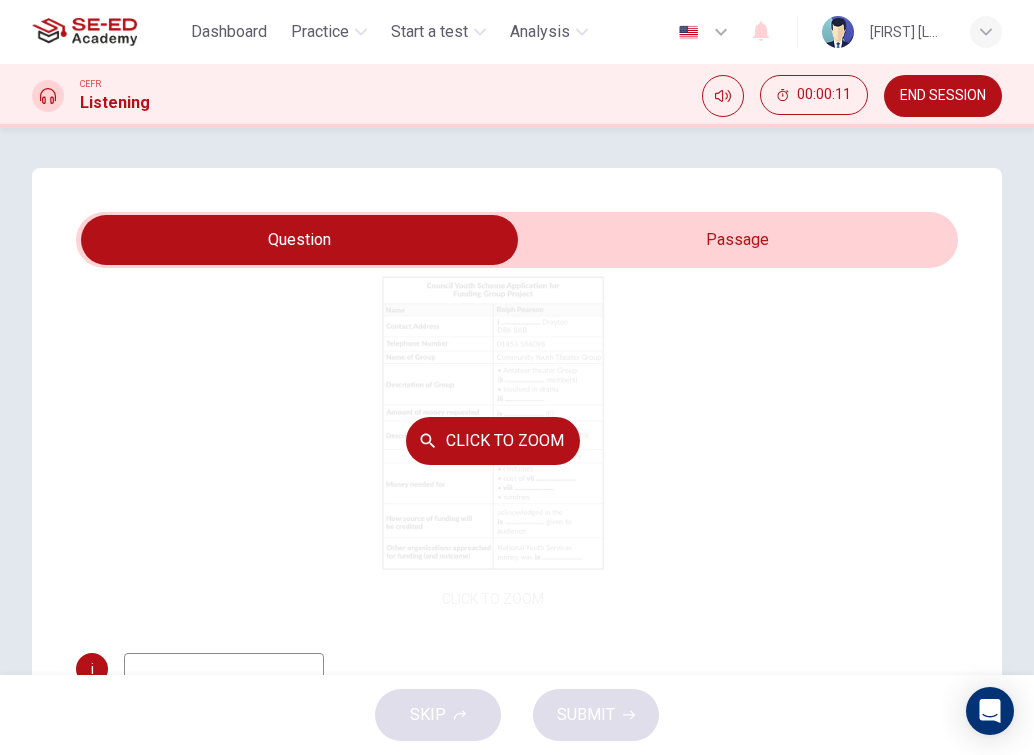 click on "Click to Zoom" at bounding box center [493, 441] 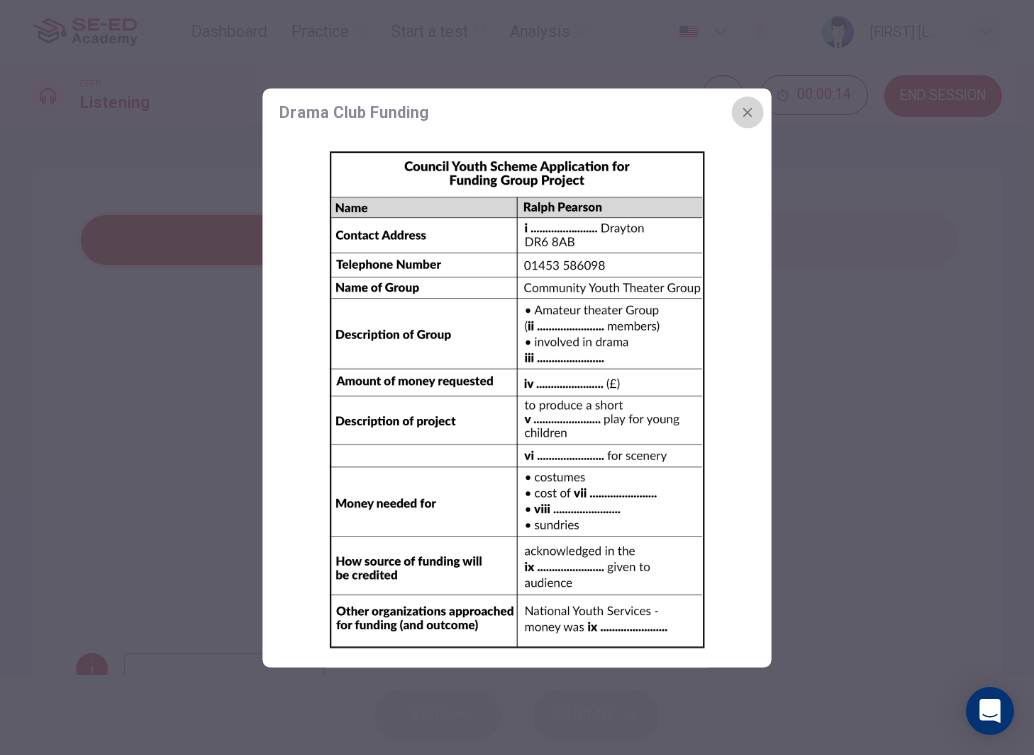 click at bounding box center (748, 112) 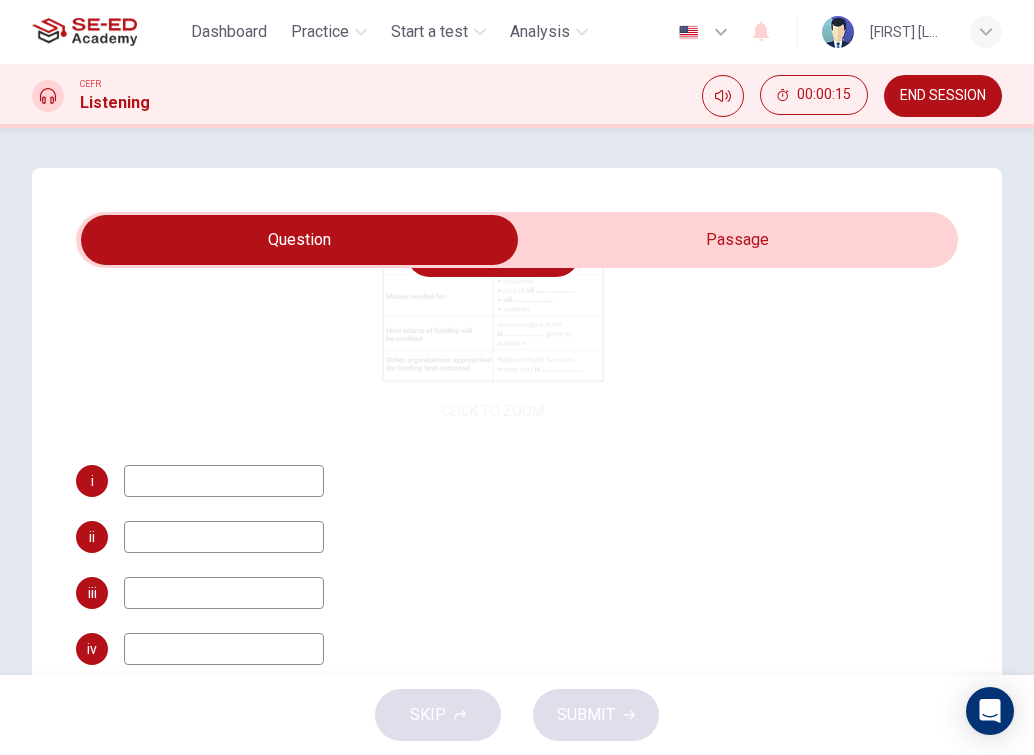 scroll, scrollTop: 400, scrollLeft: 0, axis: vertical 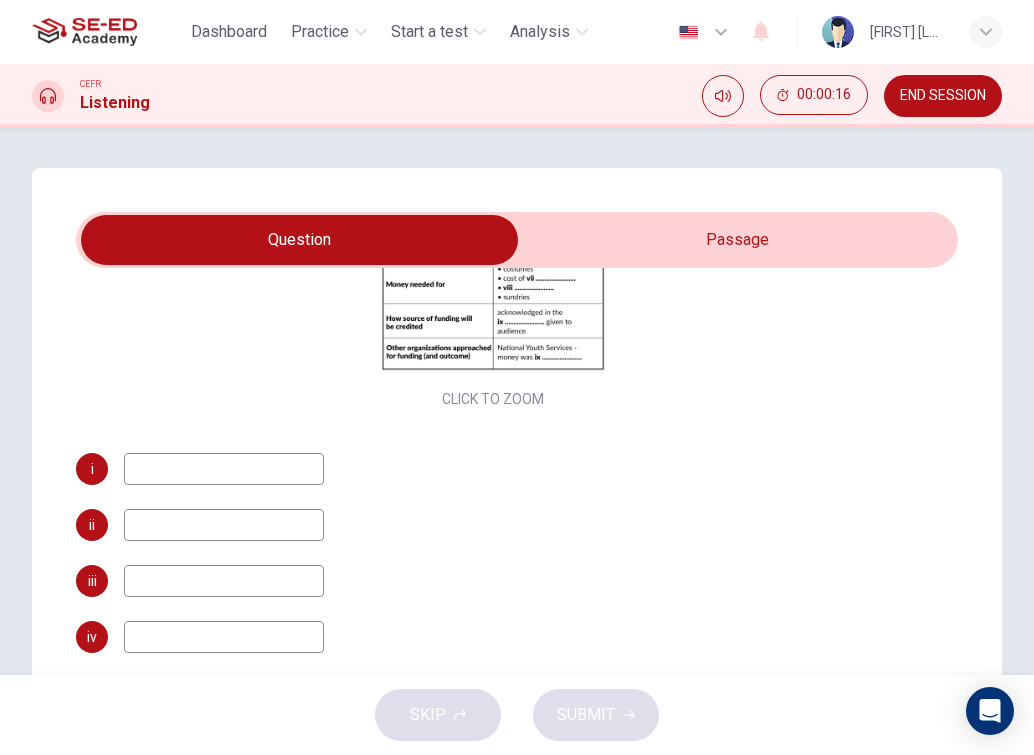 click at bounding box center (224, 469) 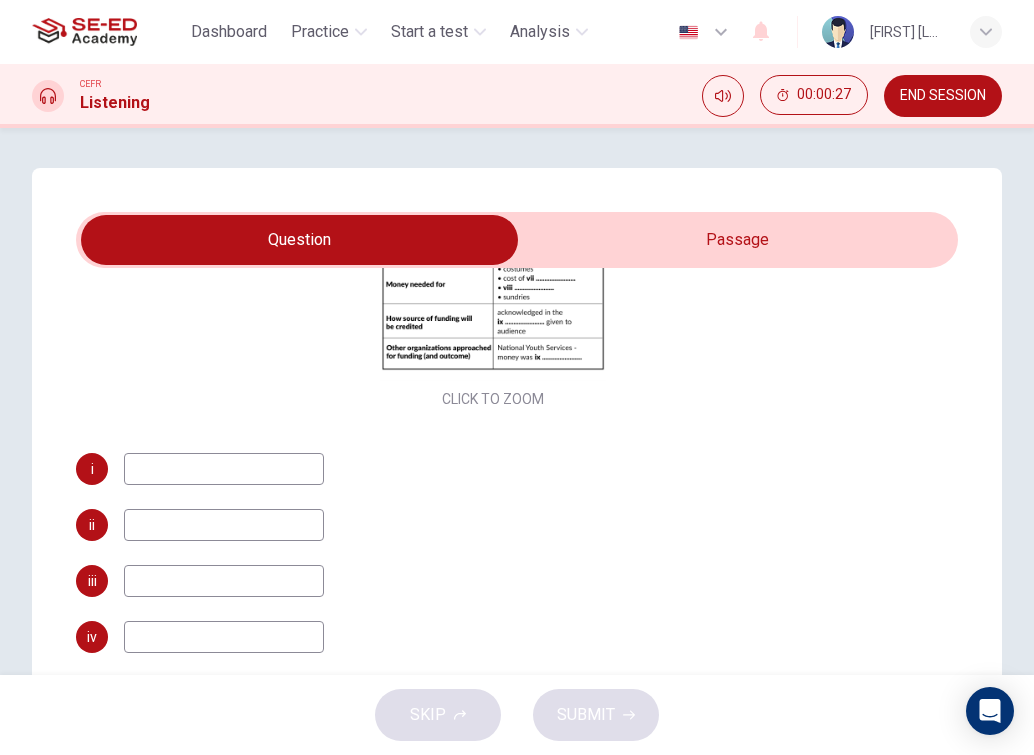 click at bounding box center [299, 240] 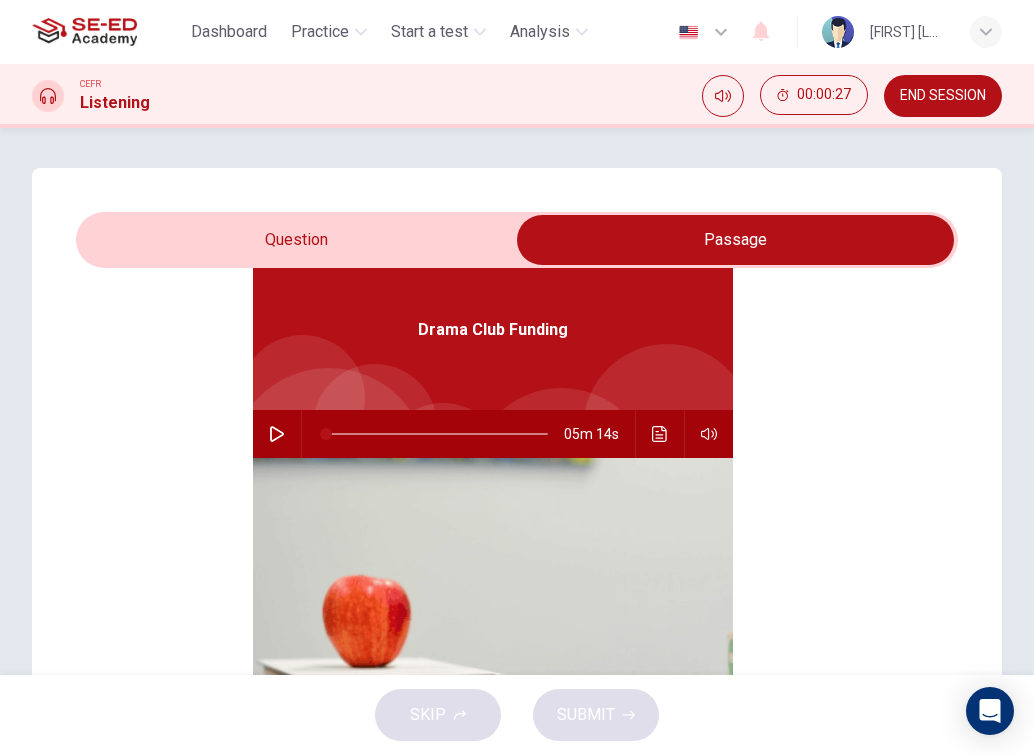 scroll, scrollTop: 112, scrollLeft: 0, axis: vertical 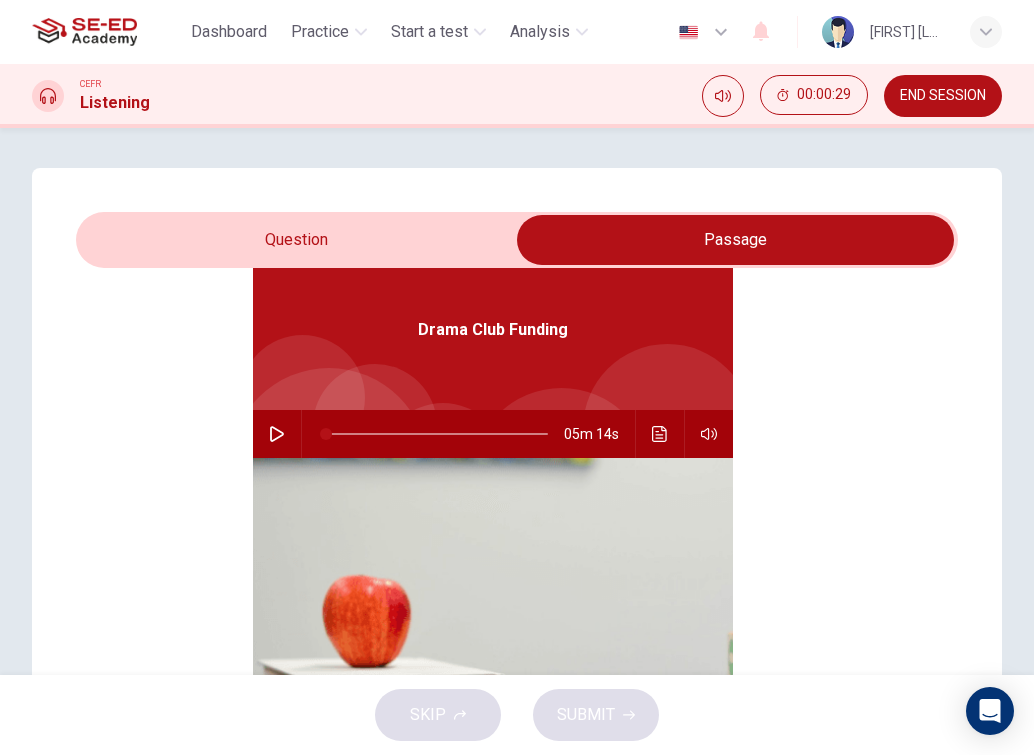 click at bounding box center (277, 434) 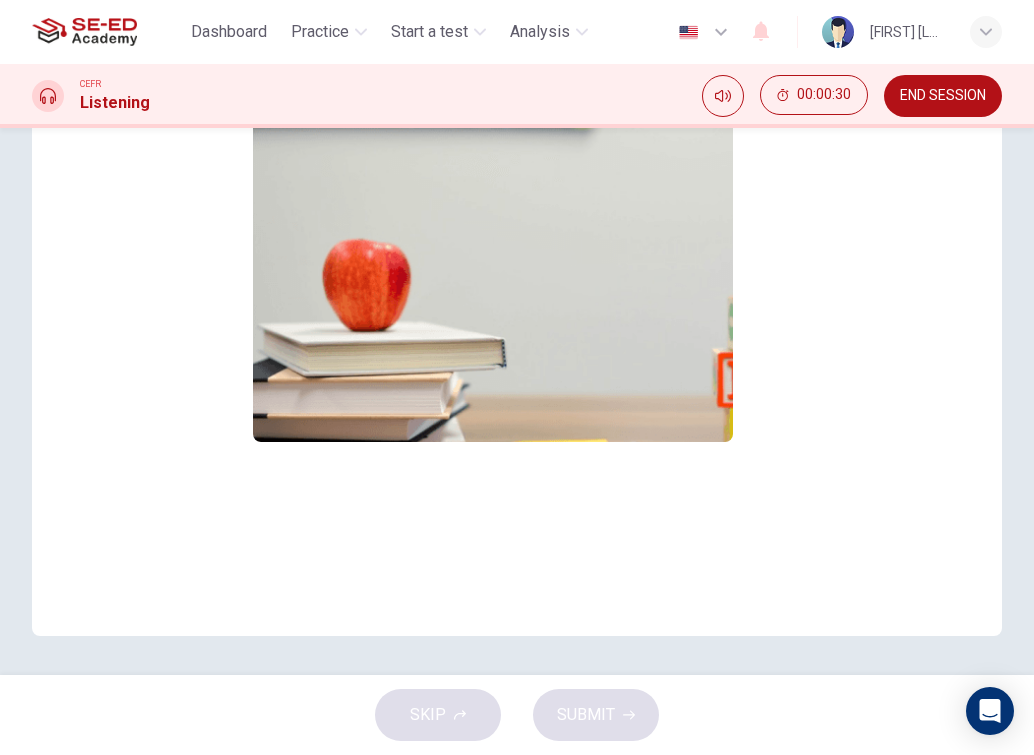 scroll, scrollTop: 337, scrollLeft: 0, axis: vertical 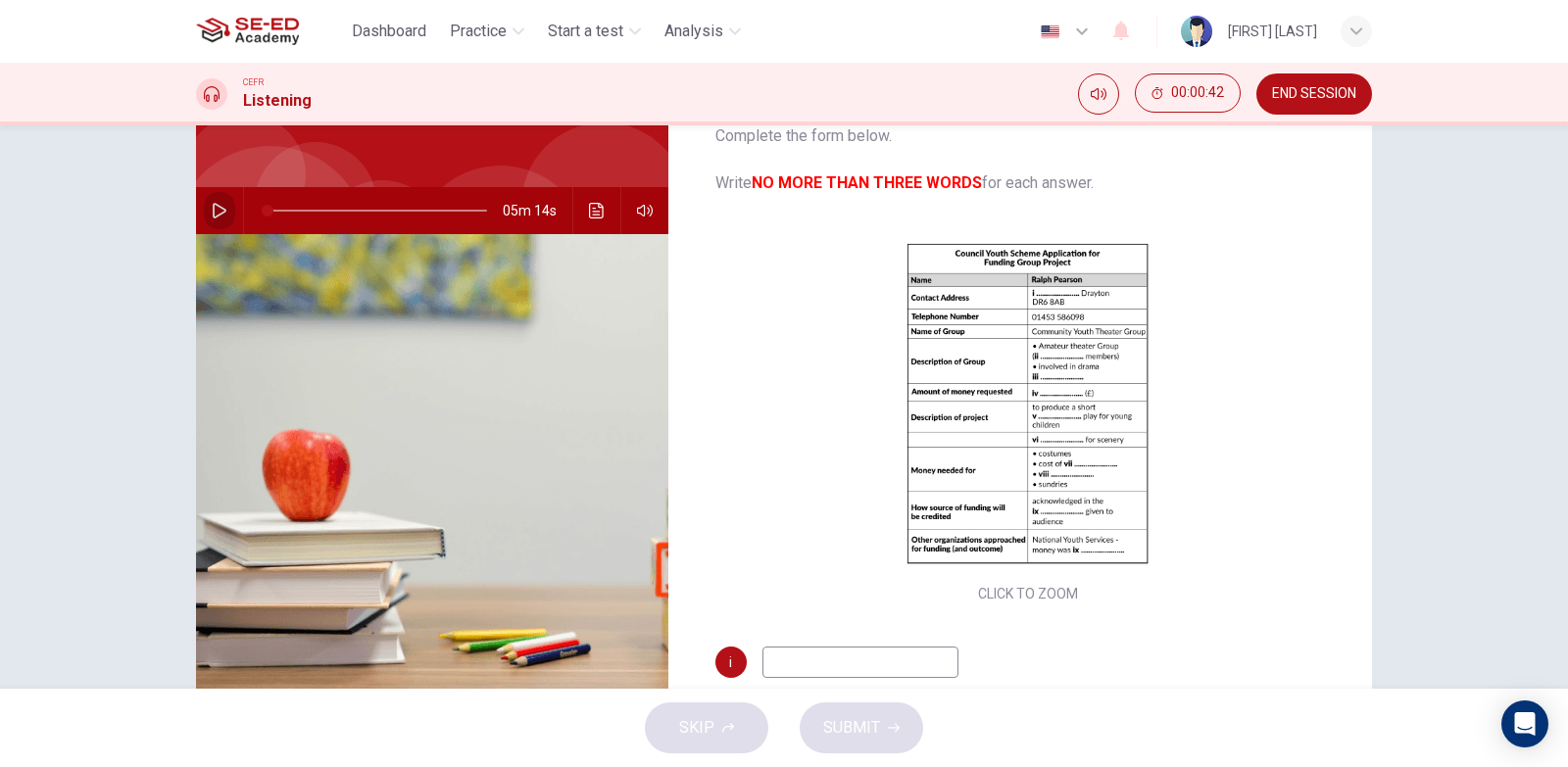 click at bounding box center [220, 211] 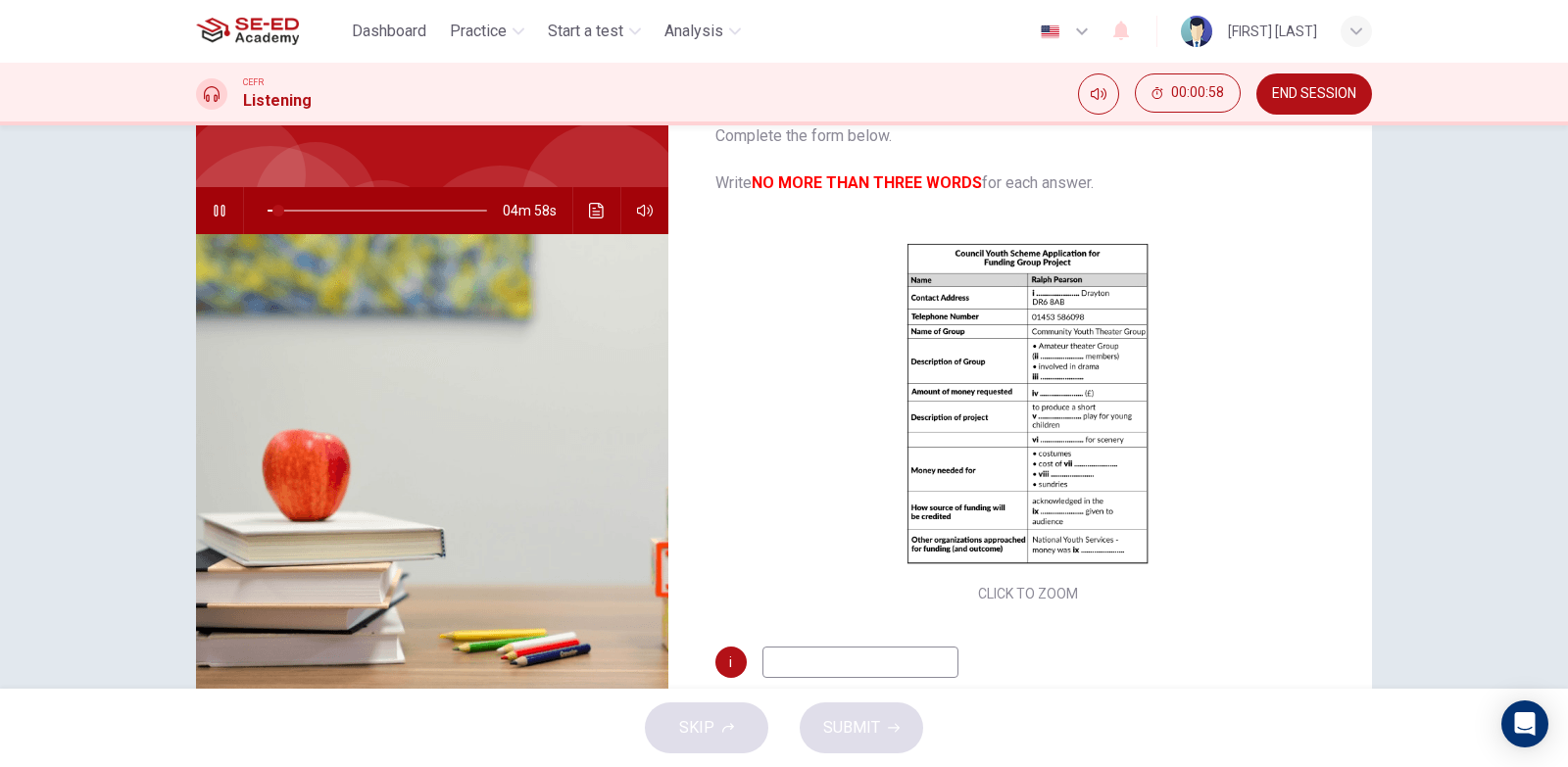 click at bounding box center (220, 211) 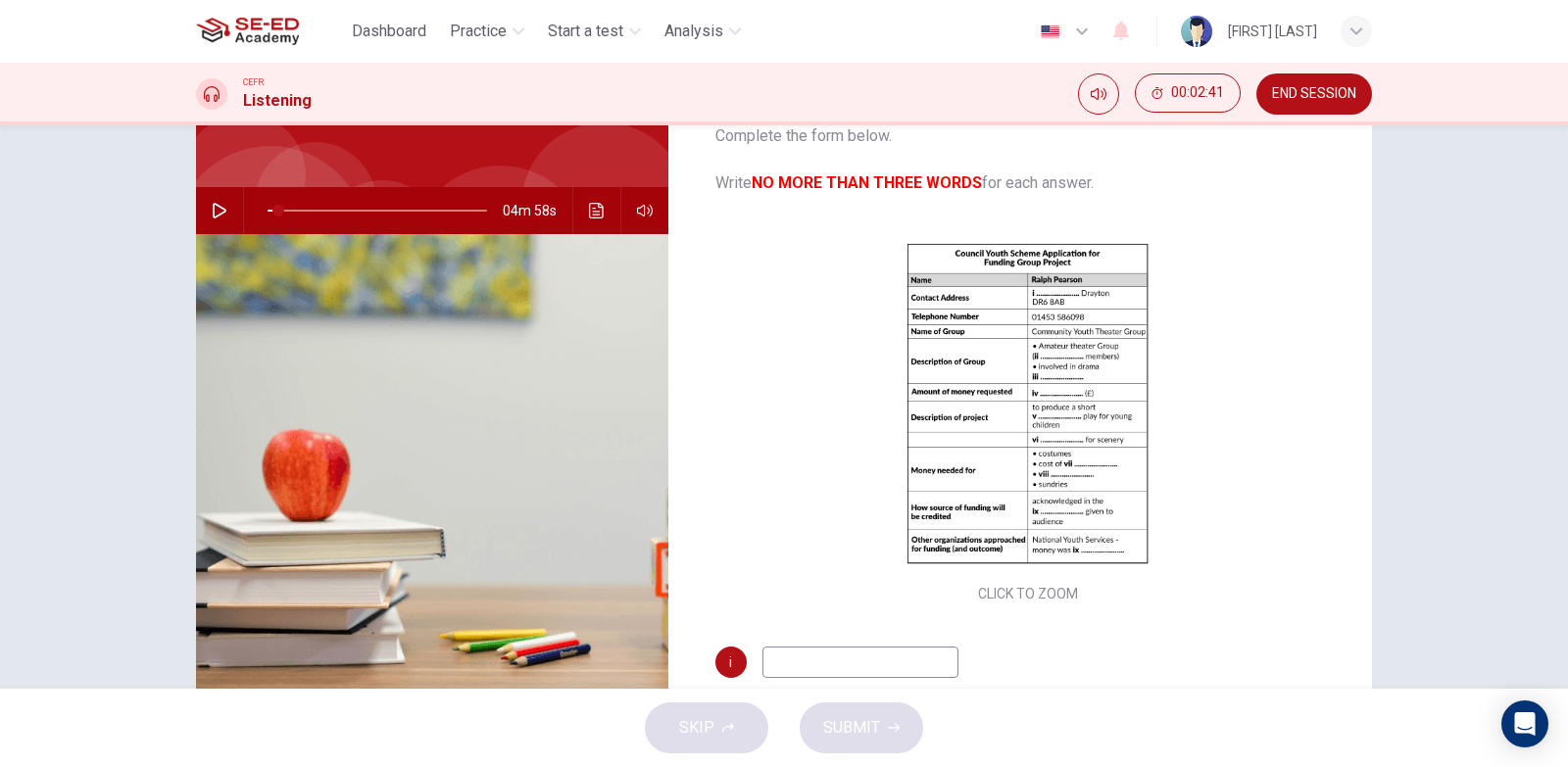 click at bounding box center (220, 211) 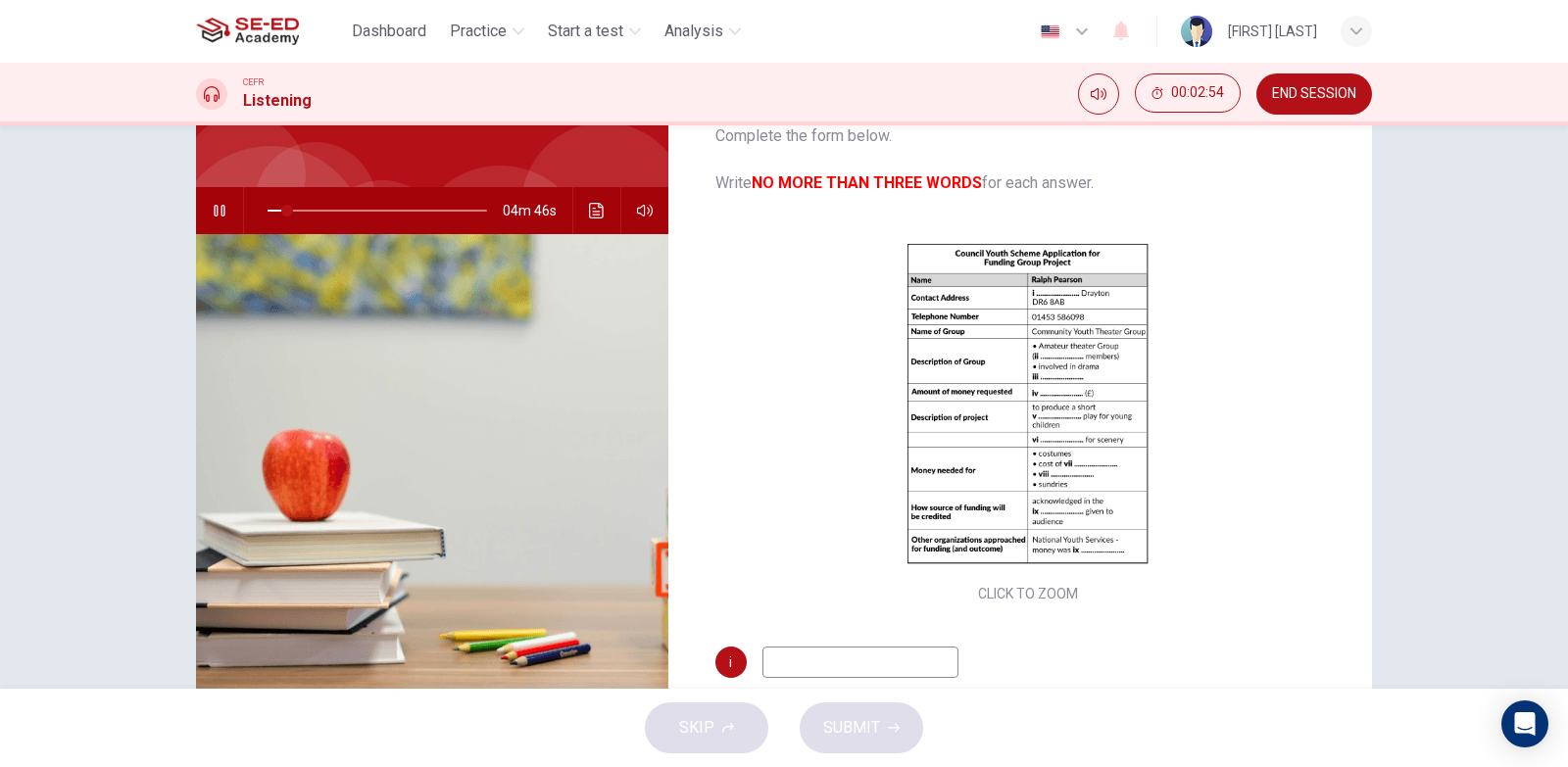 click on "Questions 1 - 10 Complete the form below. Write  NO MORE THAN THREE WORDS  for each answer. CLICK TO ZOOM Click to Zoom i ii iii iv v vi vii viii ix x Drama Club Funding 04m 46s" at bounding box center [784, 407] 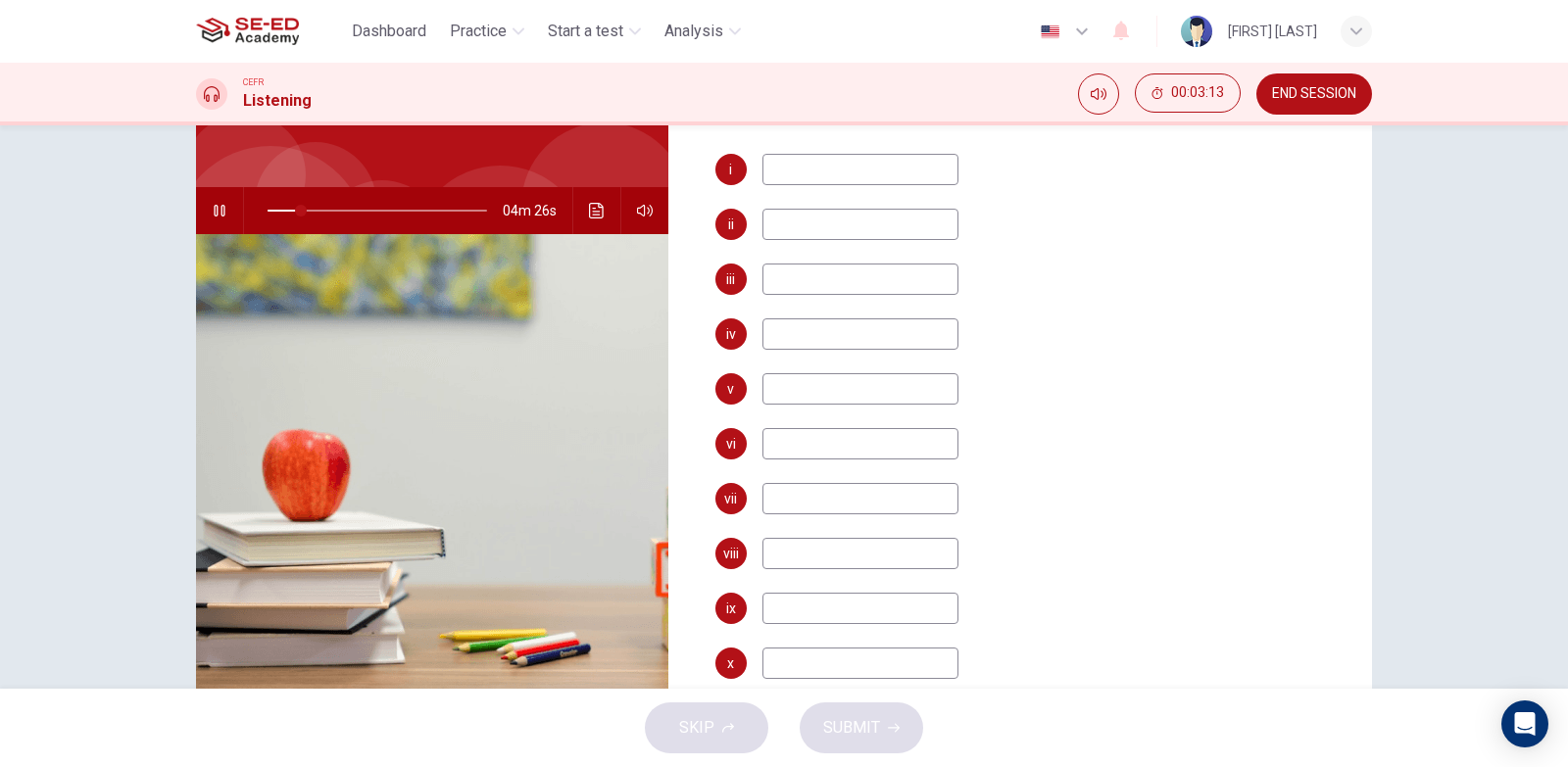 scroll, scrollTop: 500, scrollLeft: 0, axis: vertical 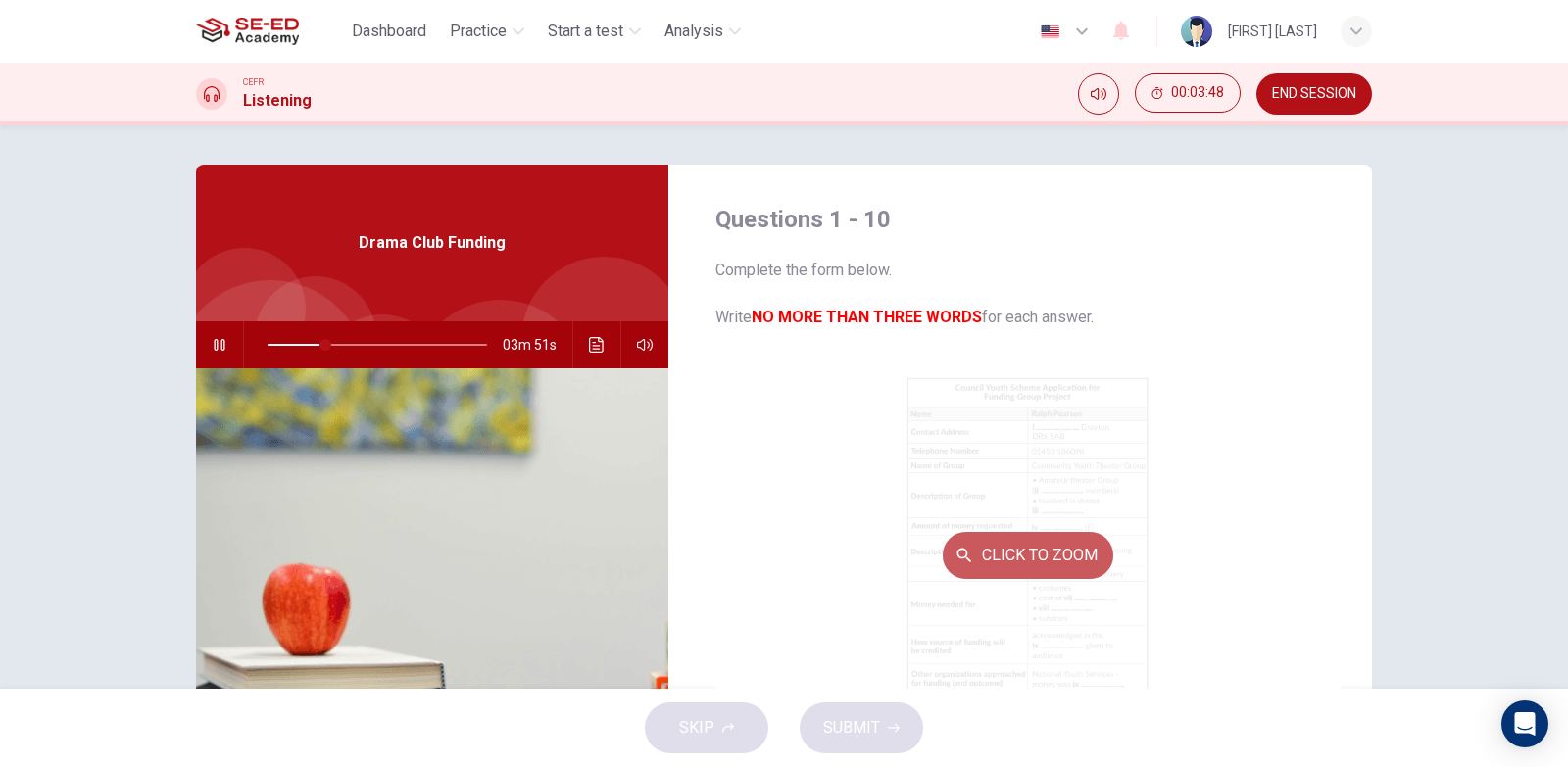 click on "Click to Zoom" at bounding box center [1028, 555] 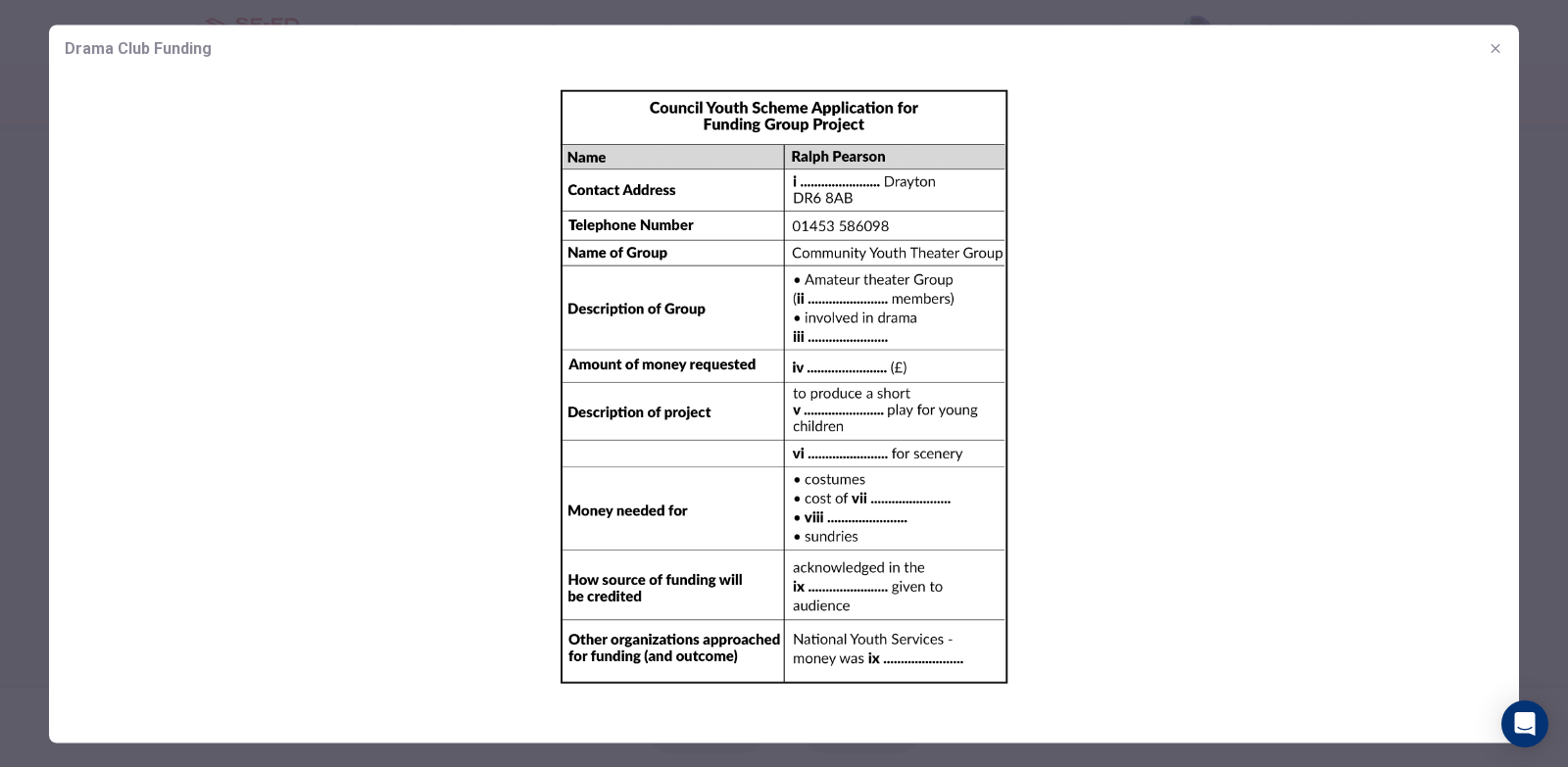 click at bounding box center [1495, 48] 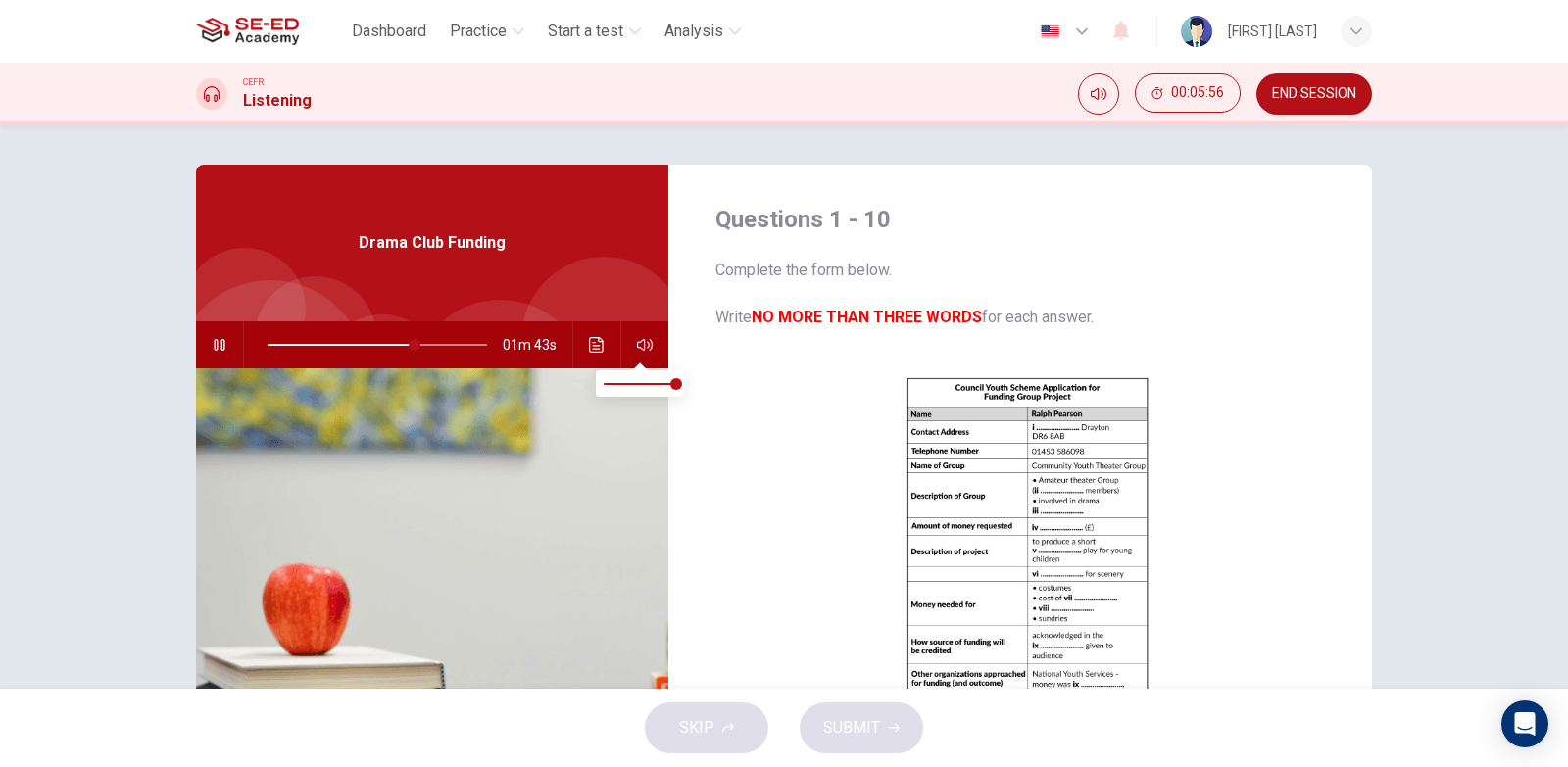 click at bounding box center [645, 345] 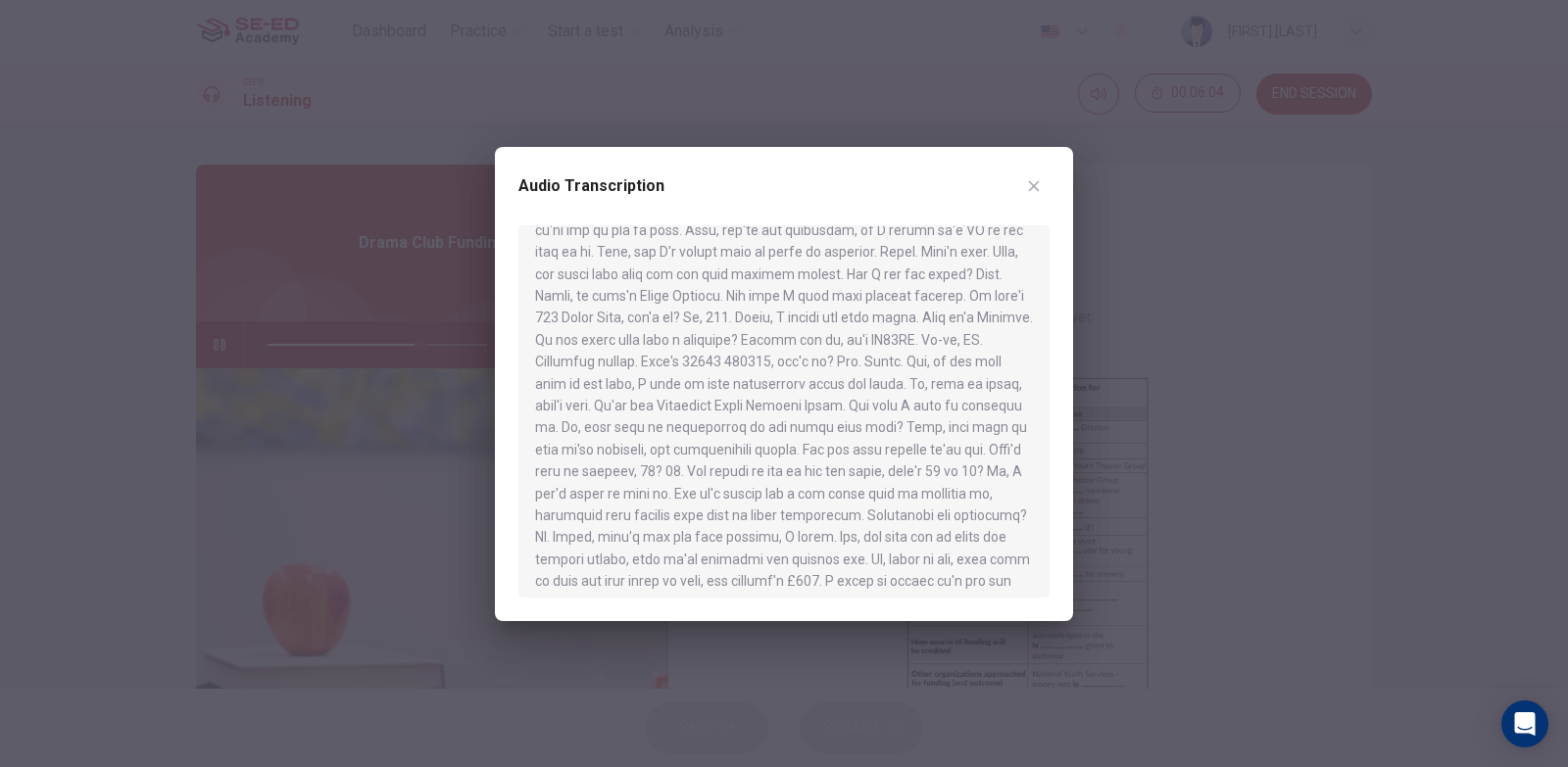 scroll, scrollTop: 0, scrollLeft: 0, axis: both 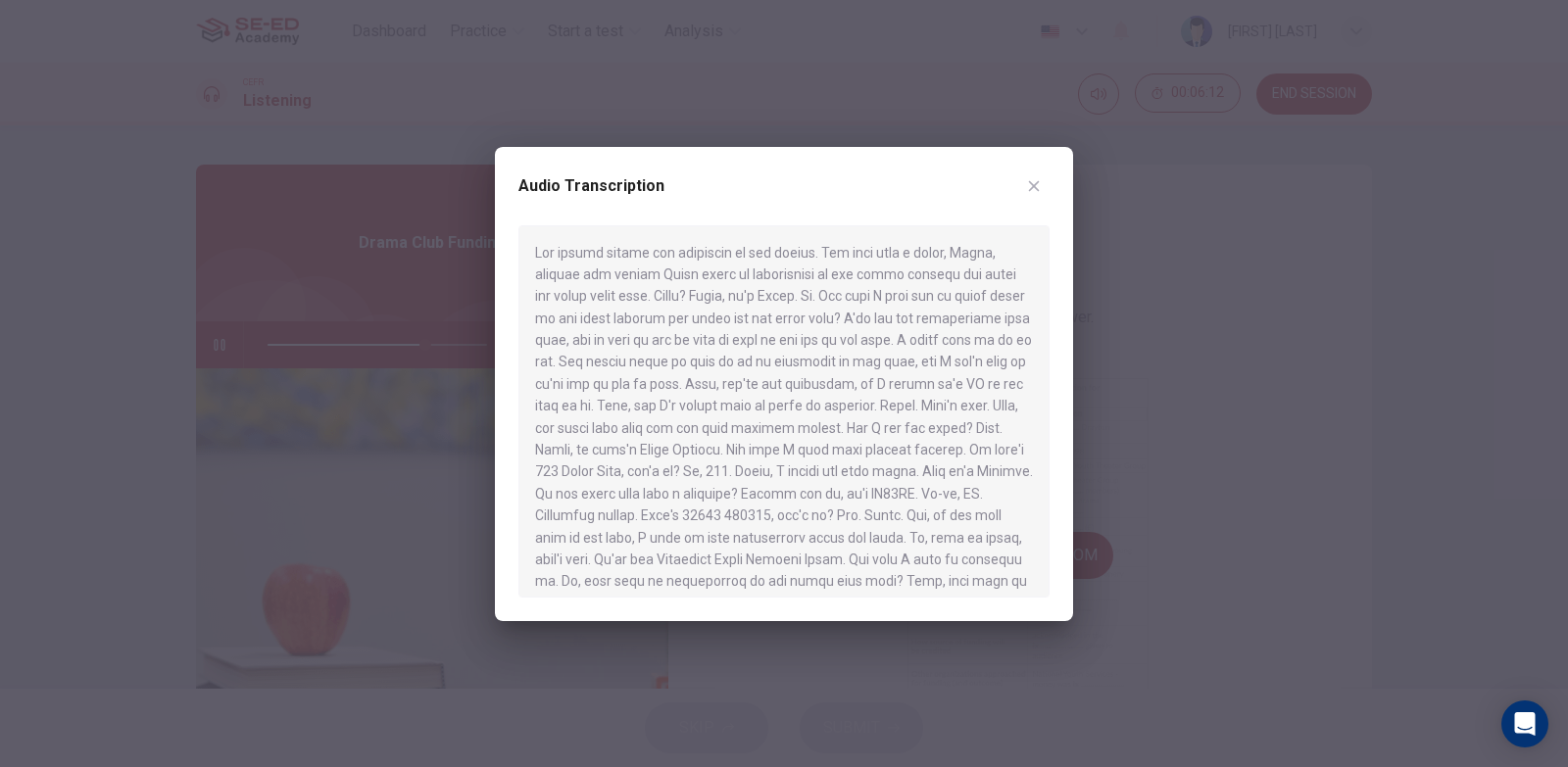 click at bounding box center [784, 383] 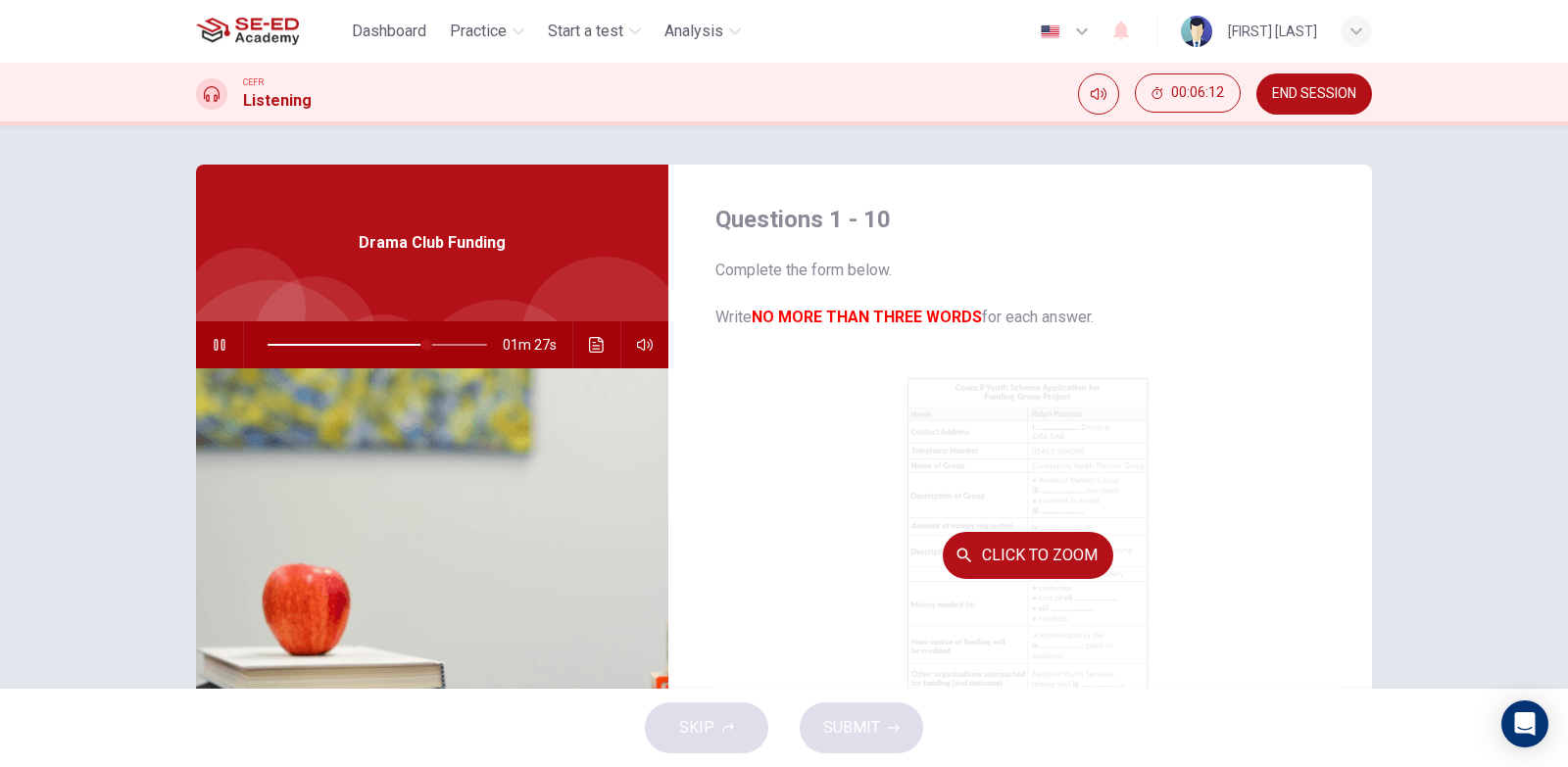click on "Click to Zoom" at bounding box center [1028, 554] 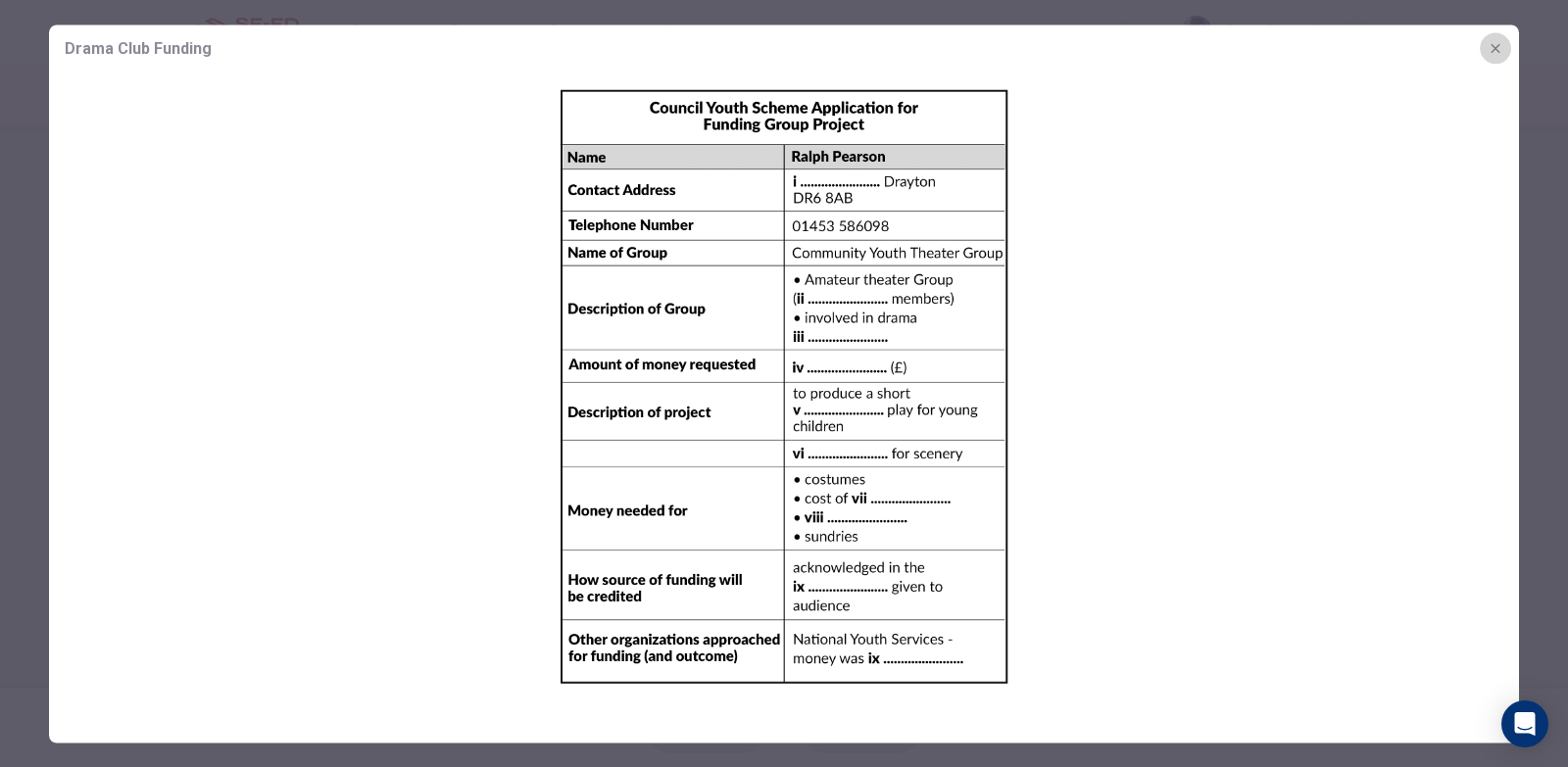 click at bounding box center (1495, 48) 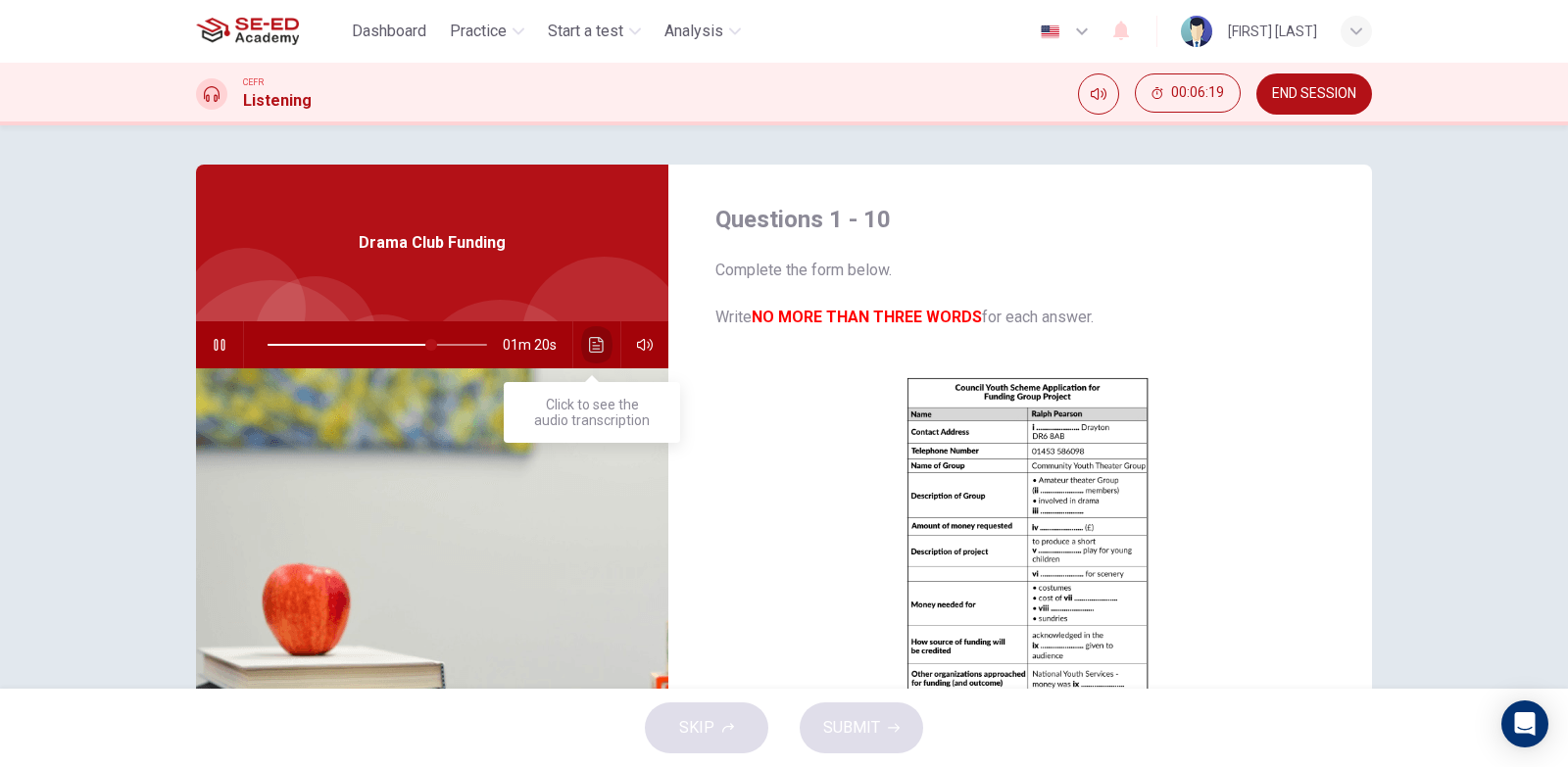 click at bounding box center [597, 345] 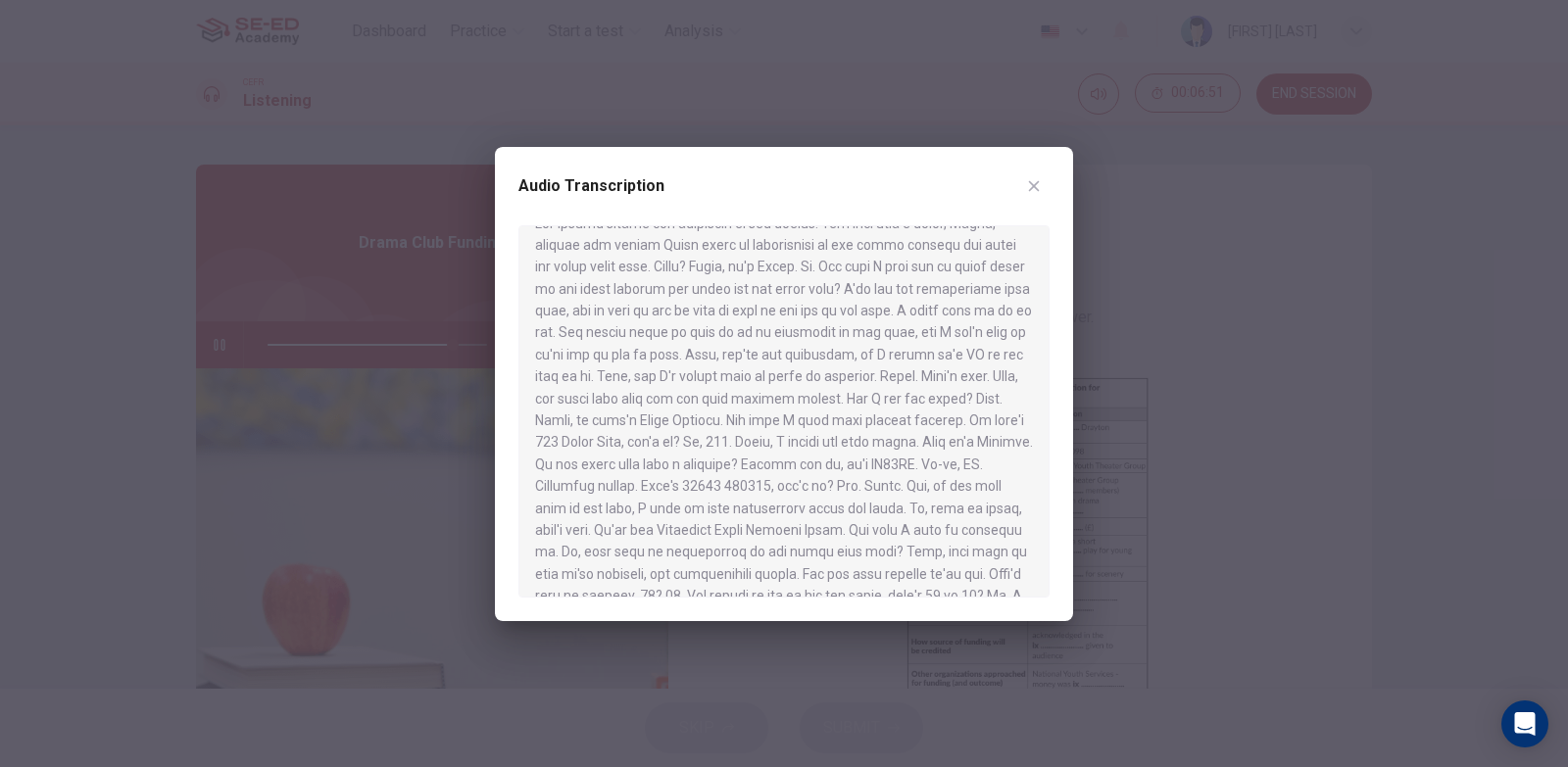 scroll, scrollTop: 0, scrollLeft: 0, axis: both 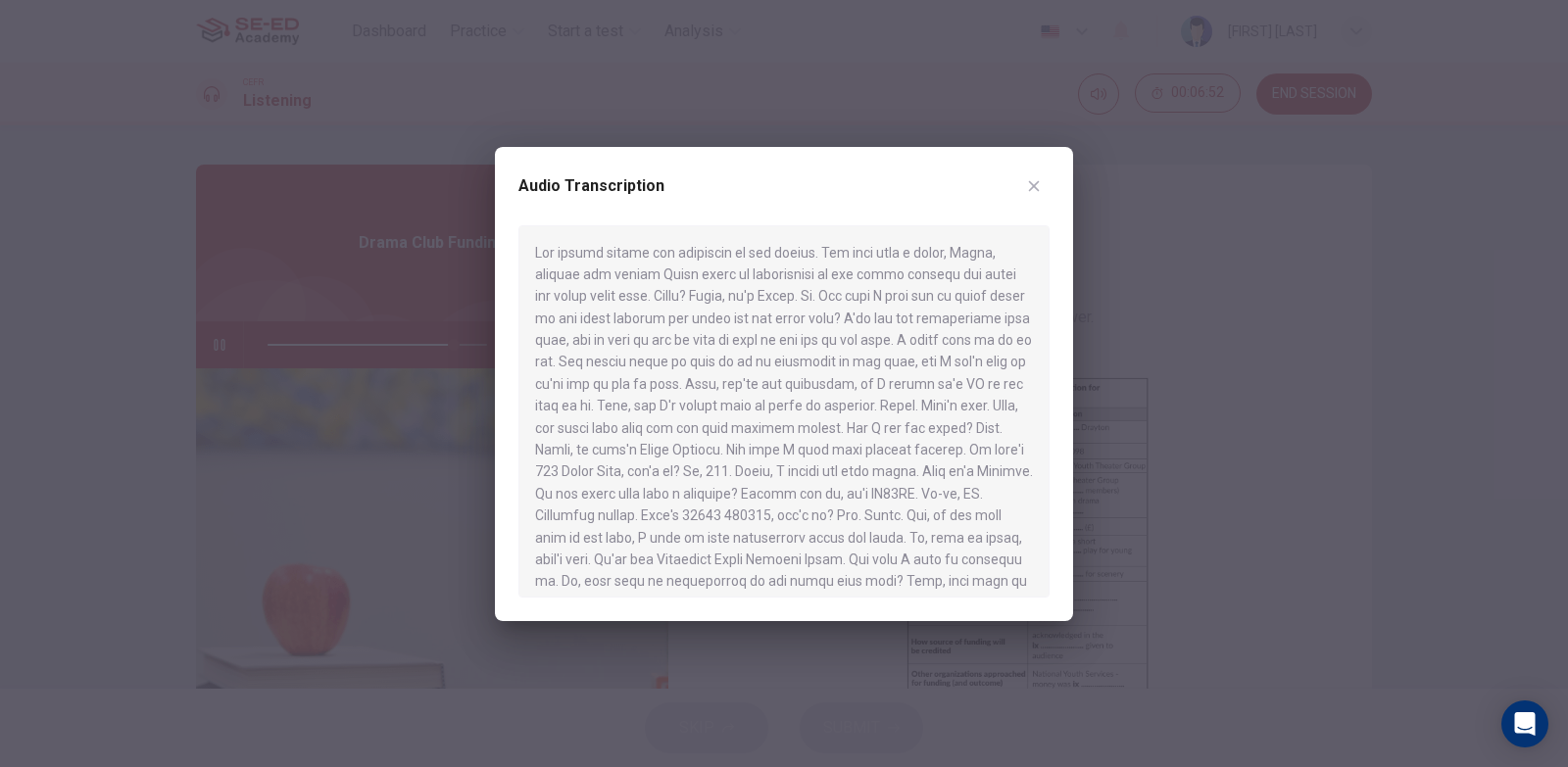 click at bounding box center [784, 383] 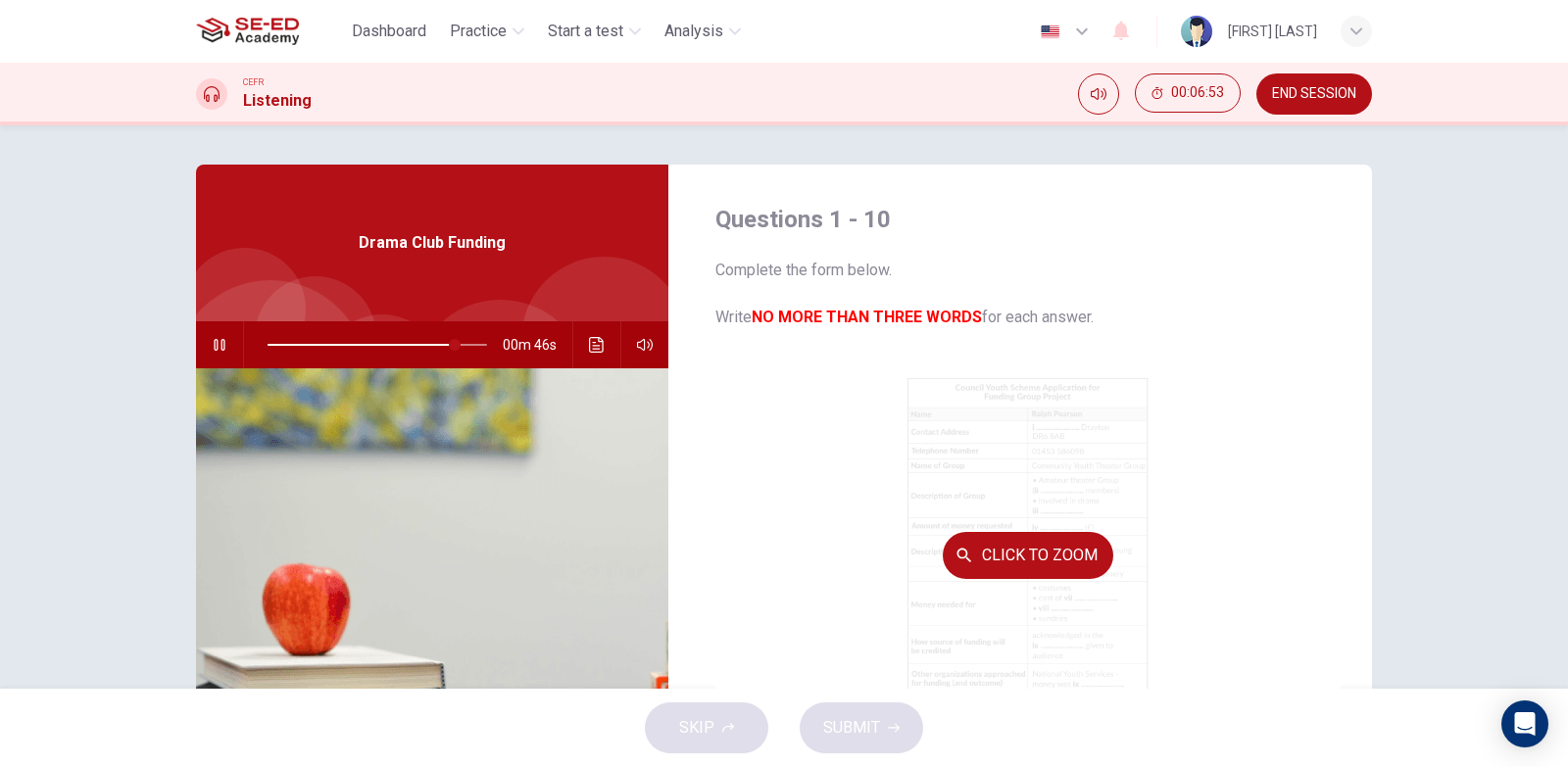 click on "Click to Zoom" at bounding box center [1028, 554] 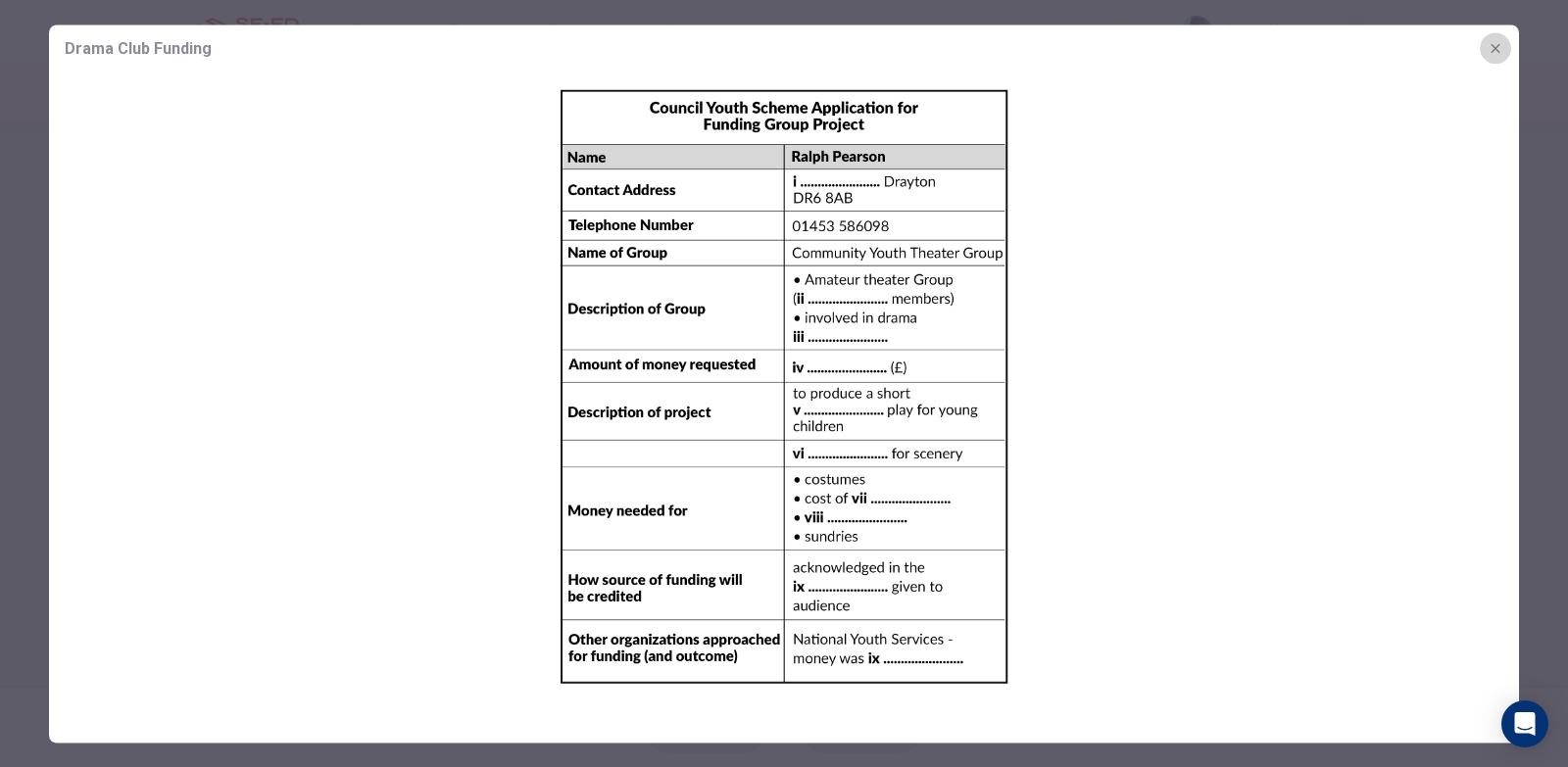 click at bounding box center (1495, 48) 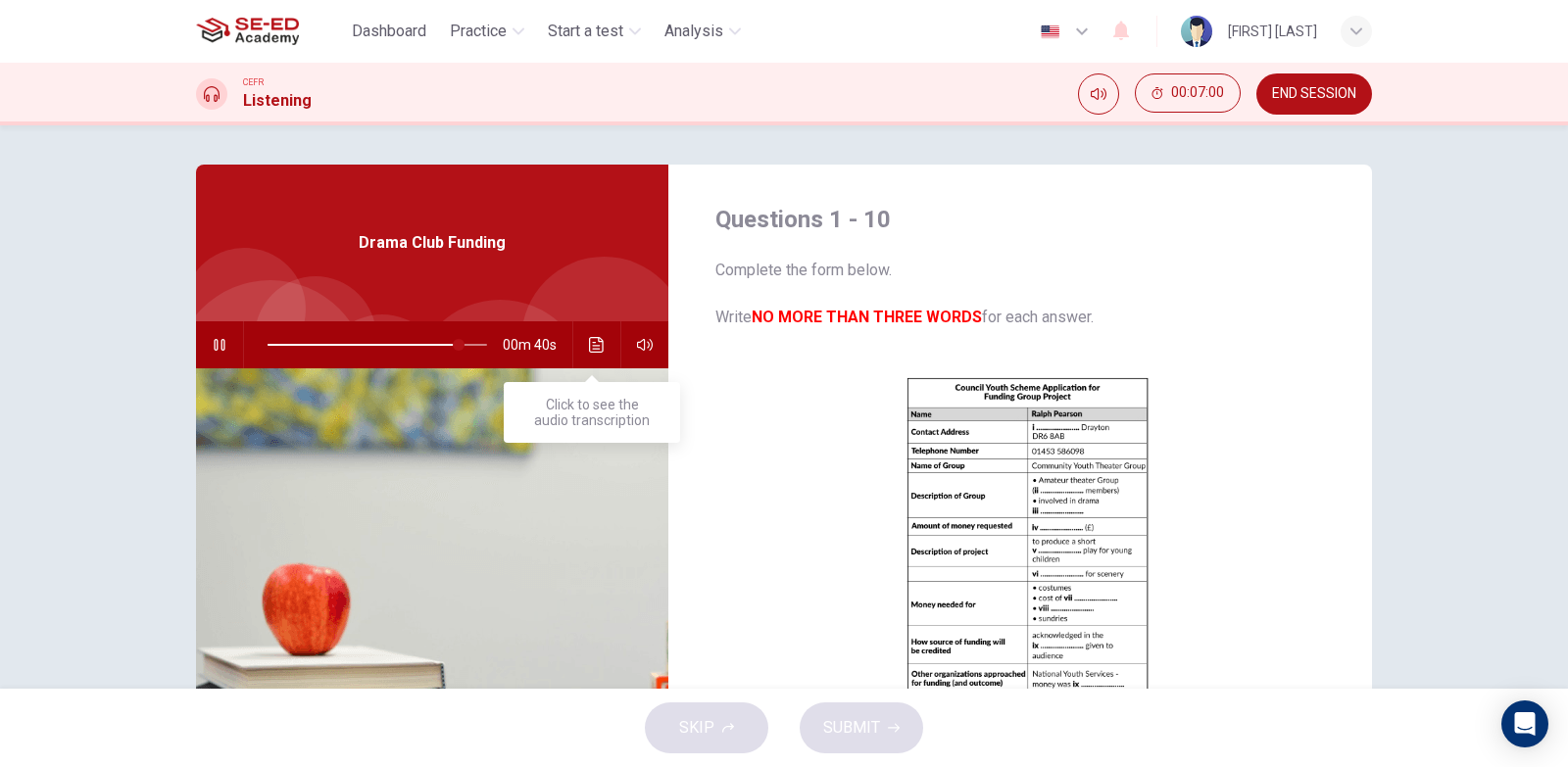 click at bounding box center (597, 345) 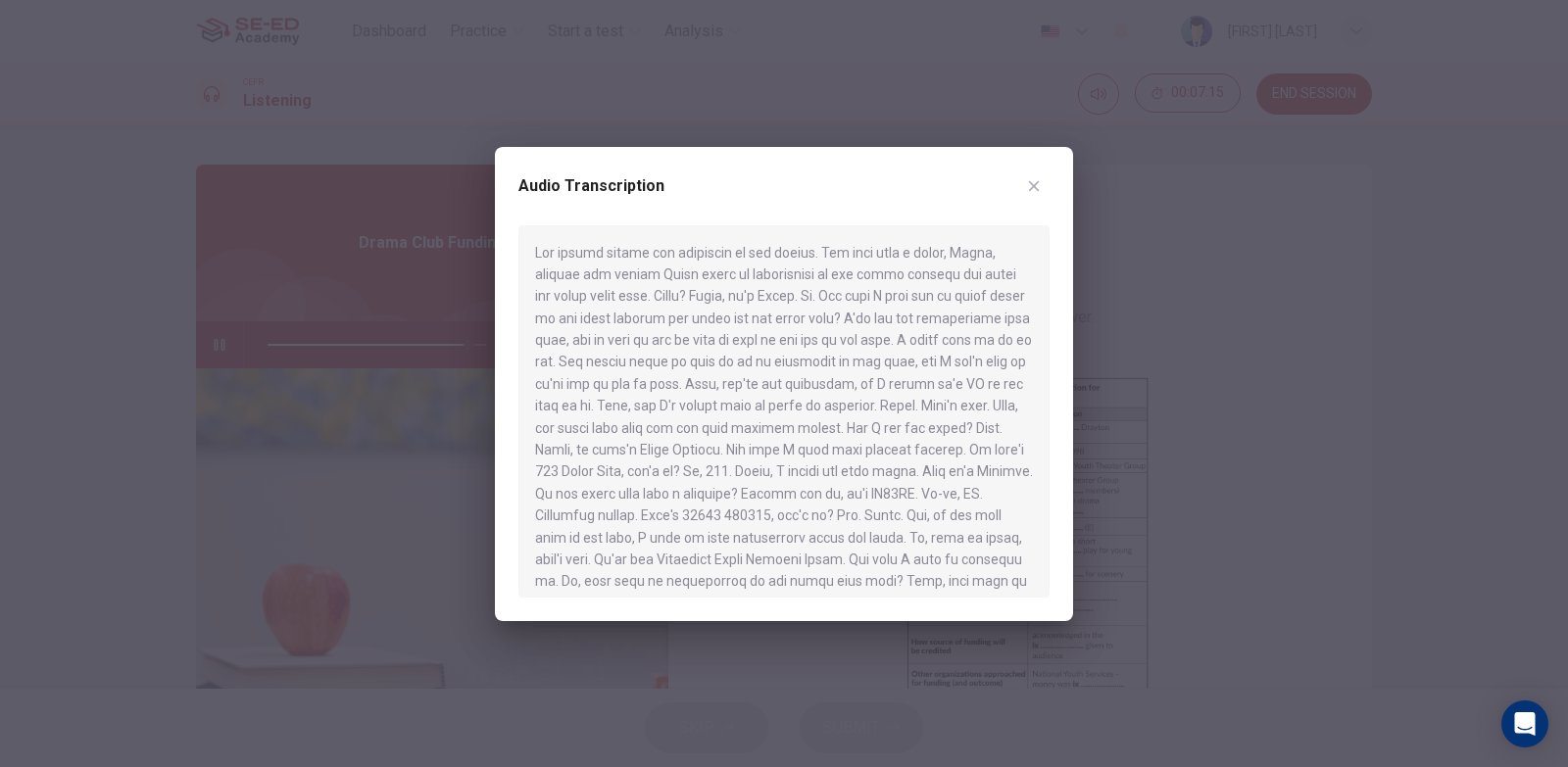 click at bounding box center (784, 383) 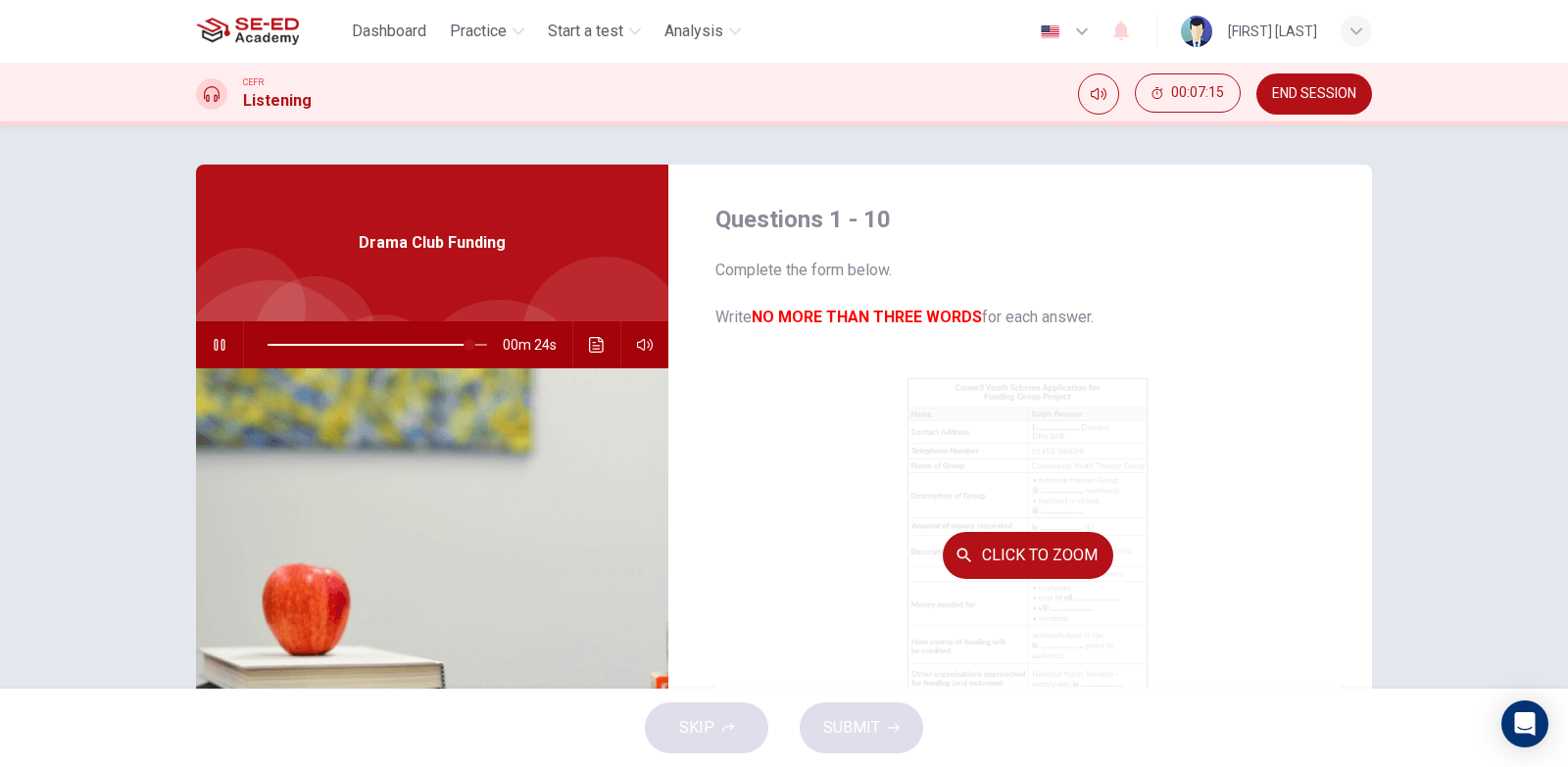 click on "Click to Zoom" at bounding box center (1028, 555) 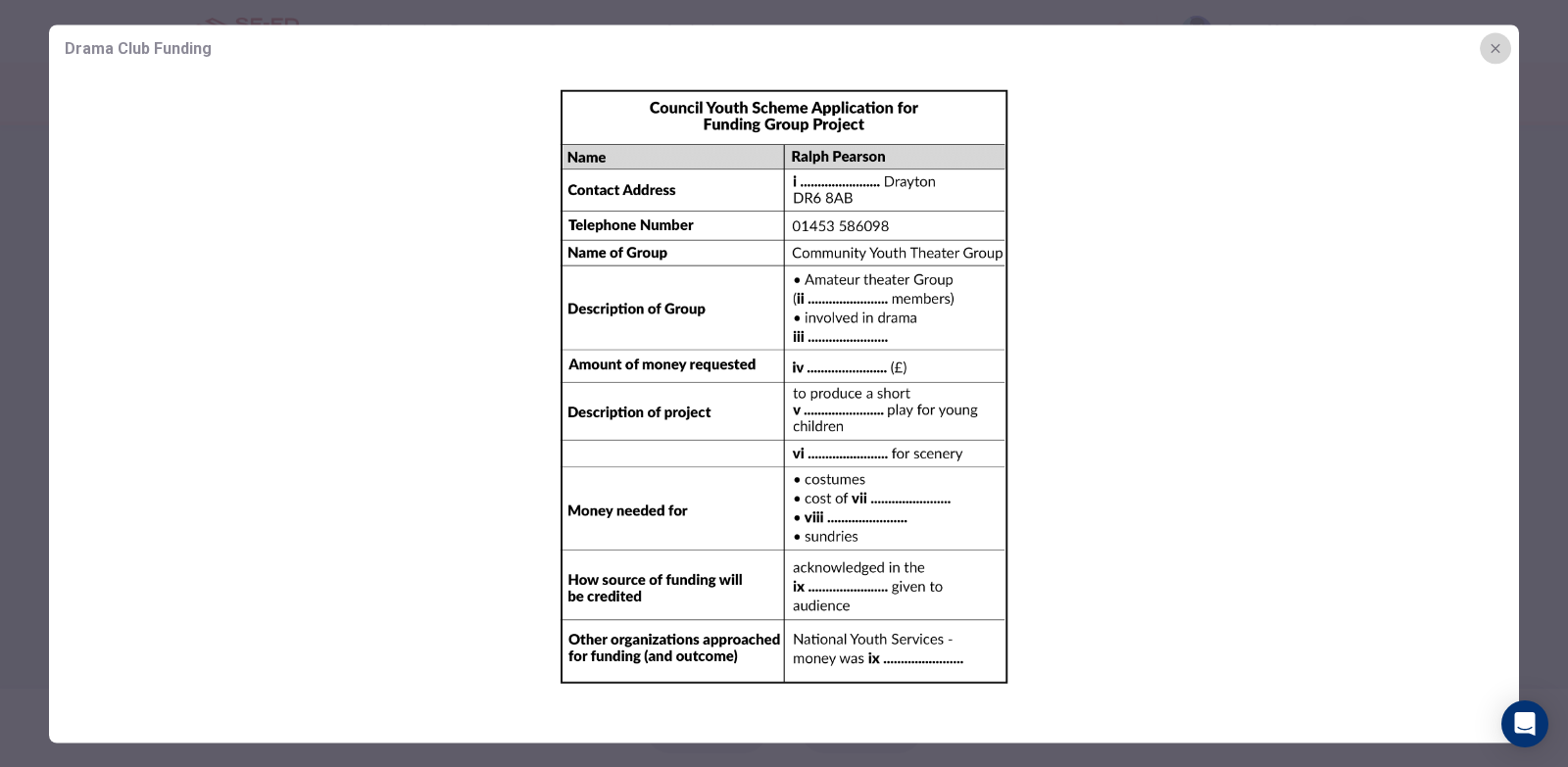 click at bounding box center [1495, 48] 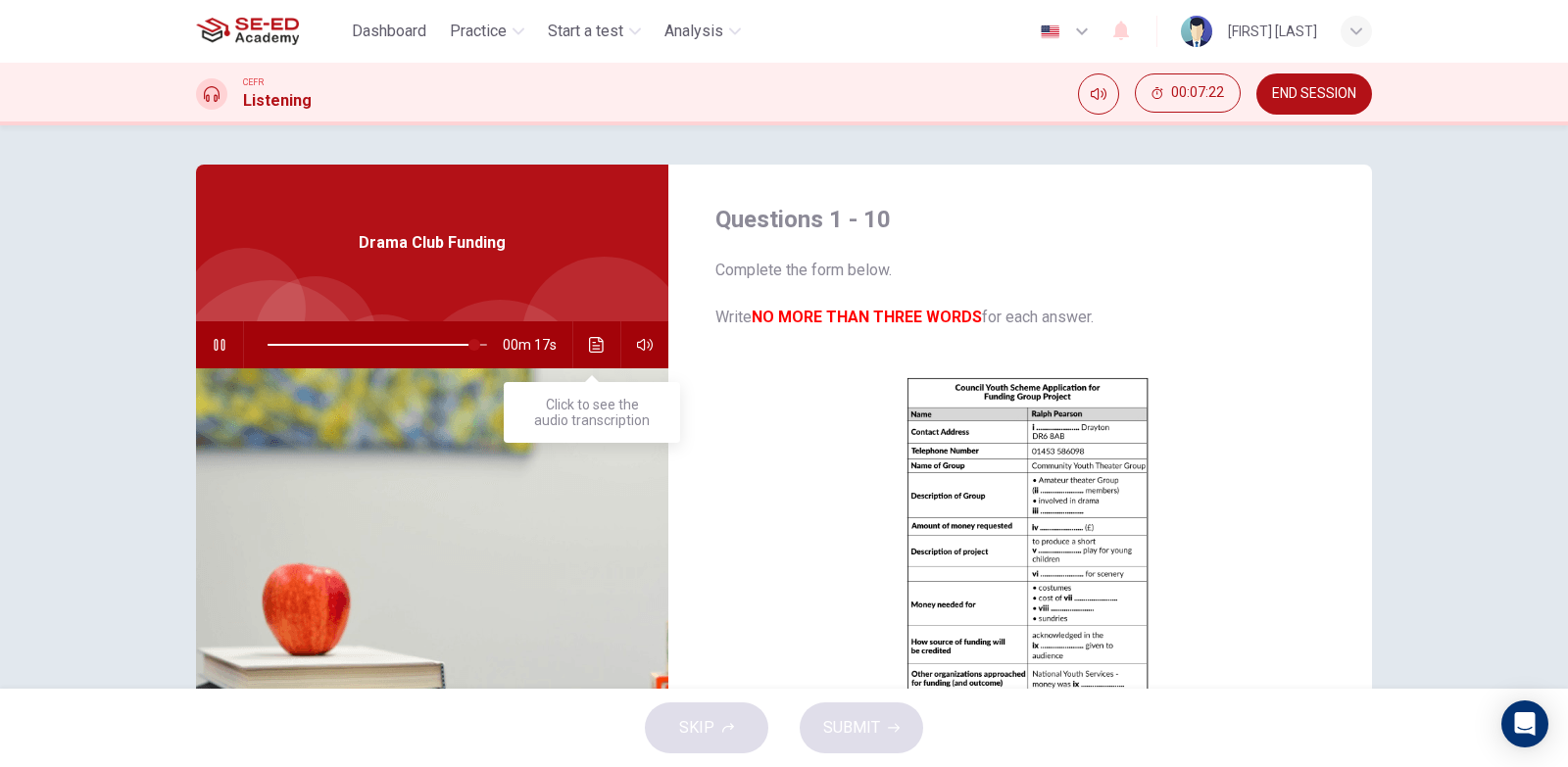 click at bounding box center (596, 345) 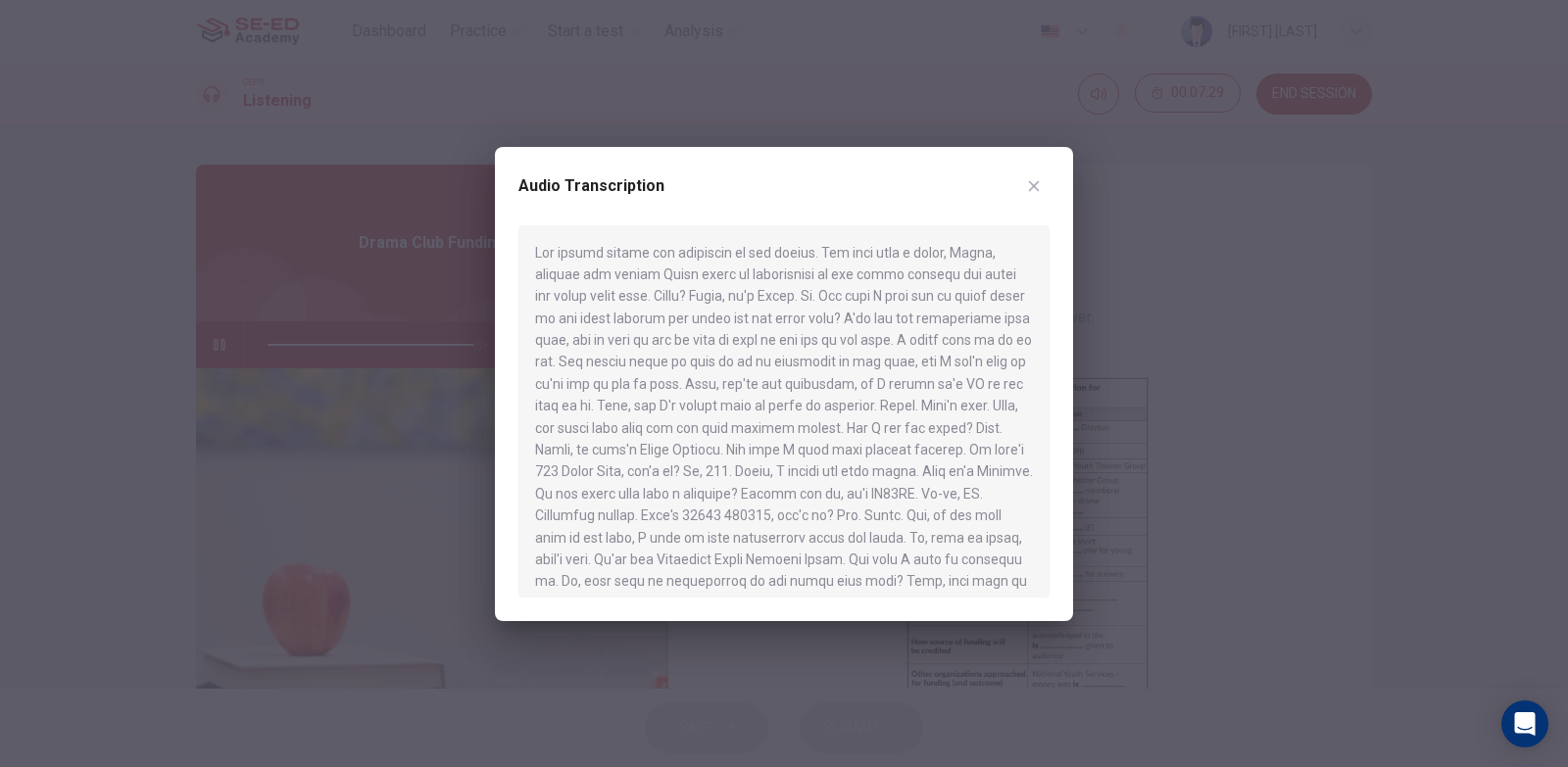 scroll, scrollTop: 98, scrollLeft: 0, axis: vertical 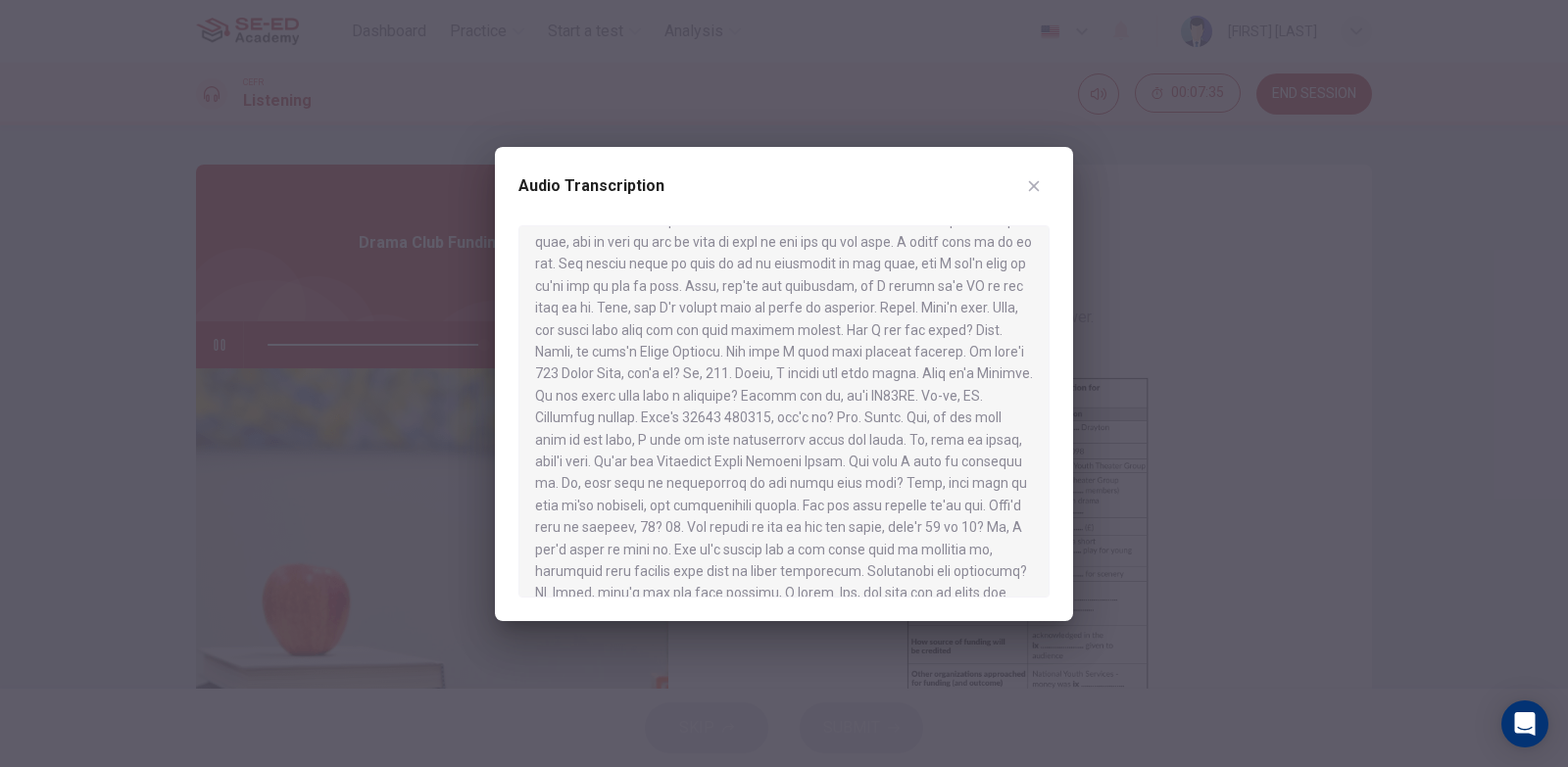 drag, startPoint x: 653, startPoint y: 440, endPoint x: 760, endPoint y: 450, distance: 107.466274 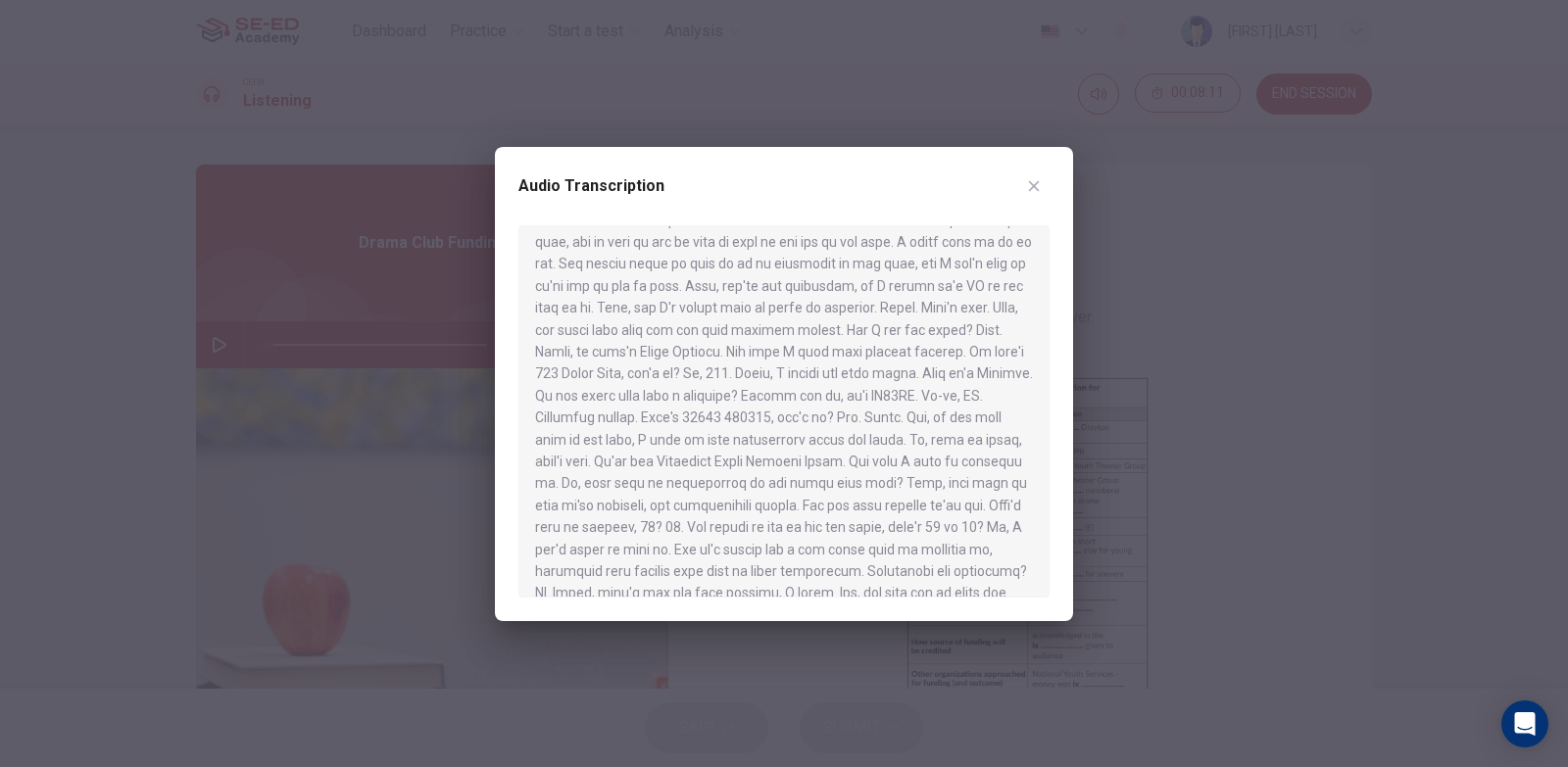 click at bounding box center (784, 383) 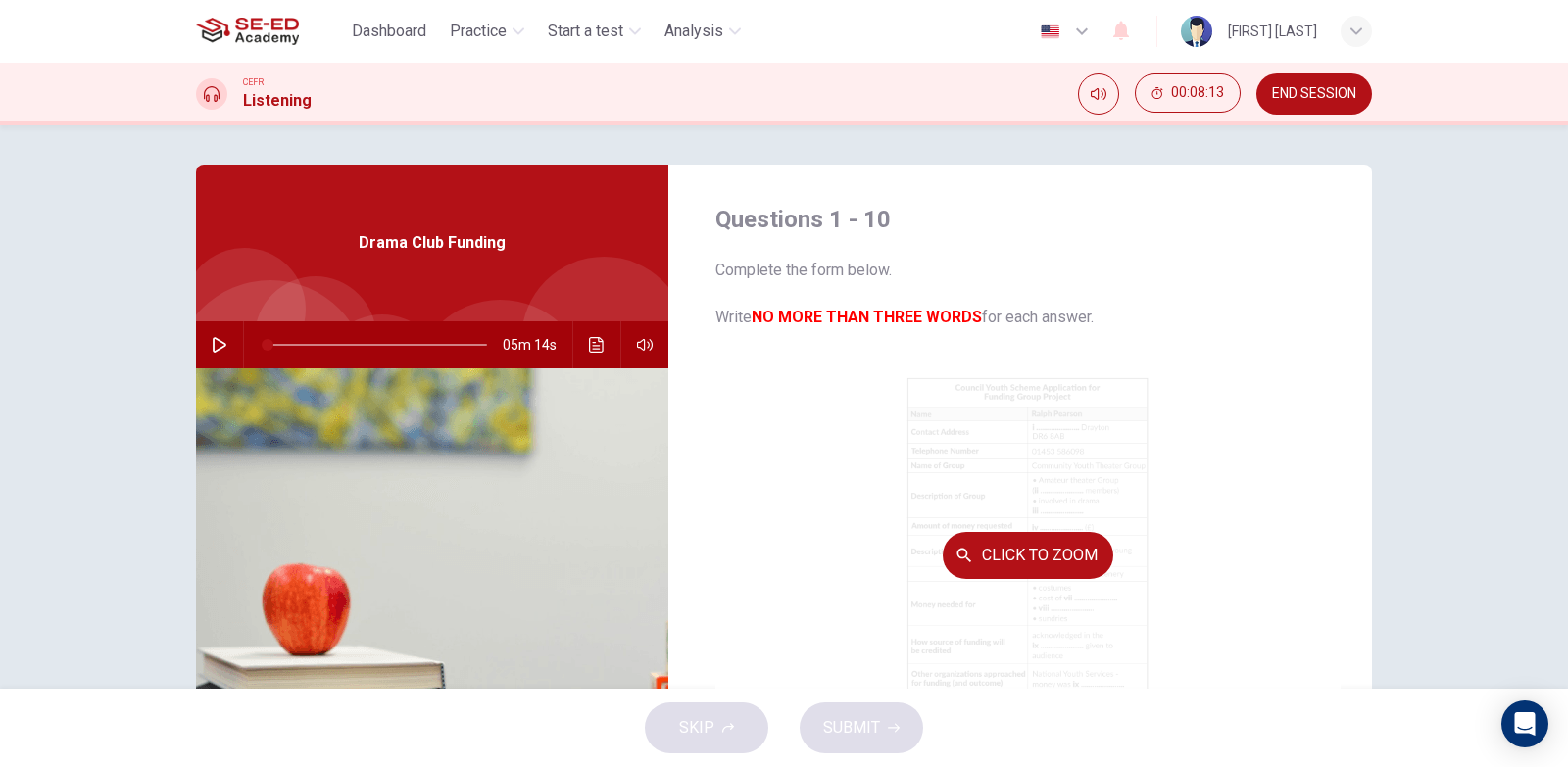 click on "Click to Zoom" at bounding box center (1028, 555) 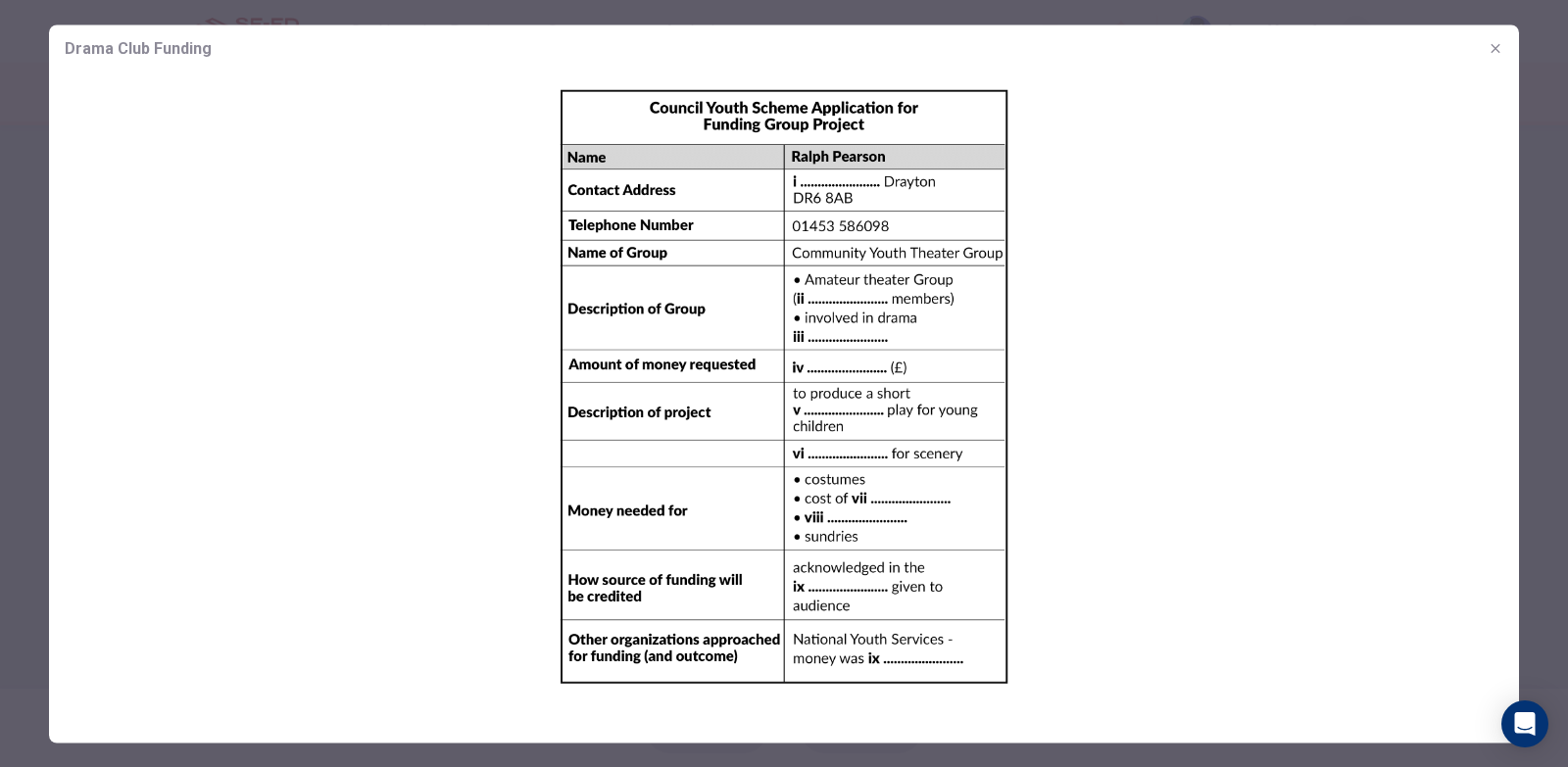 click at bounding box center (1495, 48) 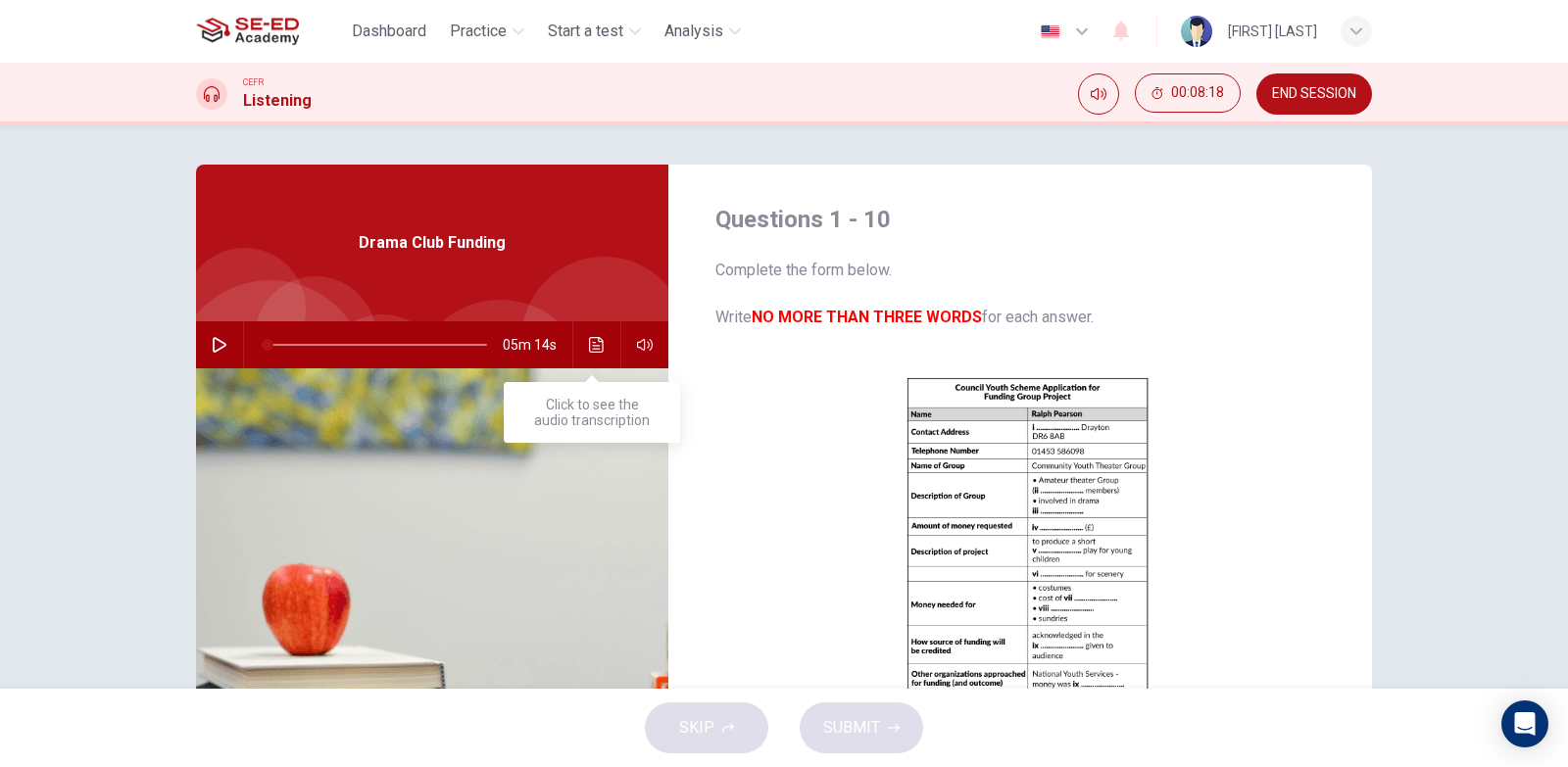 click at bounding box center [596, 345] 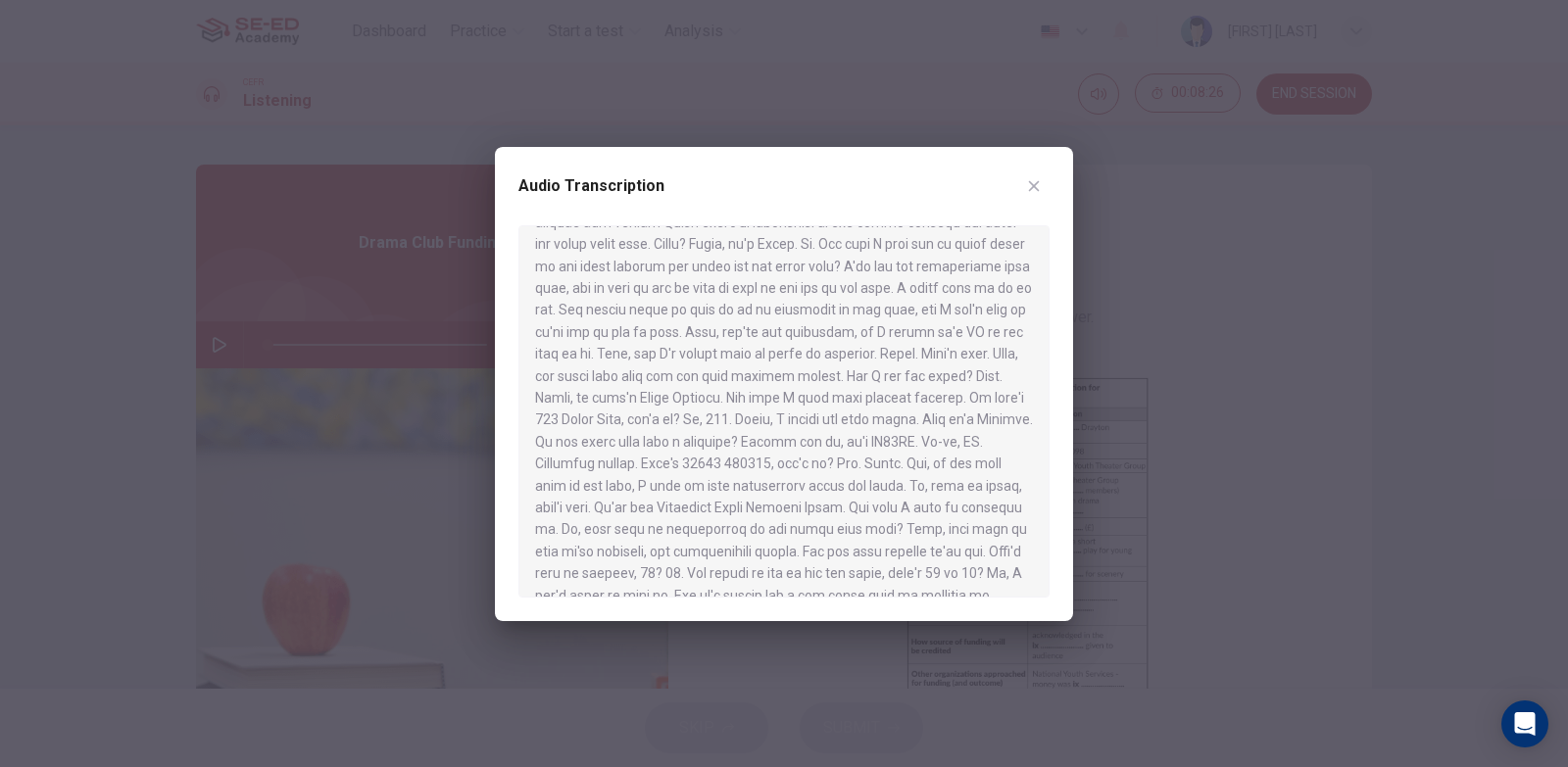 scroll, scrollTop: 98, scrollLeft: 0, axis: vertical 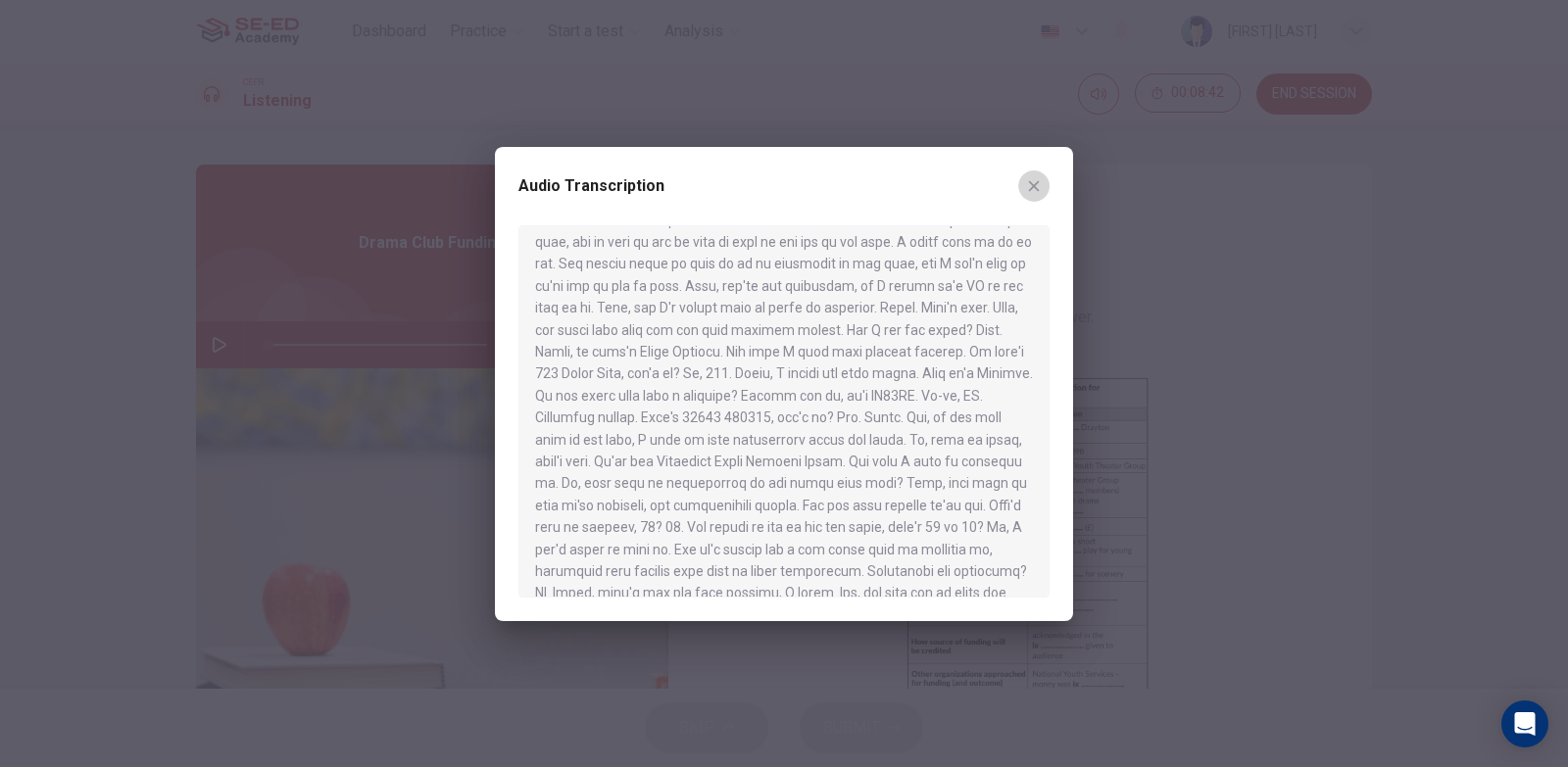 click at bounding box center [1034, 185] 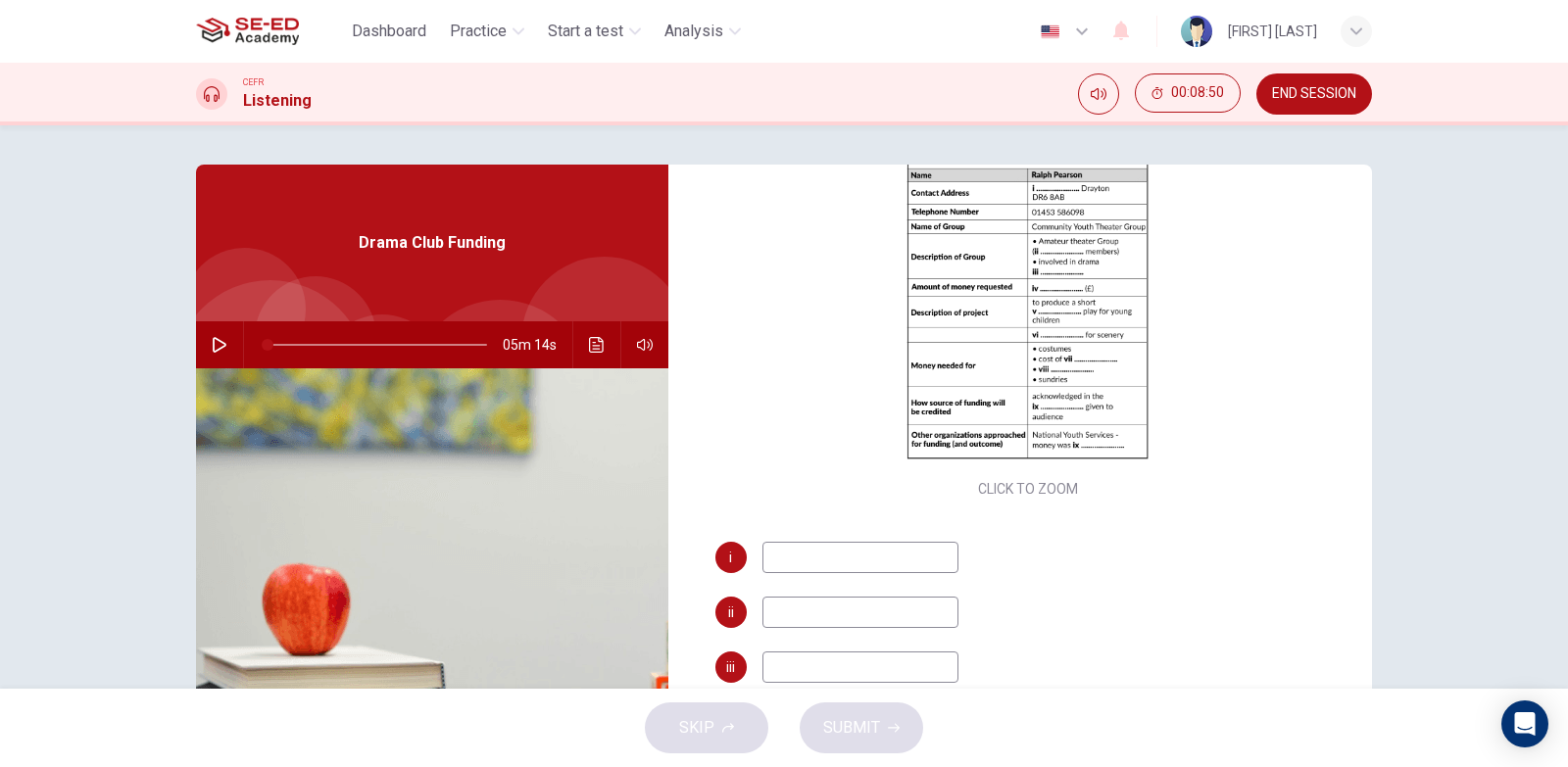 scroll, scrollTop: 294, scrollLeft: 0, axis: vertical 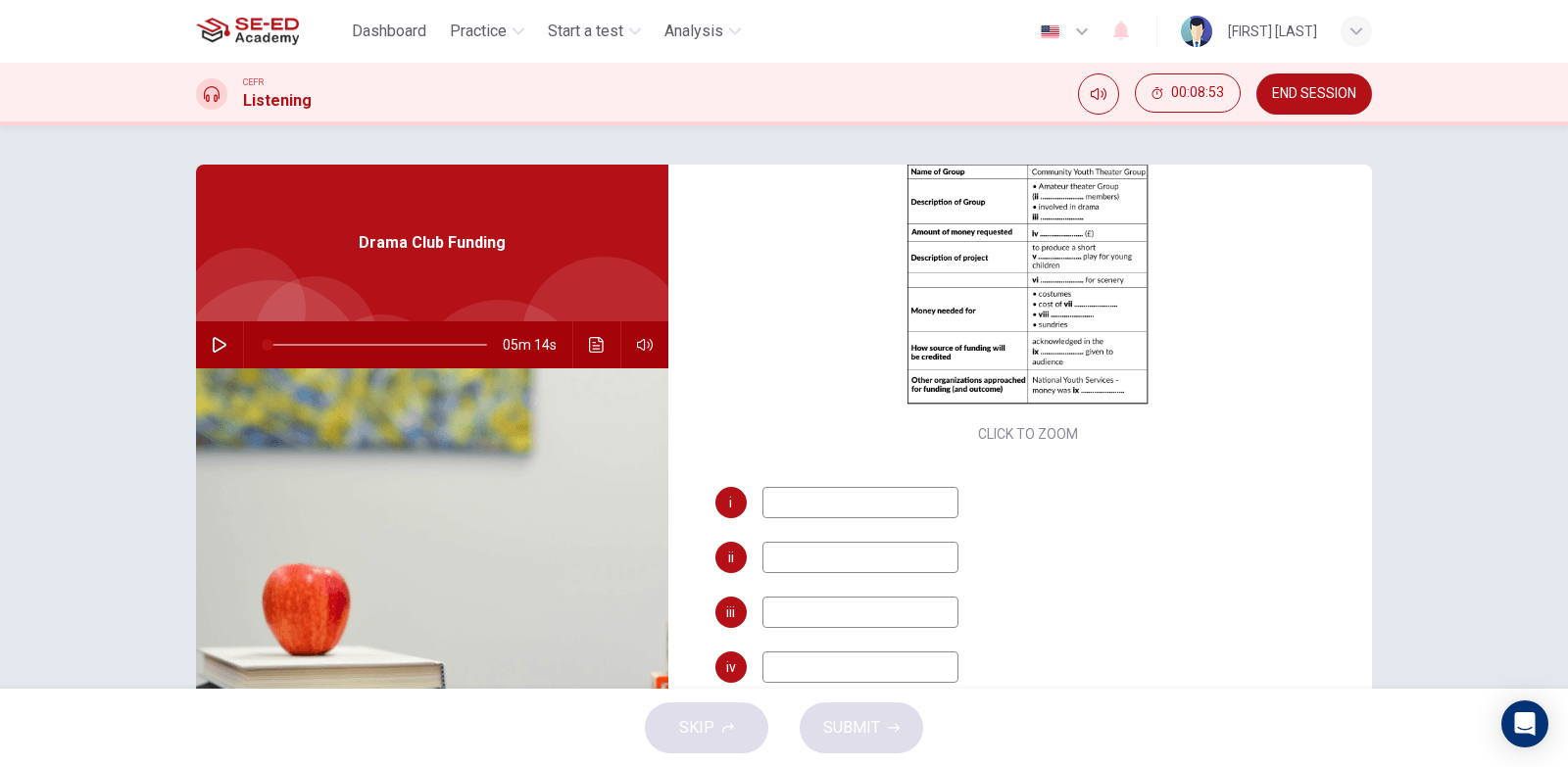 click at bounding box center [860, 503] 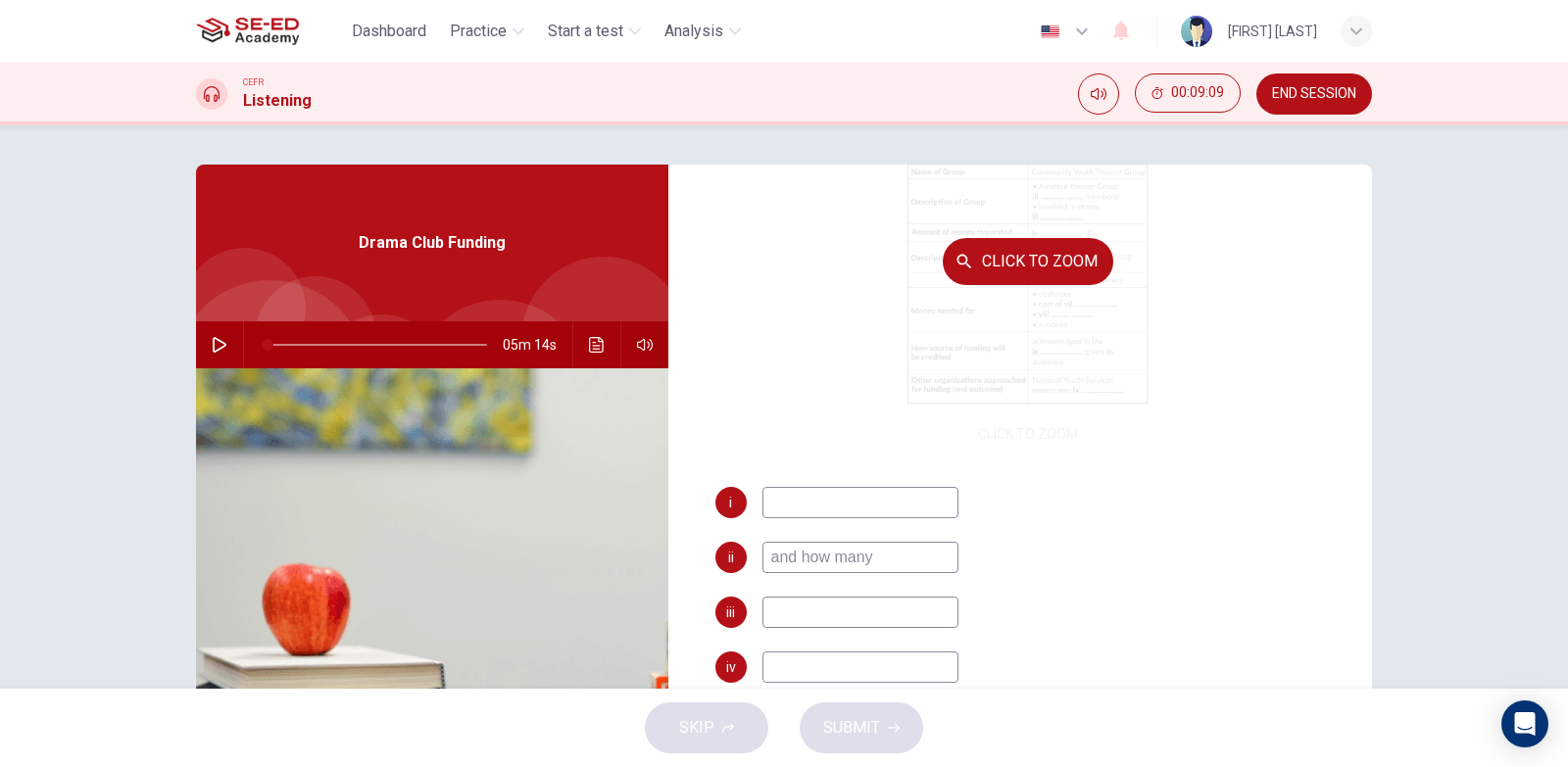 type on "and how many" 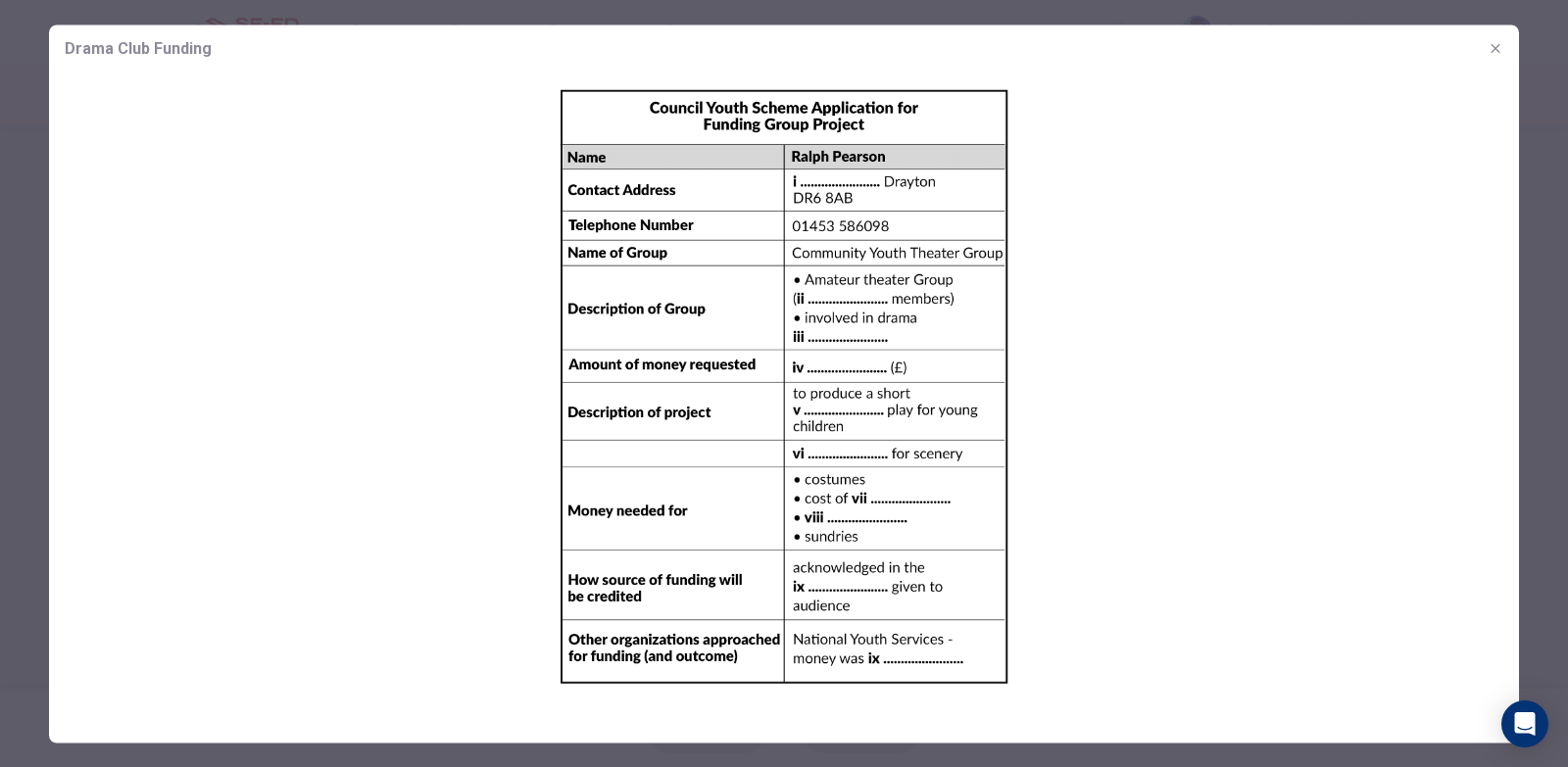click at bounding box center (1495, 48) 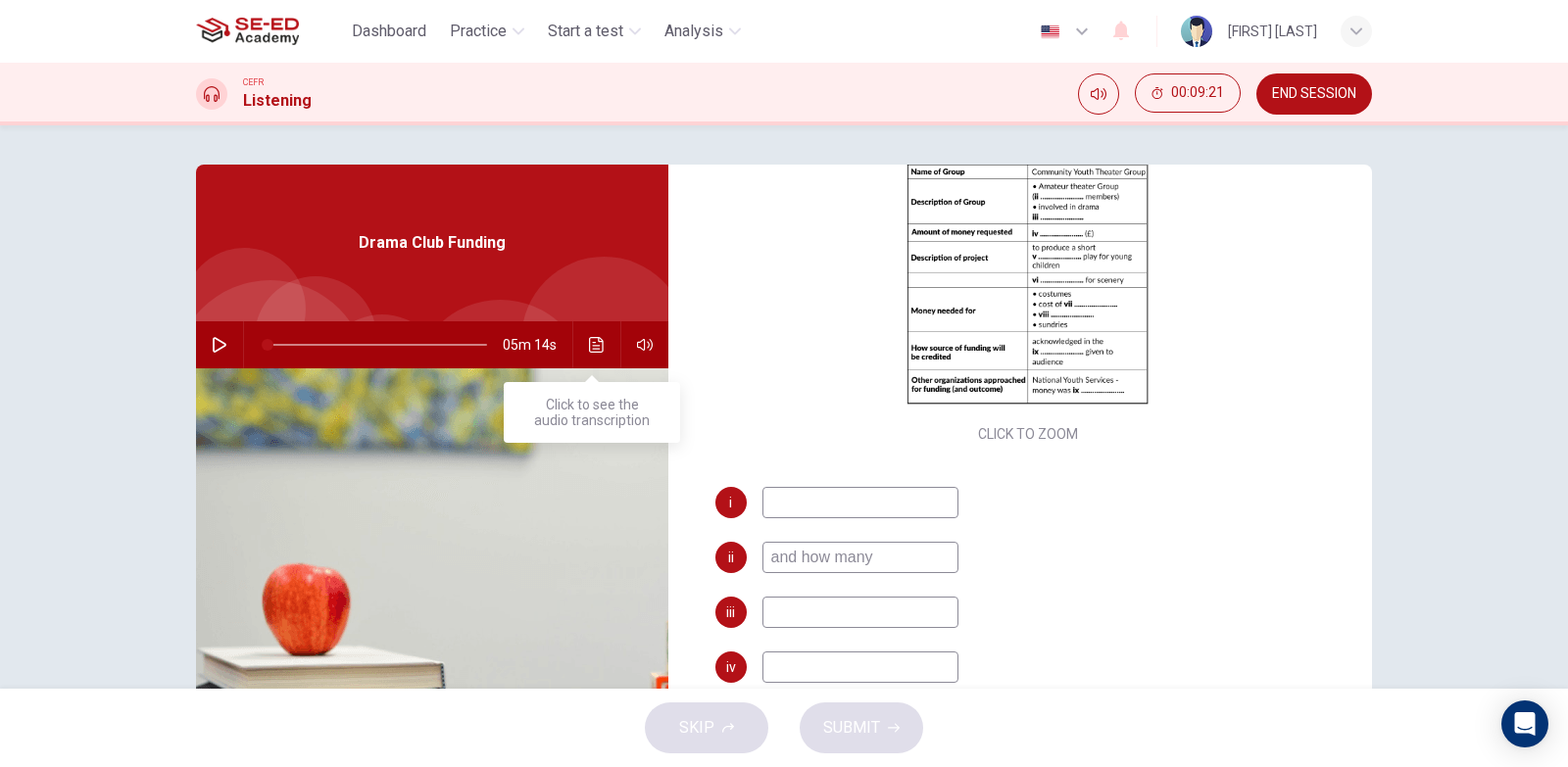 click at bounding box center [597, 345] 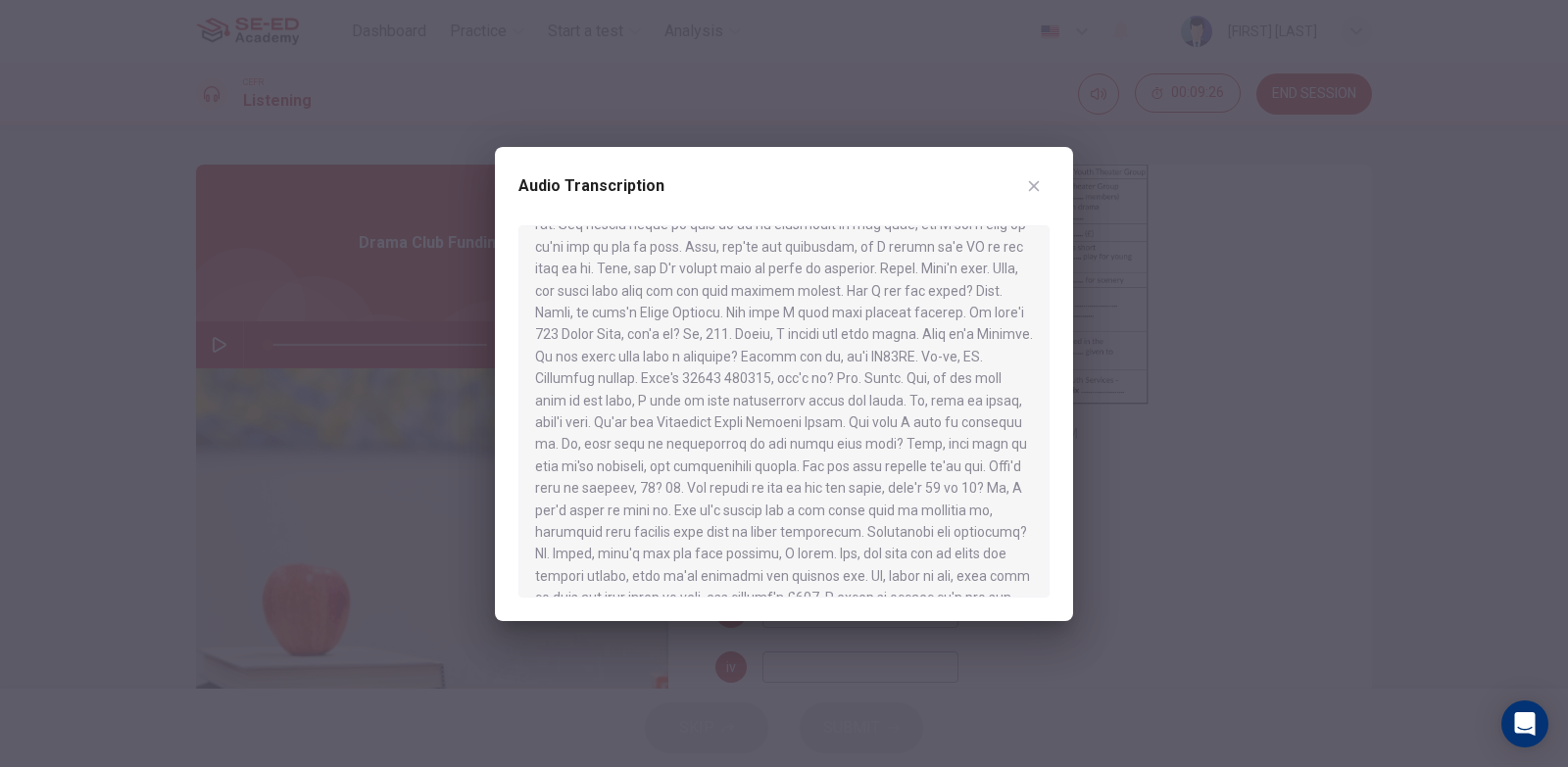 scroll, scrollTop: 196, scrollLeft: 0, axis: vertical 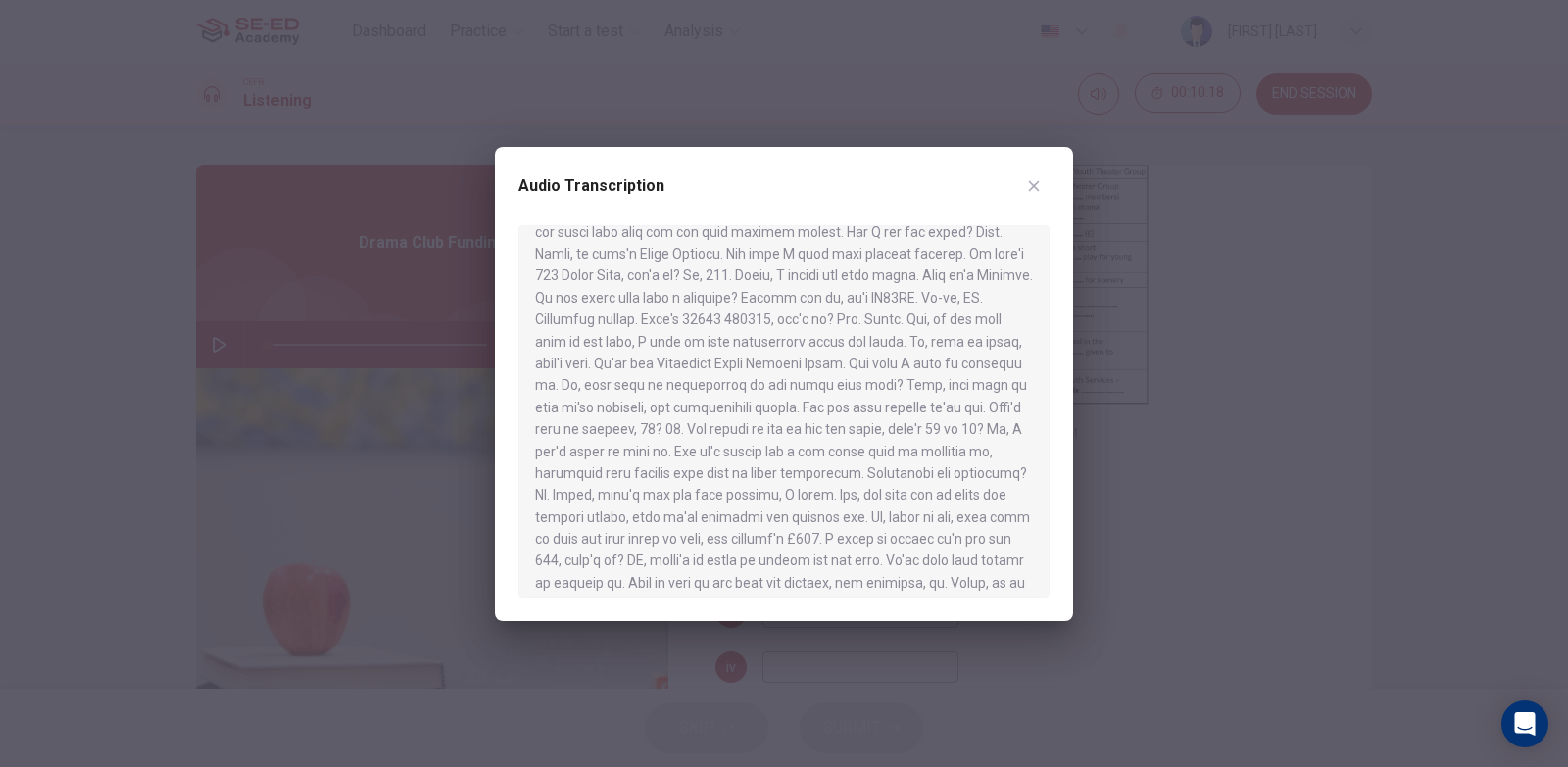 click at bounding box center (1034, 185) 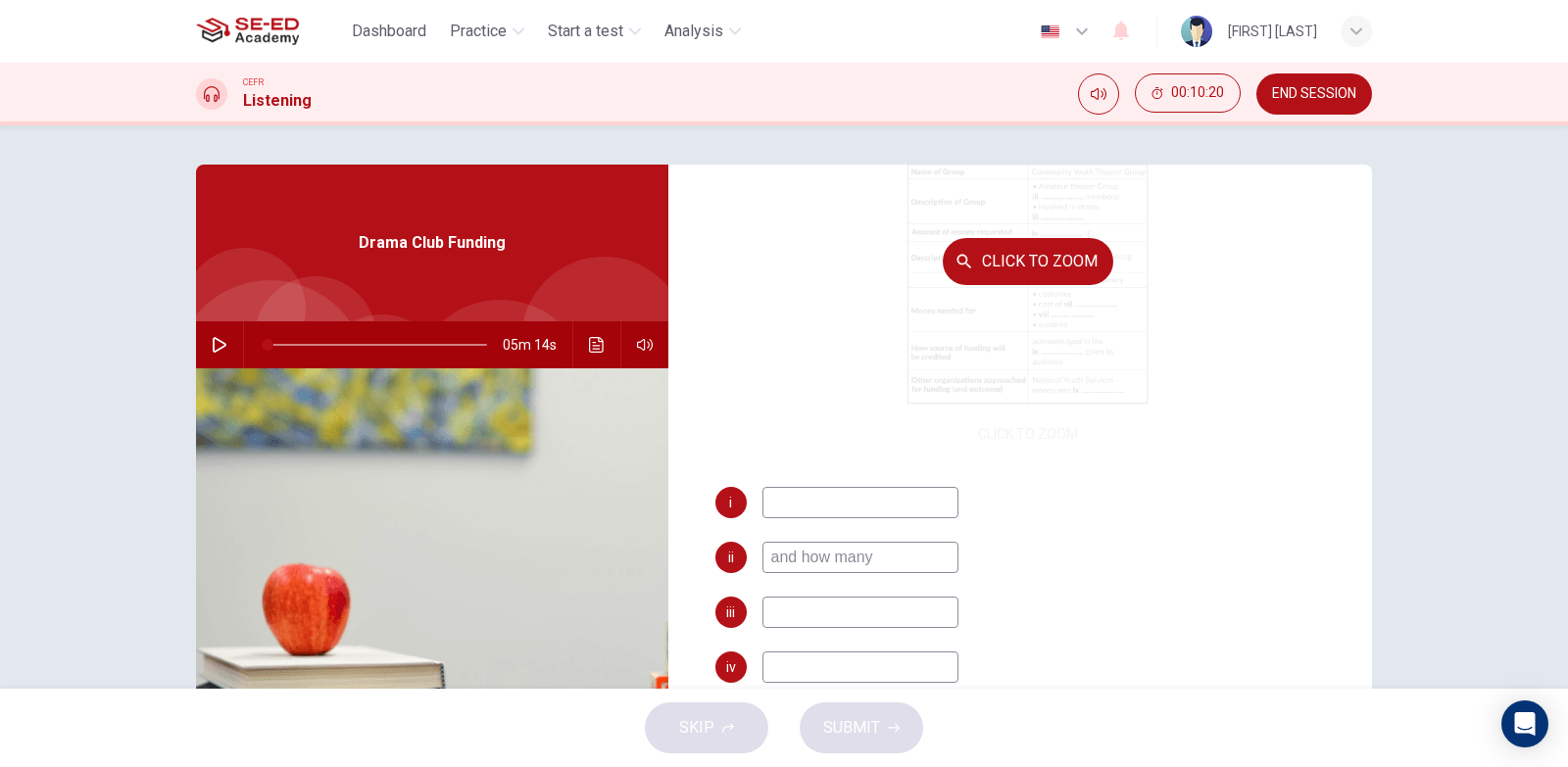 click on "Click to Zoom" at bounding box center [1028, 262] 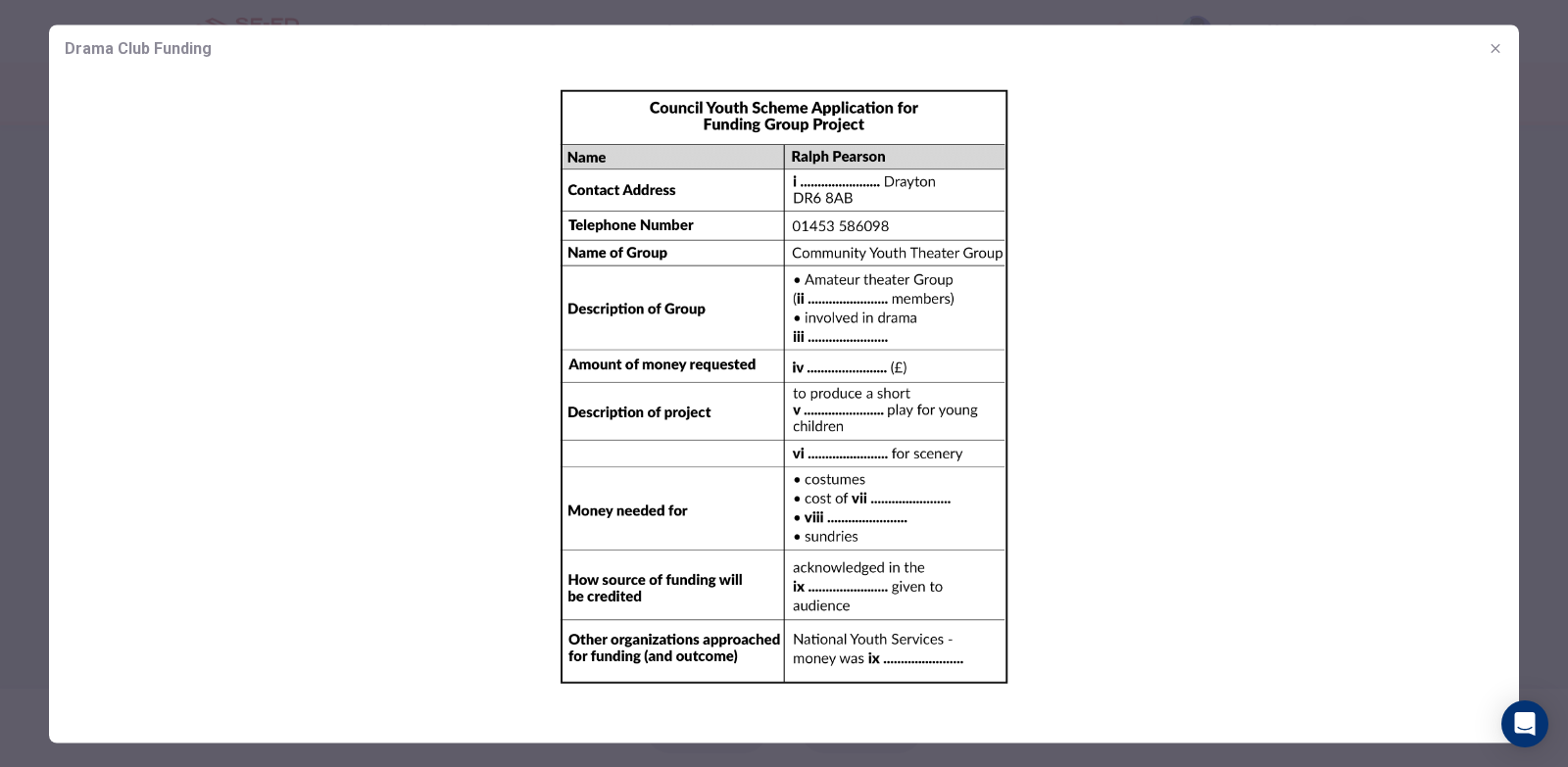 click at bounding box center [1495, 48] 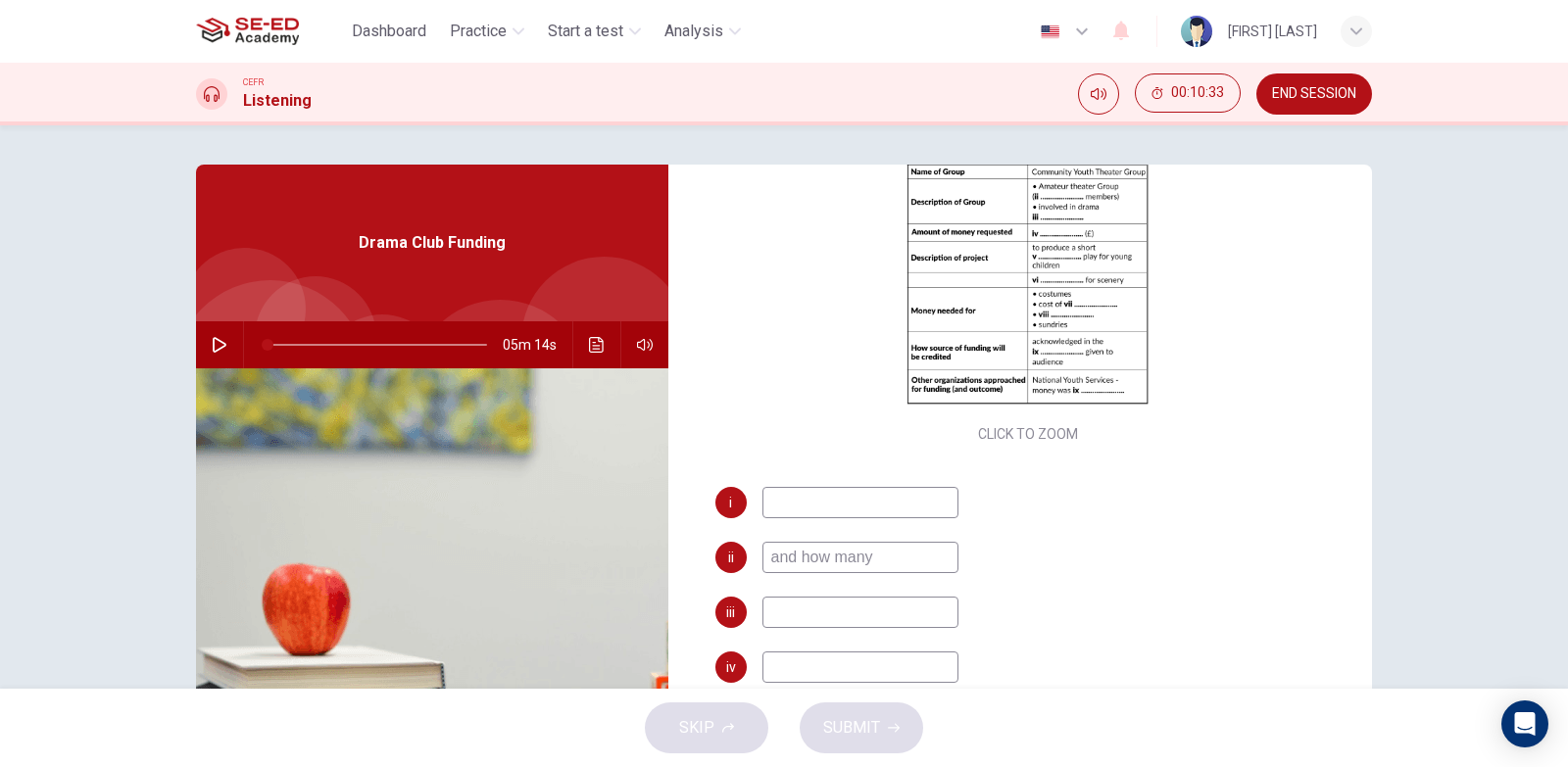 click at bounding box center [597, 345] 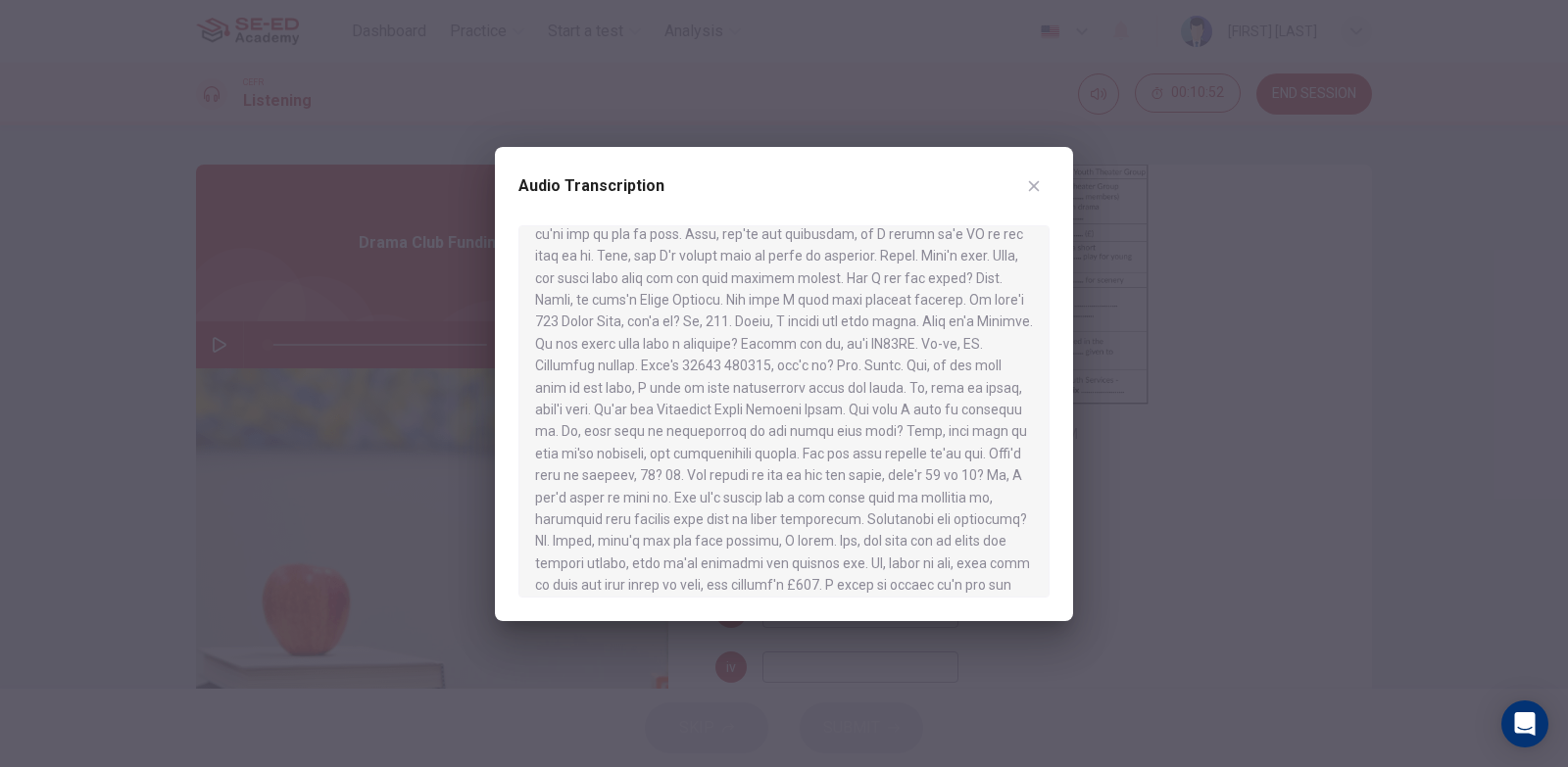 scroll, scrollTop: 196, scrollLeft: 0, axis: vertical 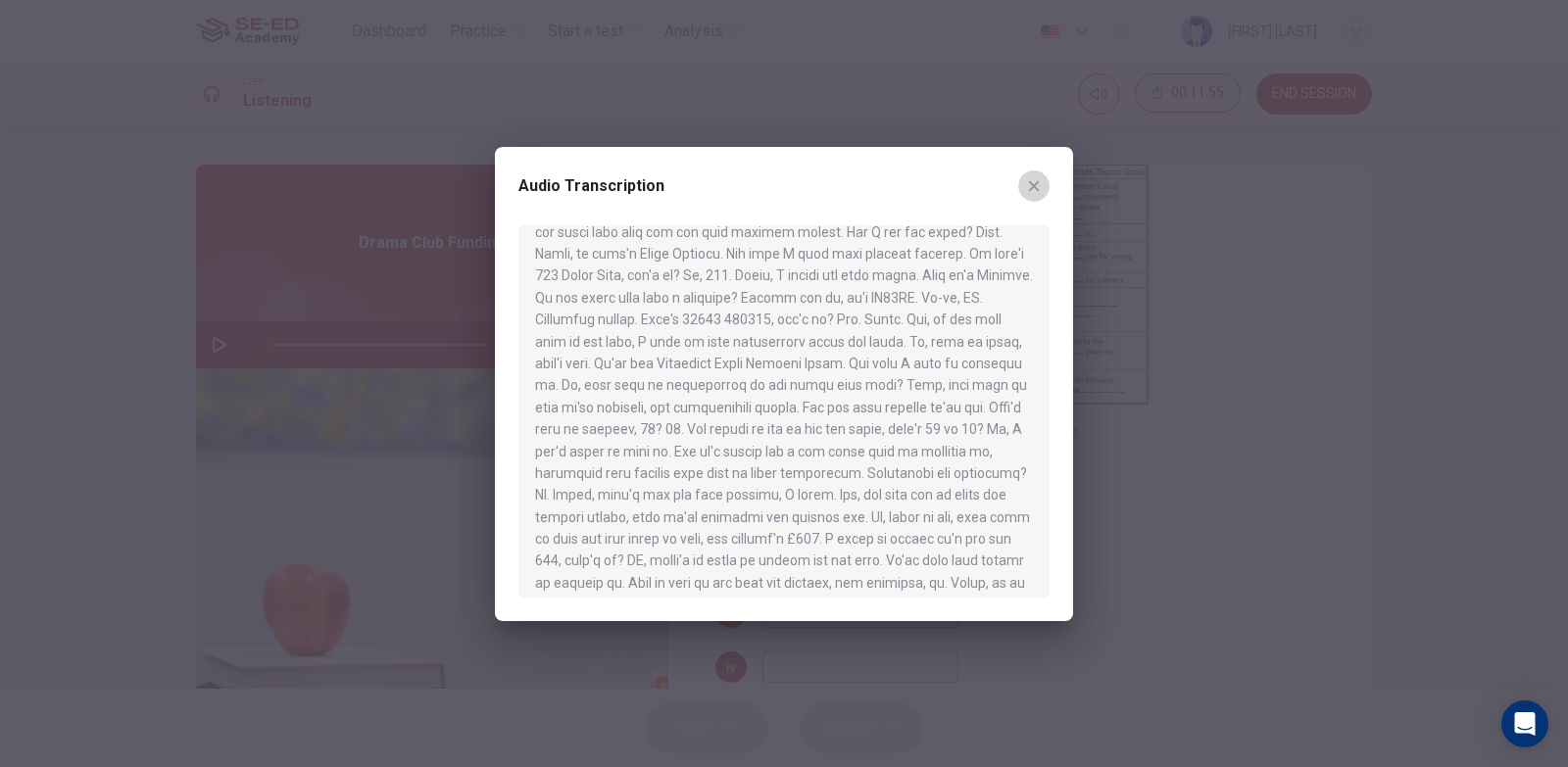 click at bounding box center [1034, 186] 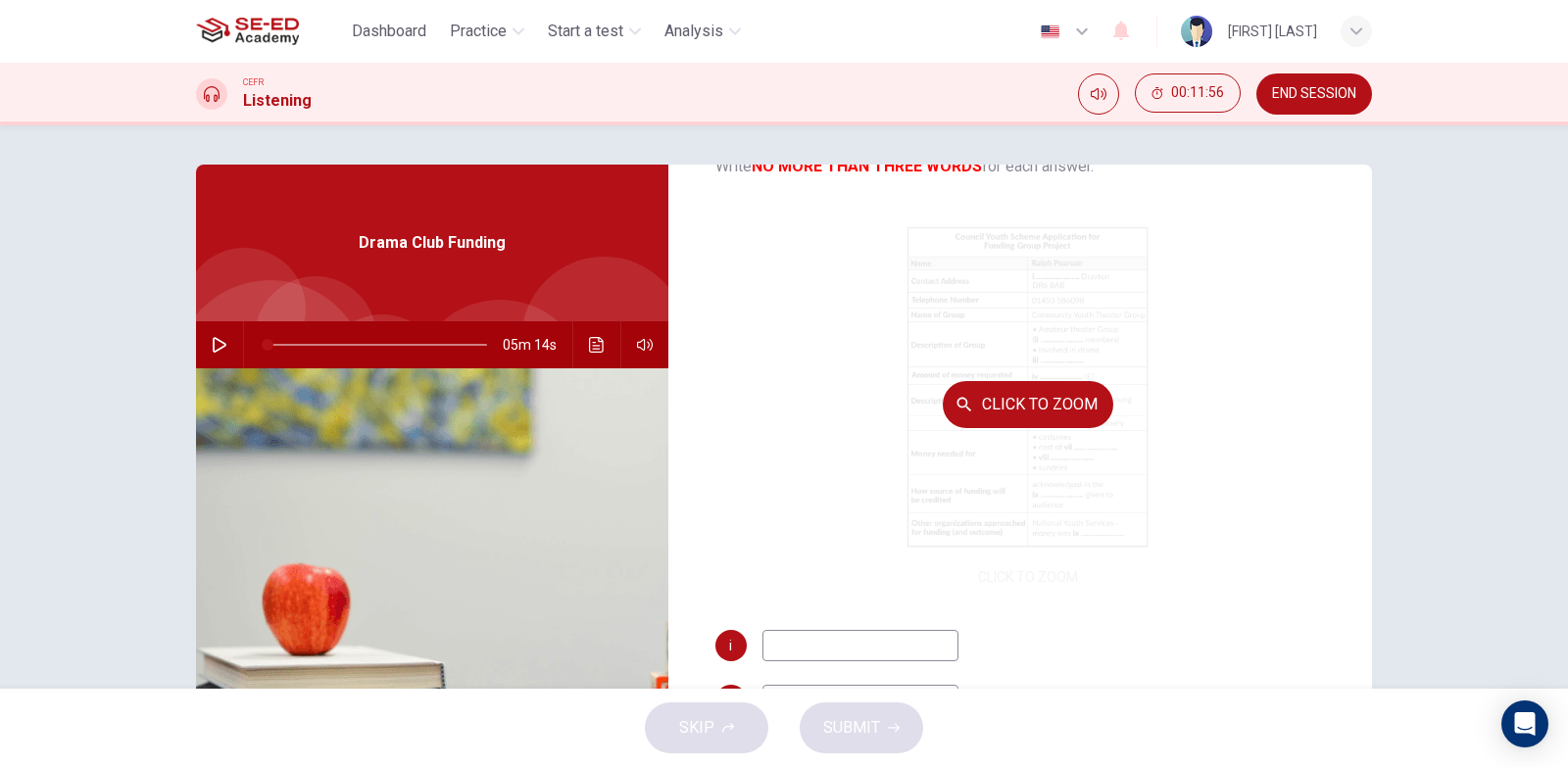 scroll, scrollTop: 98, scrollLeft: 0, axis: vertical 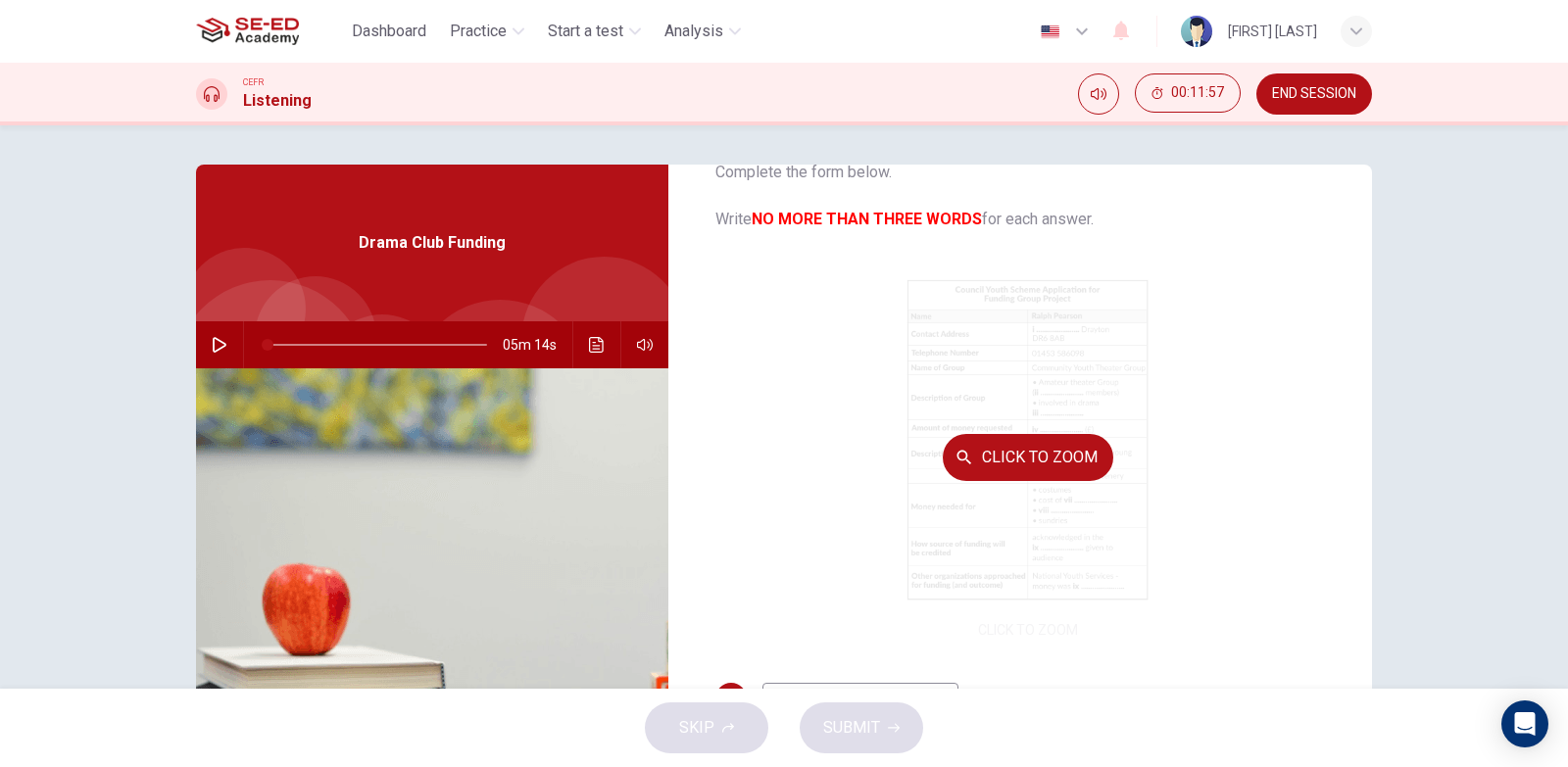 click on "Click to Zoom" at bounding box center (1028, 456) 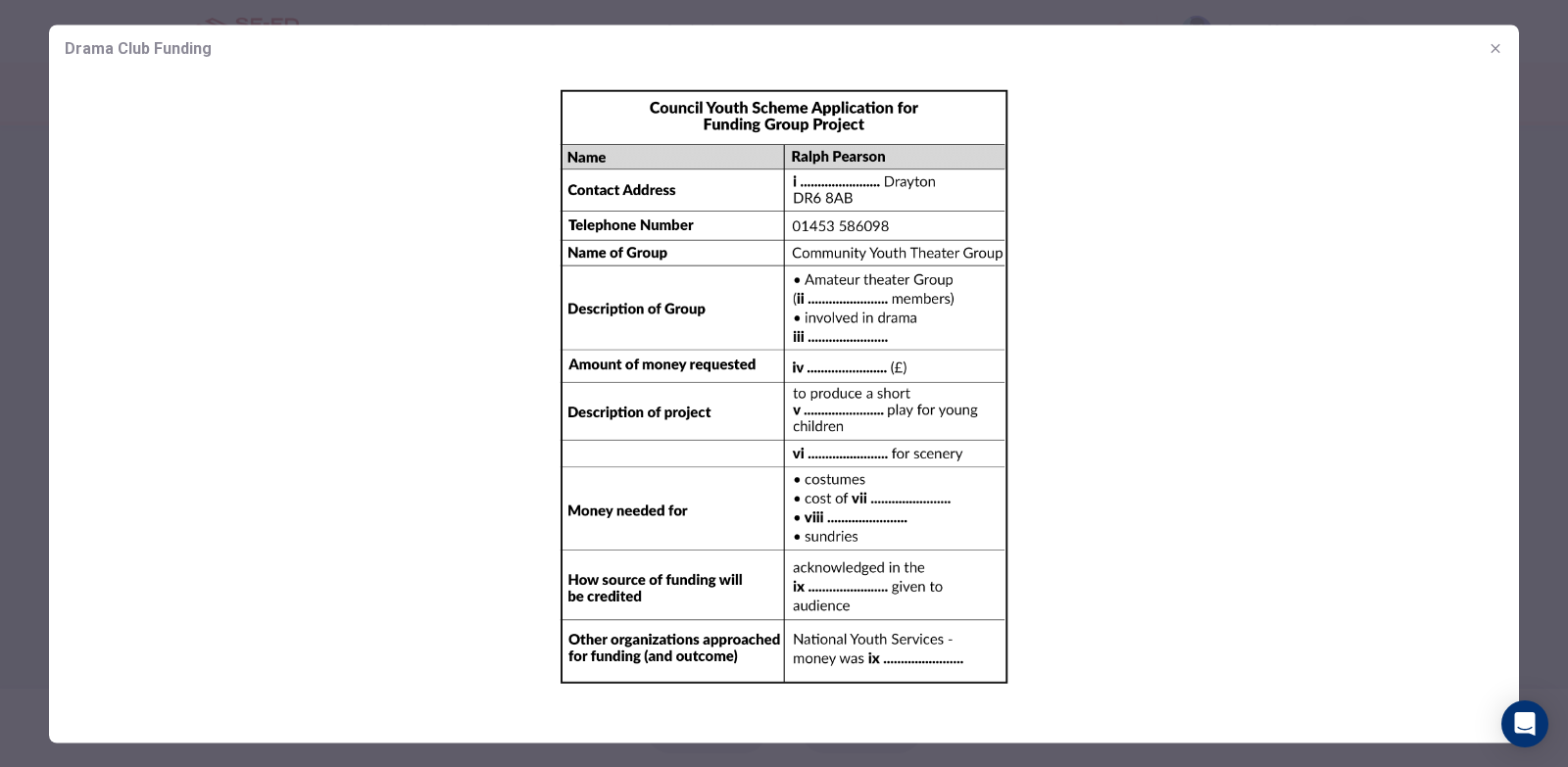 click at bounding box center (784, 383) 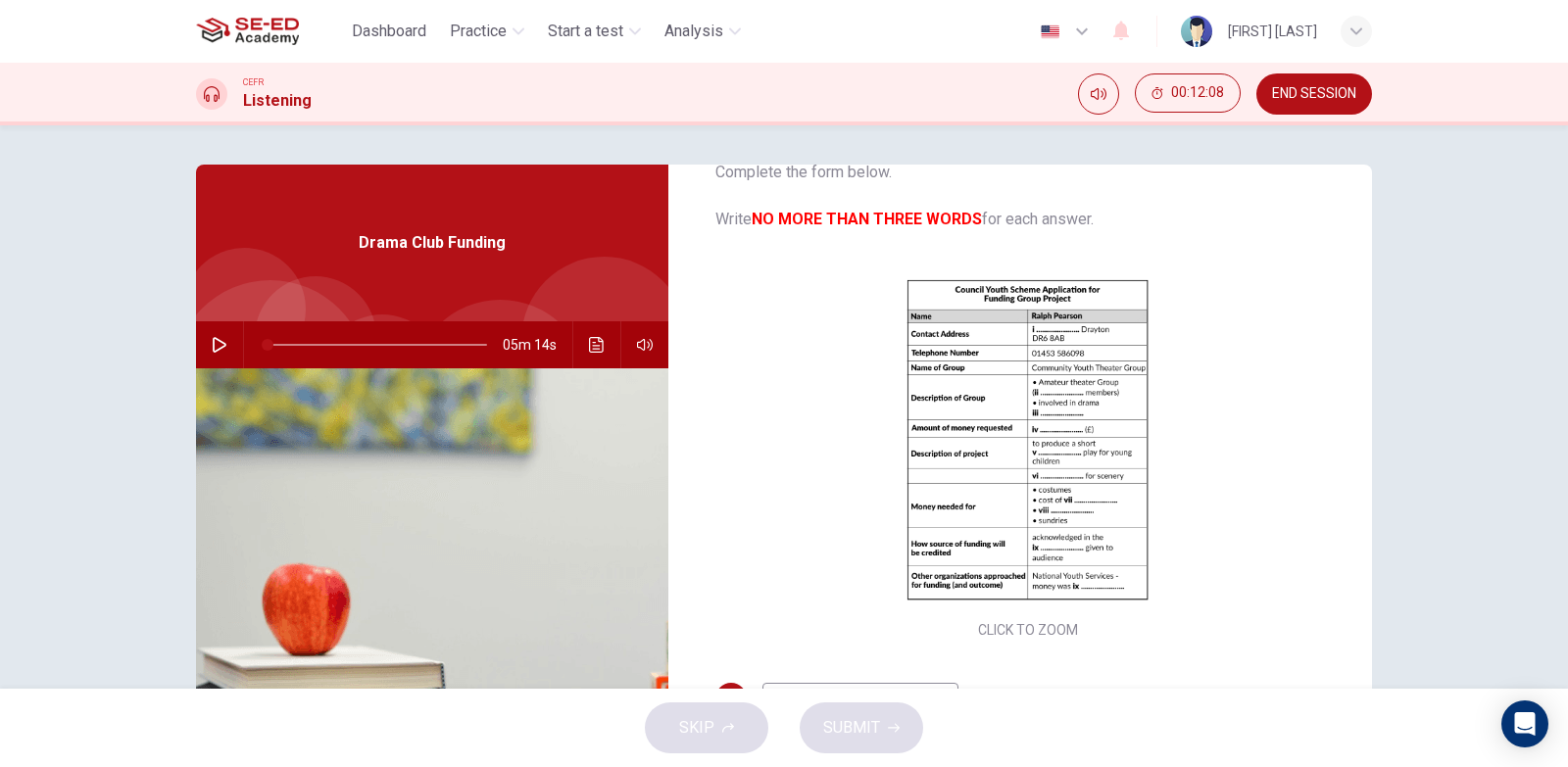 click on "05m 14s" at bounding box center (432, 345) 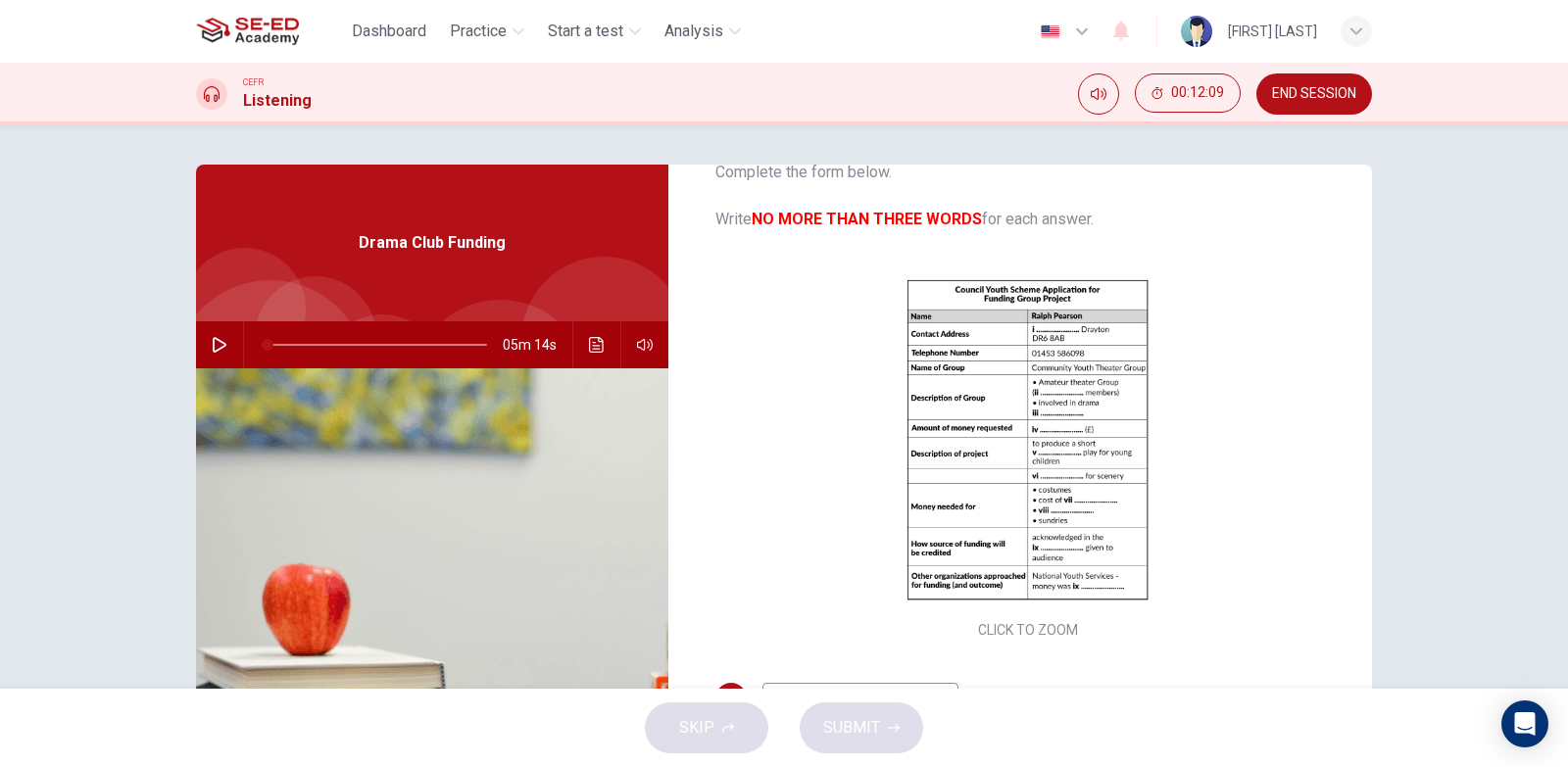 click at bounding box center [597, 345] 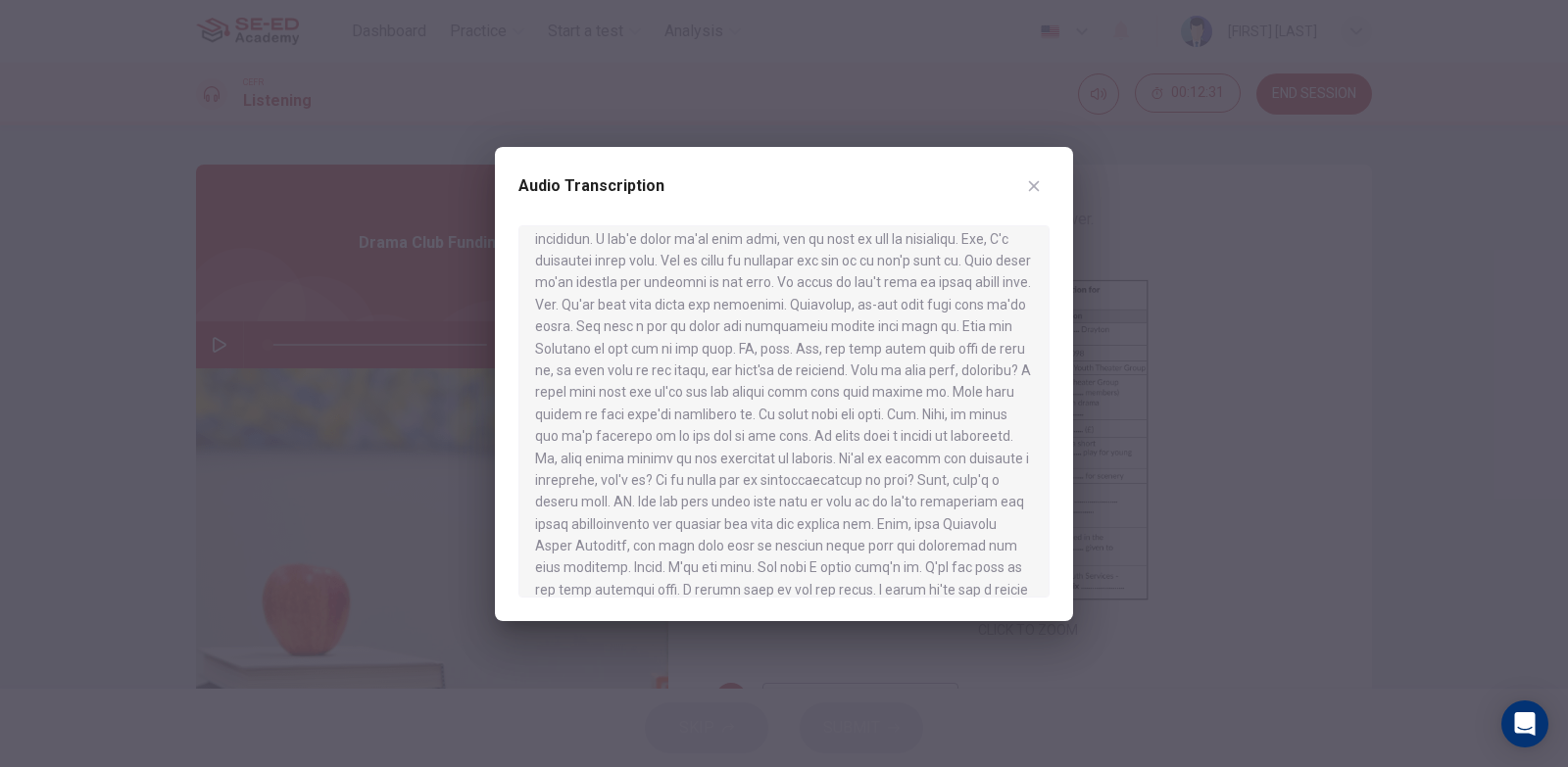 scroll, scrollTop: 659, scrollLeft: 0, axis: vertical 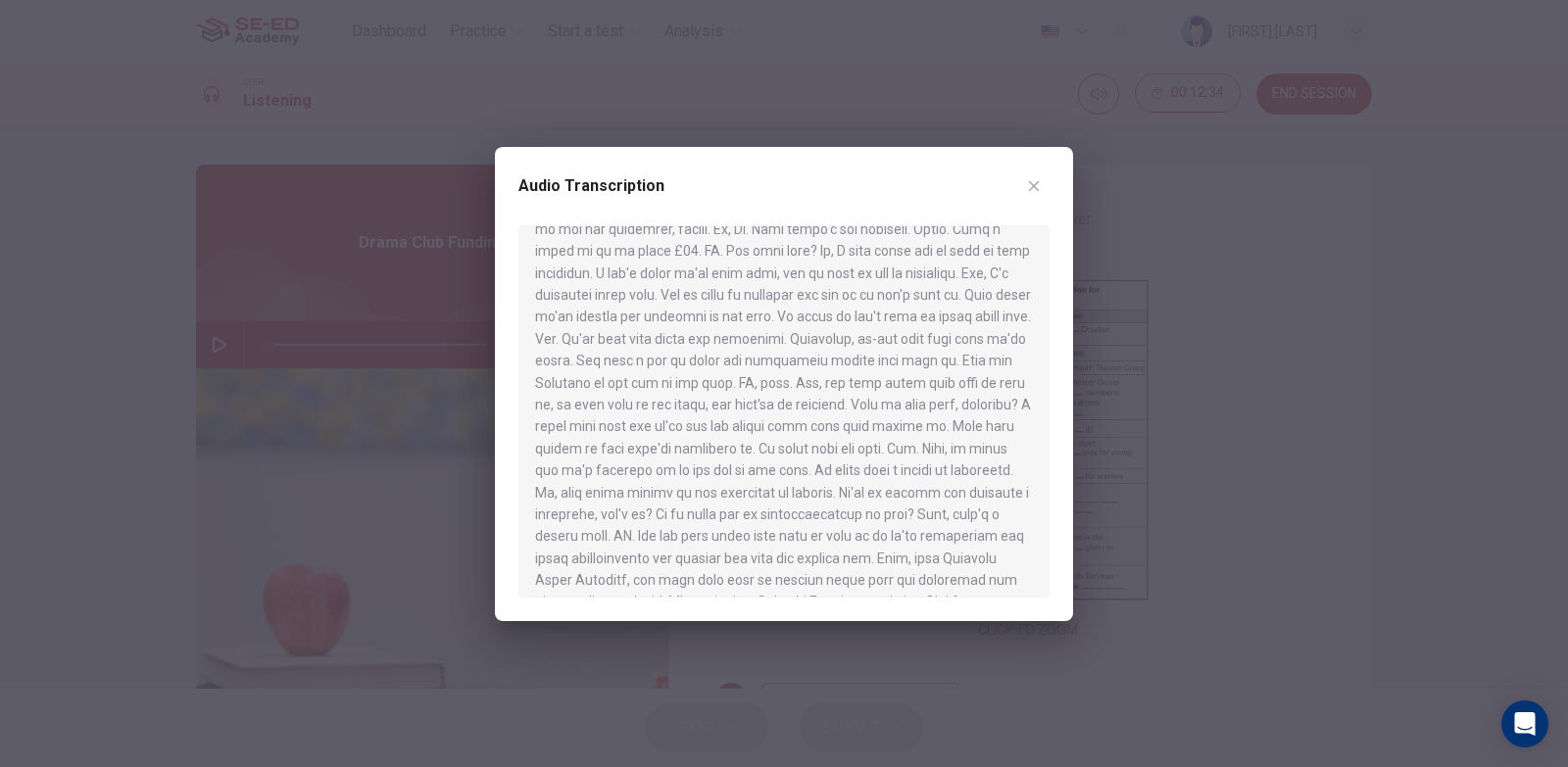 click at bounding box center (1034, 186) 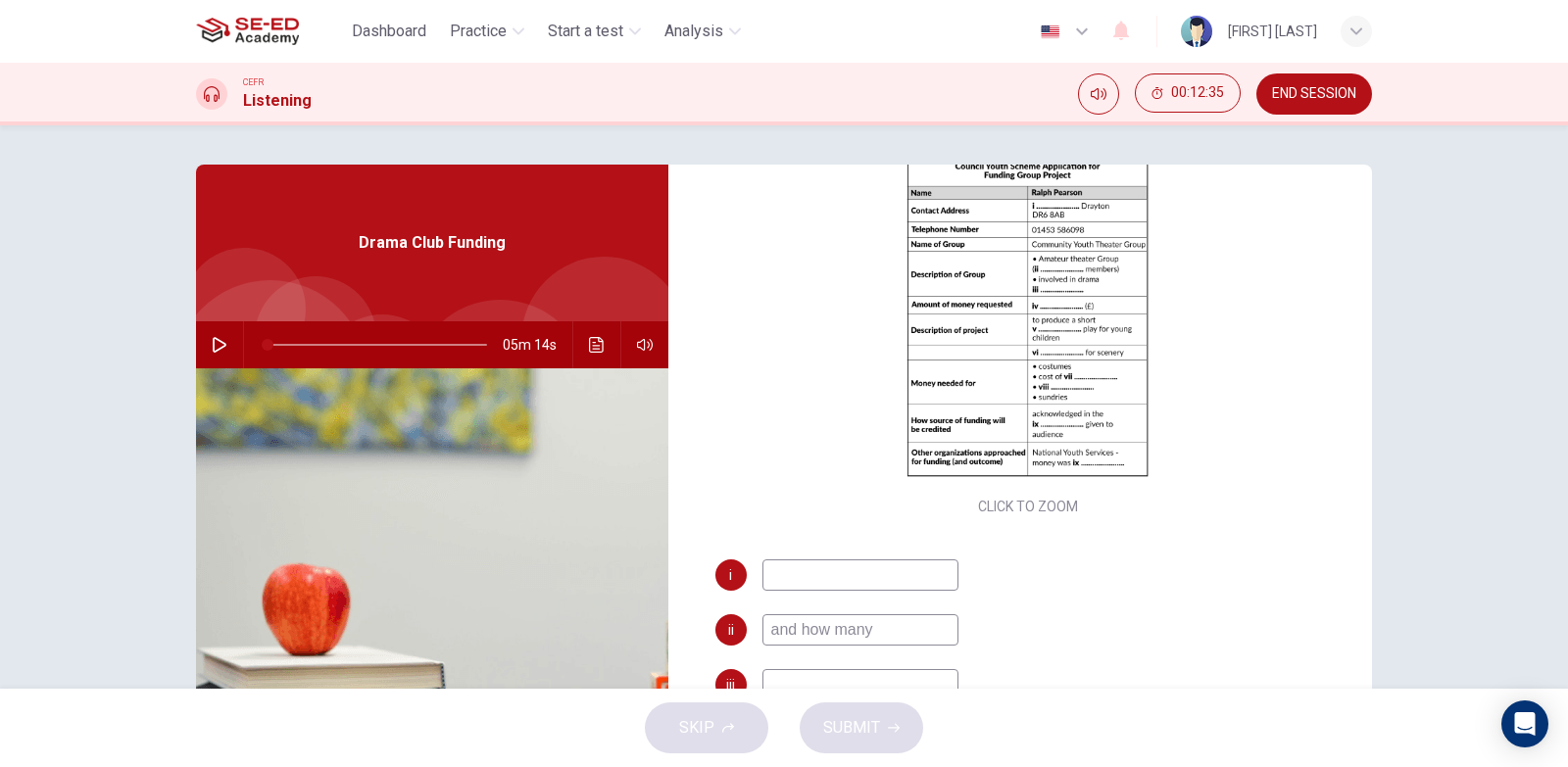 scroll, scrollTop: 392, scrollLeft: 0, axis: vertical 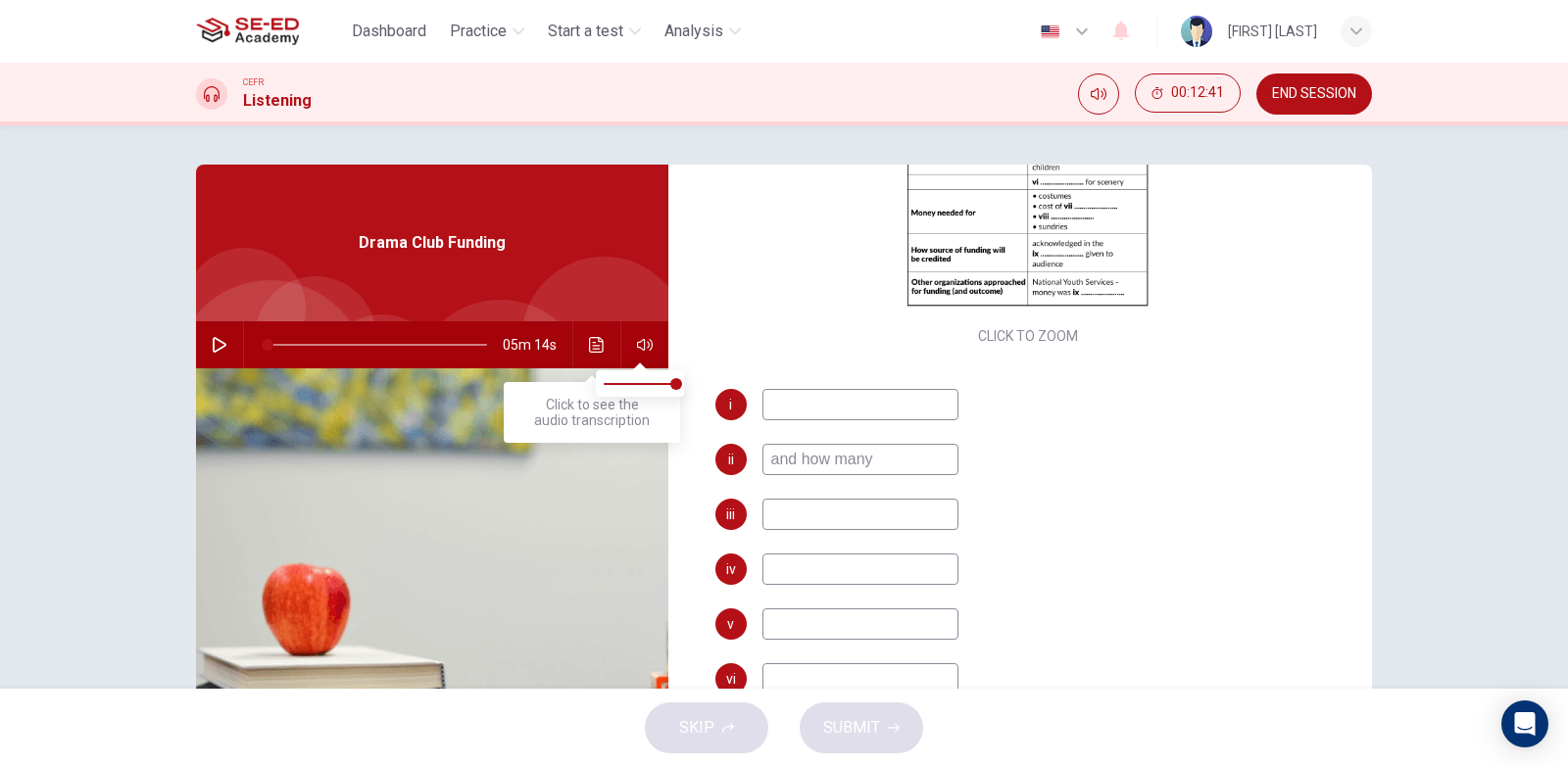 click at bounding box center (596, 345) 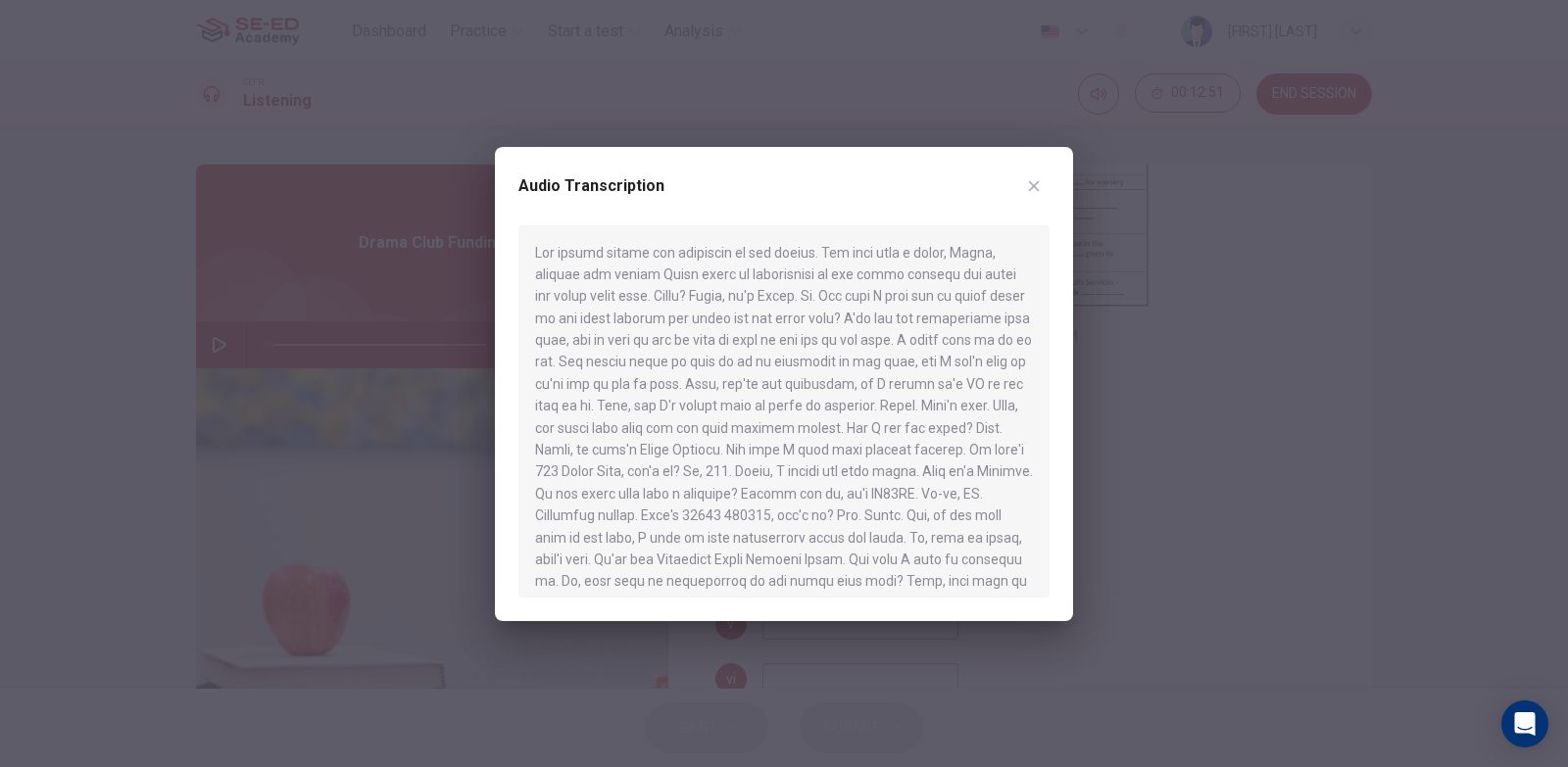 click at bounding box center (1034, 186) 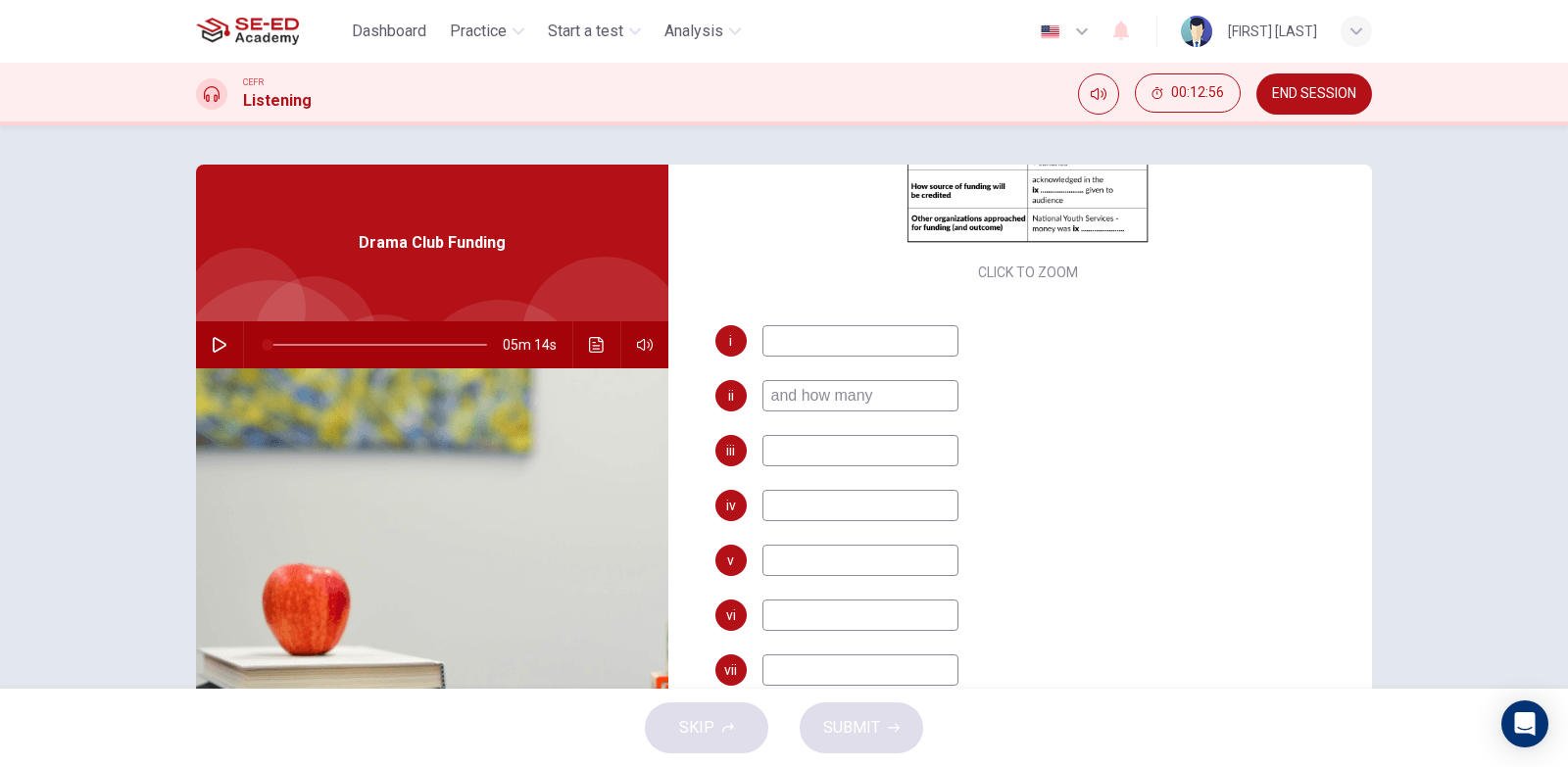 scroll, scrollTop: 490, scrollLeft: 0, axis: vertical 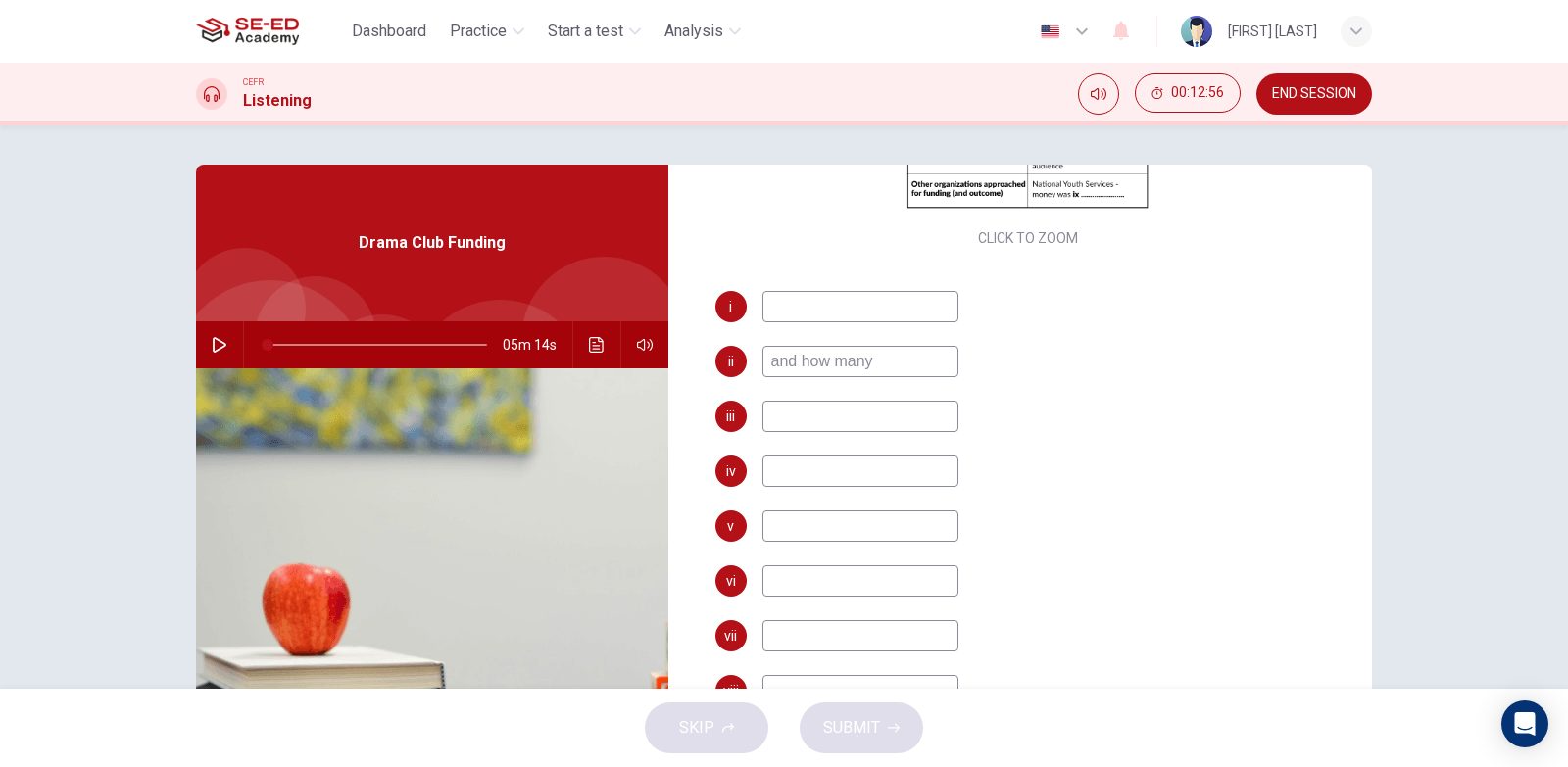 click at bounding box center (860, 307) 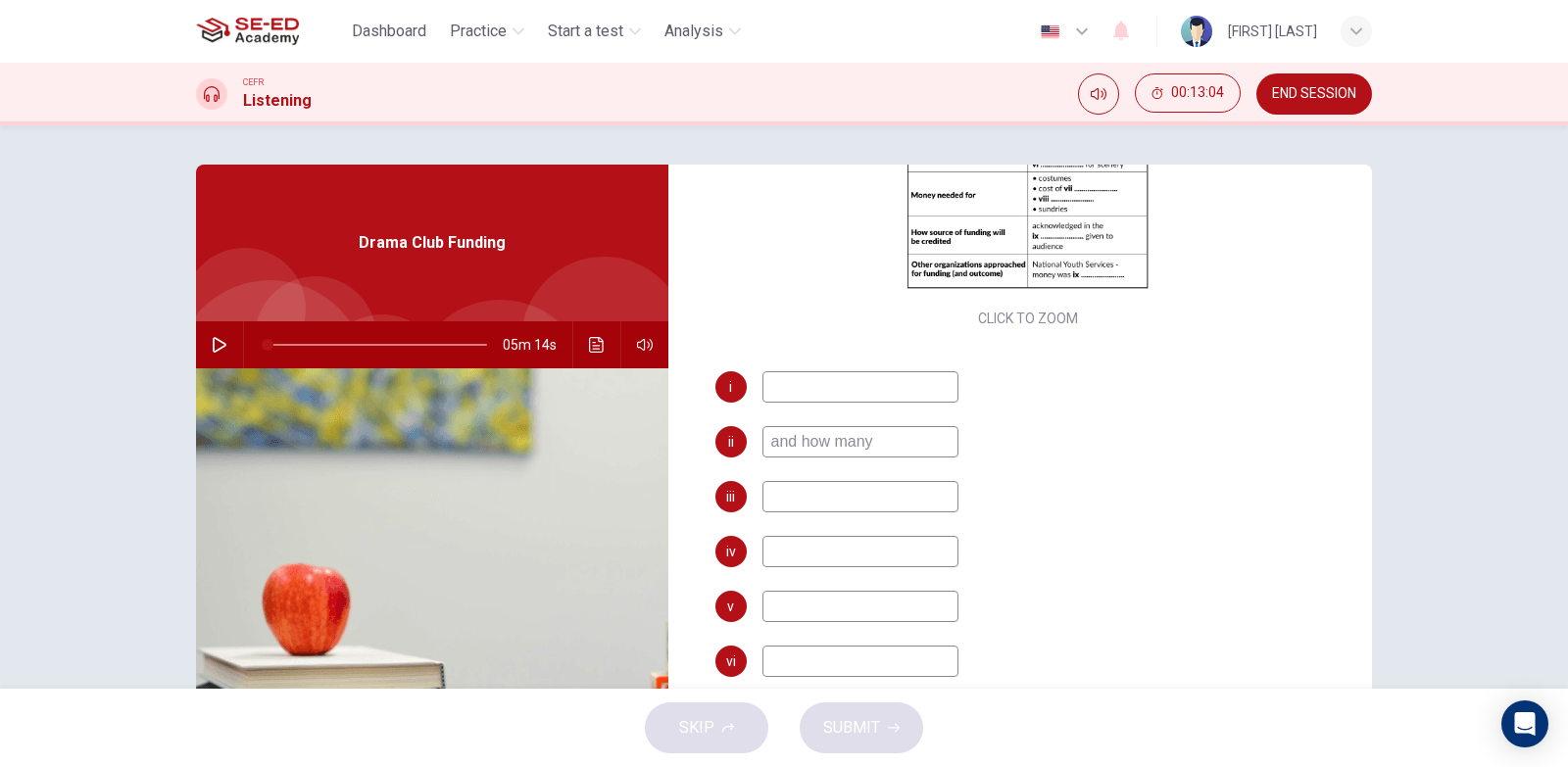 scroll, scrollTop: 294, scrollLeft: 0, axis: vertical 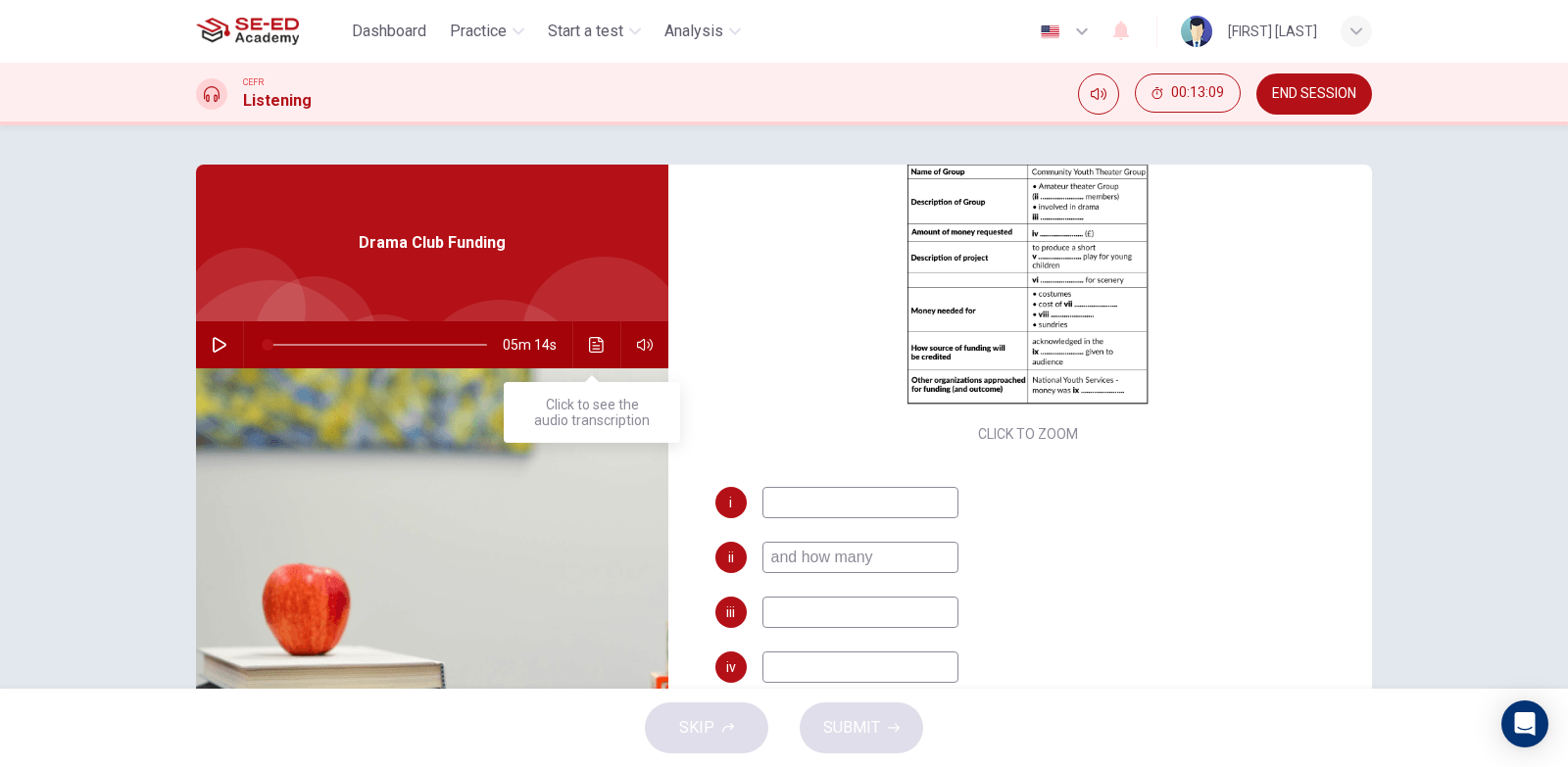 type on "dram" 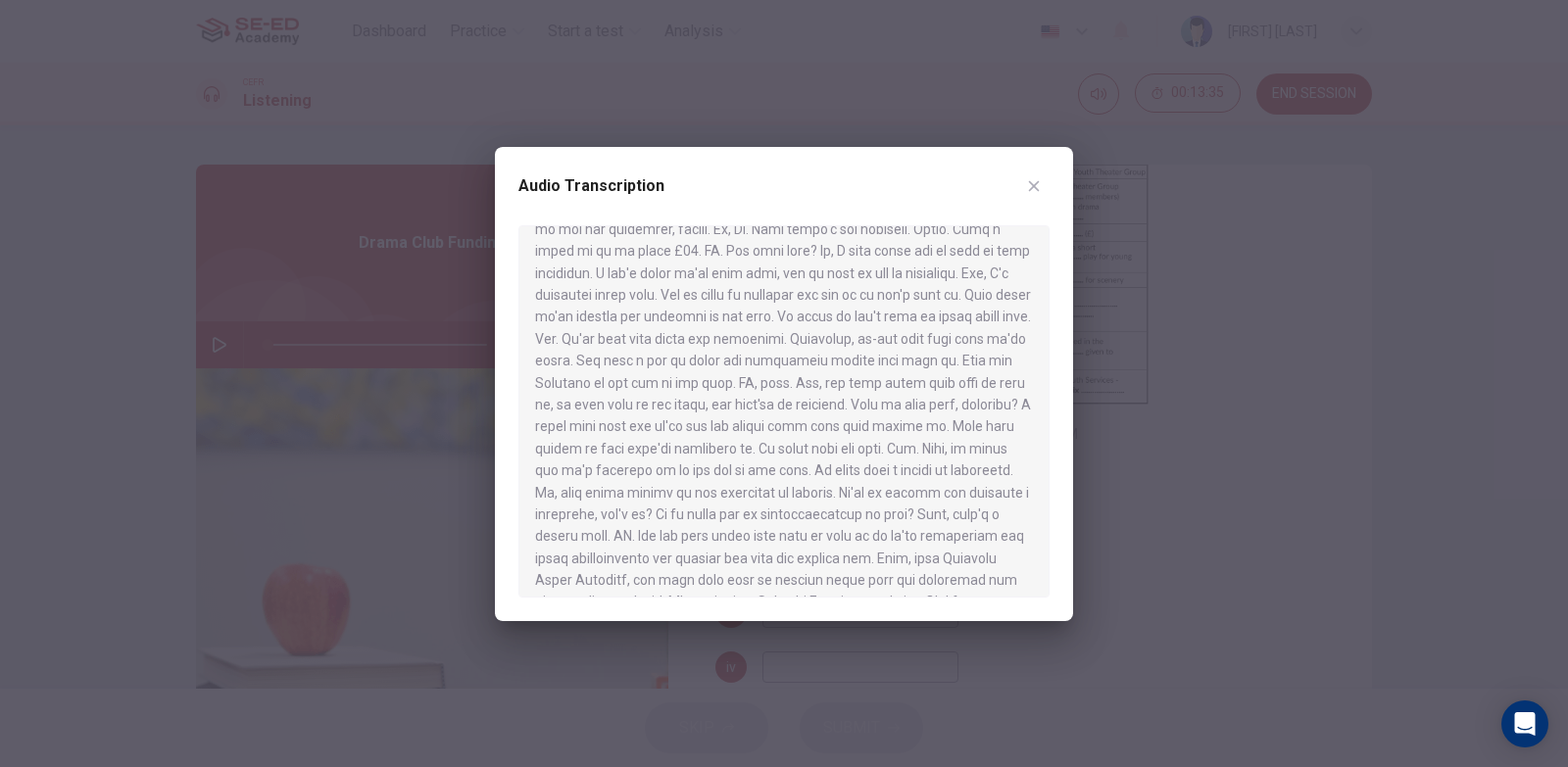 scroll, scrollTop: 561, scrollLeft: 0, axis: vertical 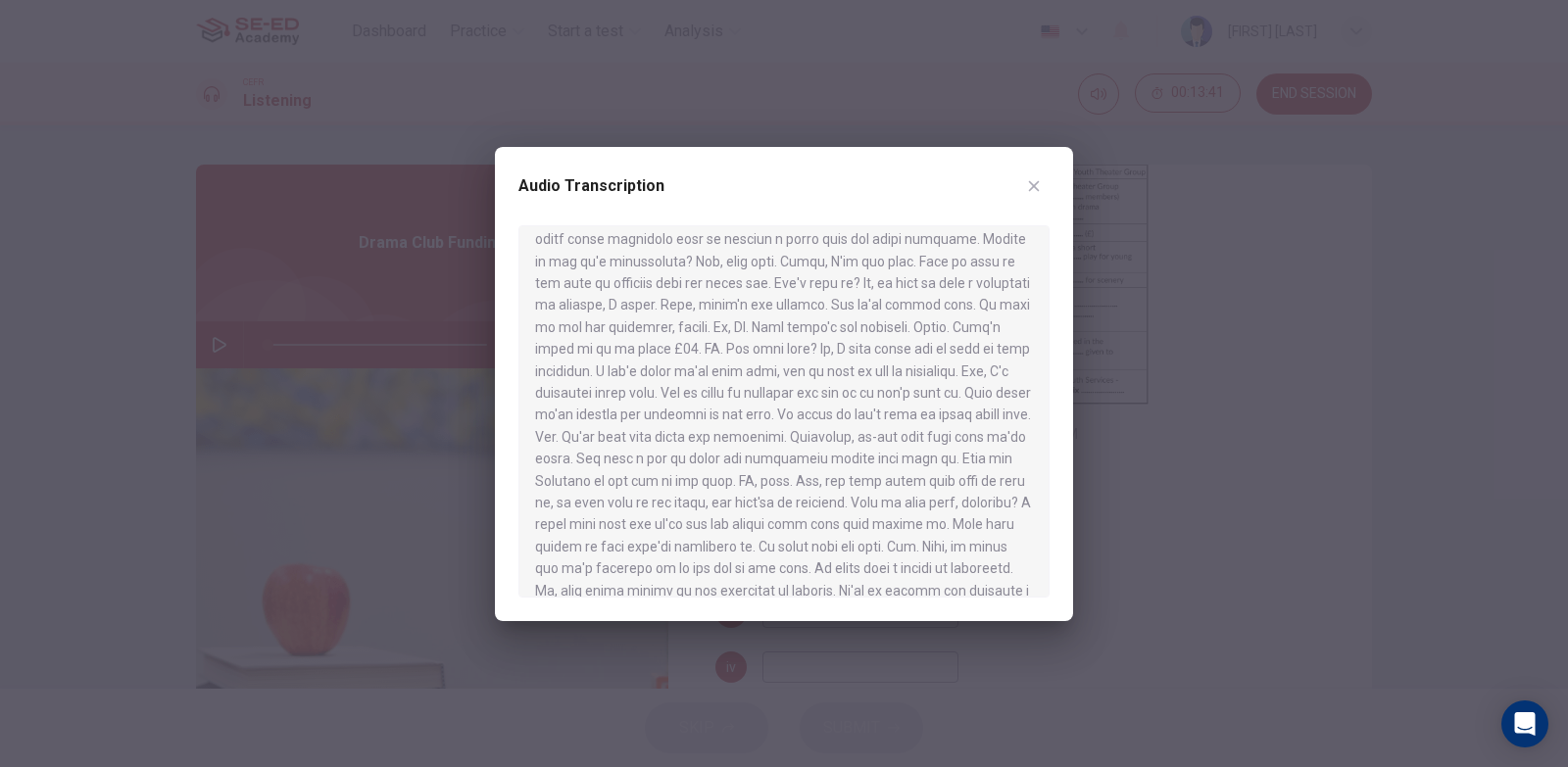 click at bounding box center [1034, 186] 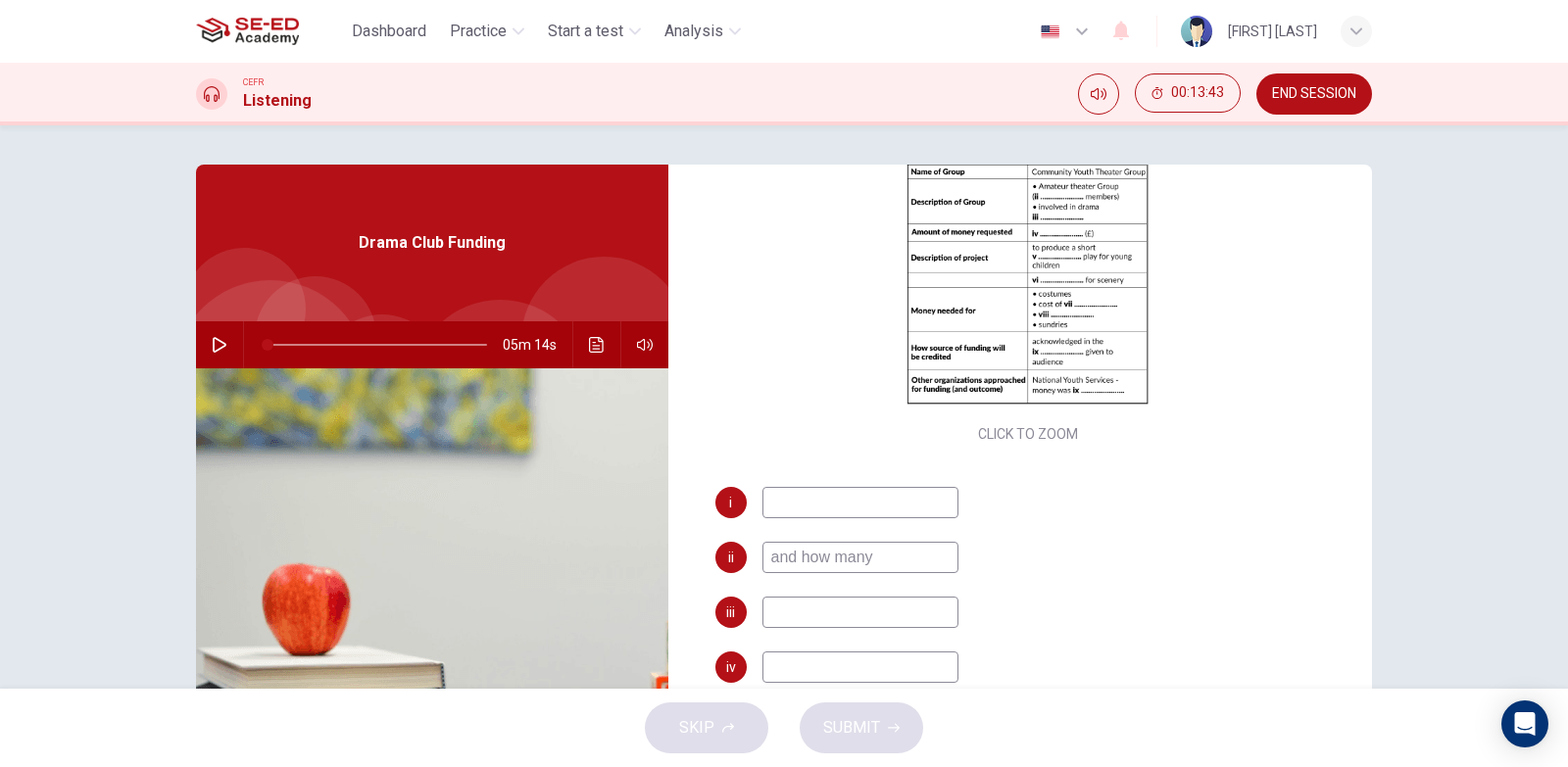 click at bounding box center [860, 503] 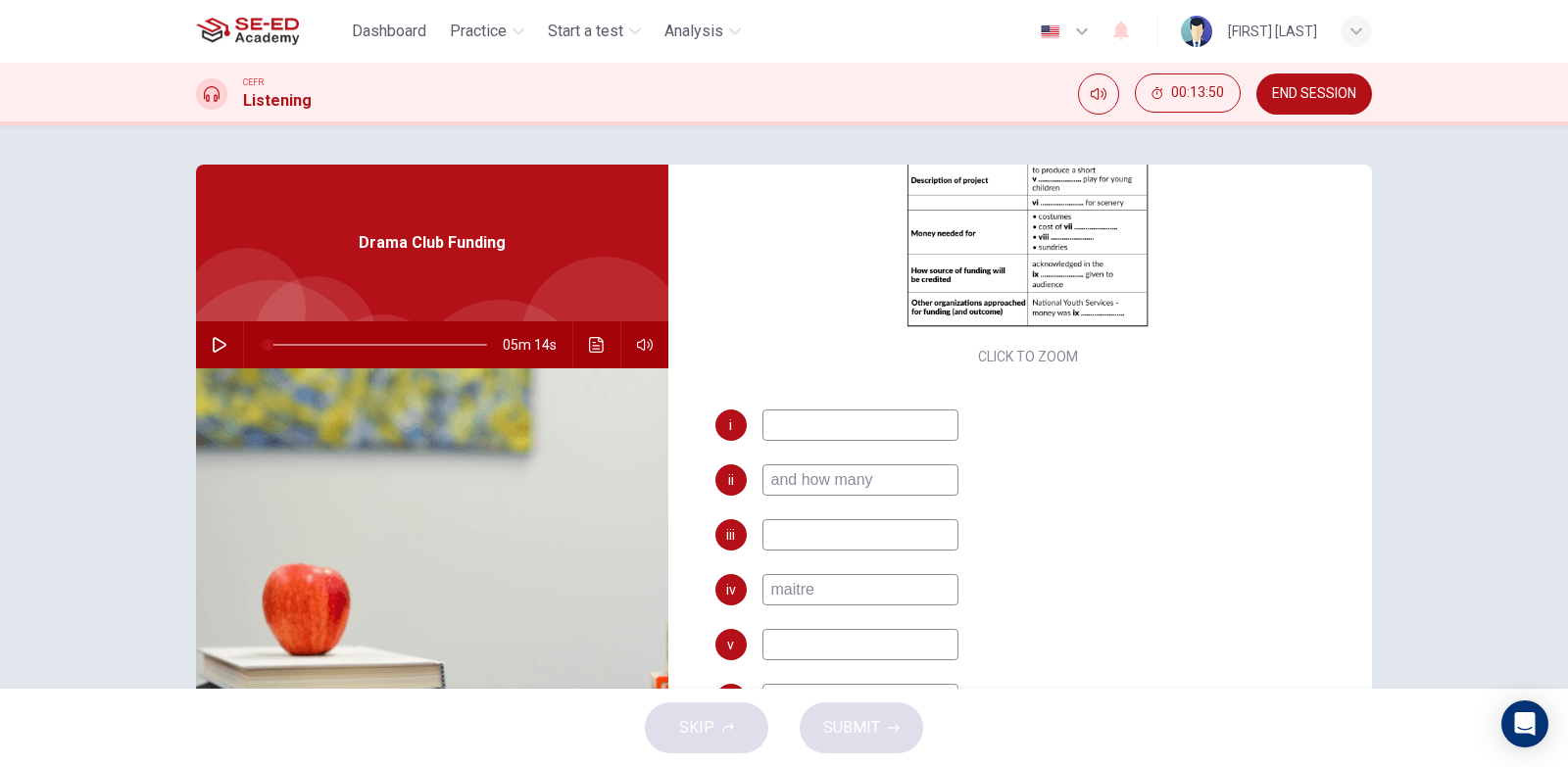 scroll, scrollTop: 500, scrollLeft: 0, axis: vertical 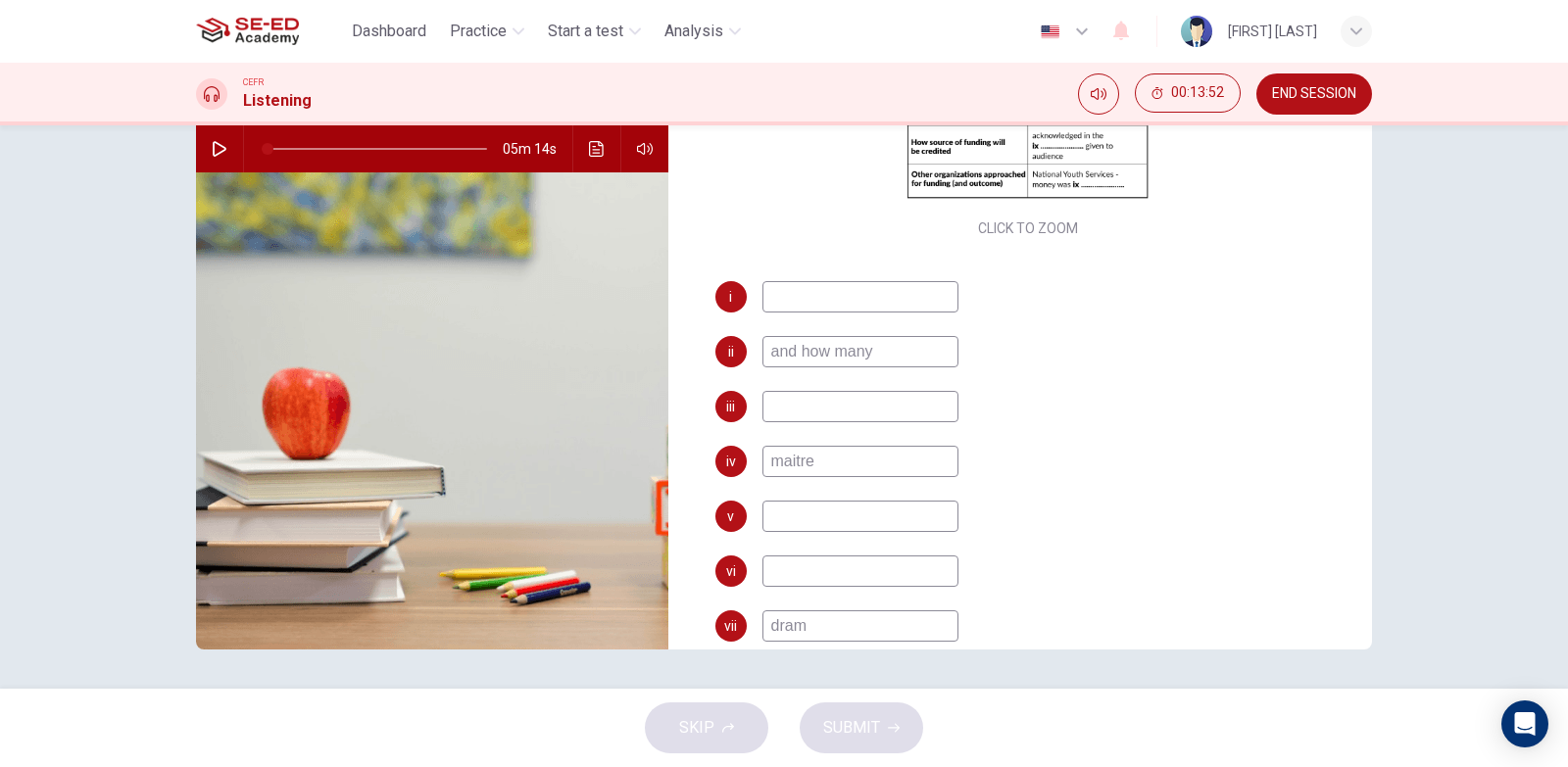 type on "maitre" 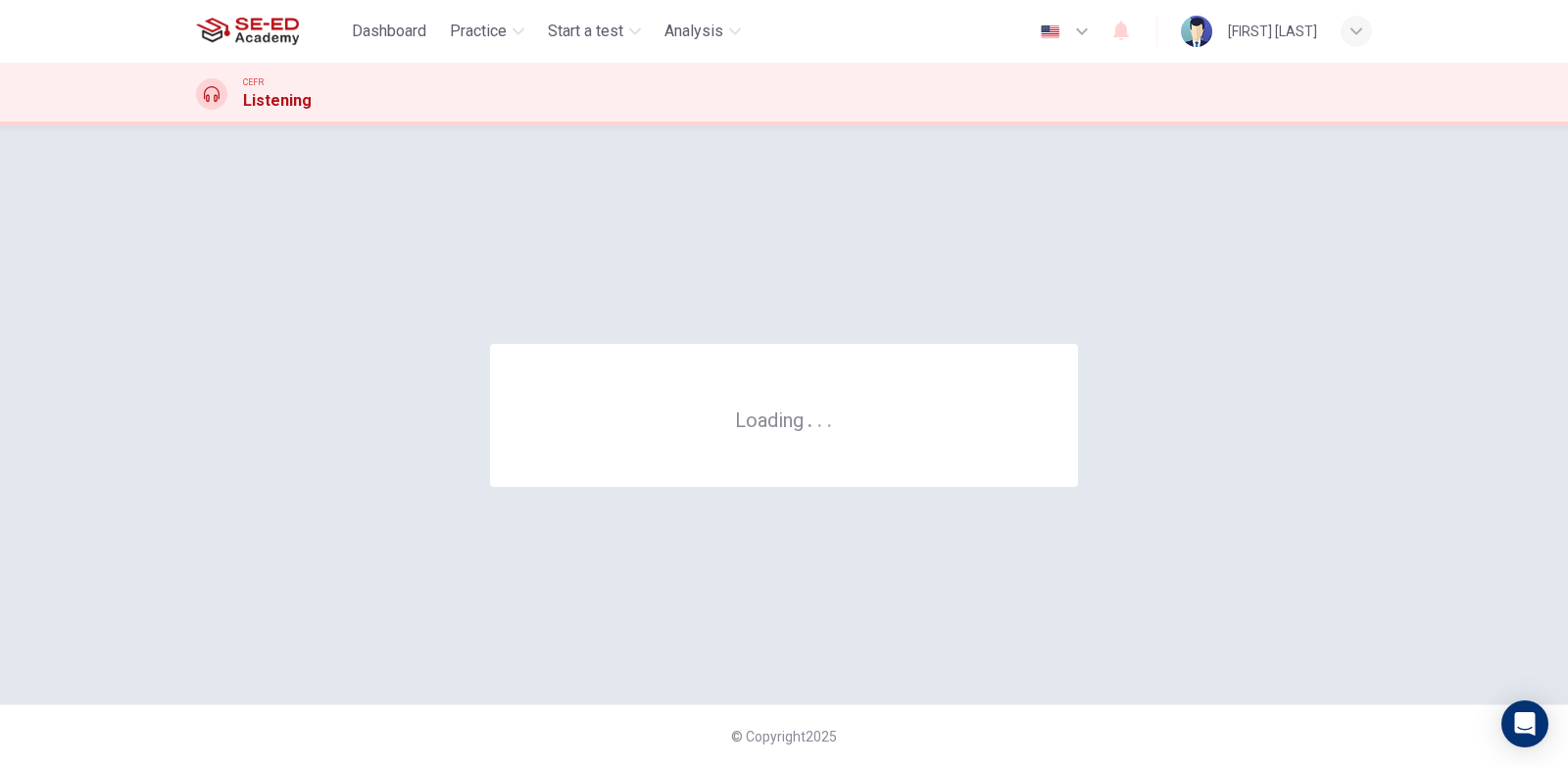 scroll, scrollTop: 0, scrollLeft: 0, axis: both 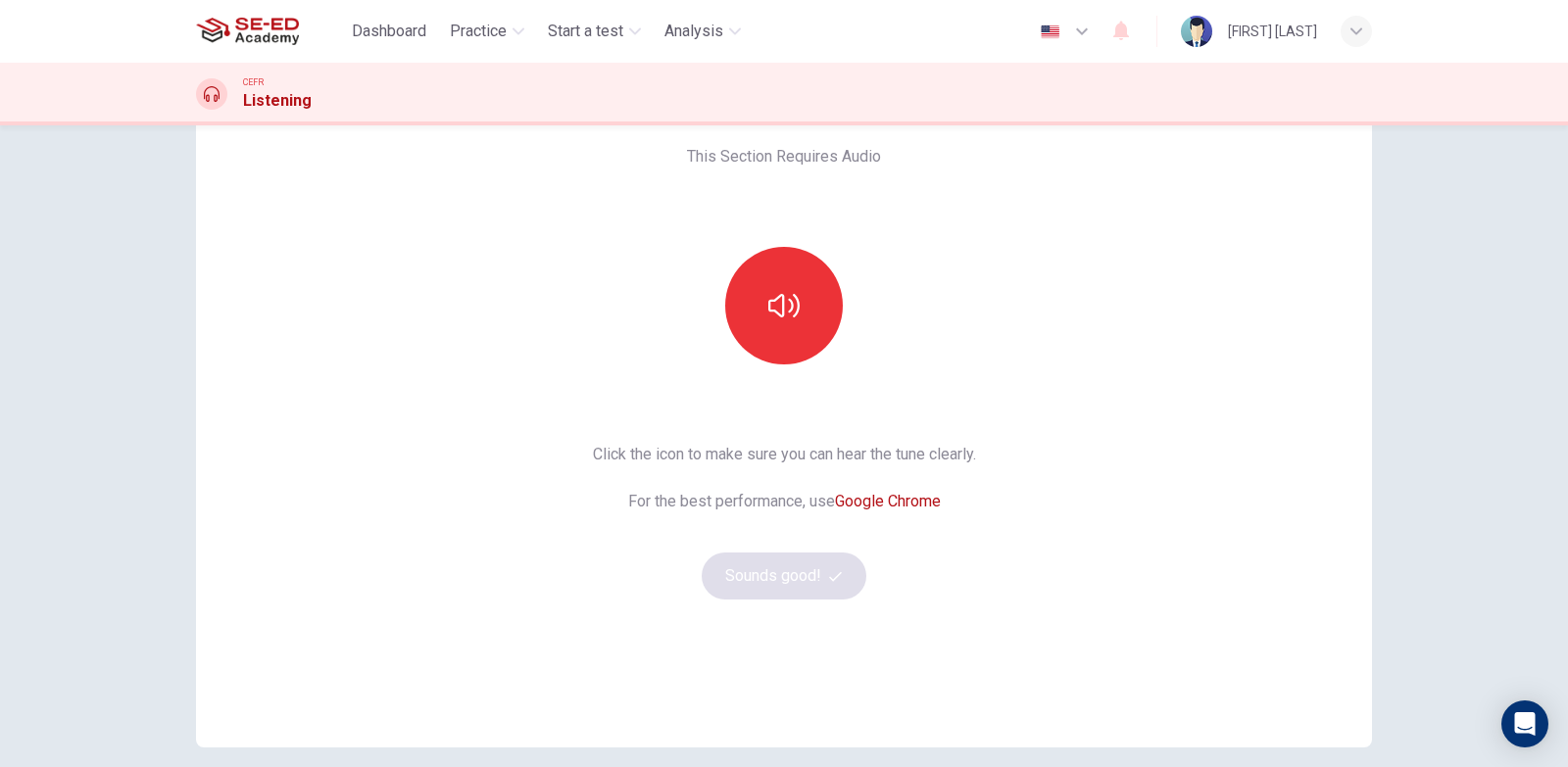 click on "Google Chrome" at bounding box center (888, 501) 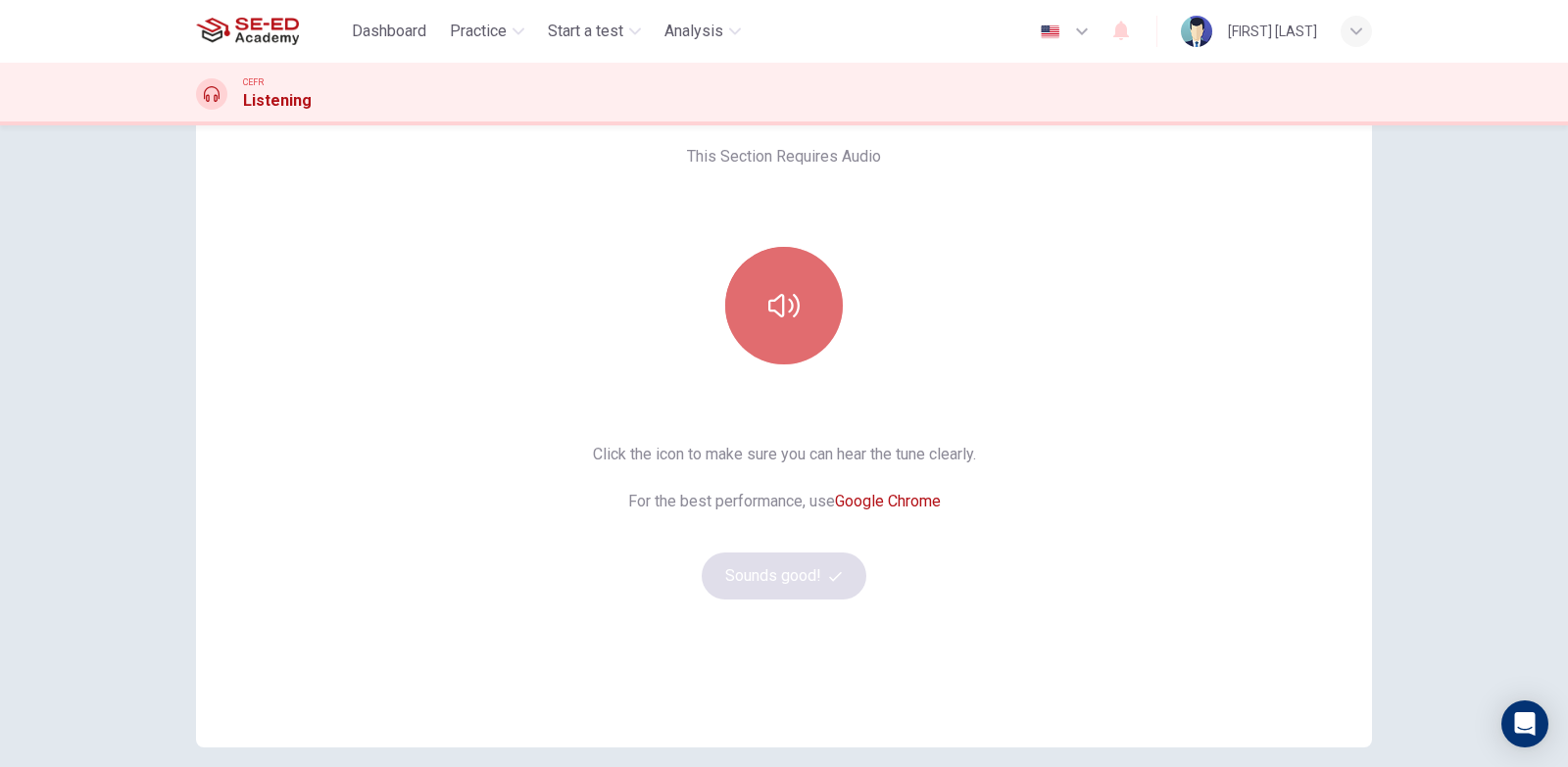 click at bounding box center (784, 306) 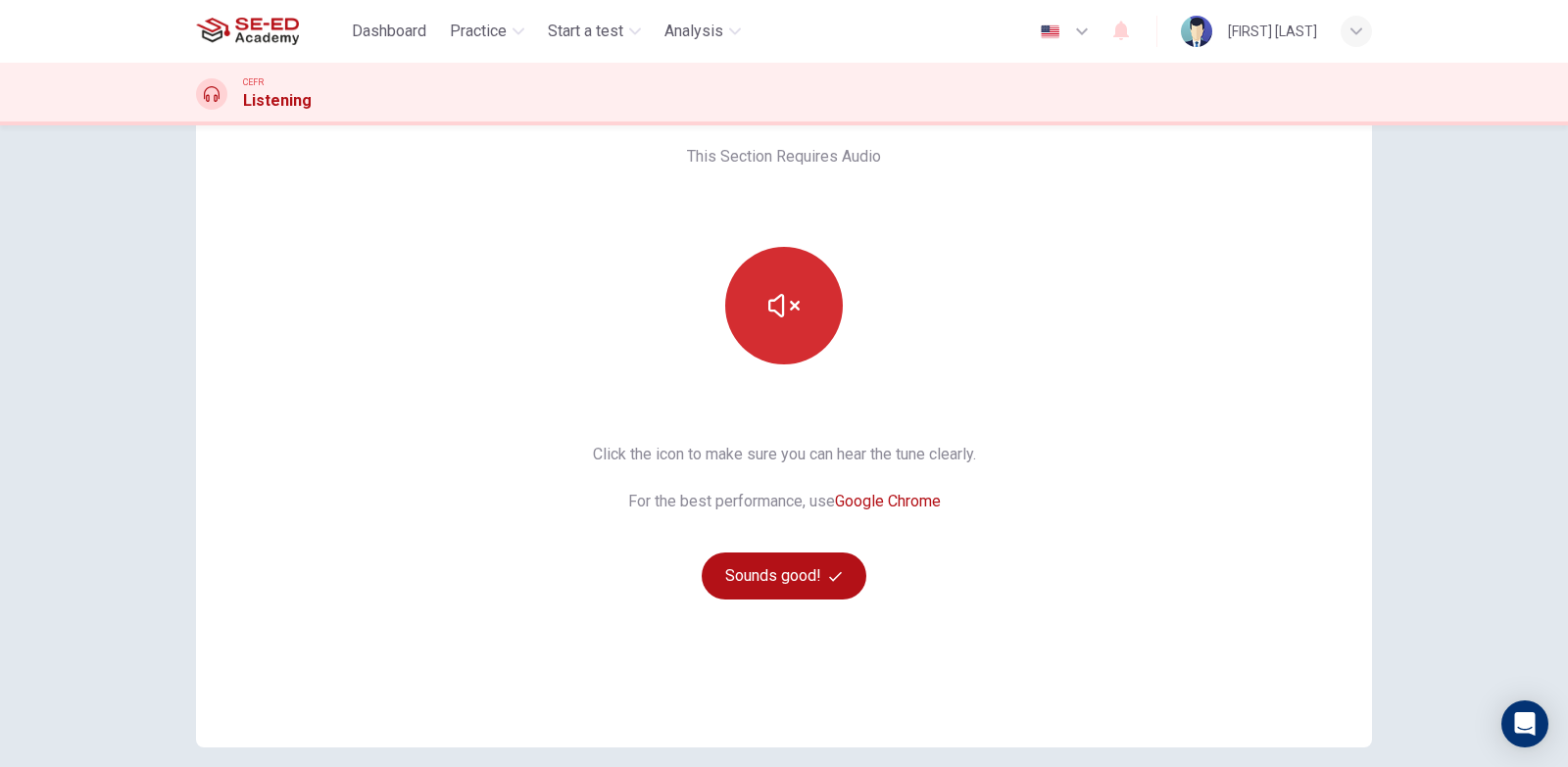 click at bounding box center (784, 306) 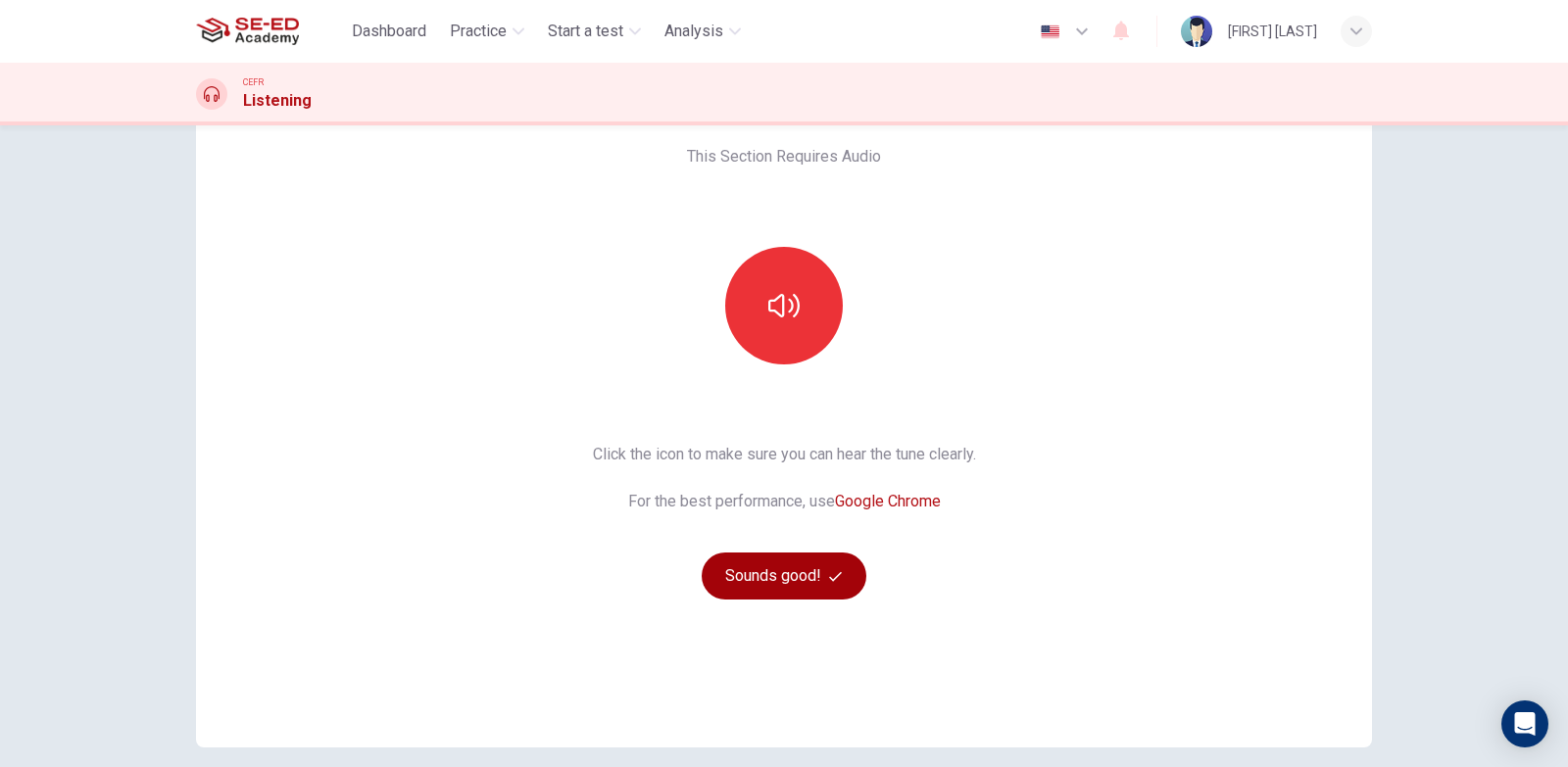 click on "Sounds good!" at bounding box center [784, 576] 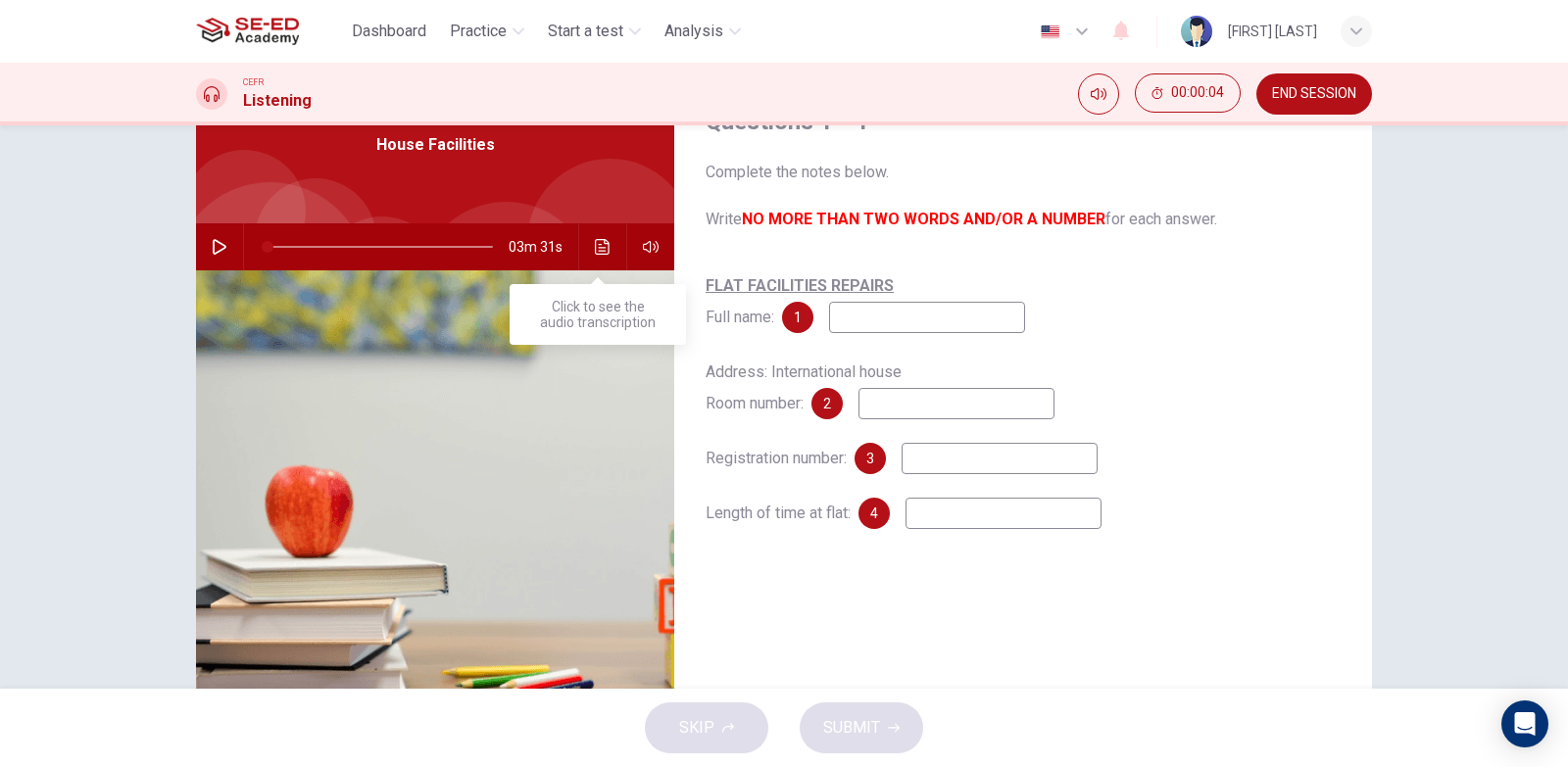 click at bounding box center (603, 247) 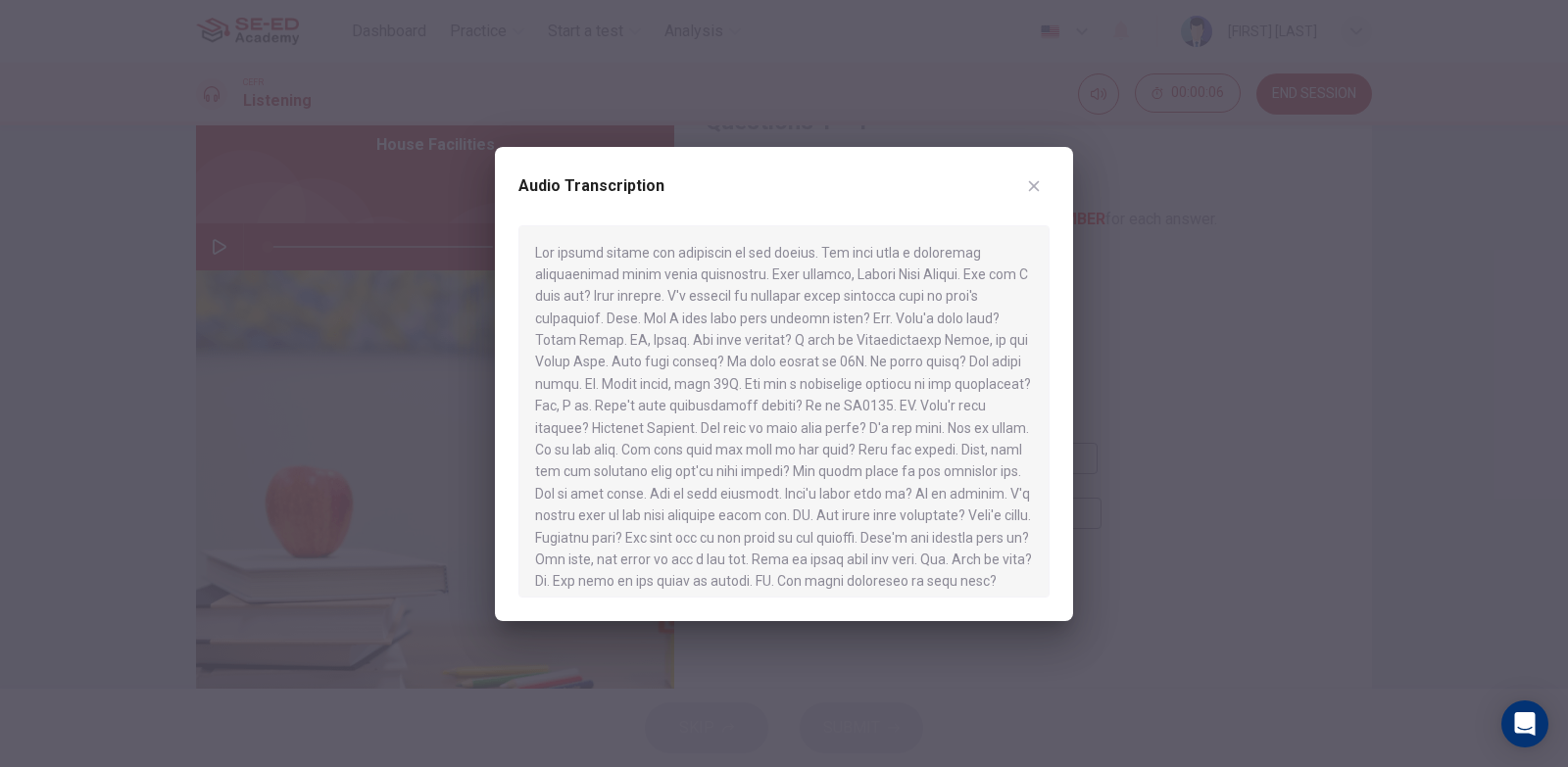 drag, startPoint x: 1050, startPoint y: 168, endPoint x: 1044, endPoint y: 179, distance: 12.529964 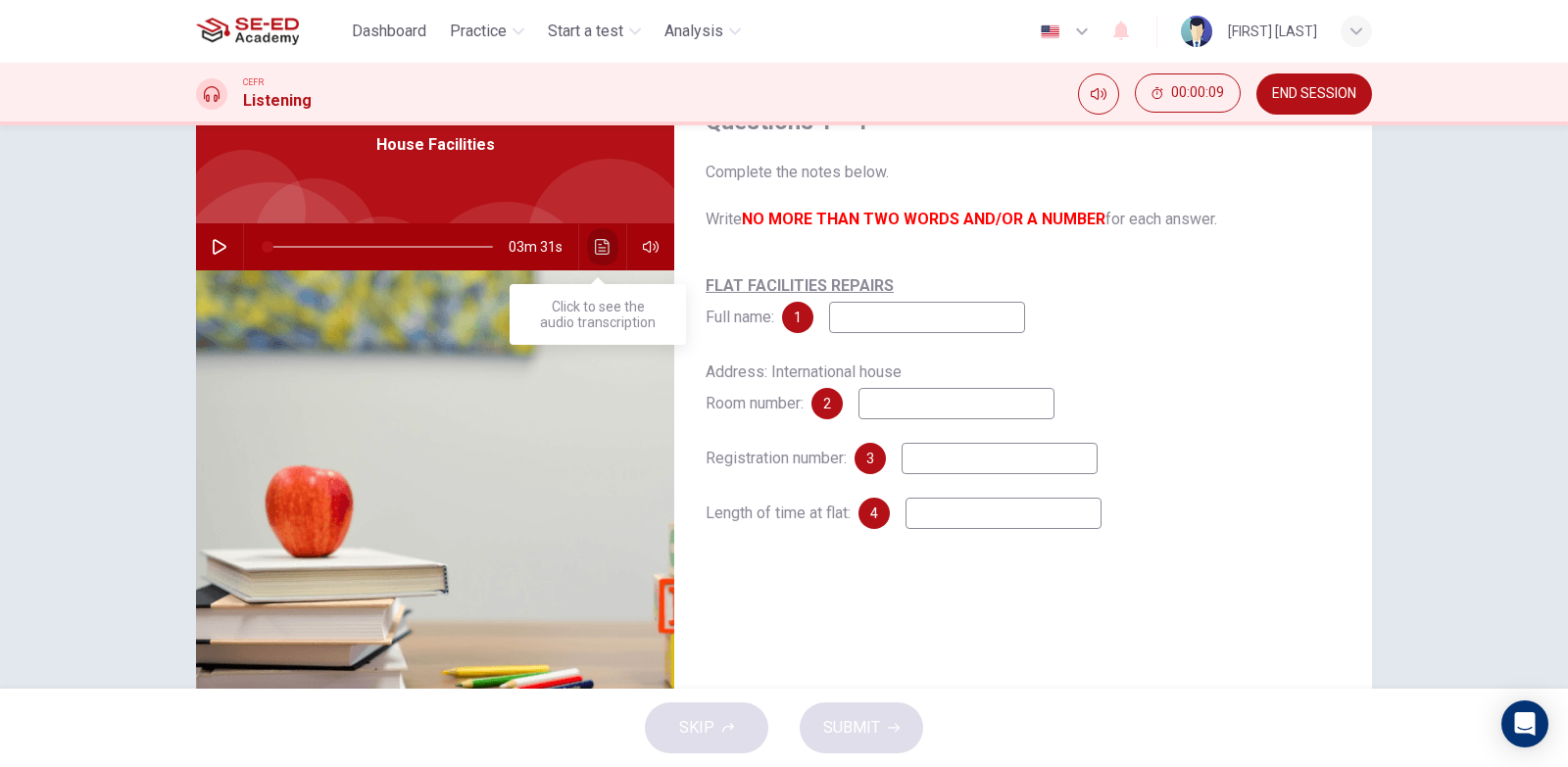 click at bounding box center (603, 247) 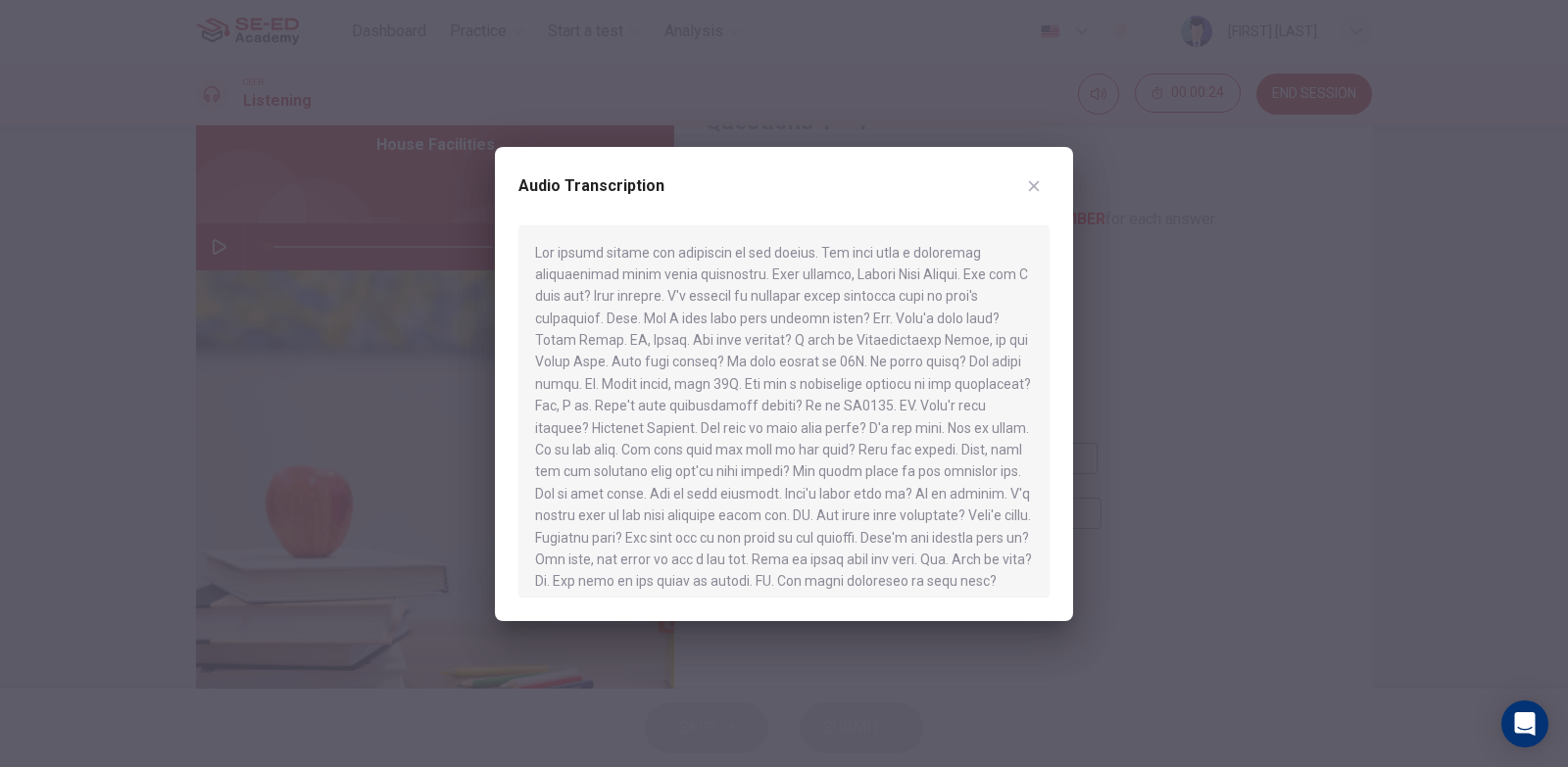 drag, startPoint x: 1032, startPoint y: 189, endPoint x: 879, endPoint y: 204, distance: 153.7335 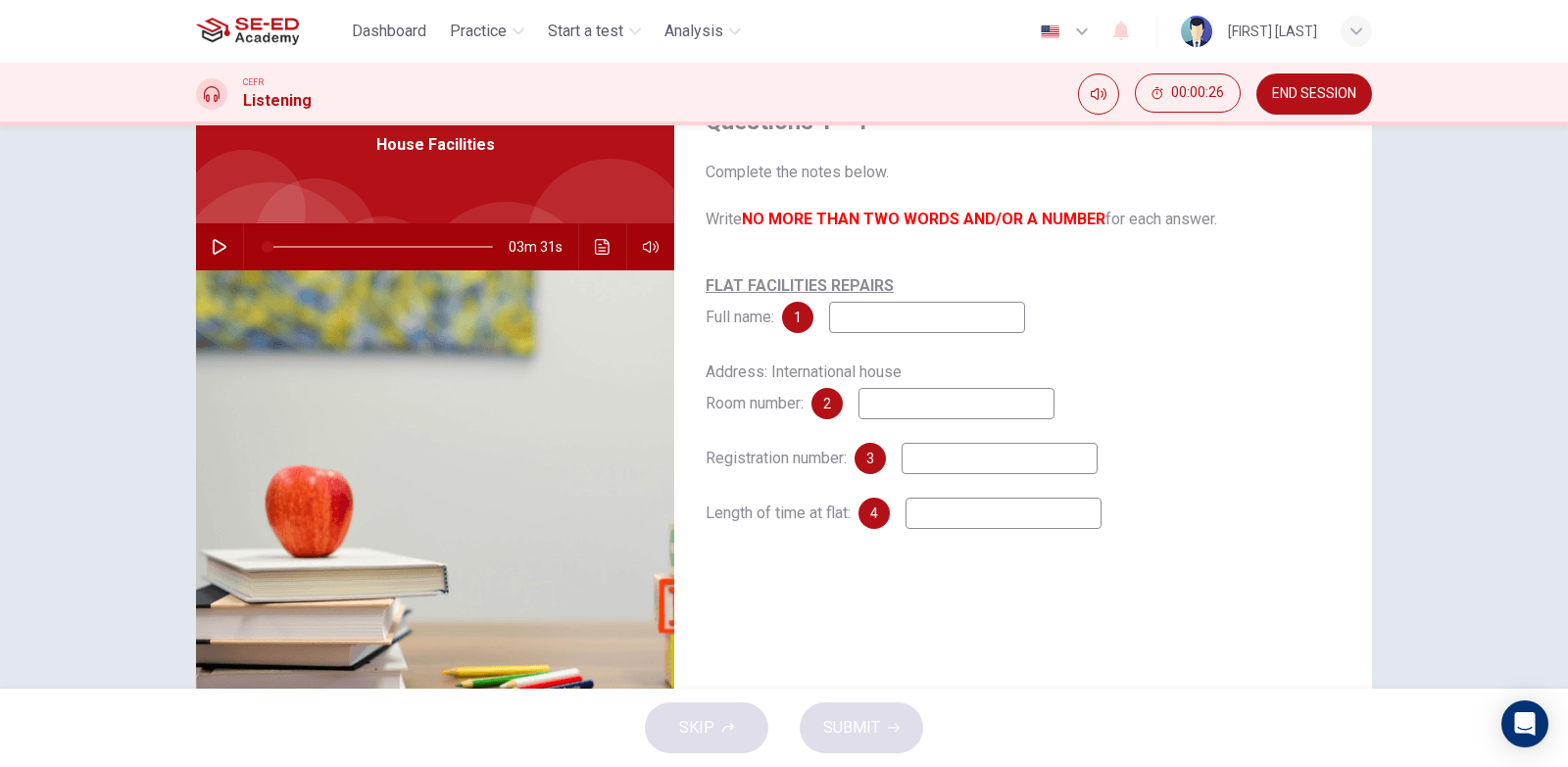 click at bounding box center [220, 247] 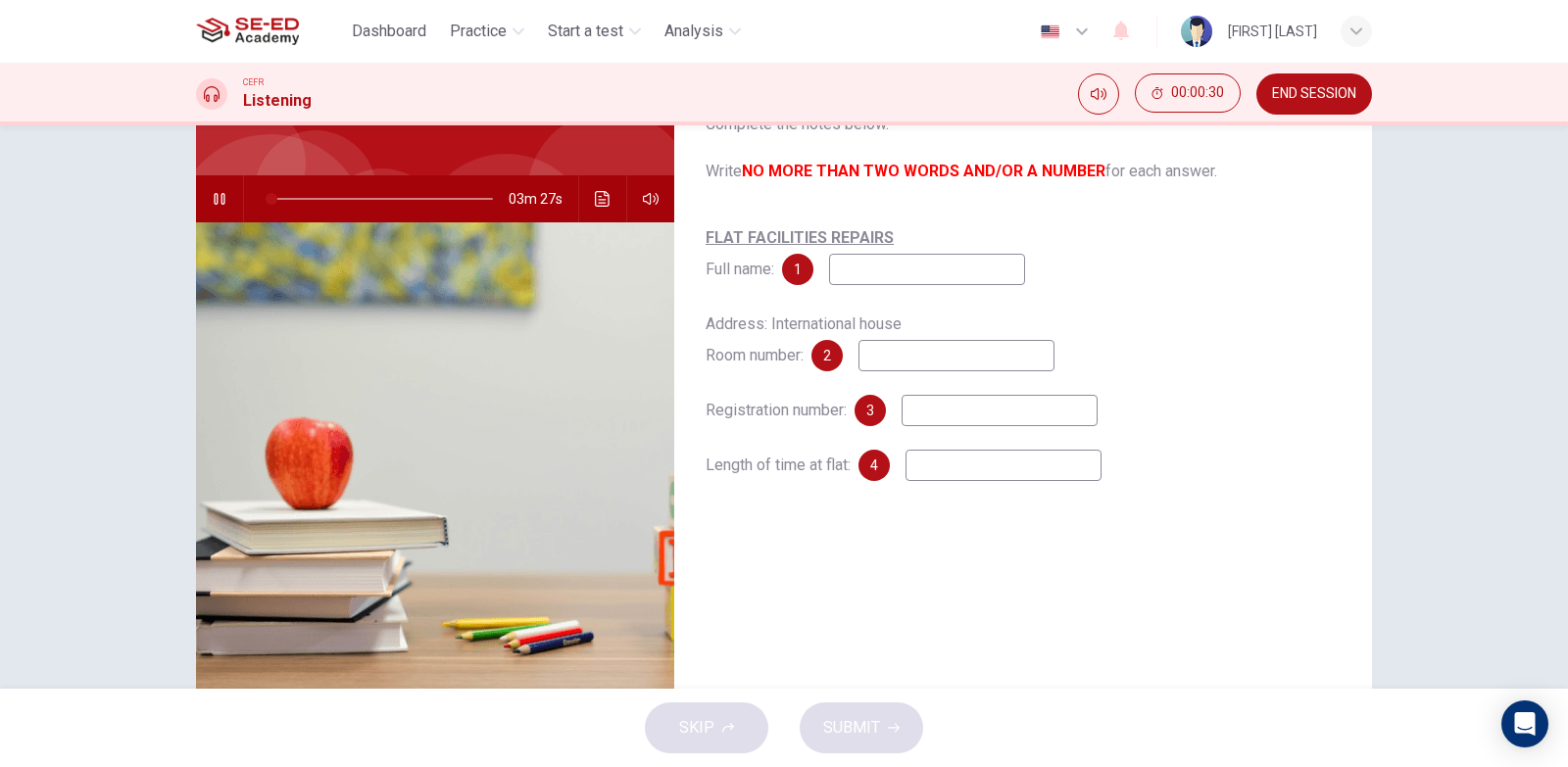 scroll, scrollTop: 98, scrollLeft: 0, axis: vertical 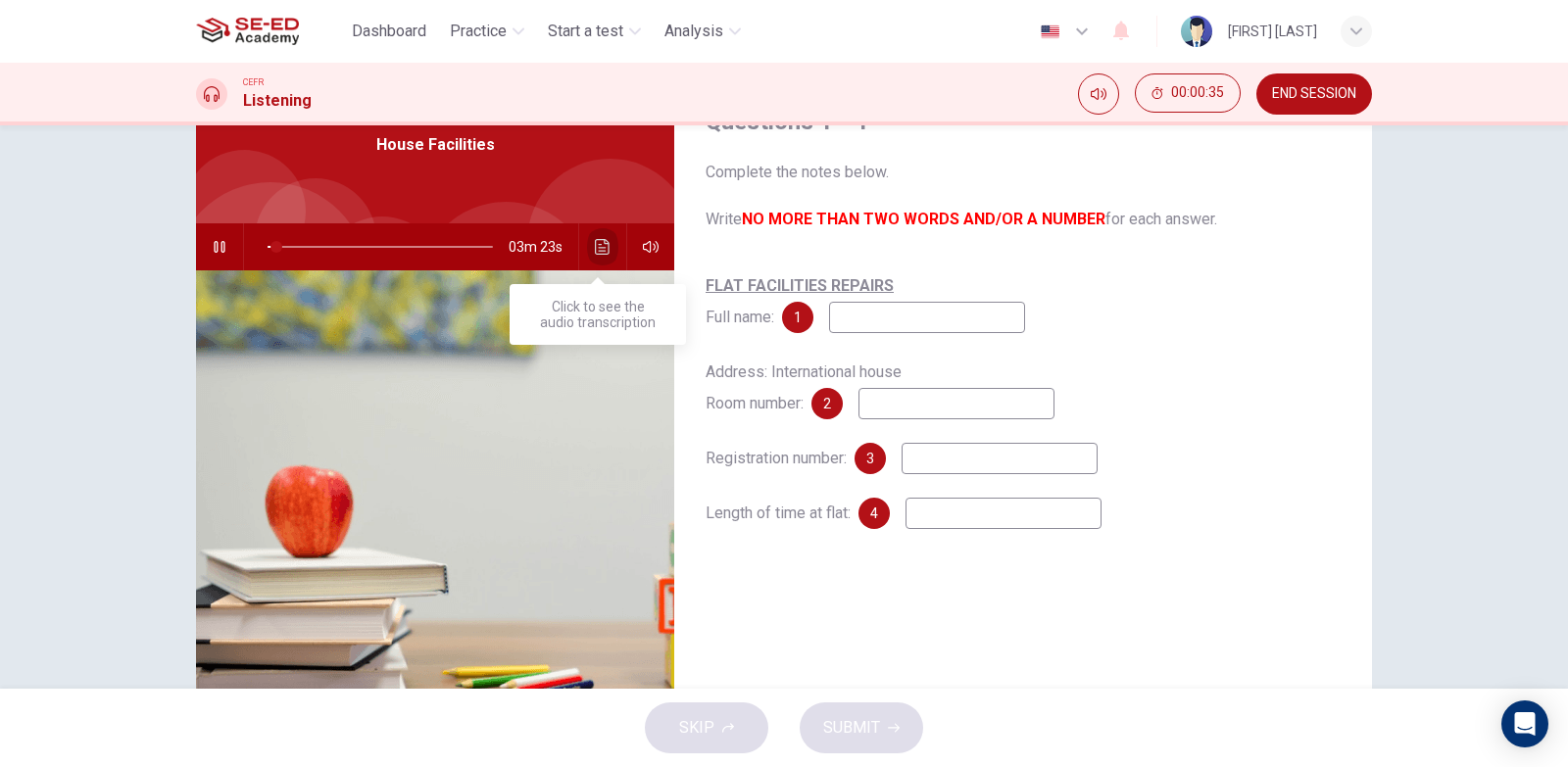 click at bounding box center (602, 247) 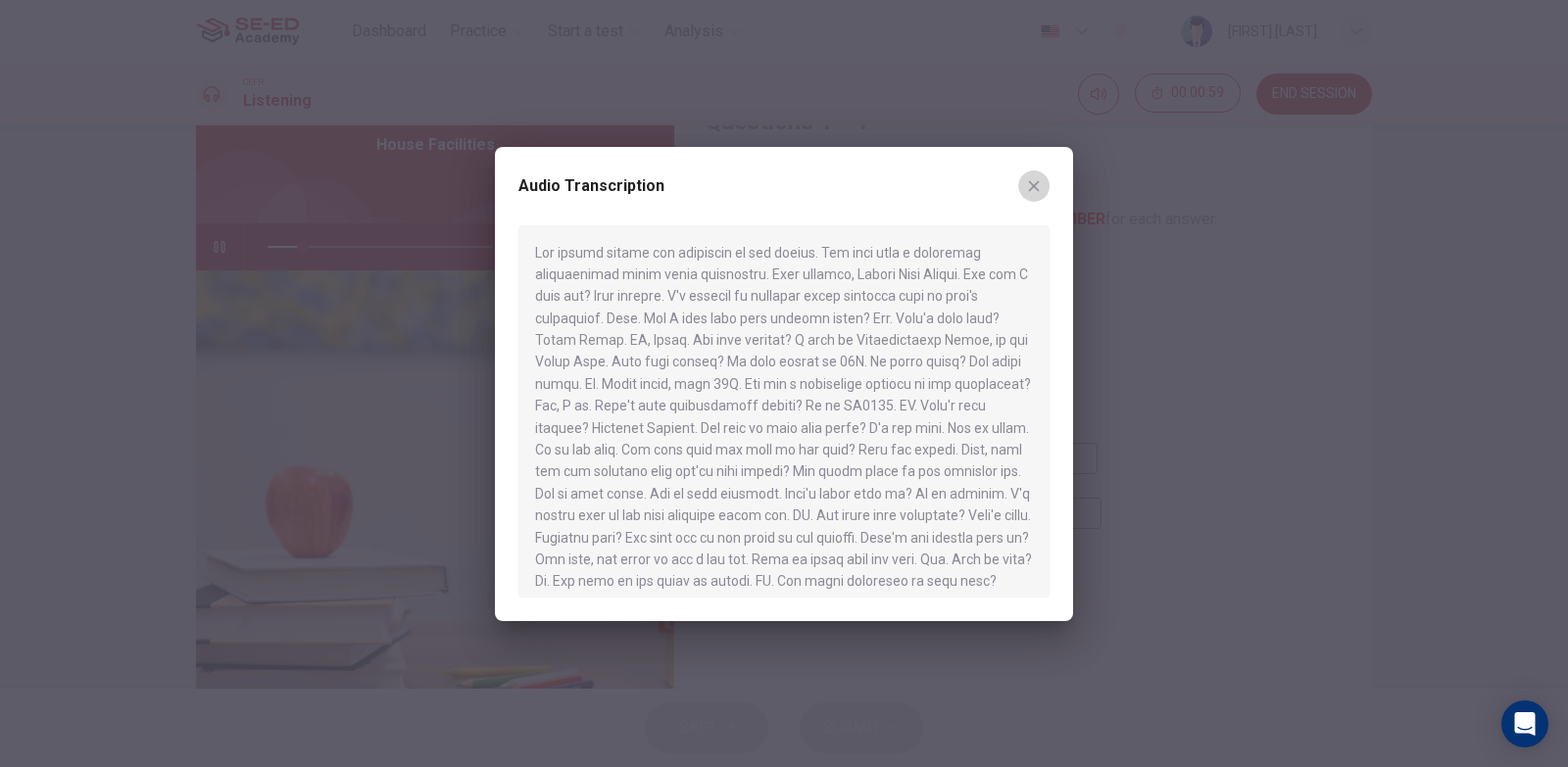 click at bounding box center (1034, 186) 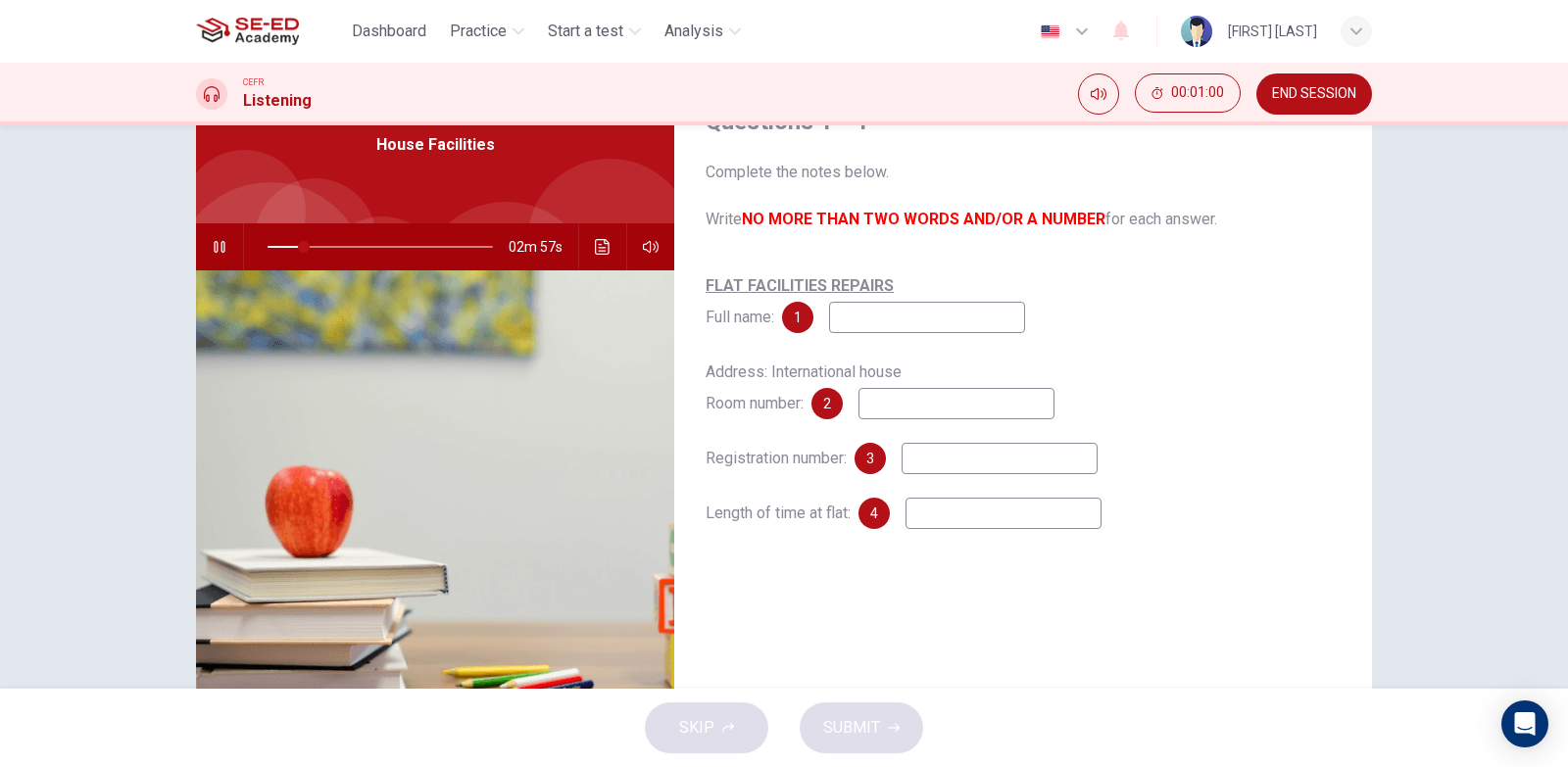 click at bounding box center (927, 317) 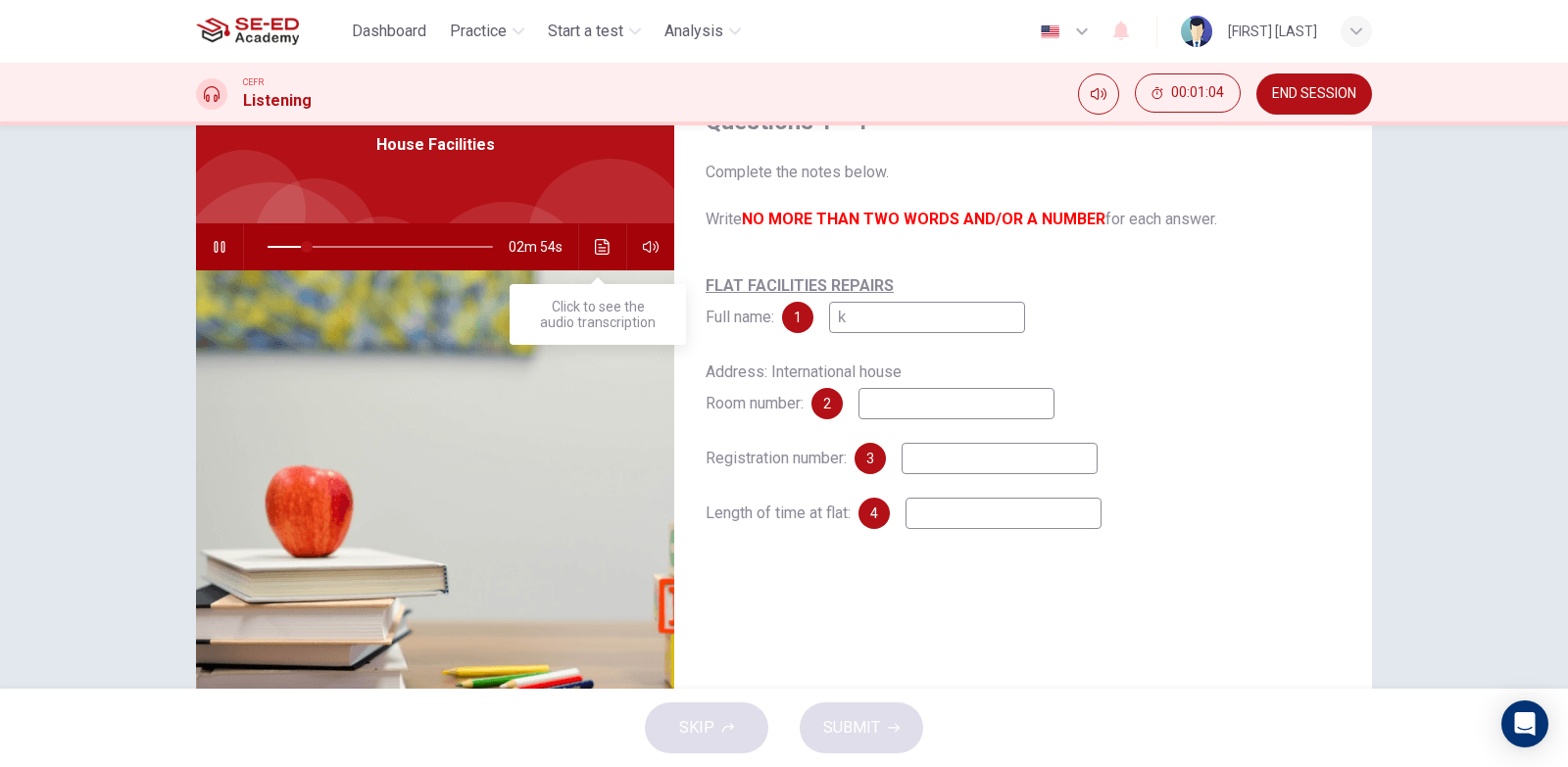 click at bounding box center [603, 247] 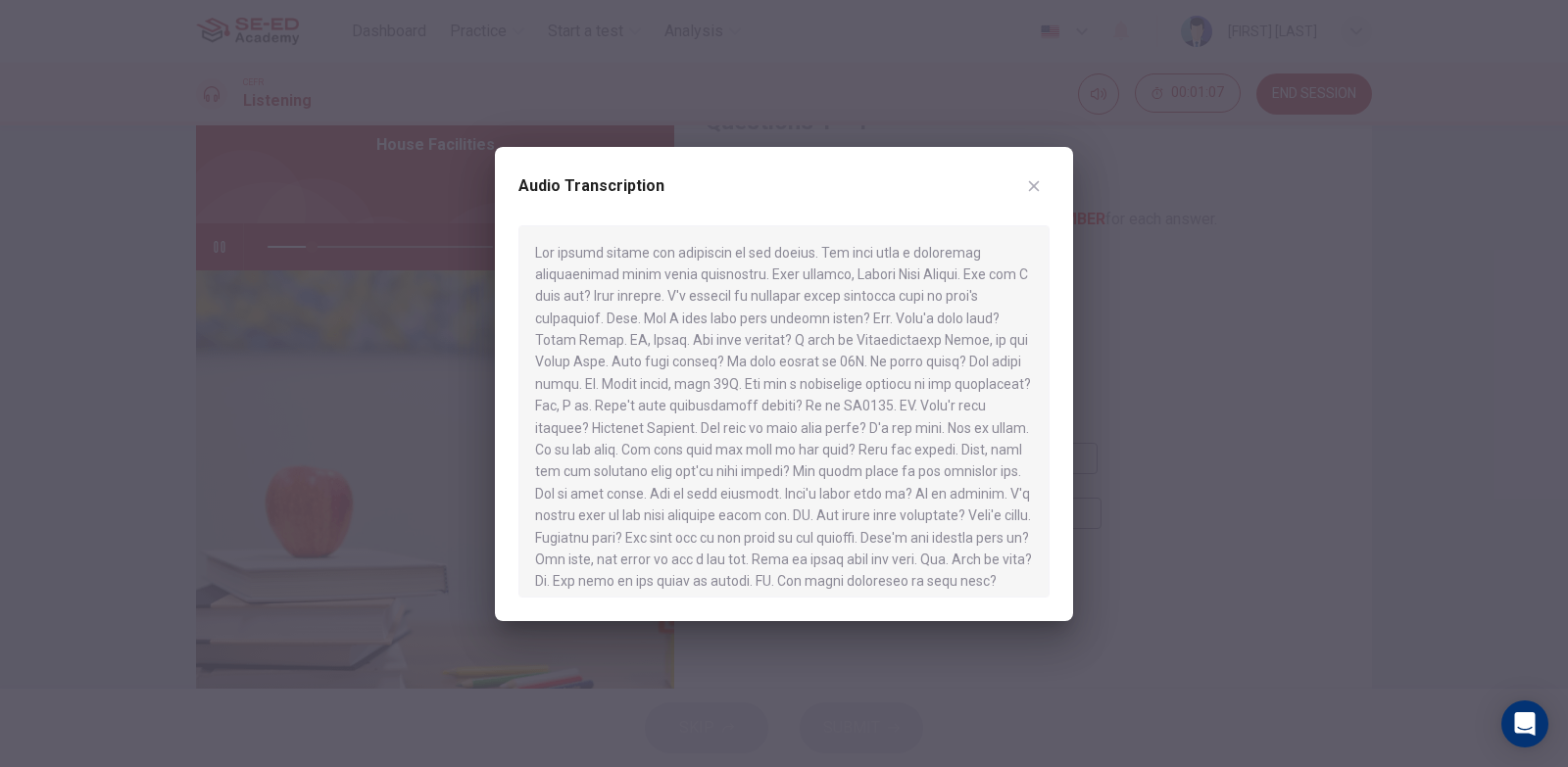 drag, startPoint x: 1044, startPoint y: 189, endPoint x: 1023, endPoint y: 206, distance: 27.018512 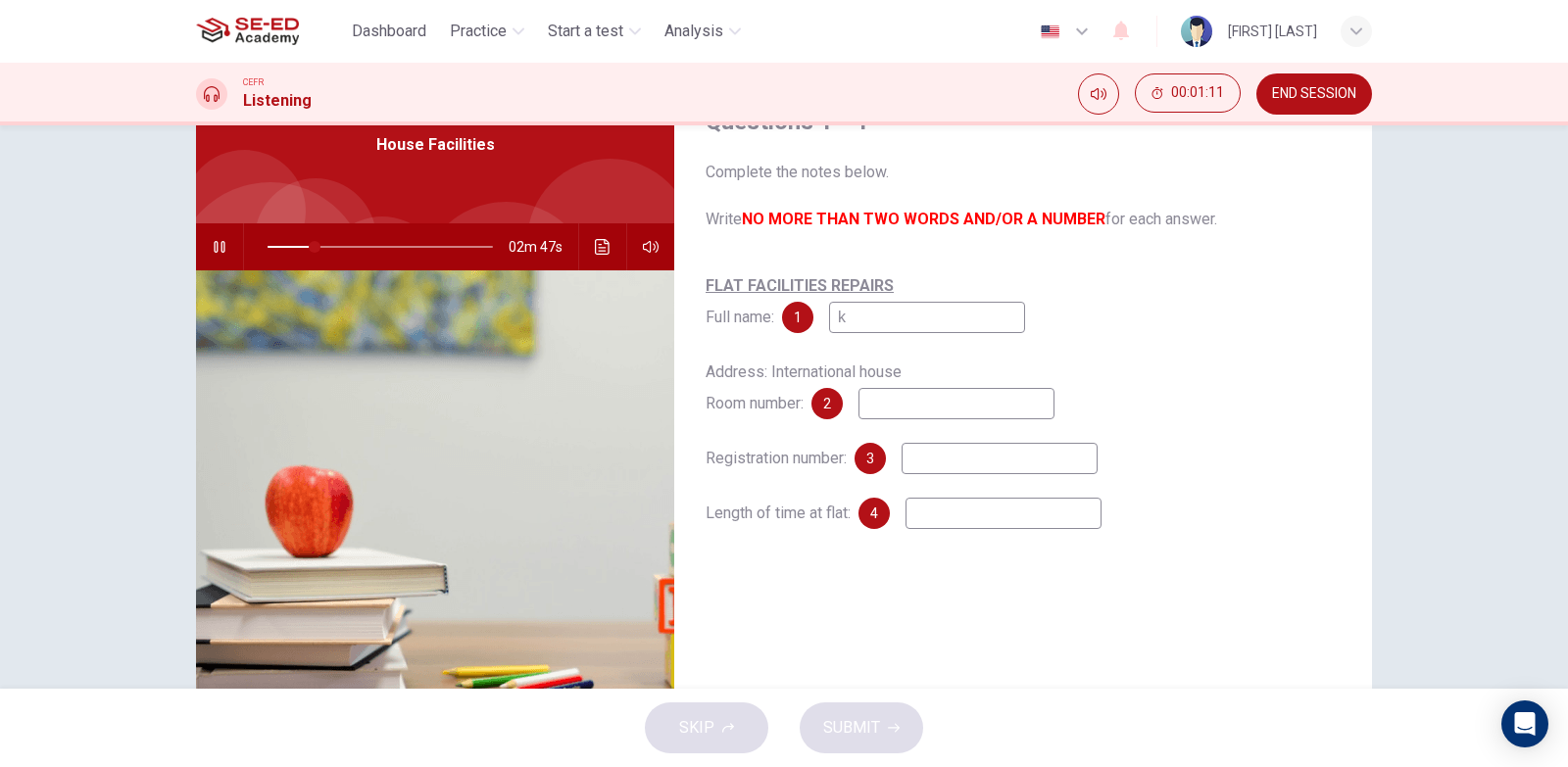 click on "k" at bounding box center [927, 317] 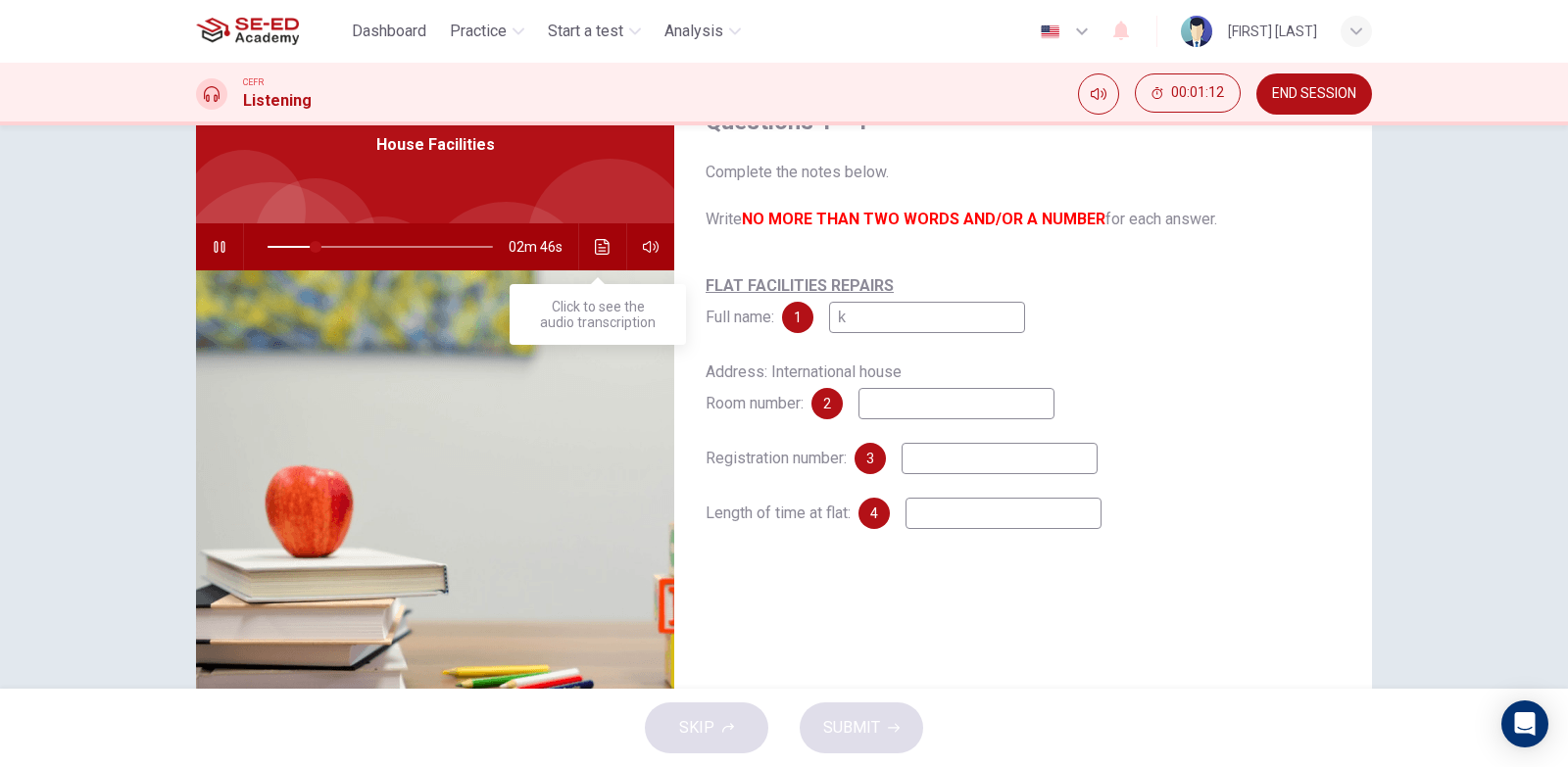 click on "02m 46s" at bounding box center [435, 247] 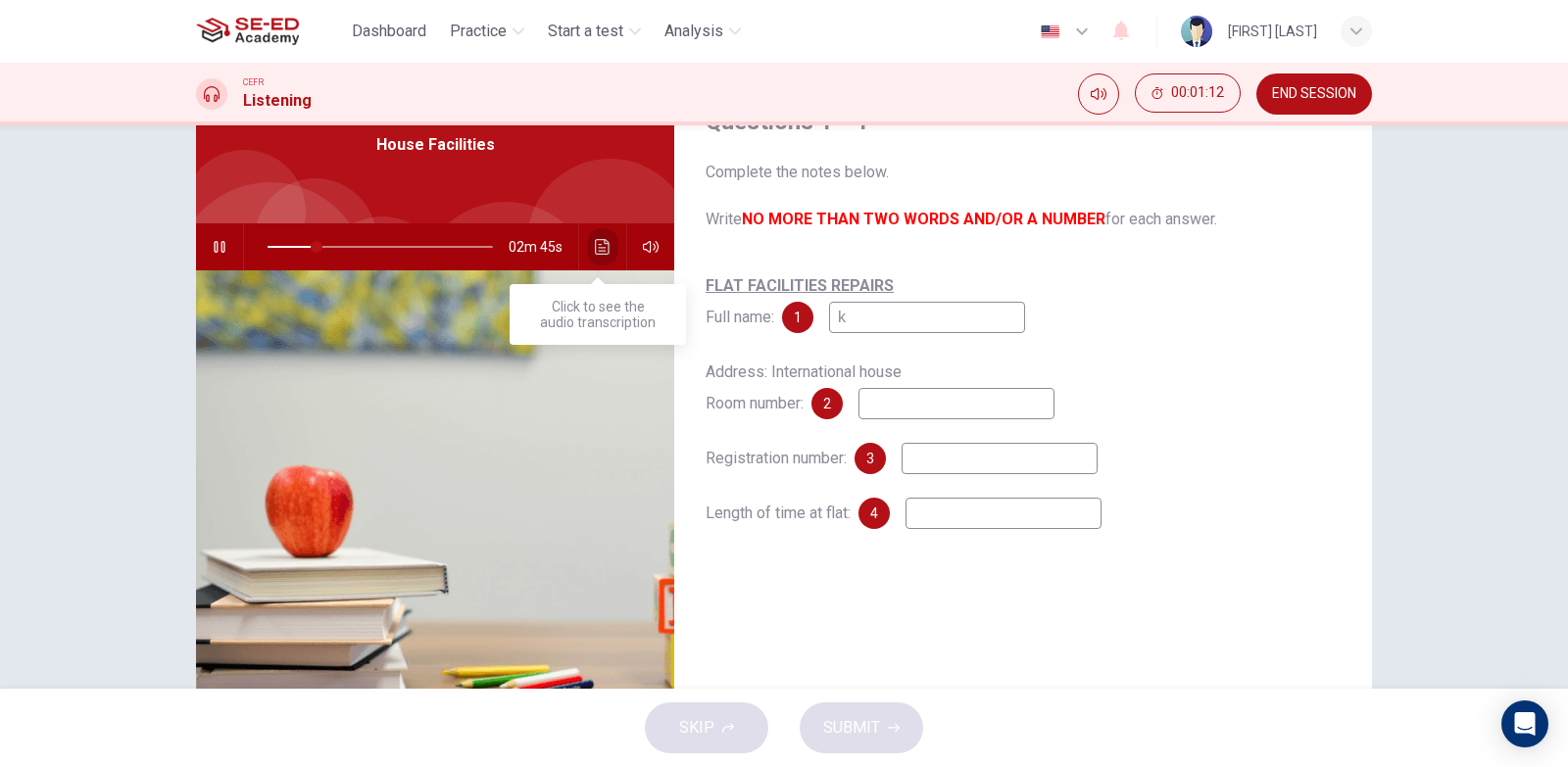 click at bounding box center [602, 247] 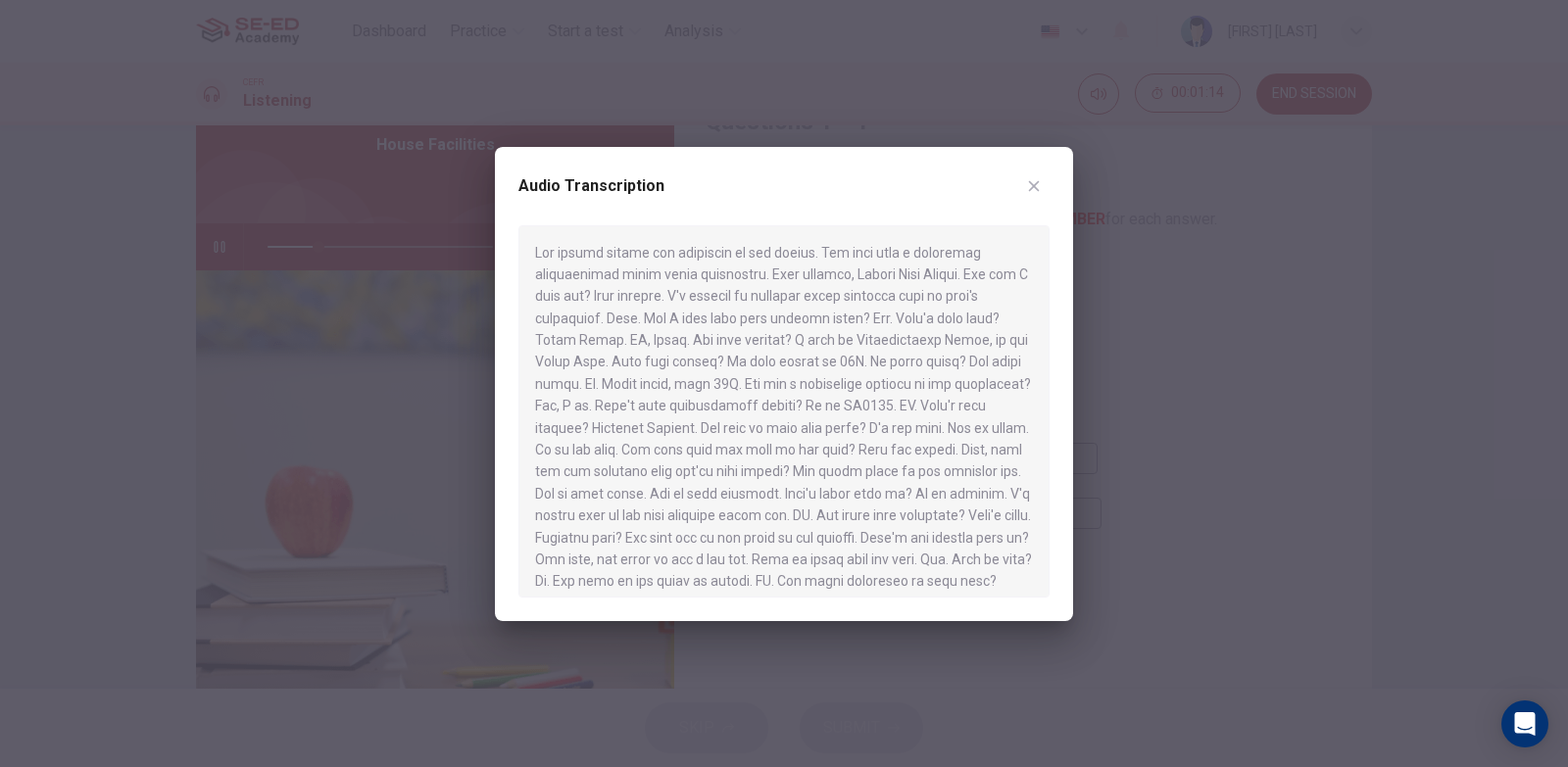 click at bounding box center (1034, 186) 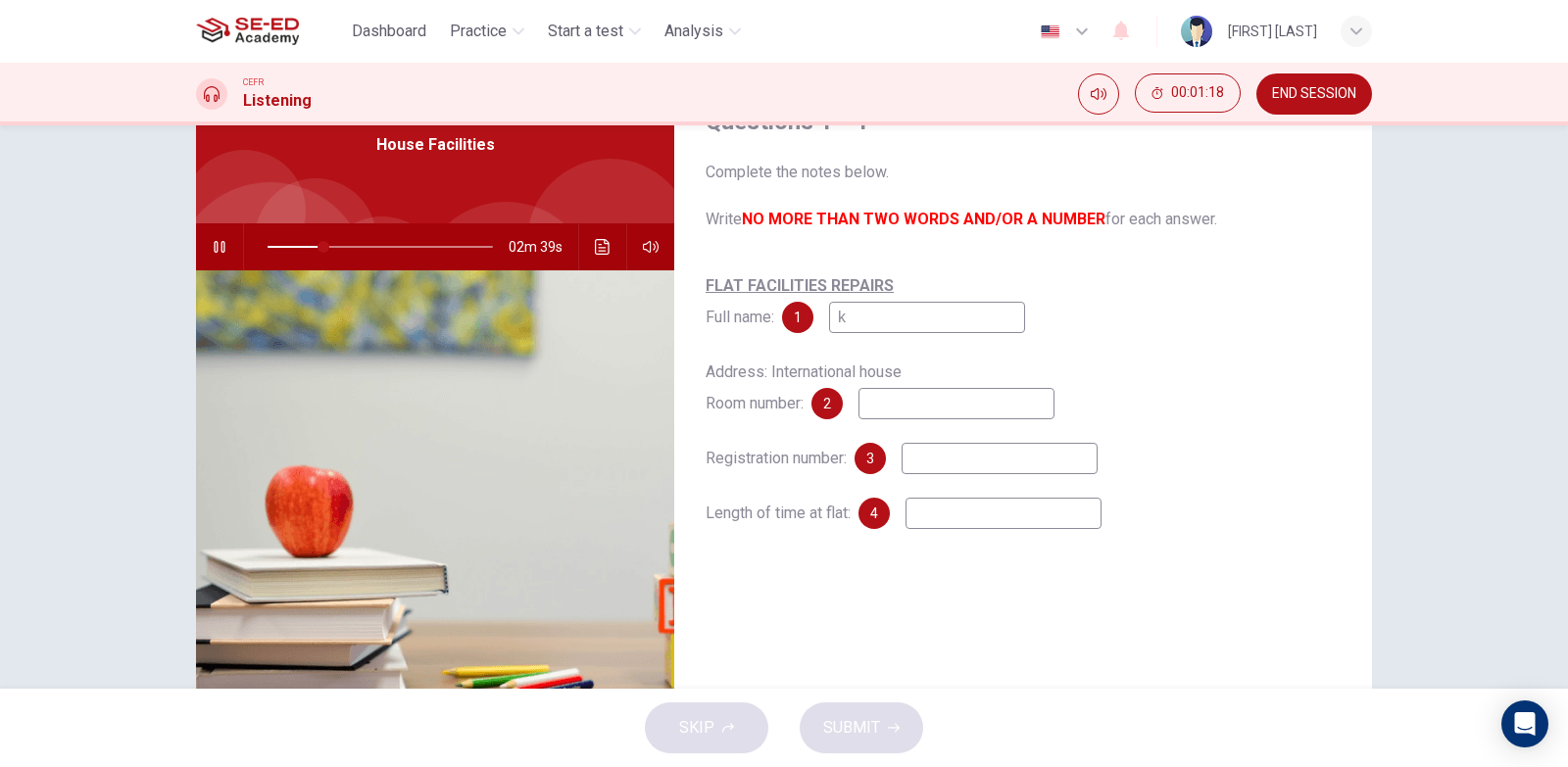 click on "FLAT FACILITIES REPAIRS Full name: 1 [LAST]" at bounding box center (1023, 302) 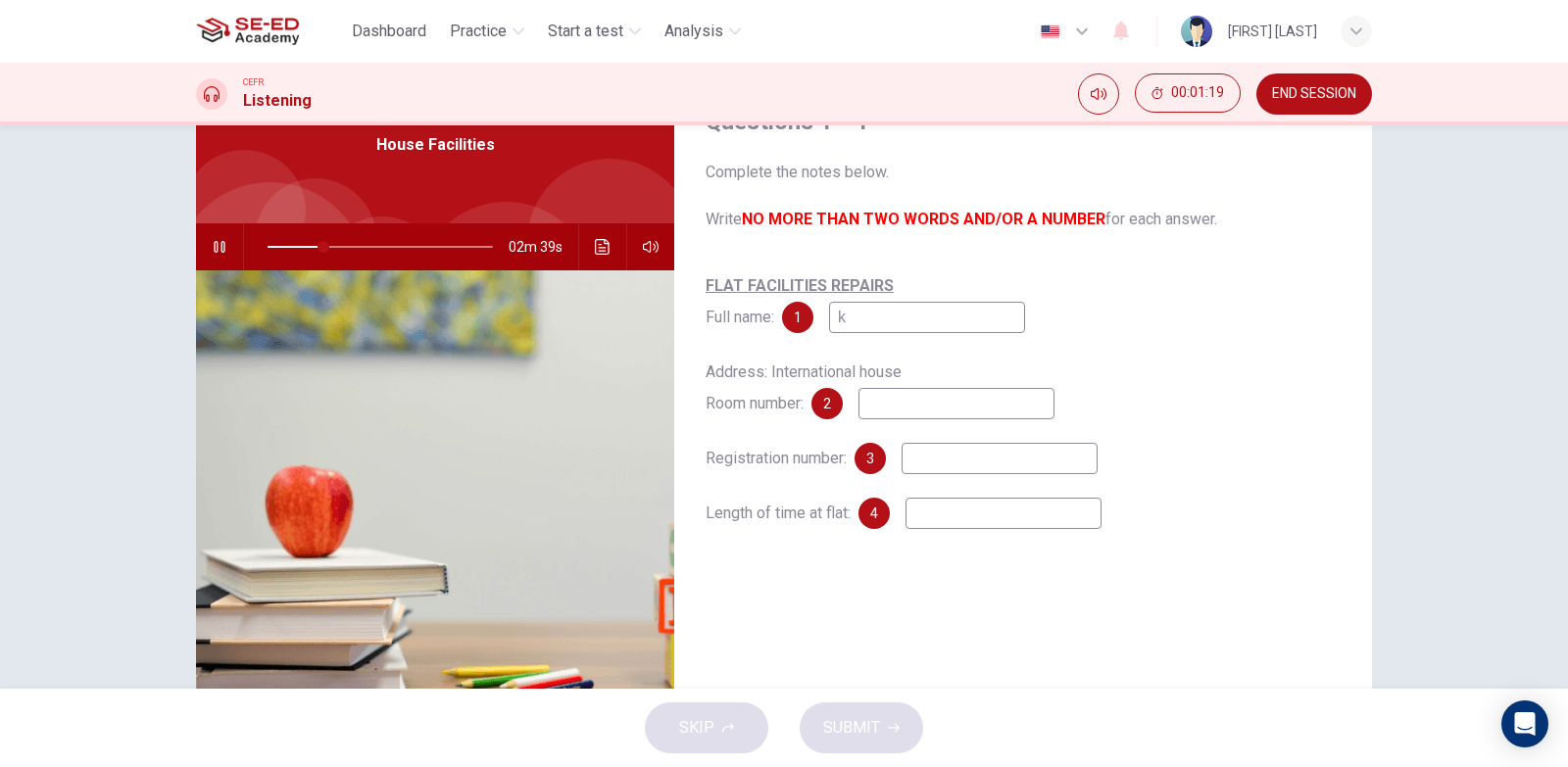 click on "k" at bounding box center [927, 317] 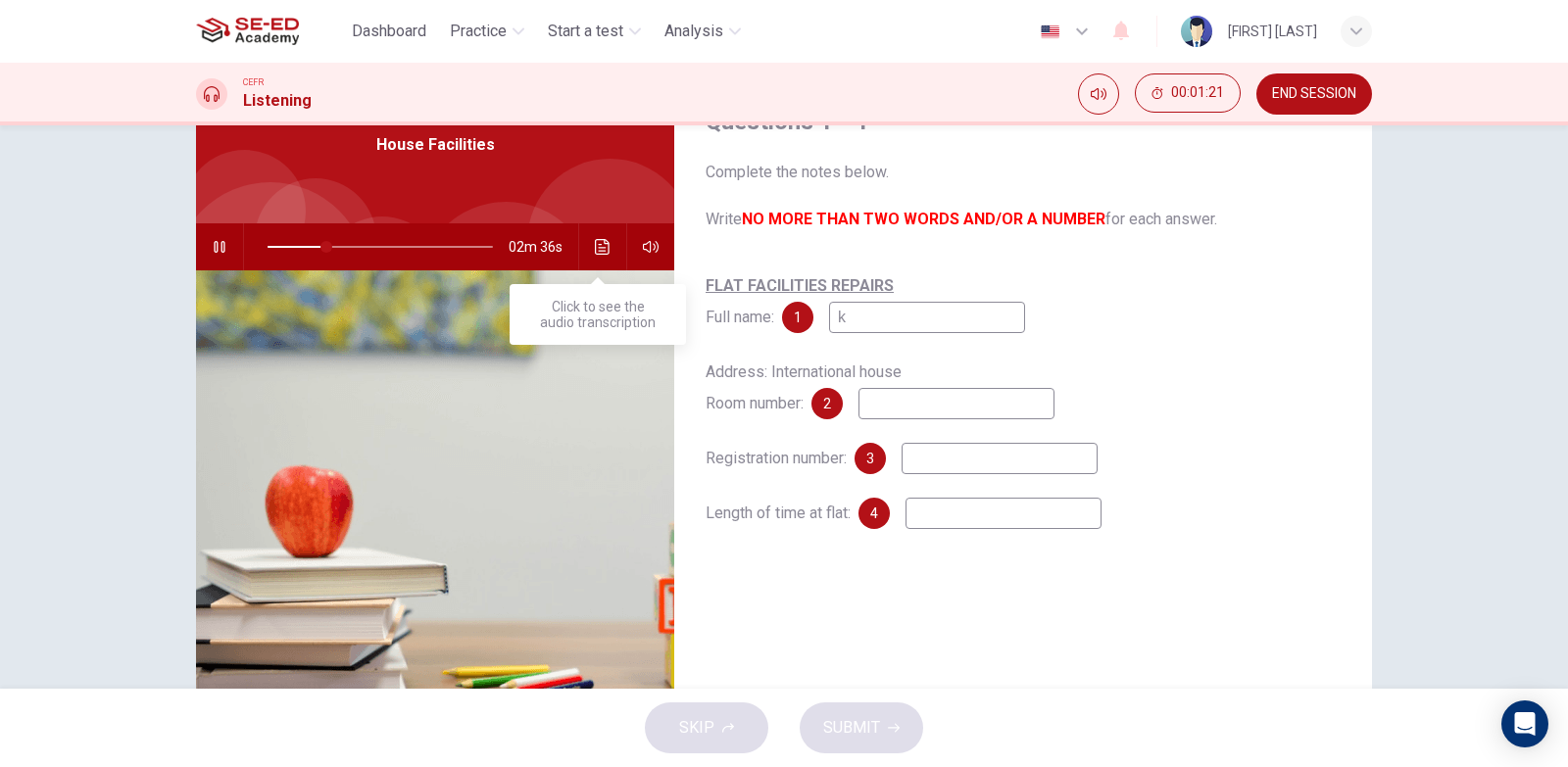 click at bounding box center [603, 247] 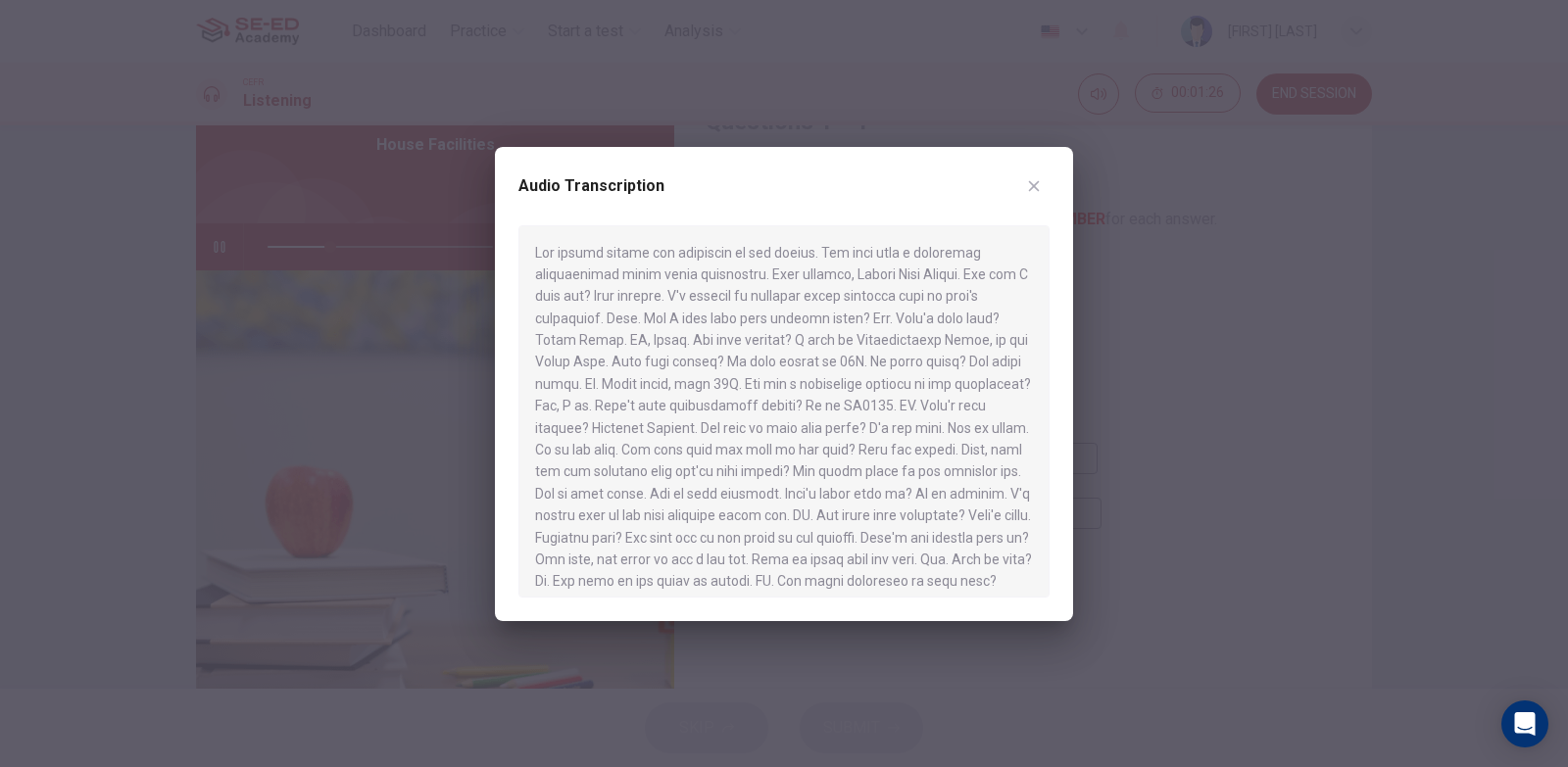 click at bounding box center (1034, 186) 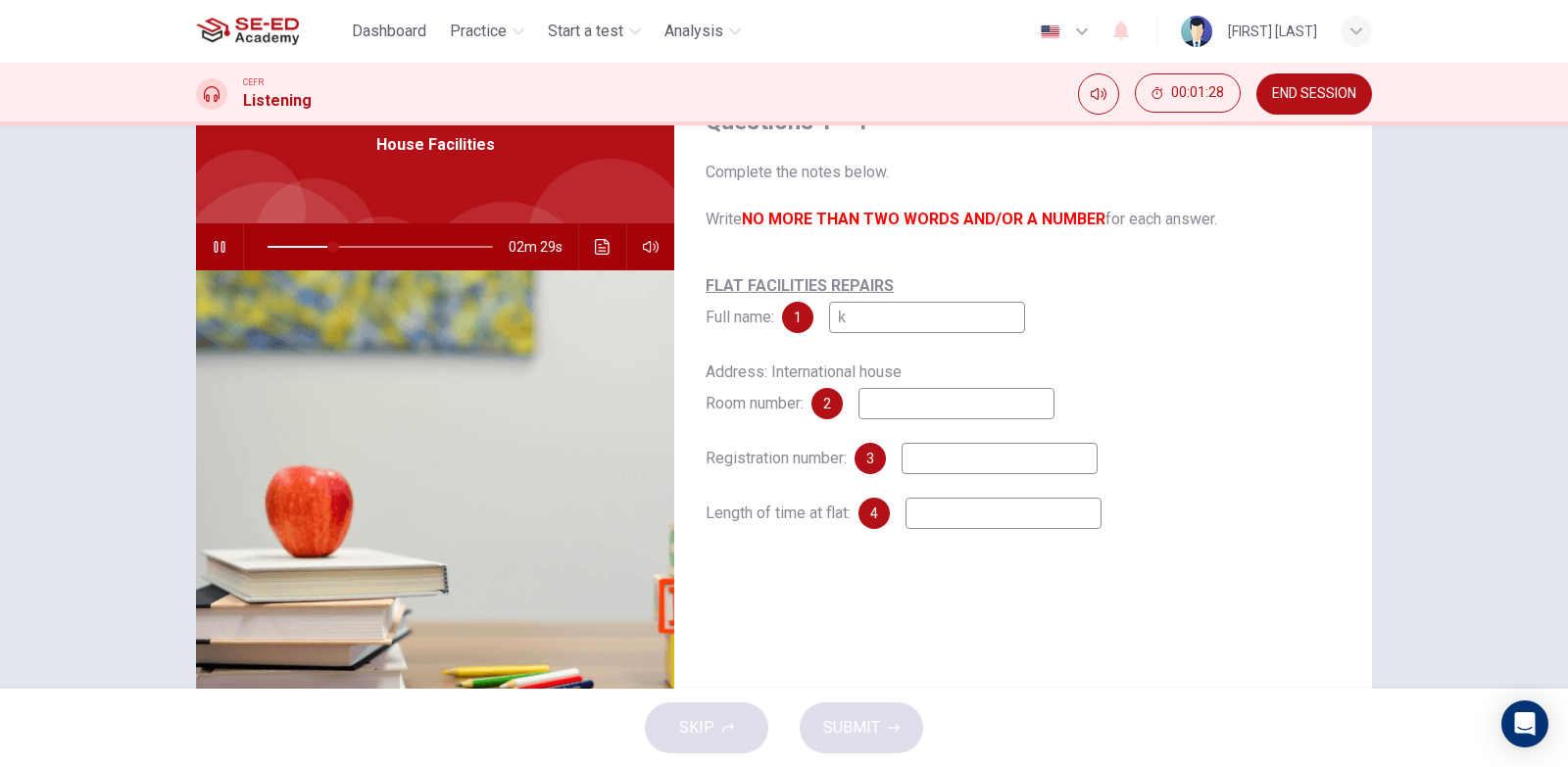 click on "k" at bounding box center [927, 317] 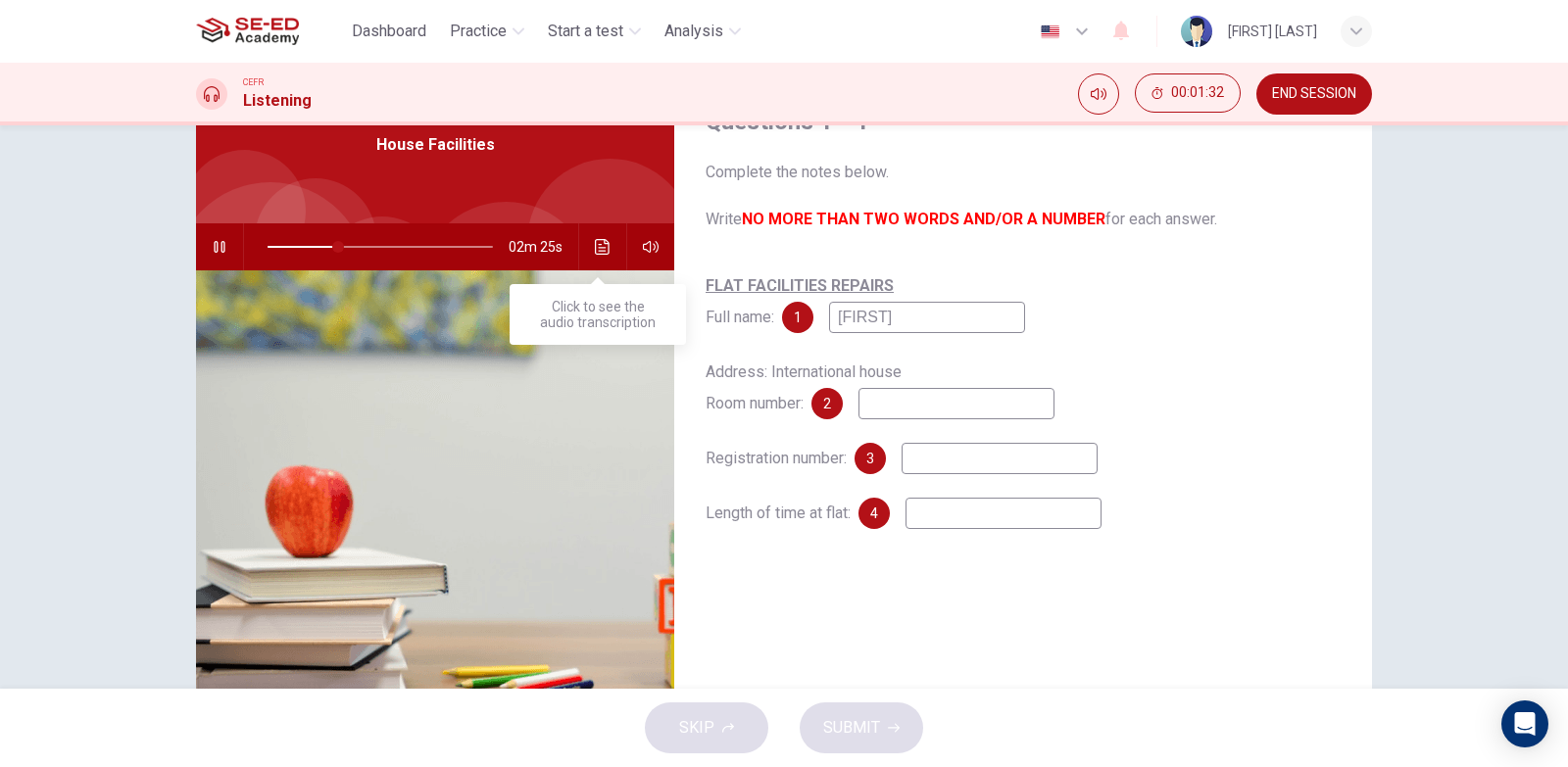 type on "[FIRST]" 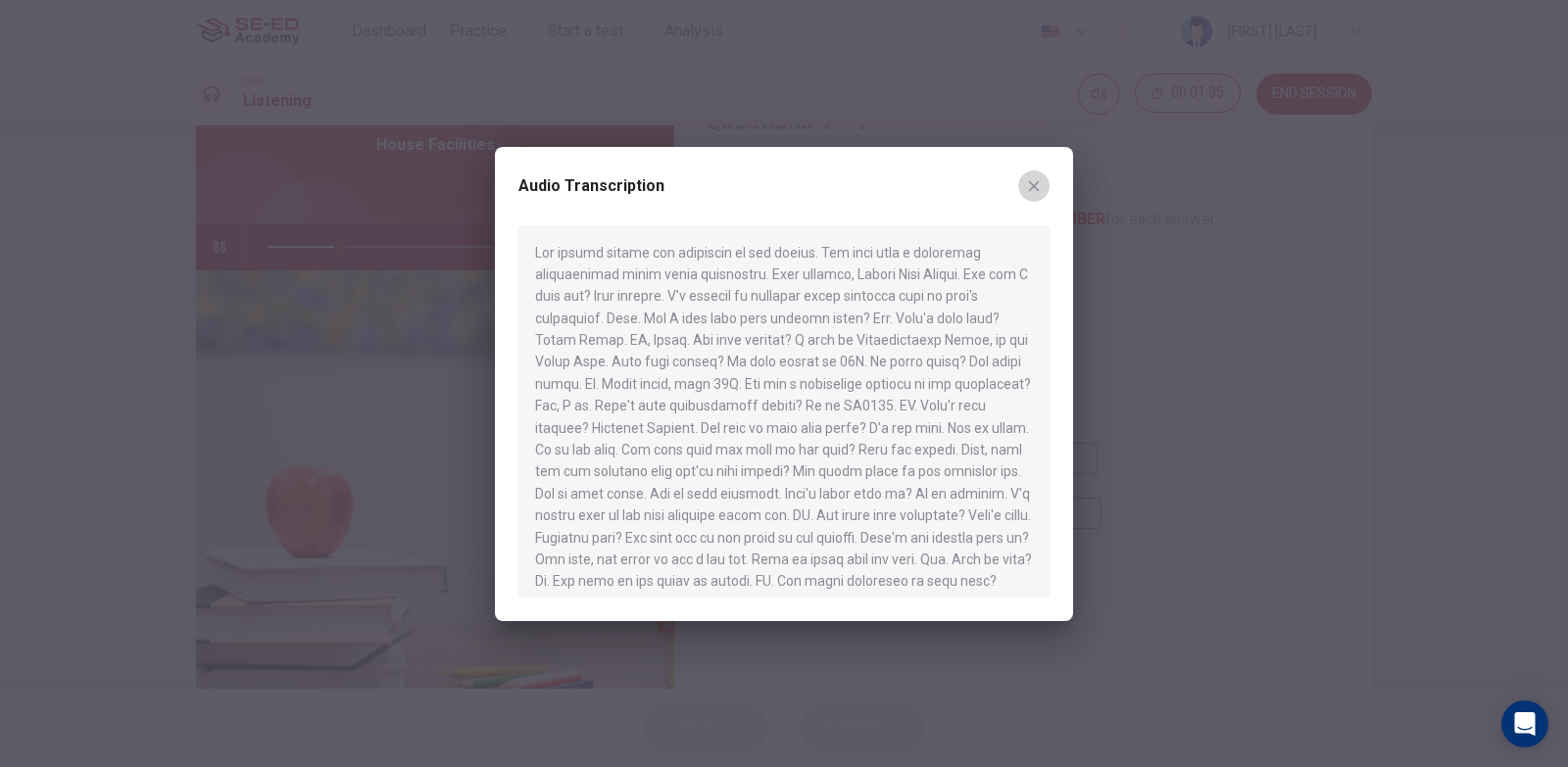click at bounding box center [1034, 186] 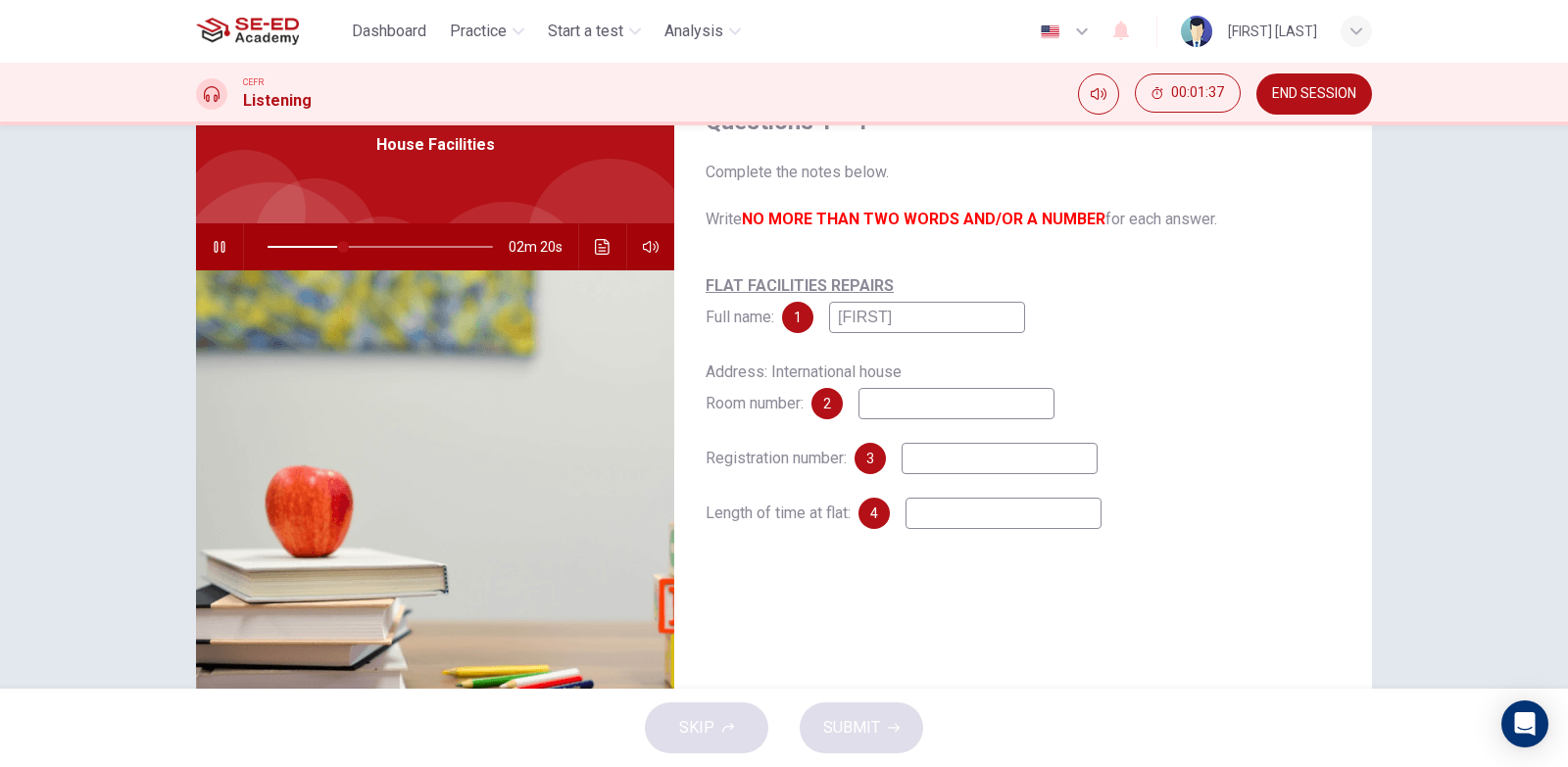 click on "02m 20s" at bounding box center (435, 247) 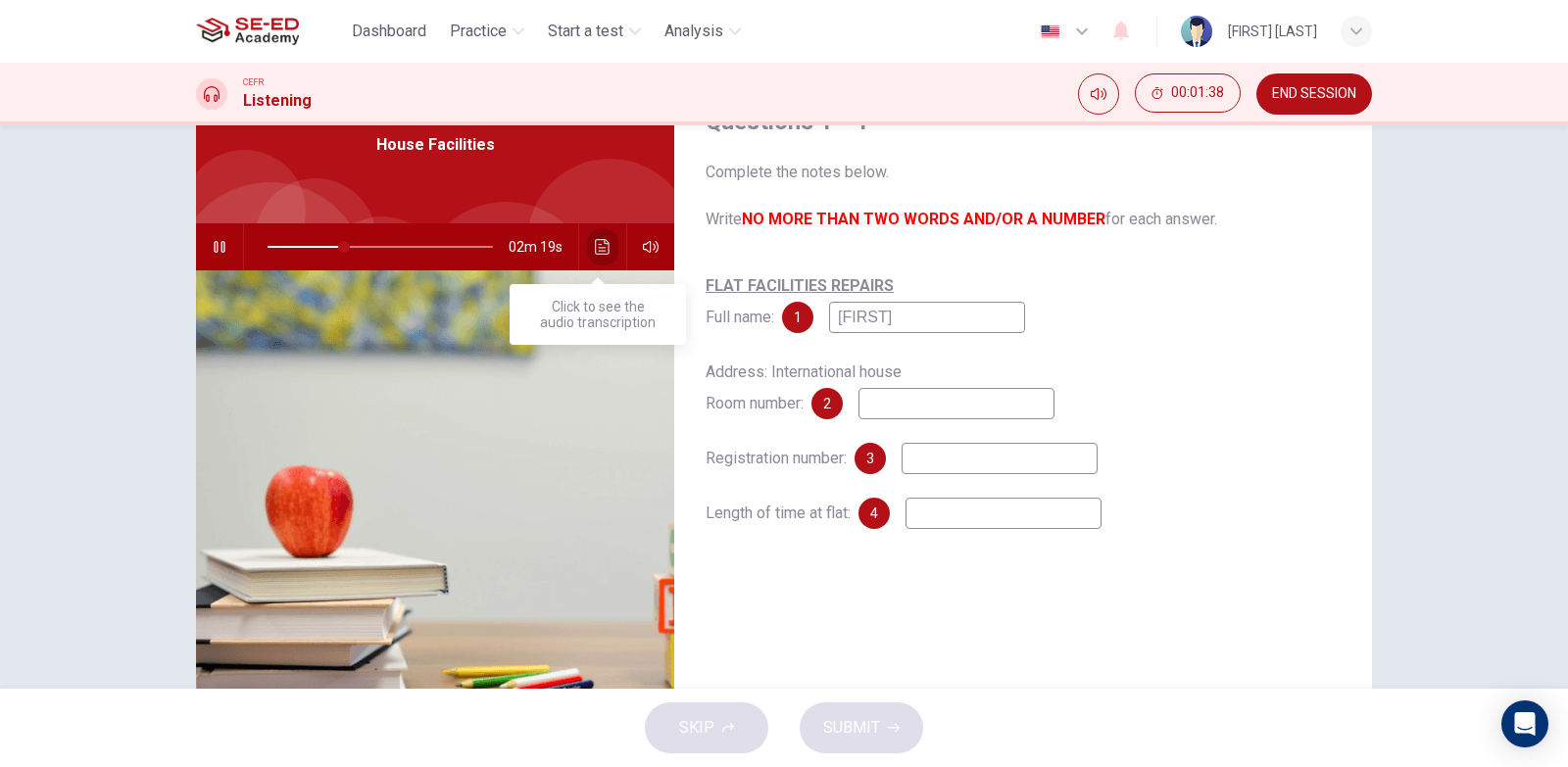 click at bounding box center (602, 247) 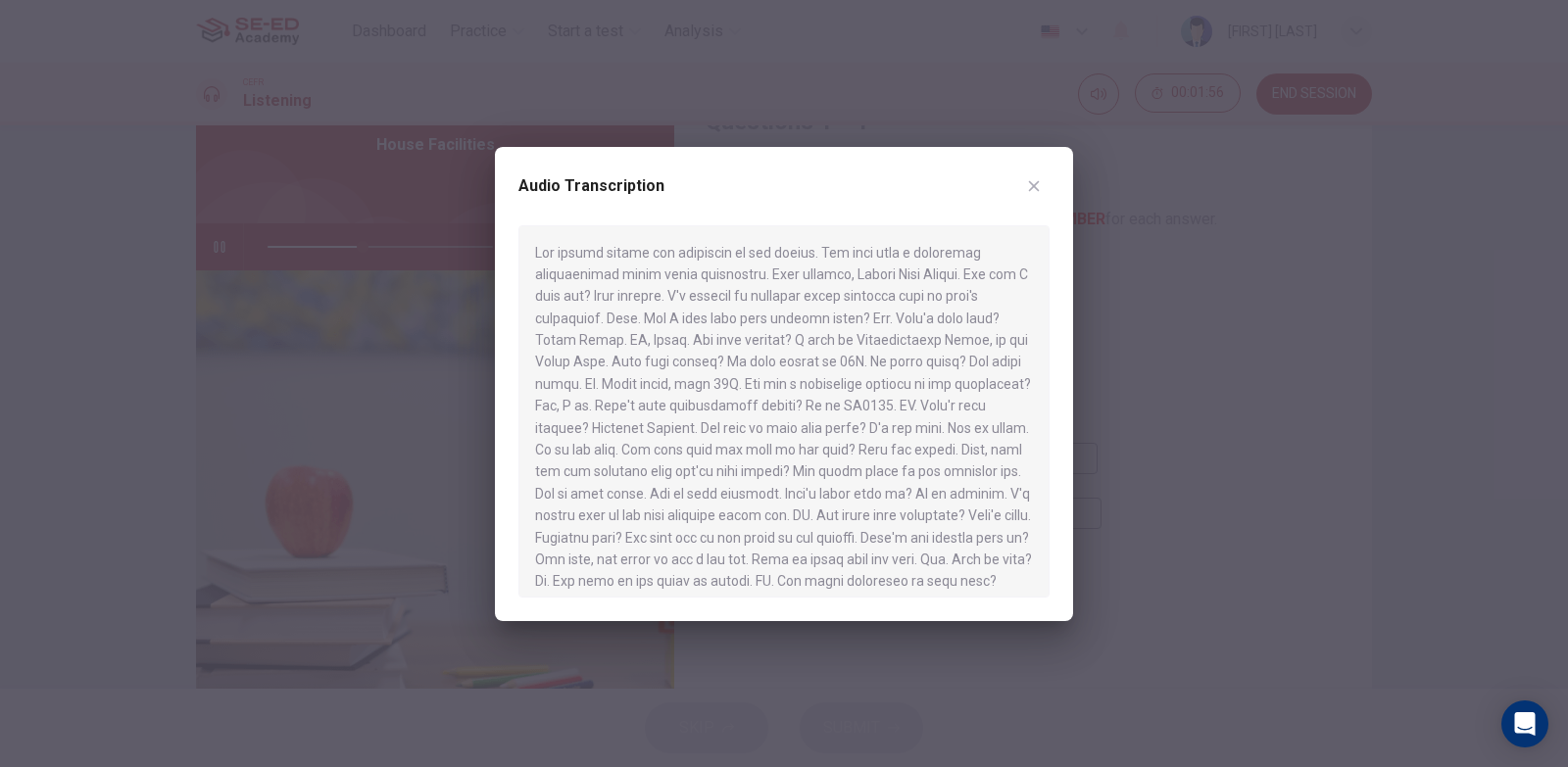 click at bounding box center (1034, 185) 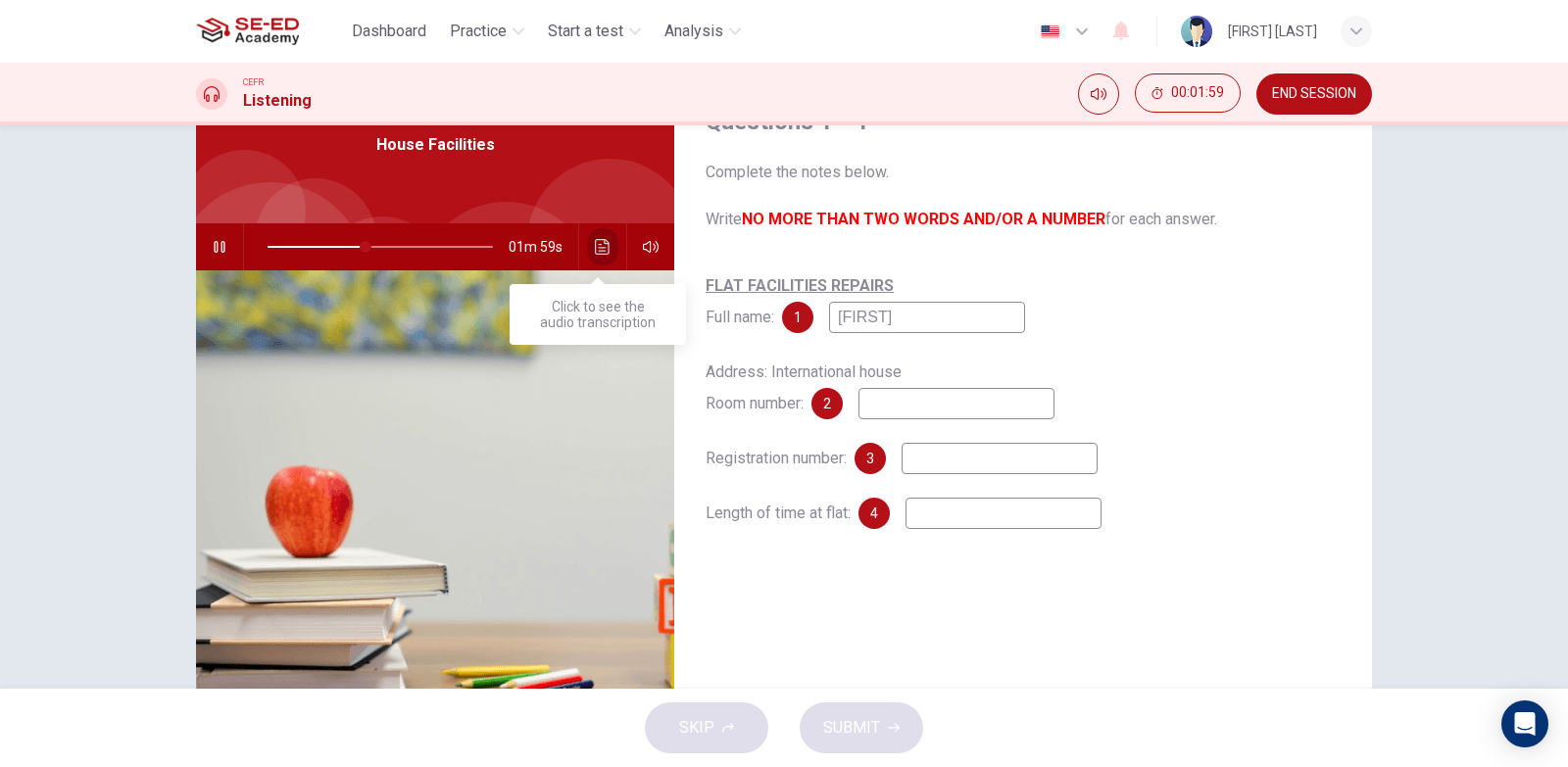 click at bounding box center [603, 247] 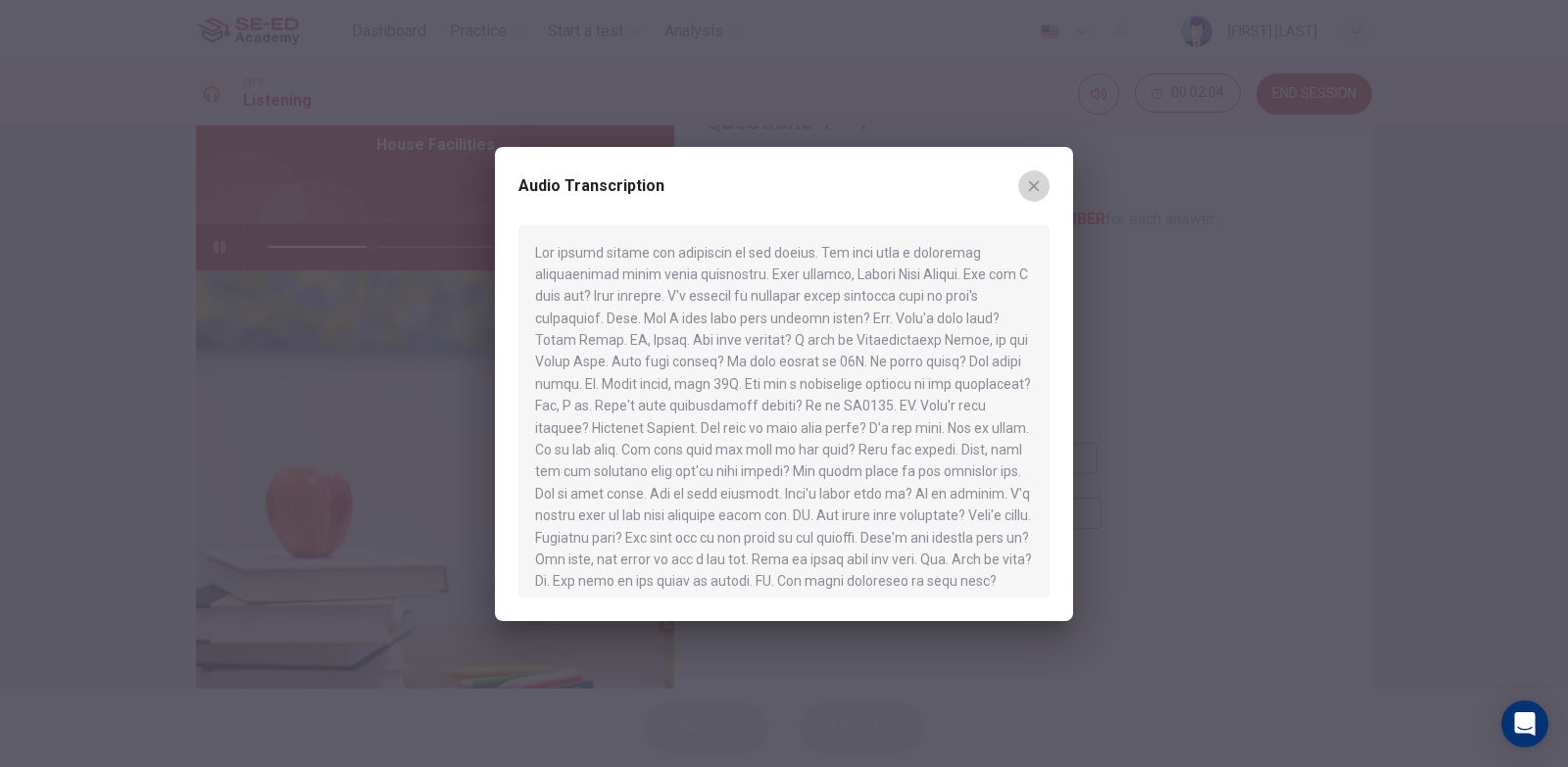 click at bounding box center [1034, 186] 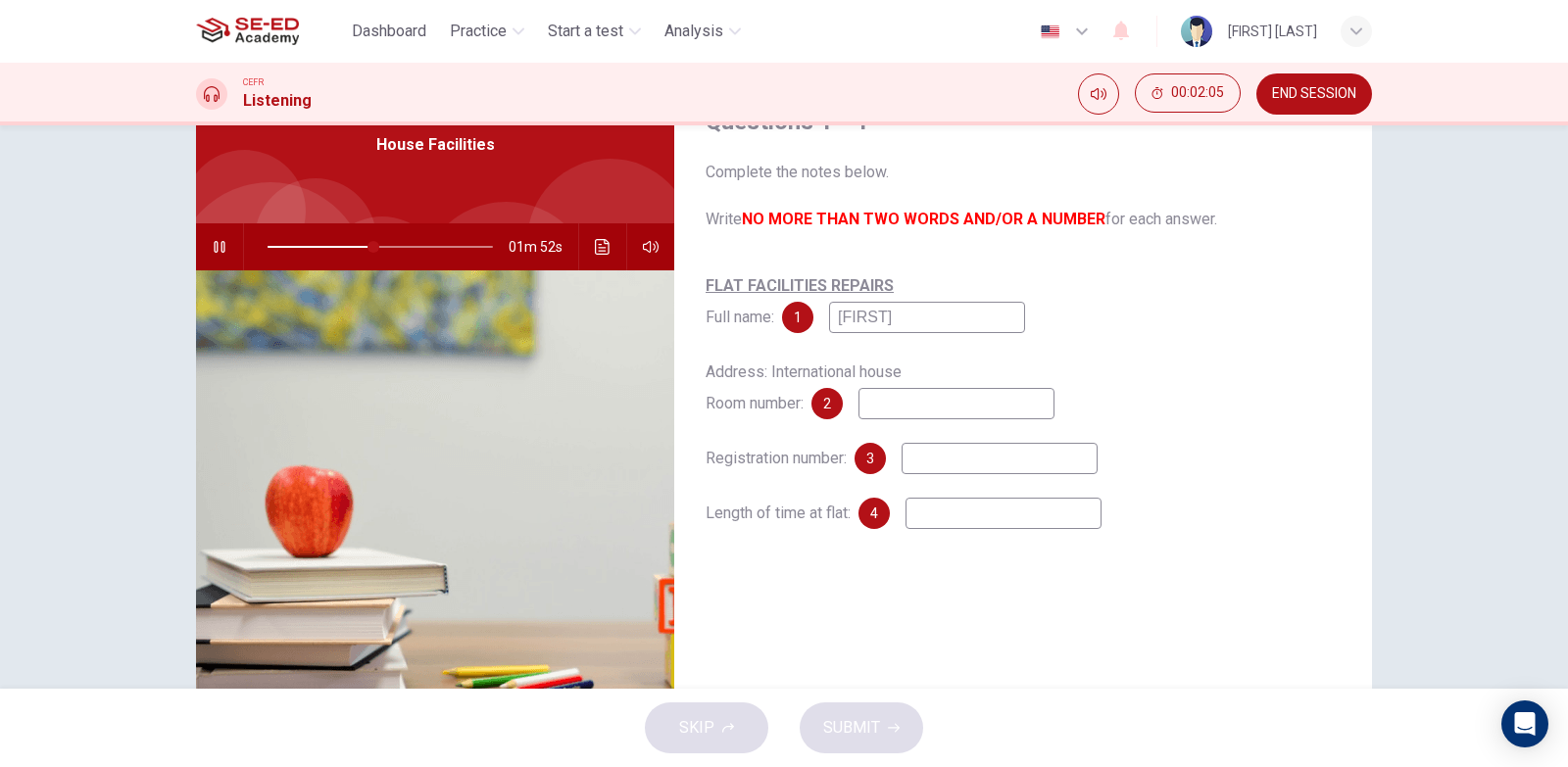 click at bounding box center [927, 317] 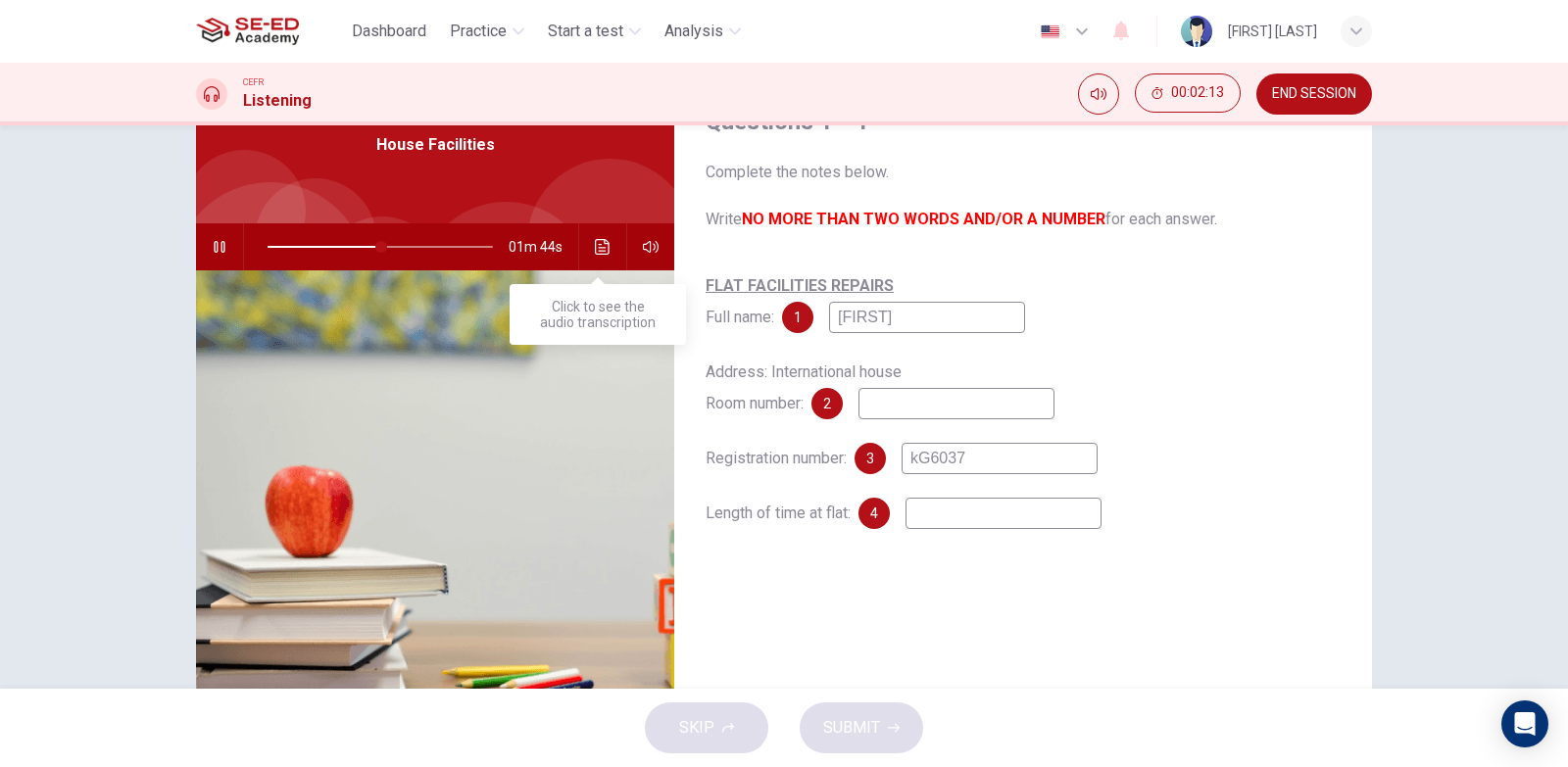 type on "kG6037" 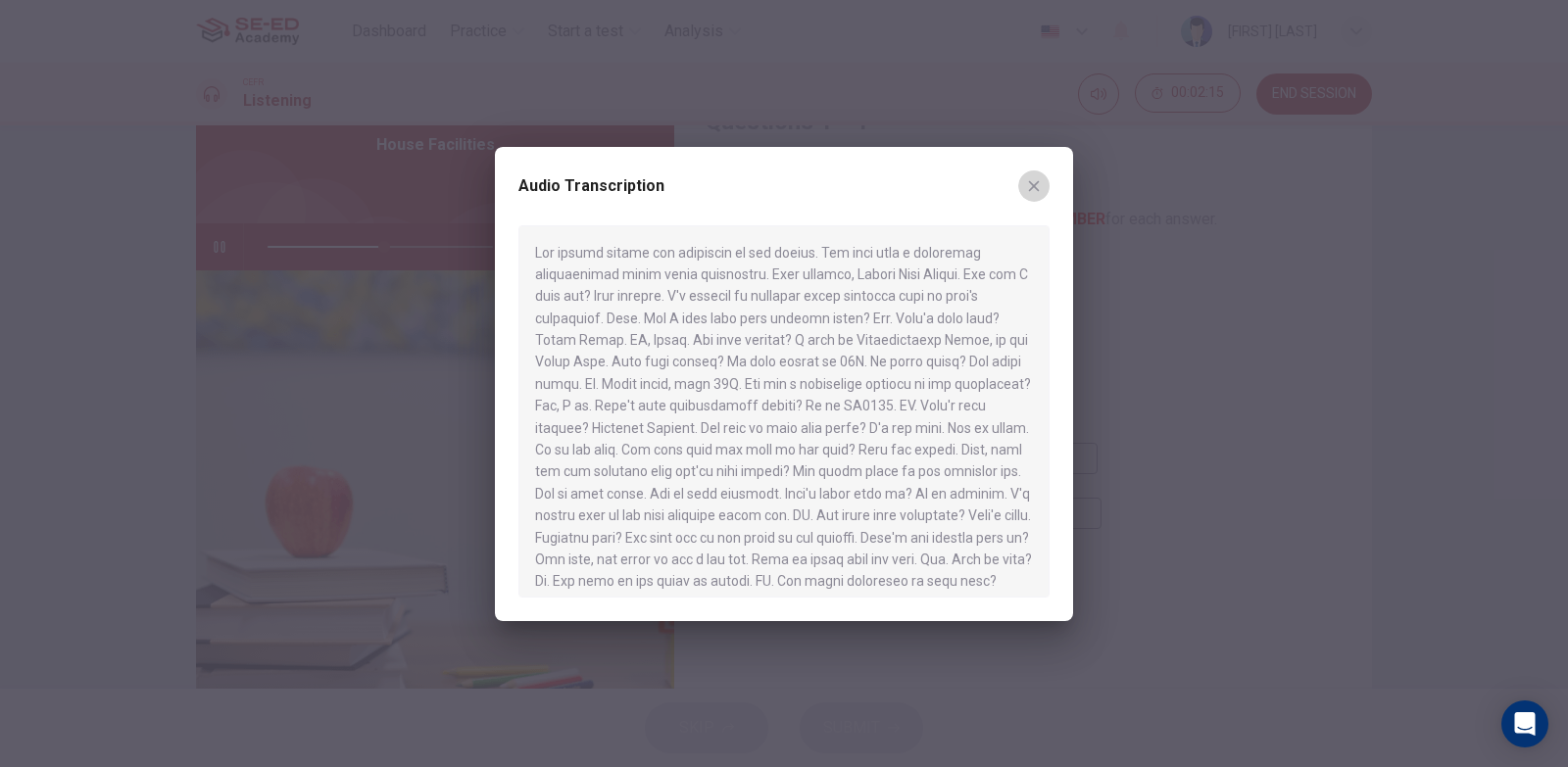 click at bounding box center (1034, 186) 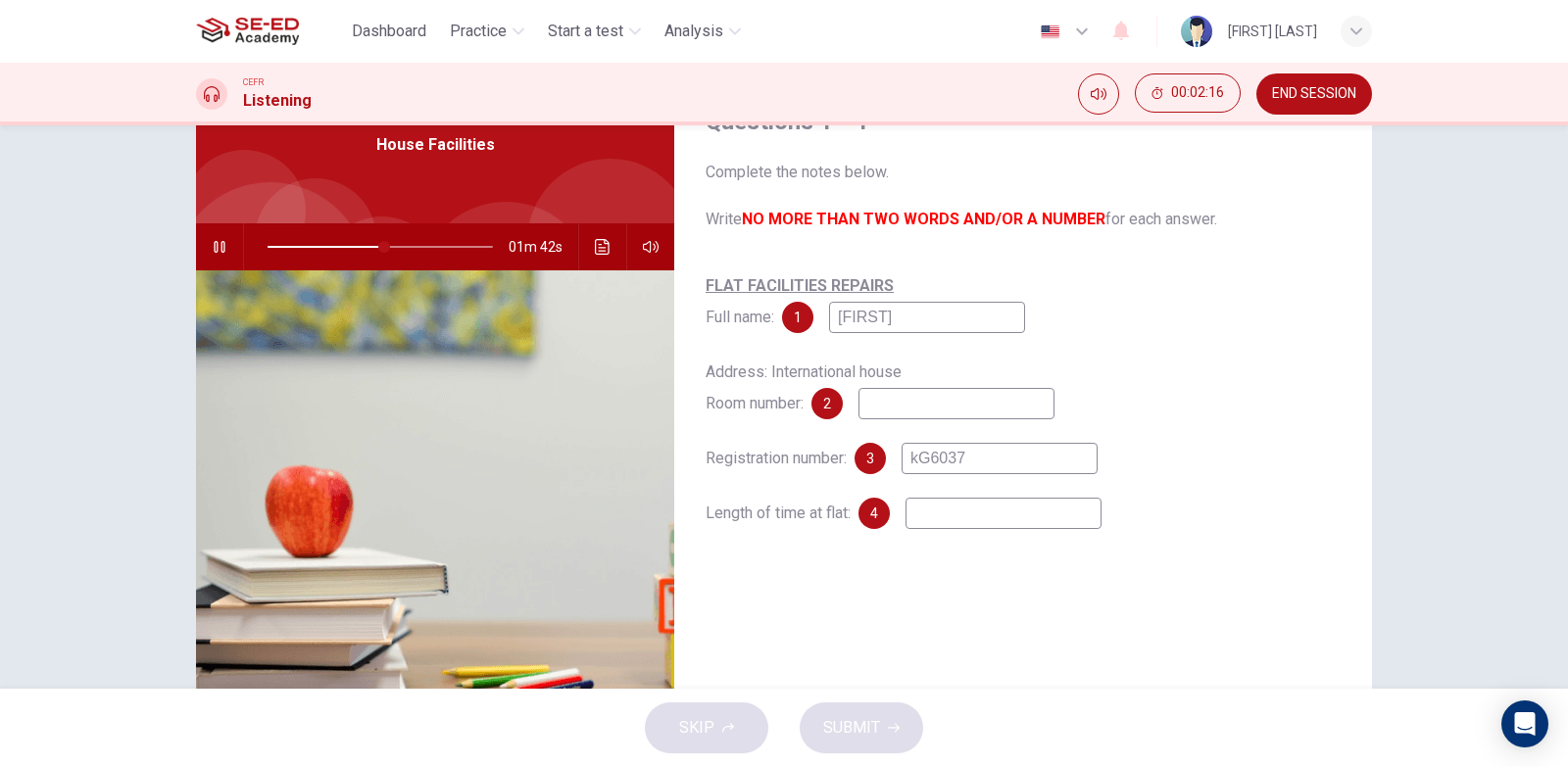 click at bounding box center (927, 317) 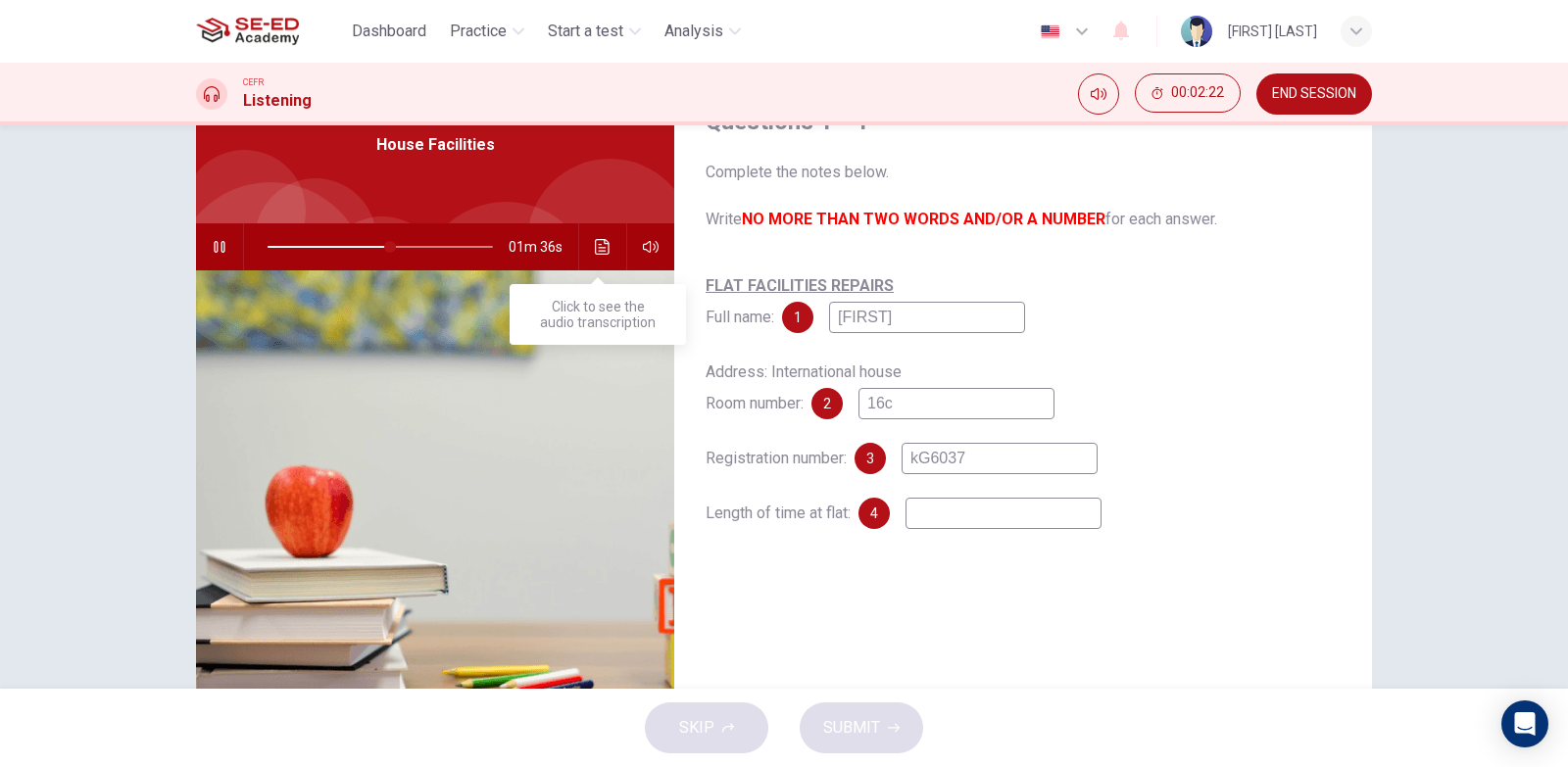 type on "16c" 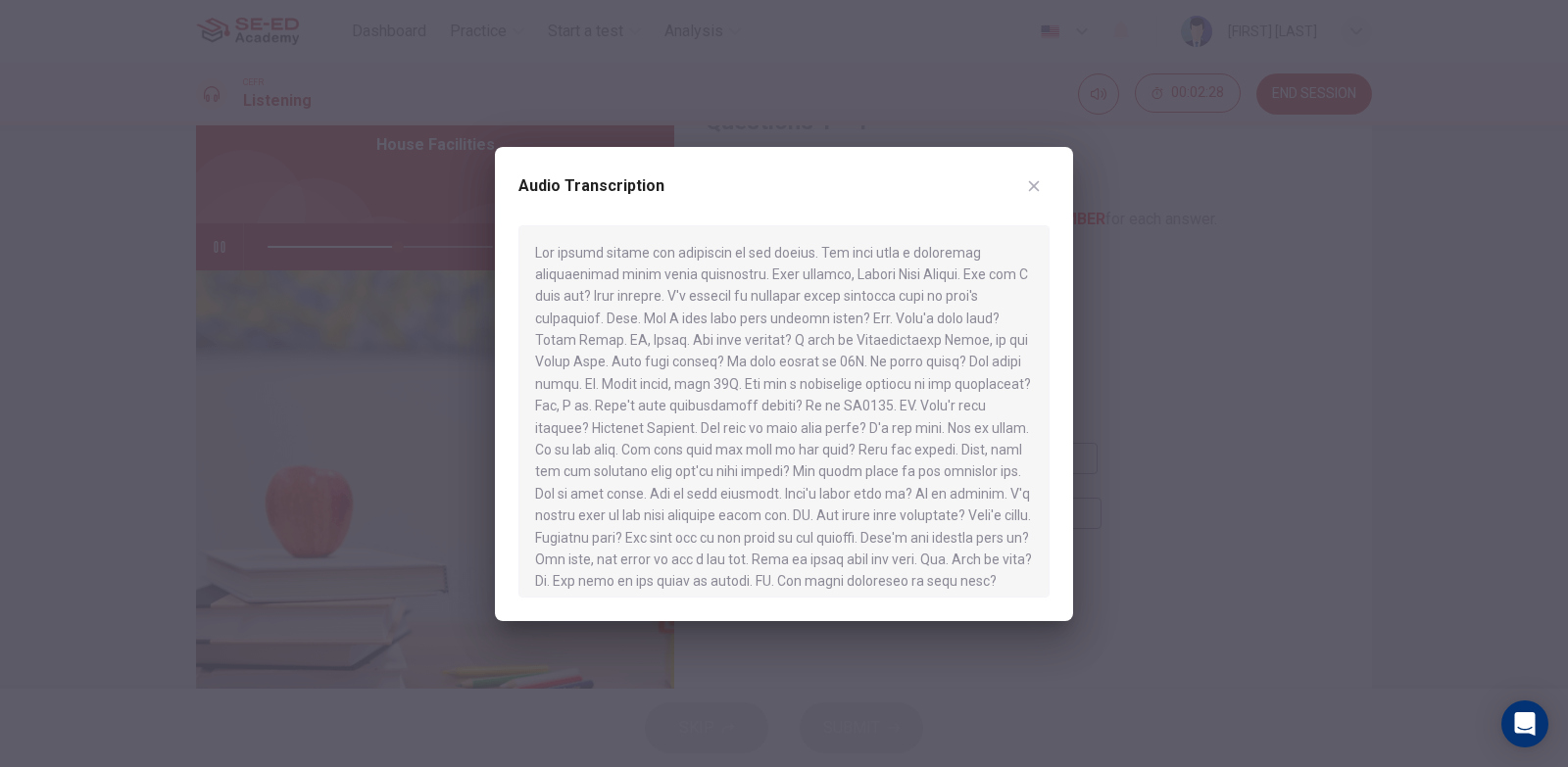 click at bounding box center [1034, 185] 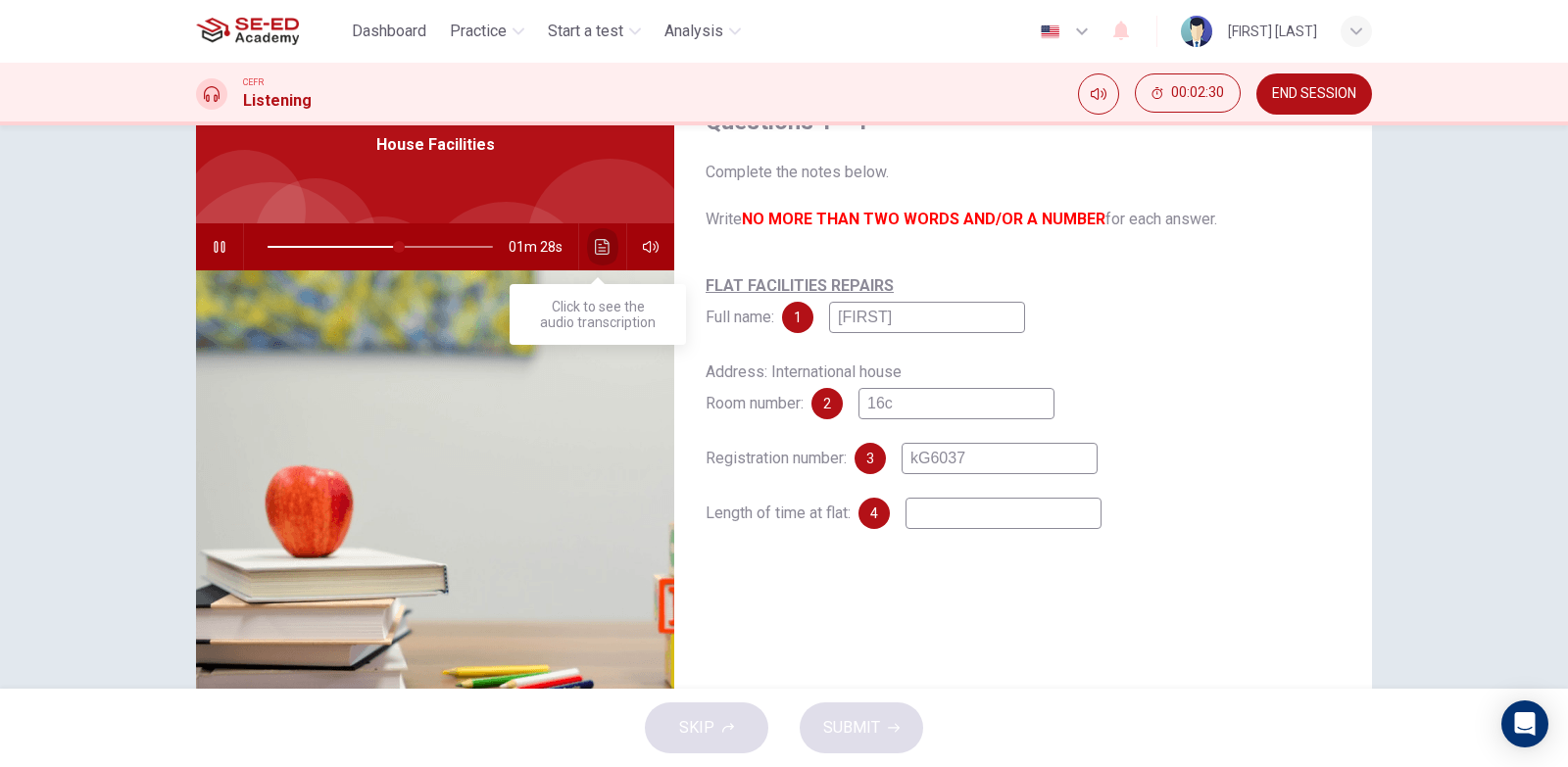 click at bounding box center (603, 247) 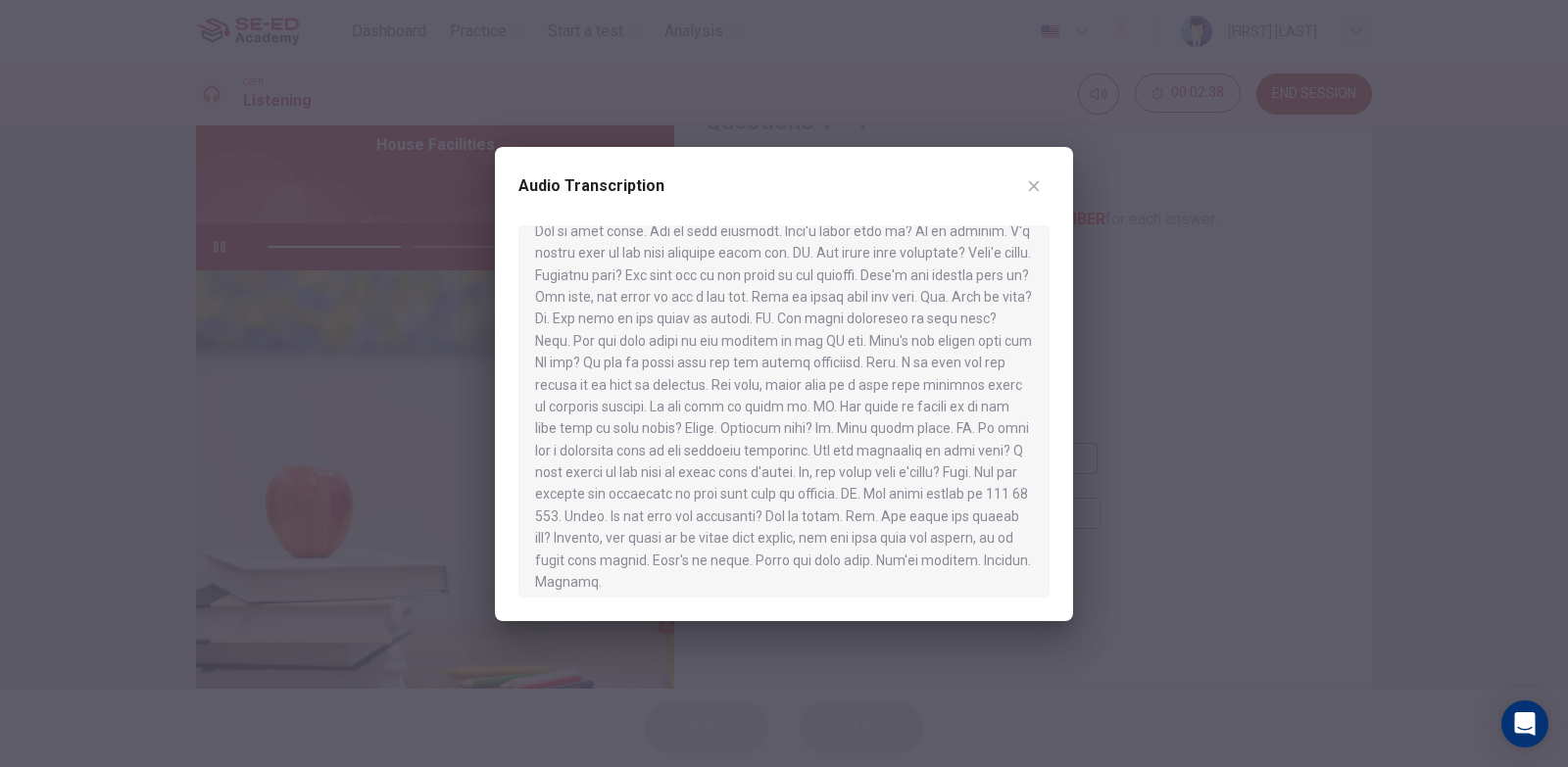 scroll, scrollTop: 274, scrollLeft: 0, axis: vertical 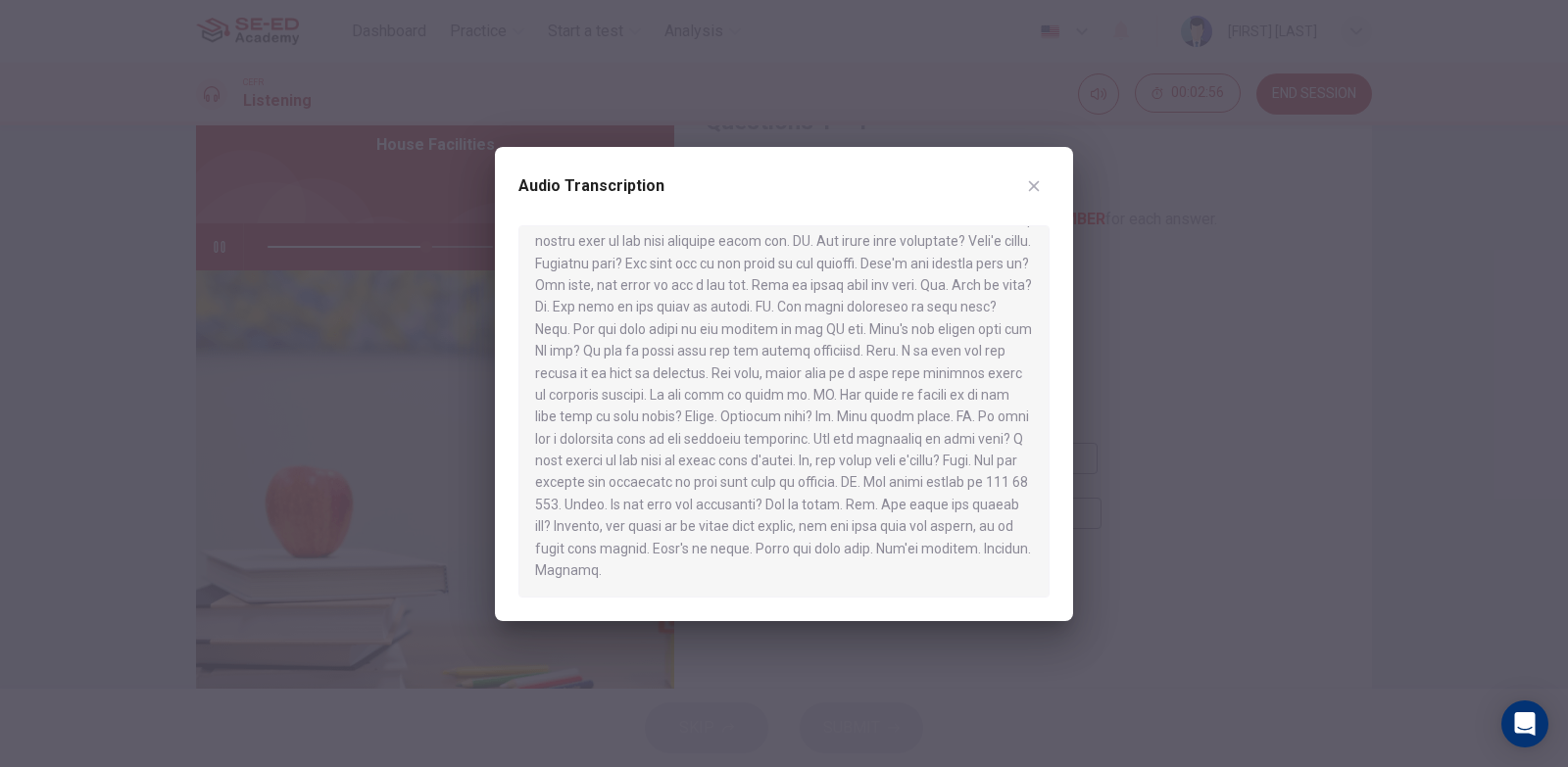 click at bounding box center (1034, 186) 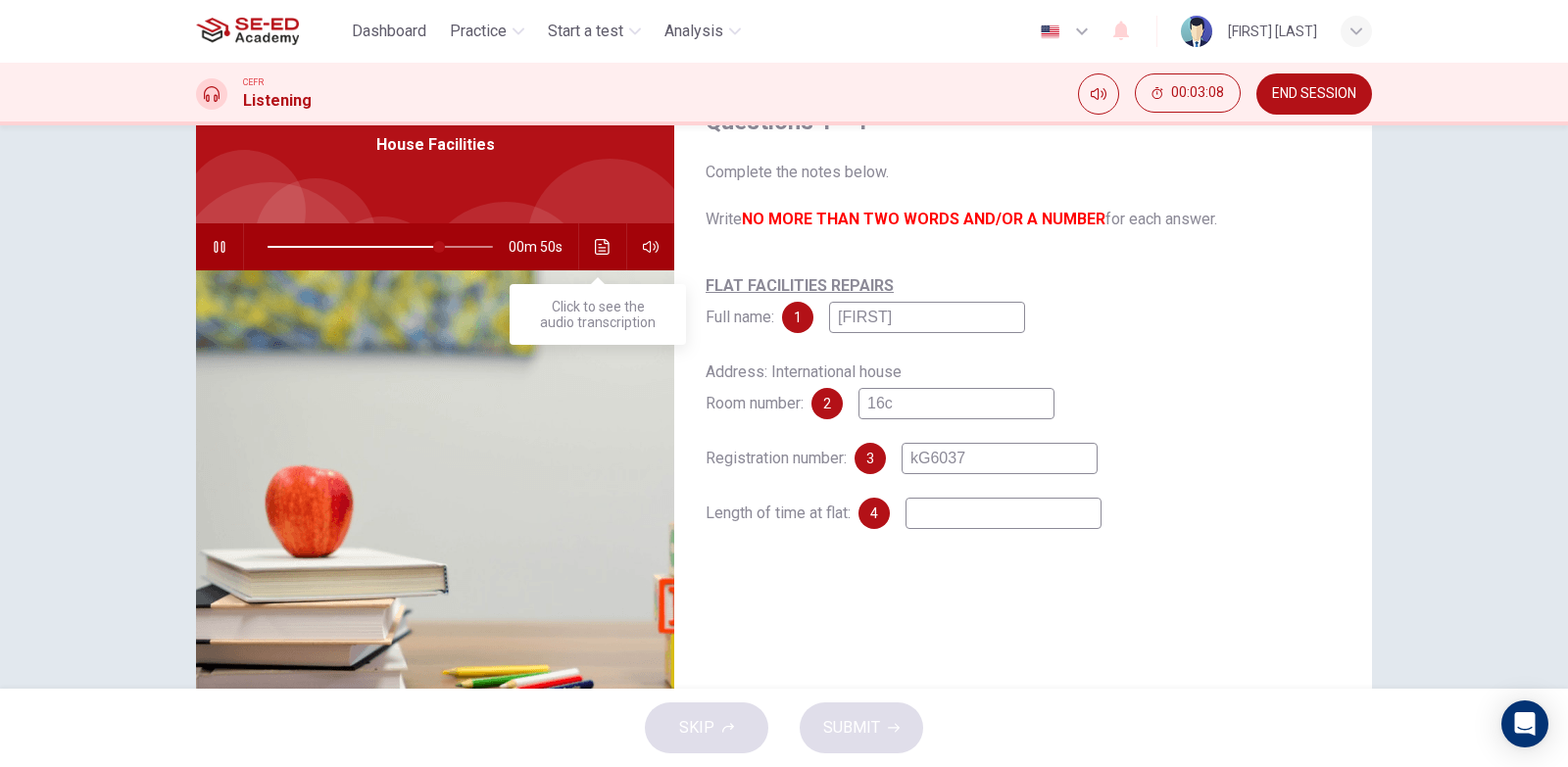 click at bounding box center (603, 247) 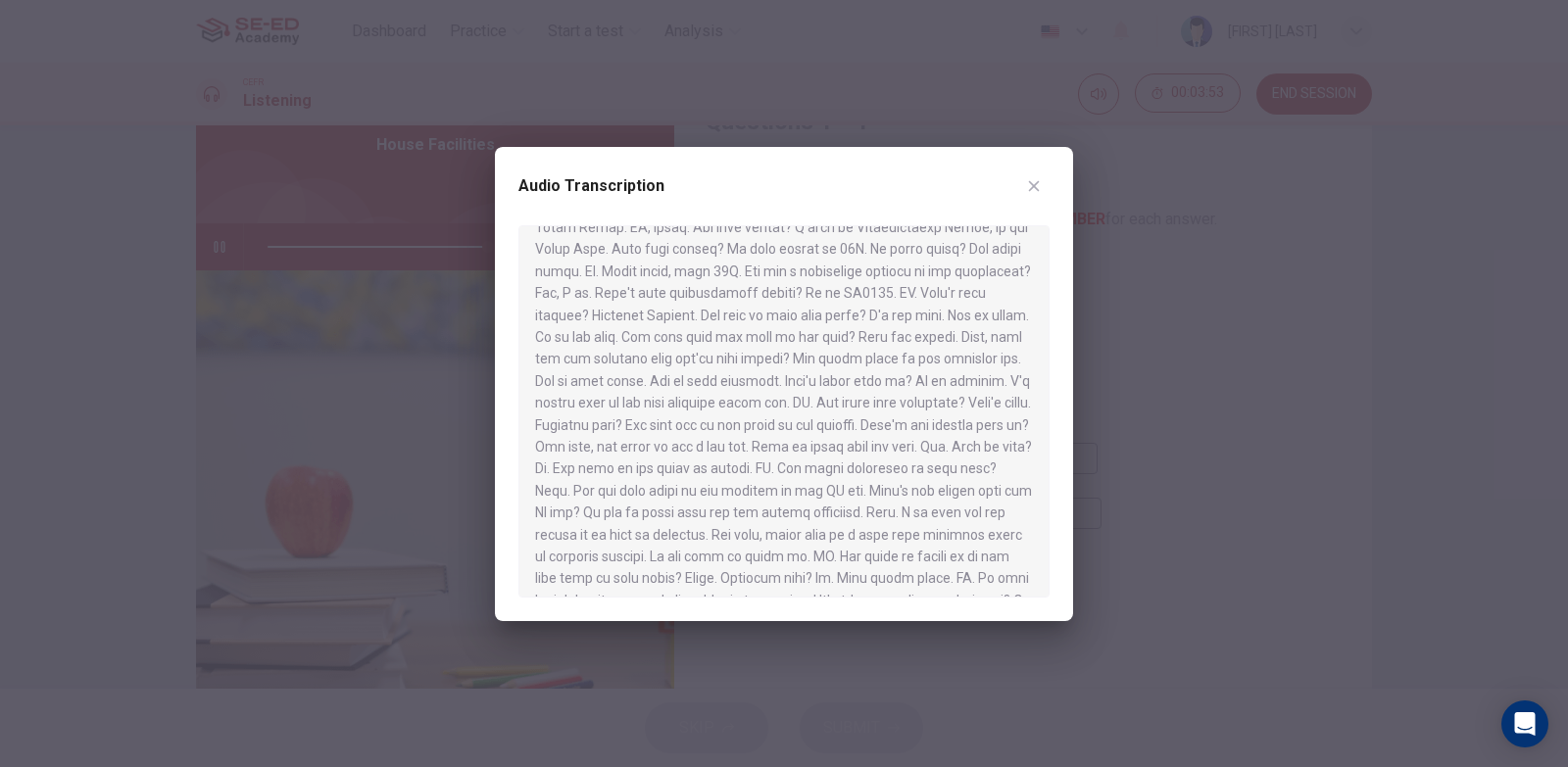scroll, scrollTop: 78, scrollLeft: 0, axis: vertical 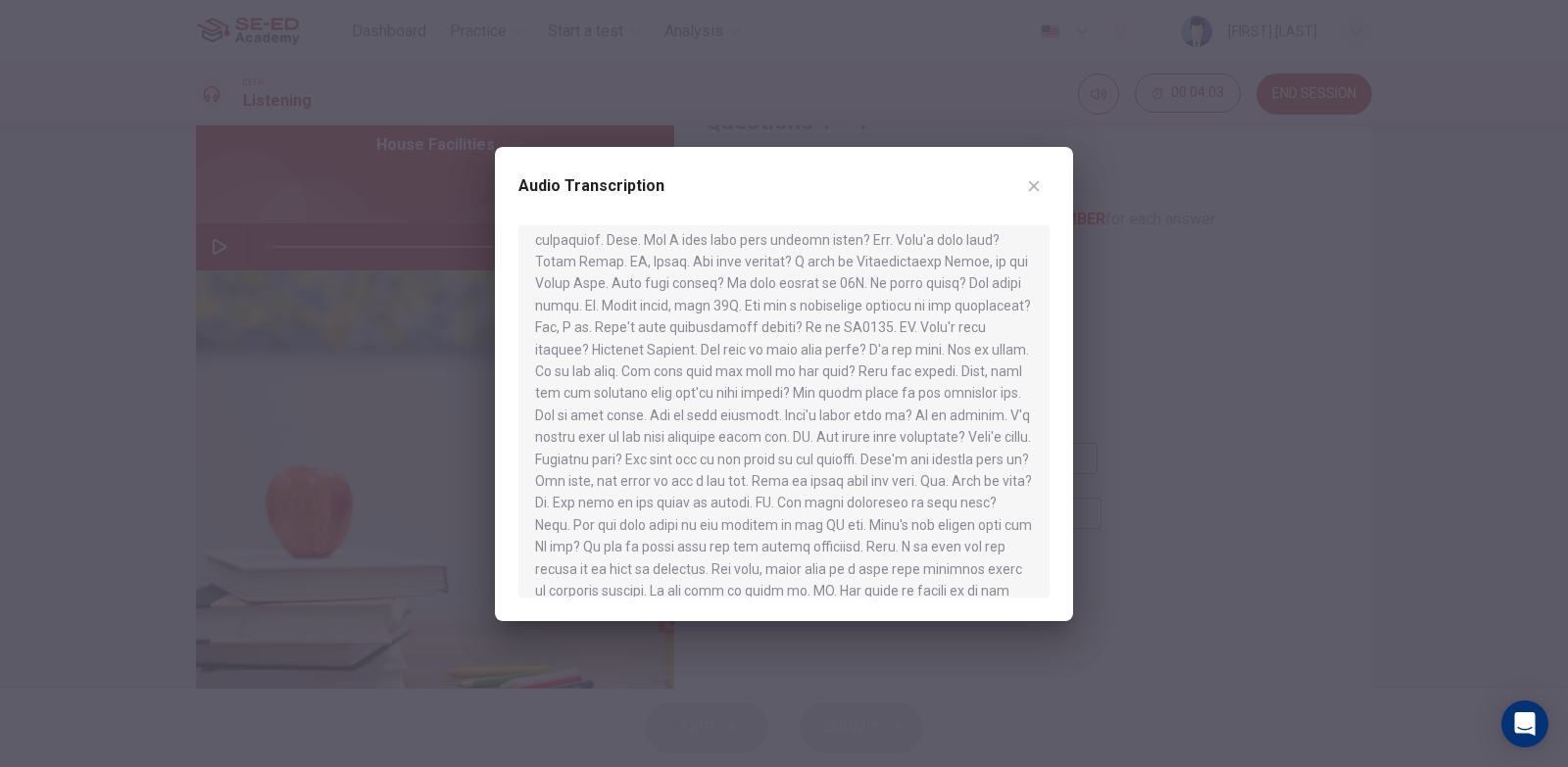 click at bounding box center [1034, 186] 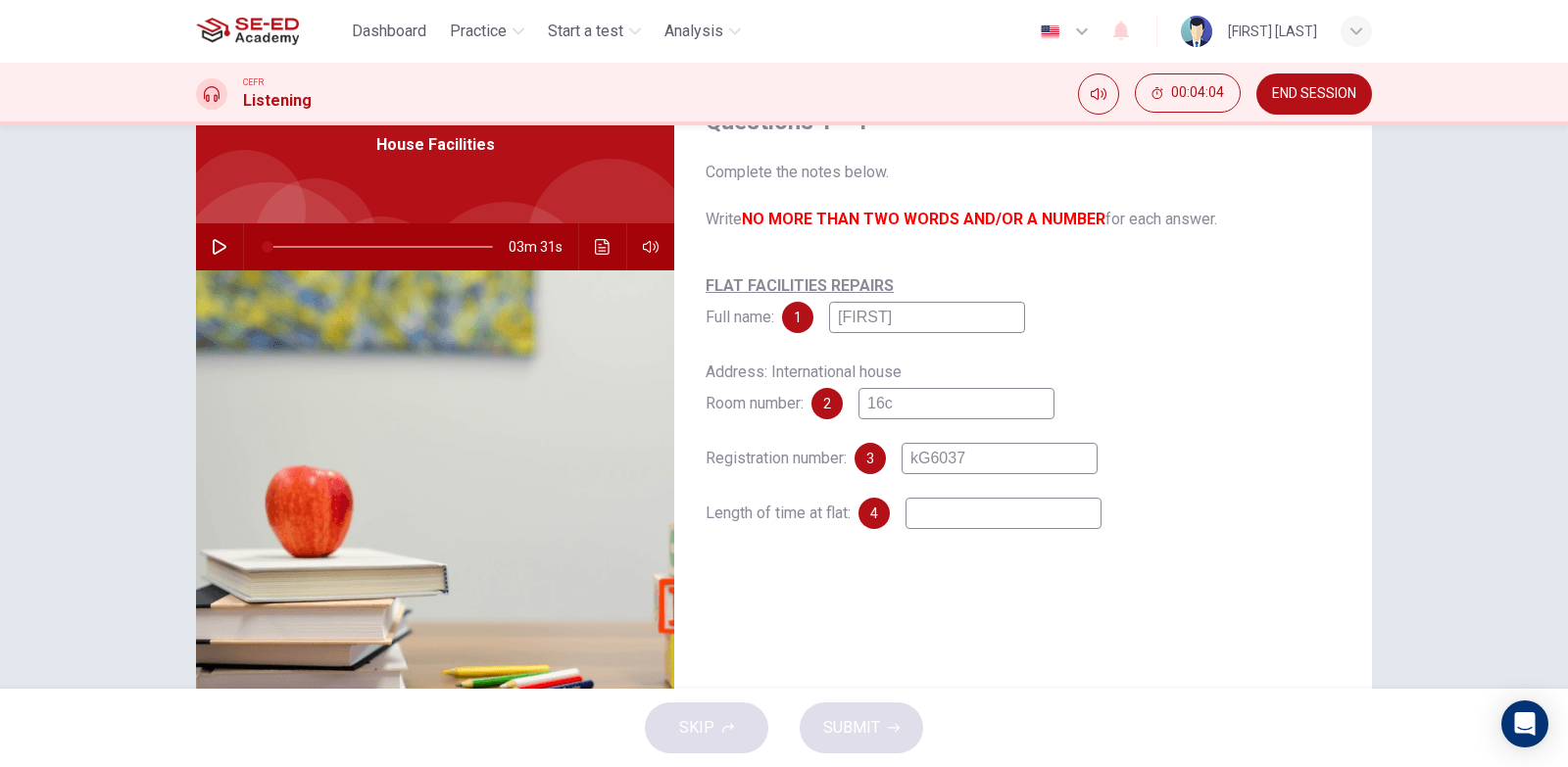 click at bounding box center [927, 317] 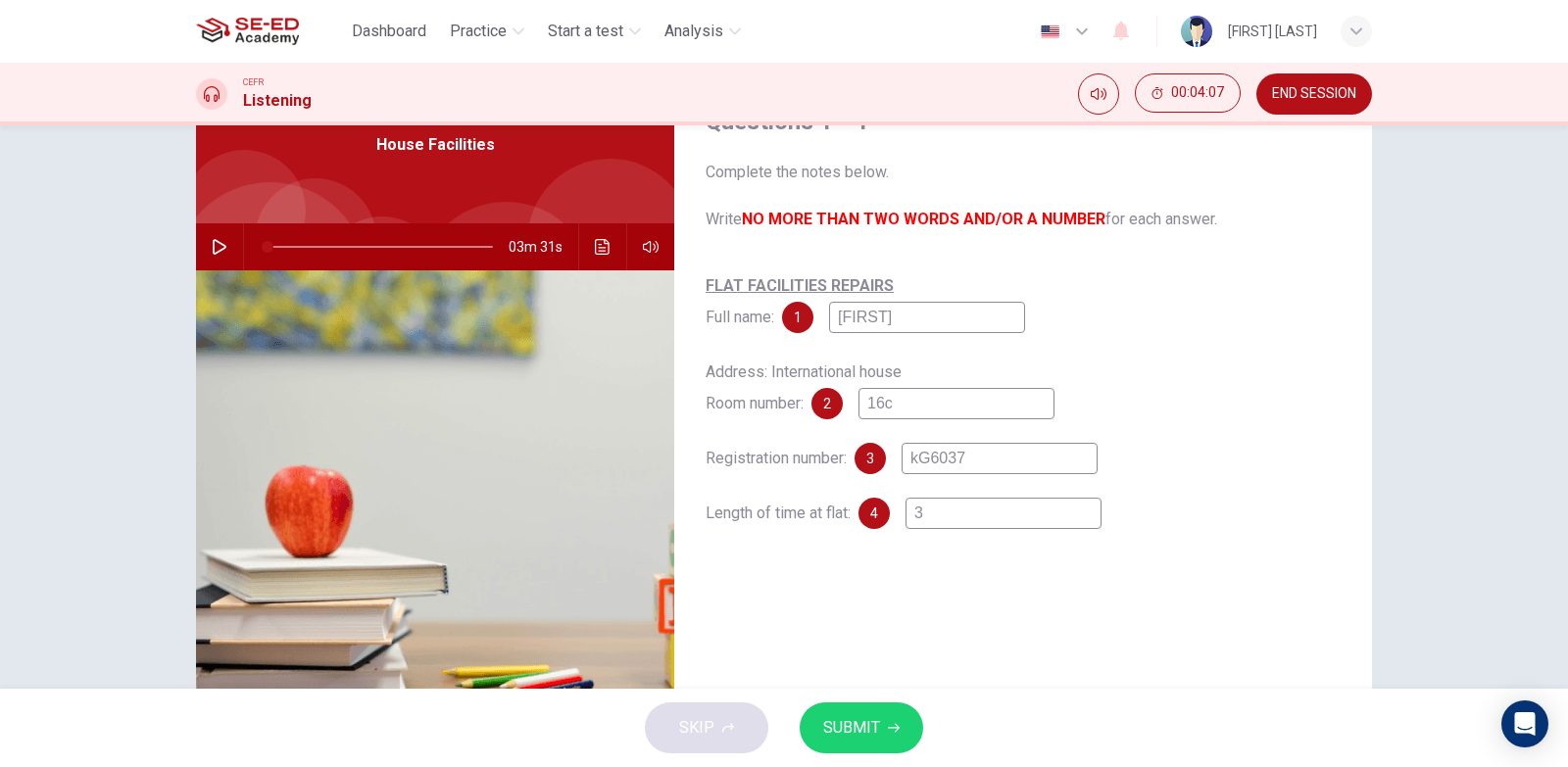 type on "3" 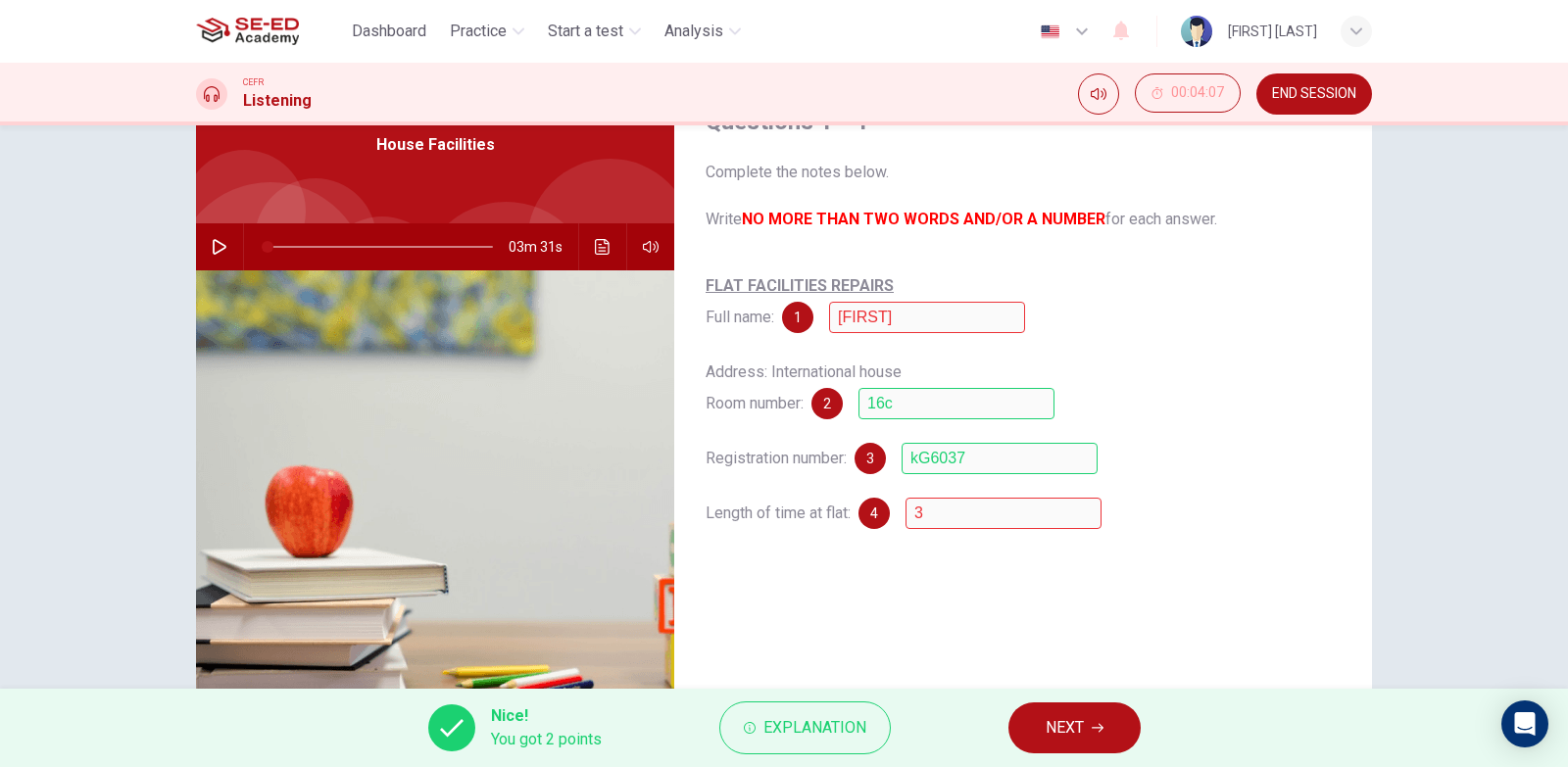 click on "NEXT" at bounding box center [1064, 728] 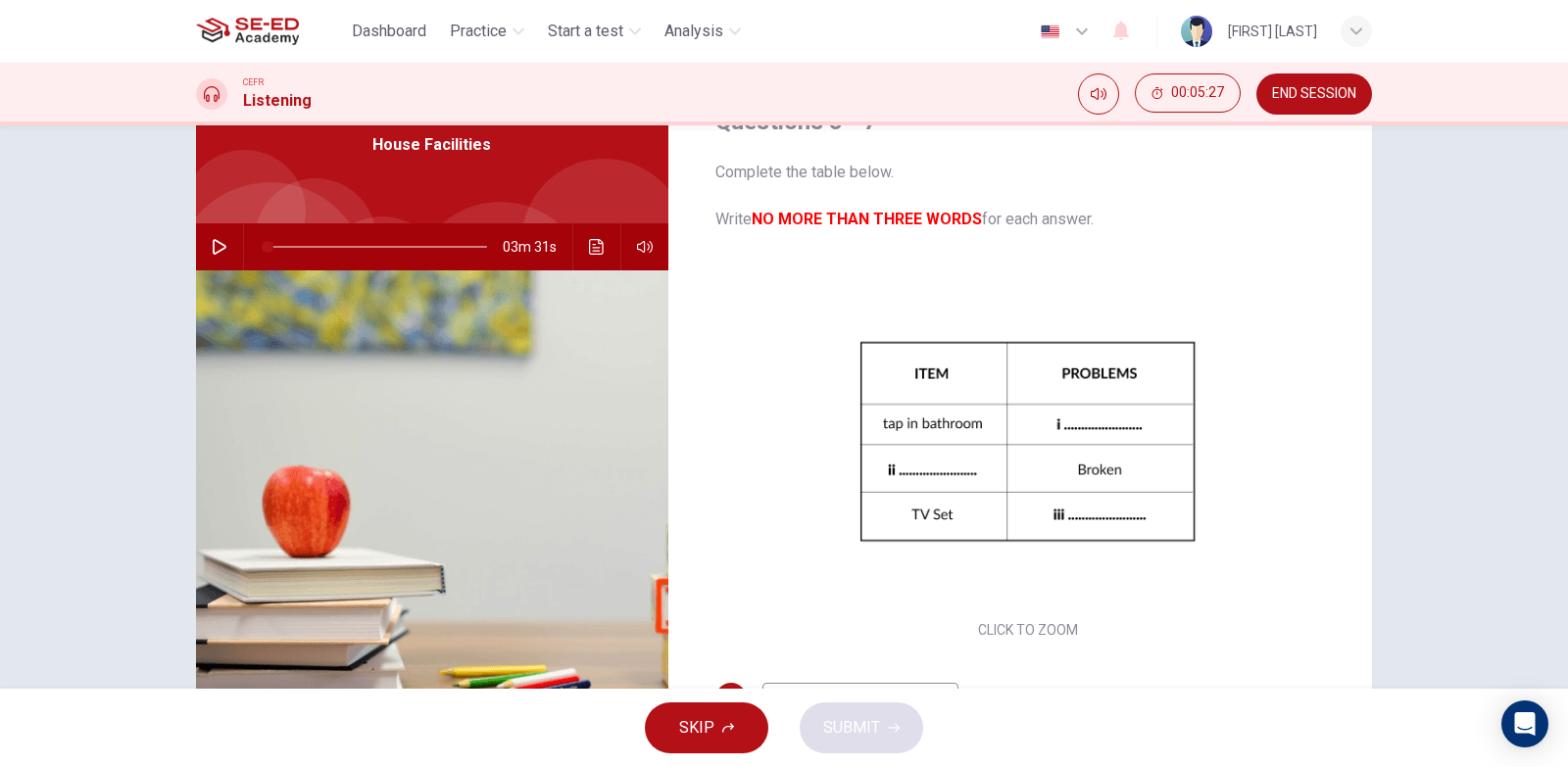 click at bounding box center (220, 247) 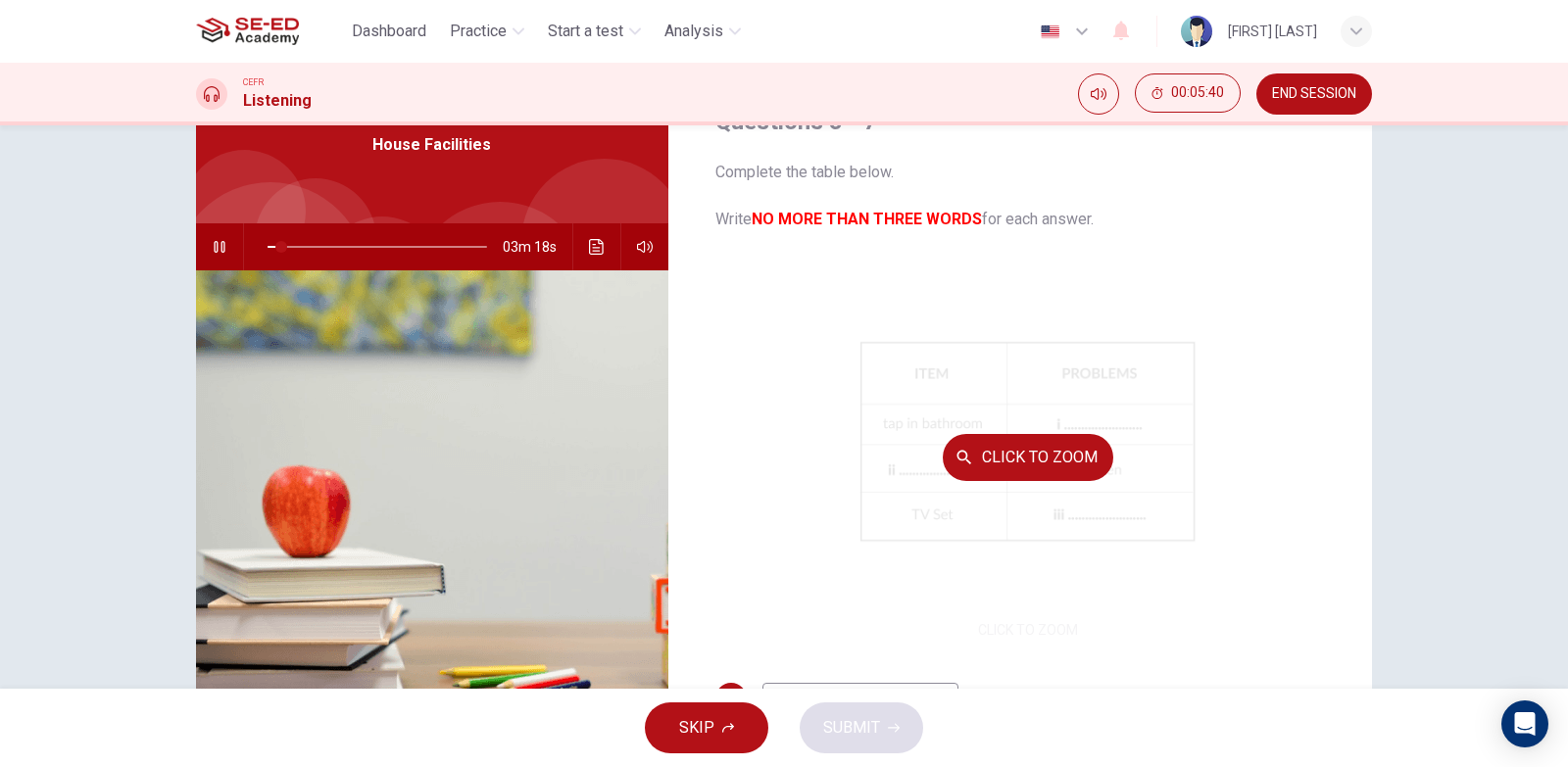 scroll, scrollTop: 116, scrollLeft: 0, axis: vertical 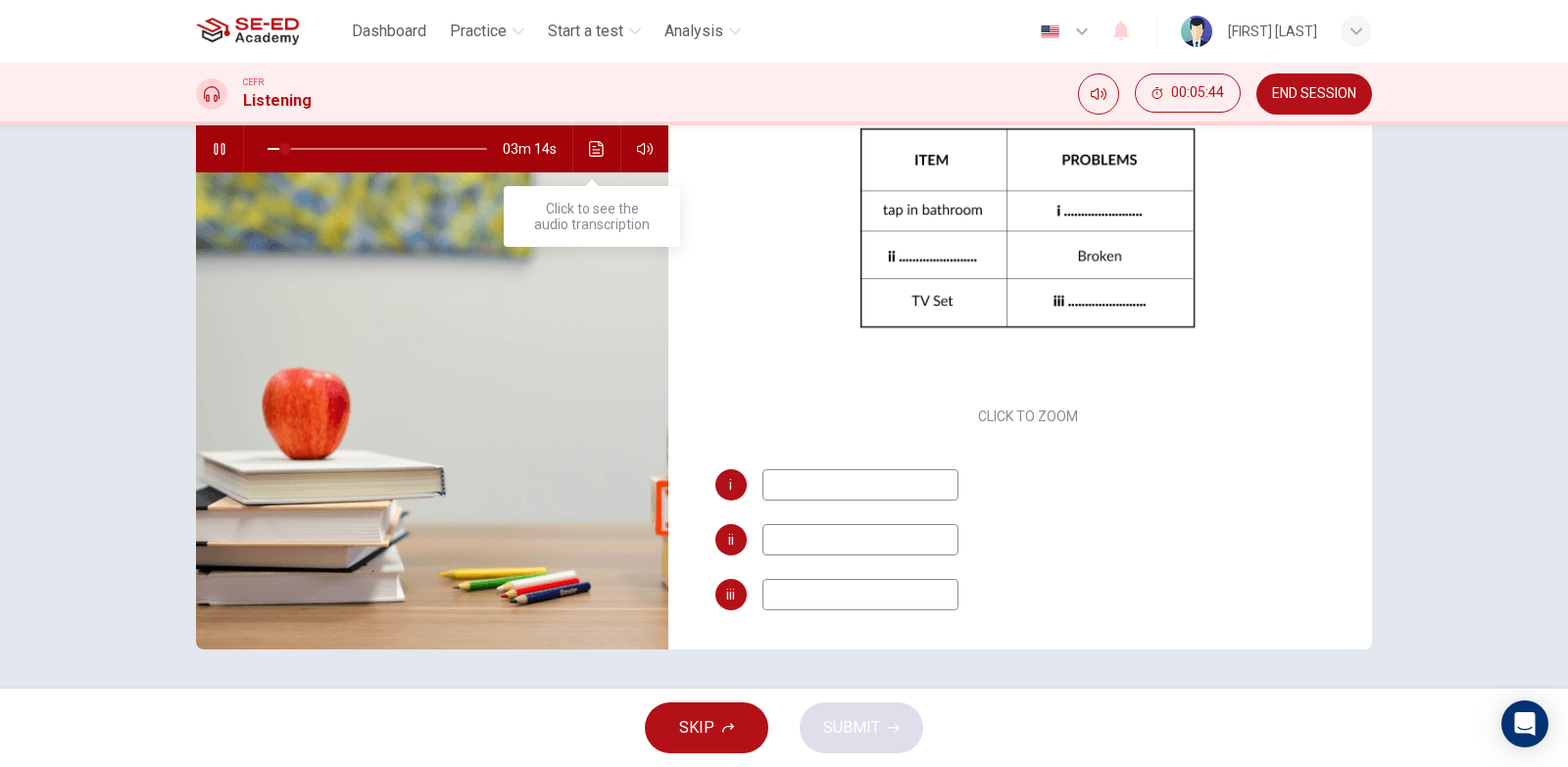 click at bounding box center [597, 149] 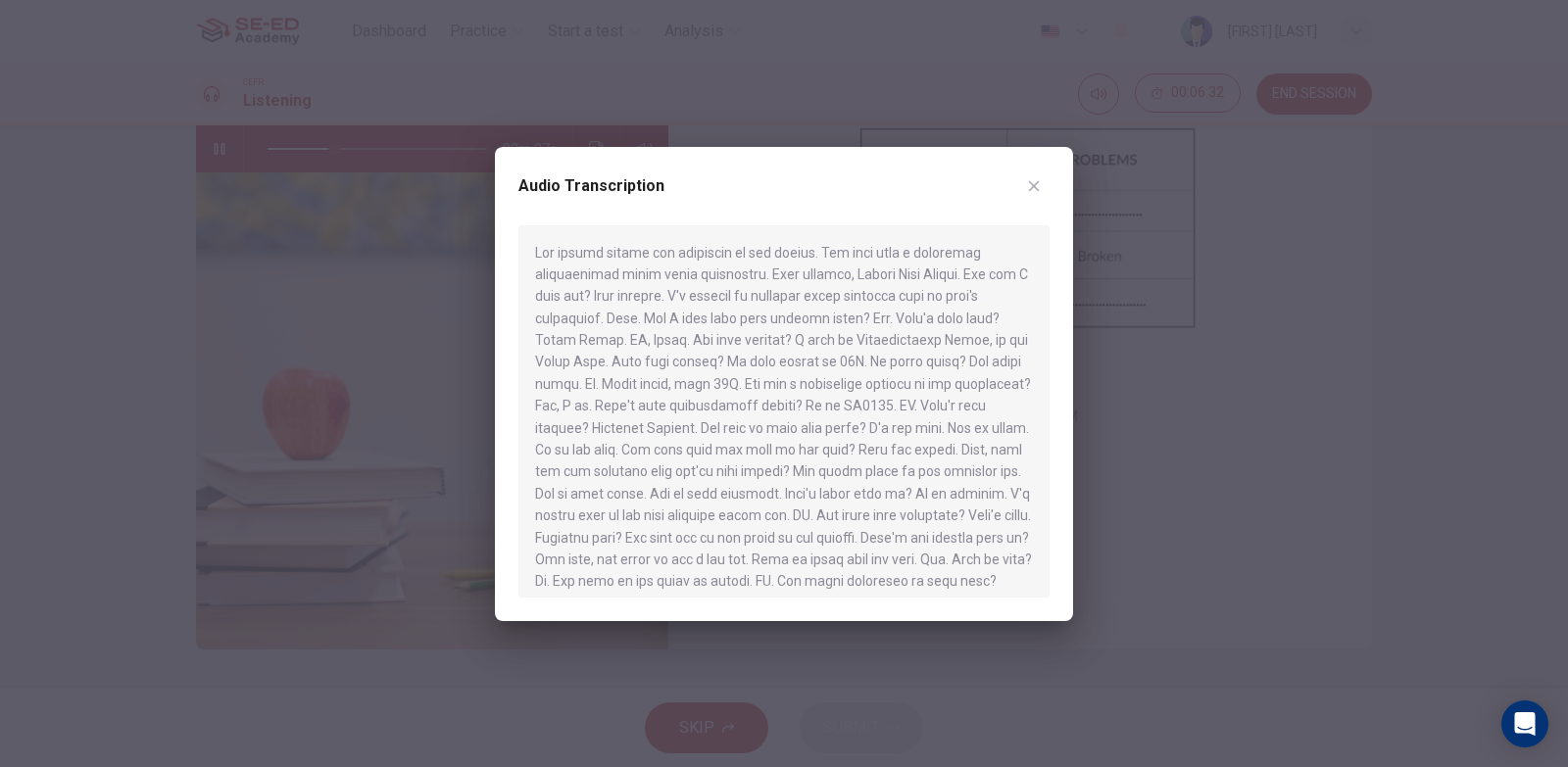 click on "Audio Transcription" at bounding box center [784, 198] 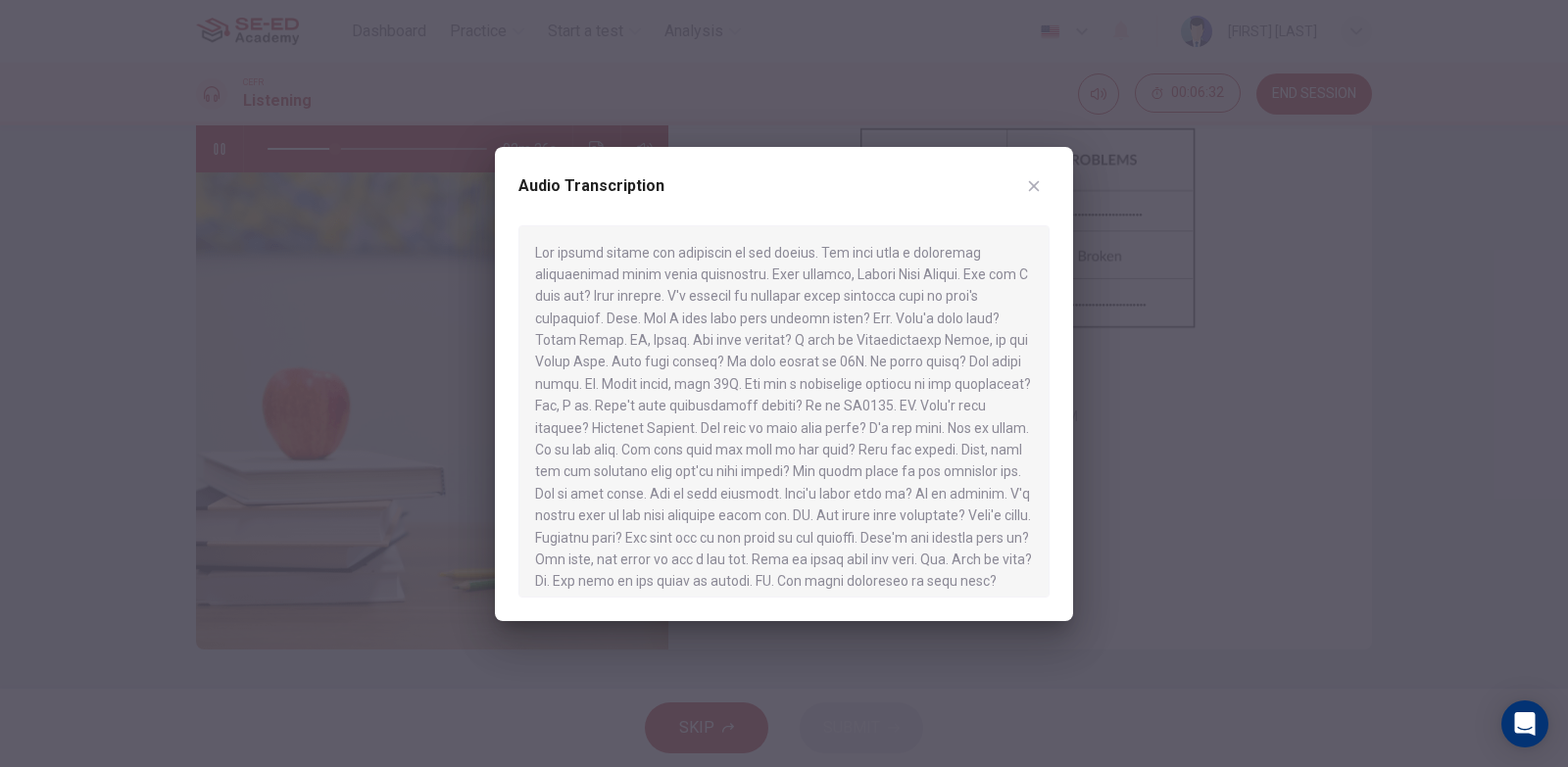 click at bounding box center [1034, 186] 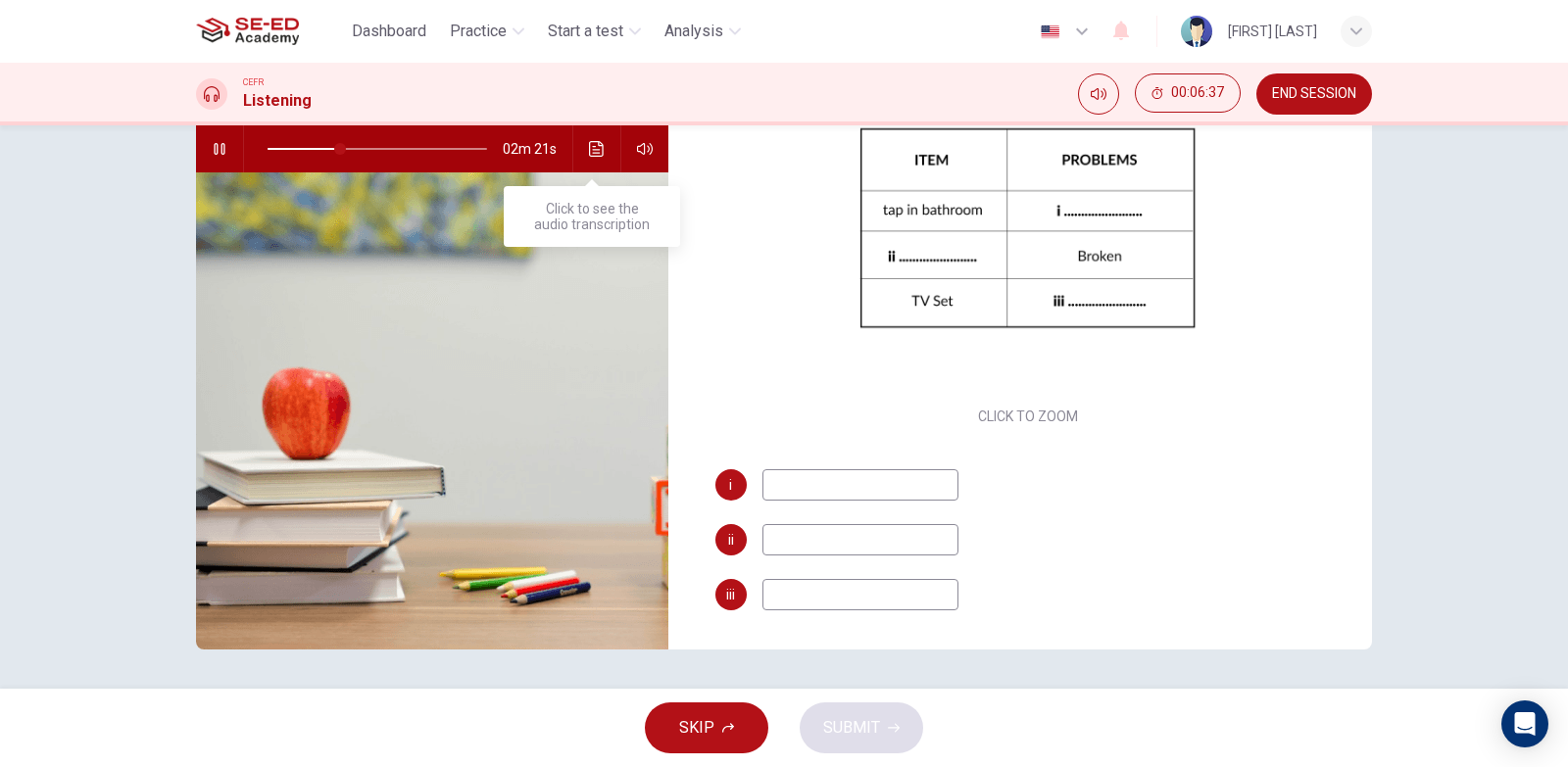 click at bounding box center [597, 149] 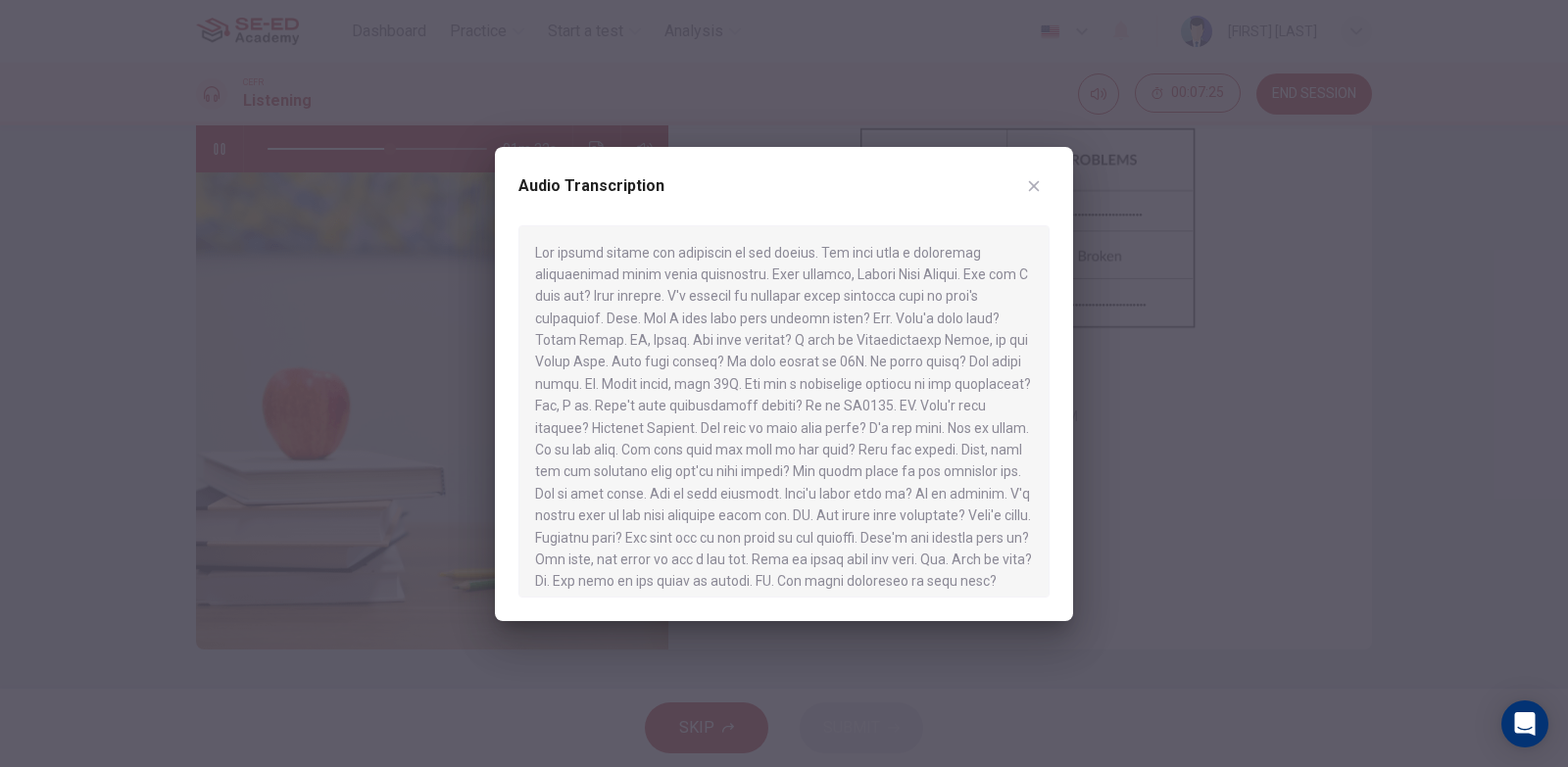 click at bounding box center (1034, 185) 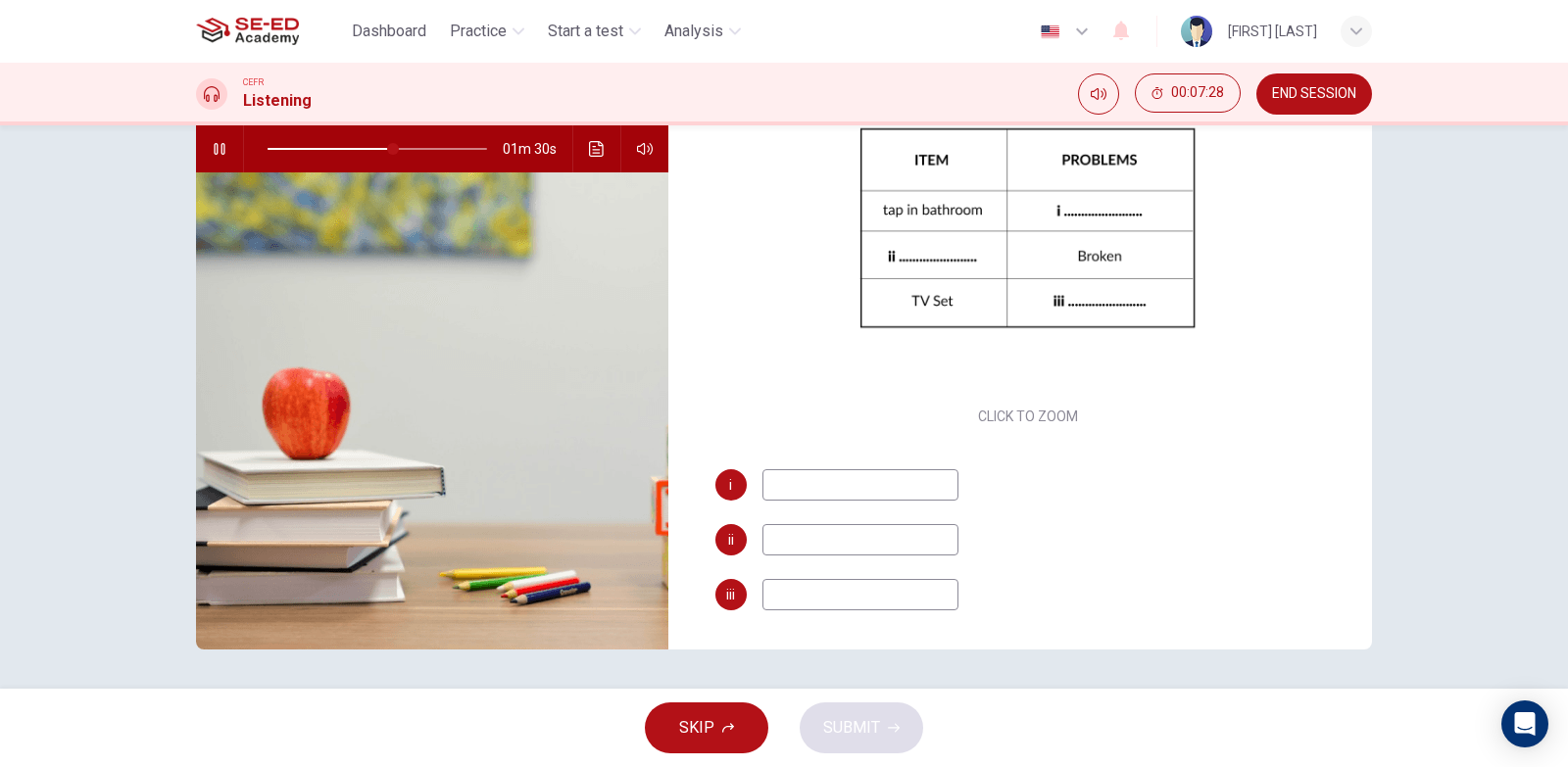 click at bounding box center (860, 485) 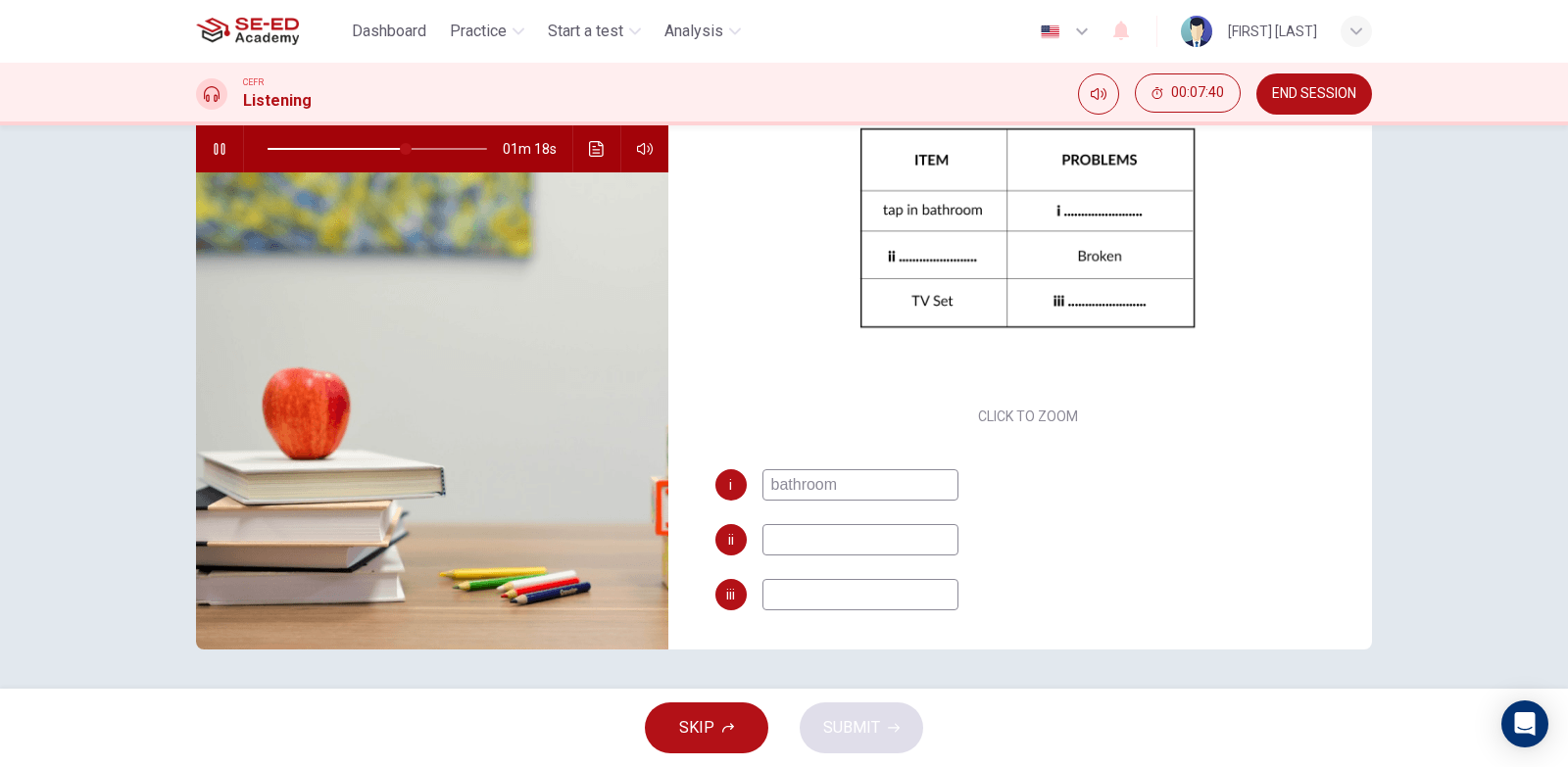 type on "bathroom" 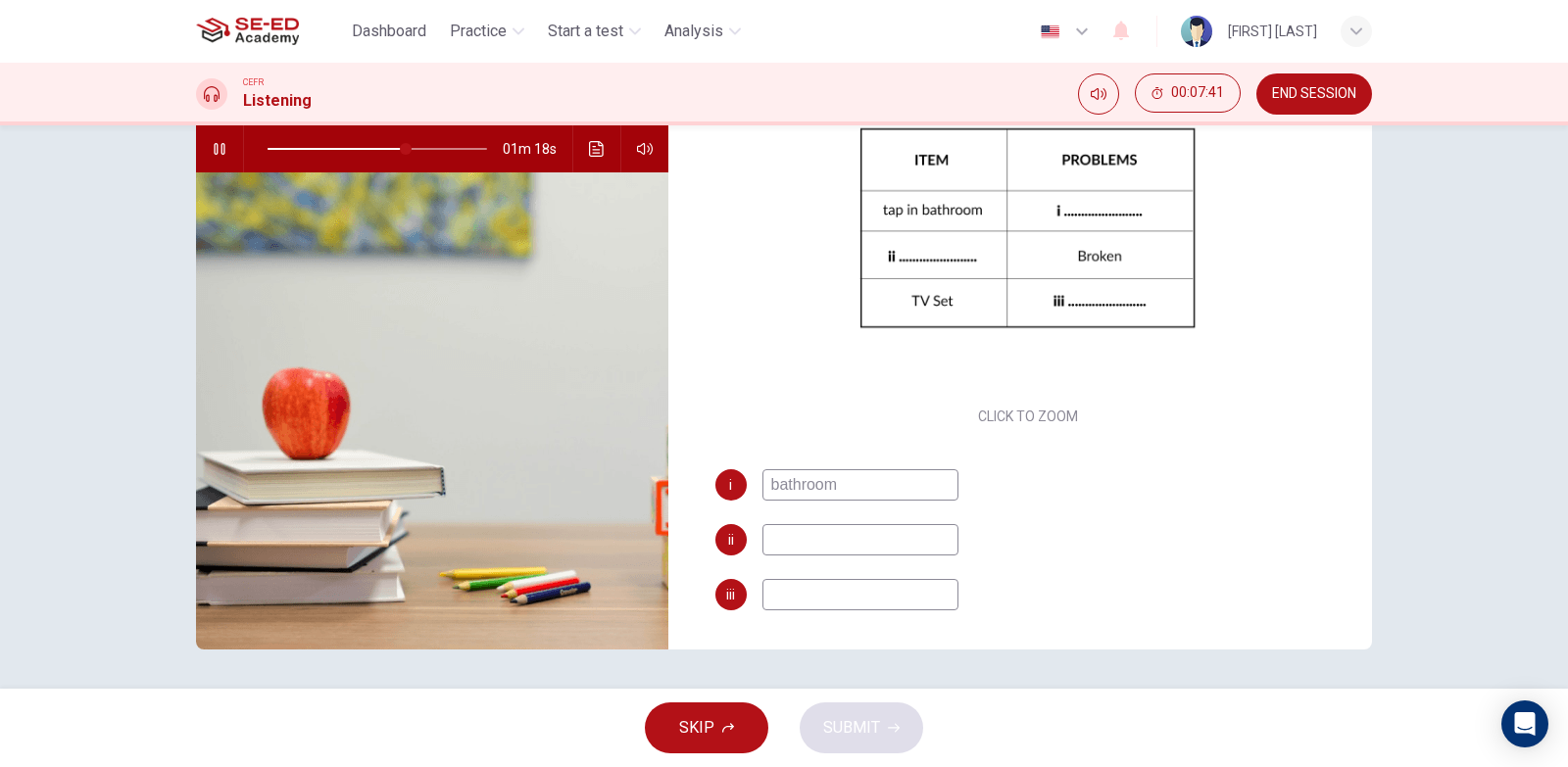 click at bounding box center [860, 485] 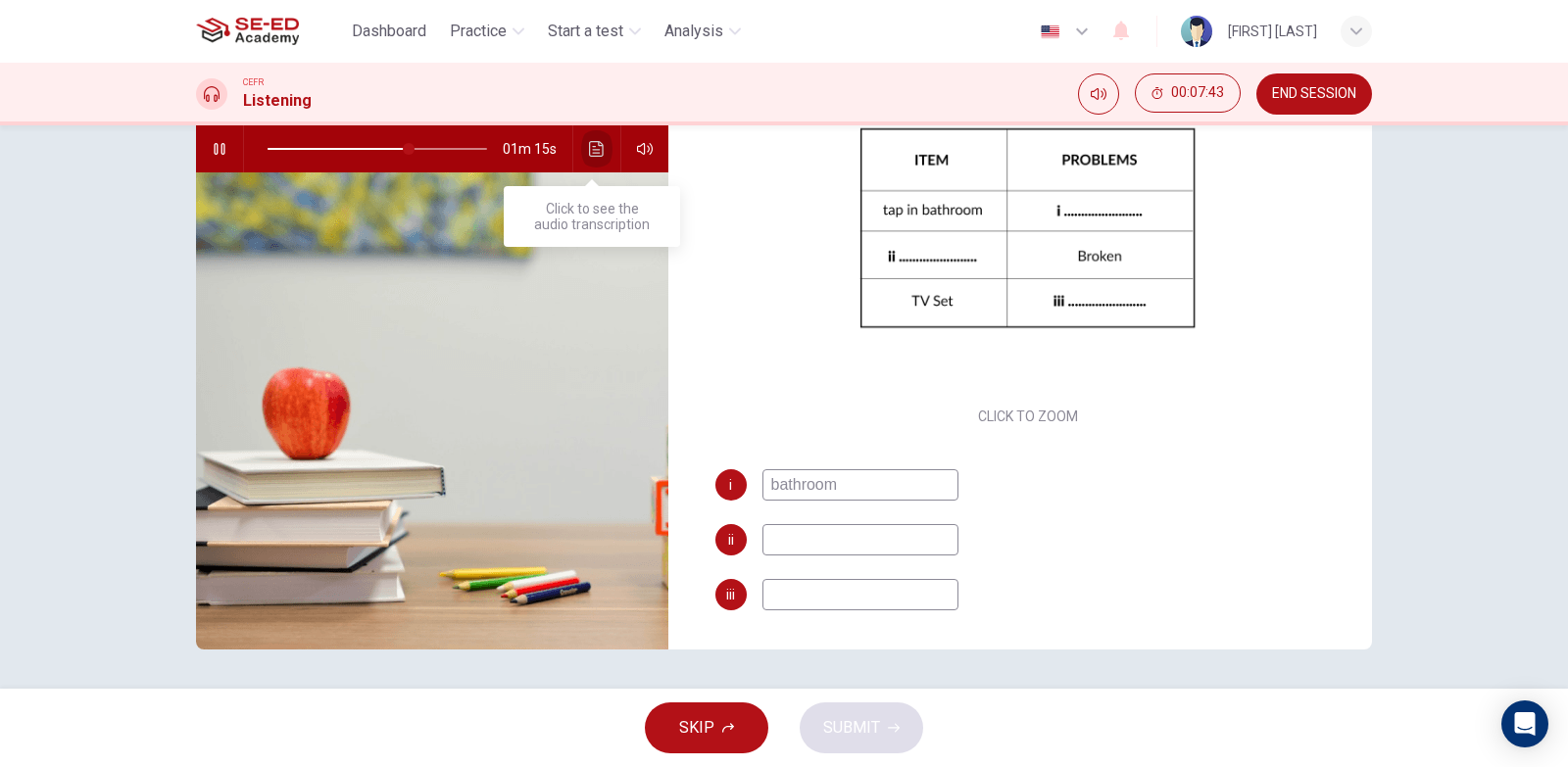 click at bounding box center [596, 149] 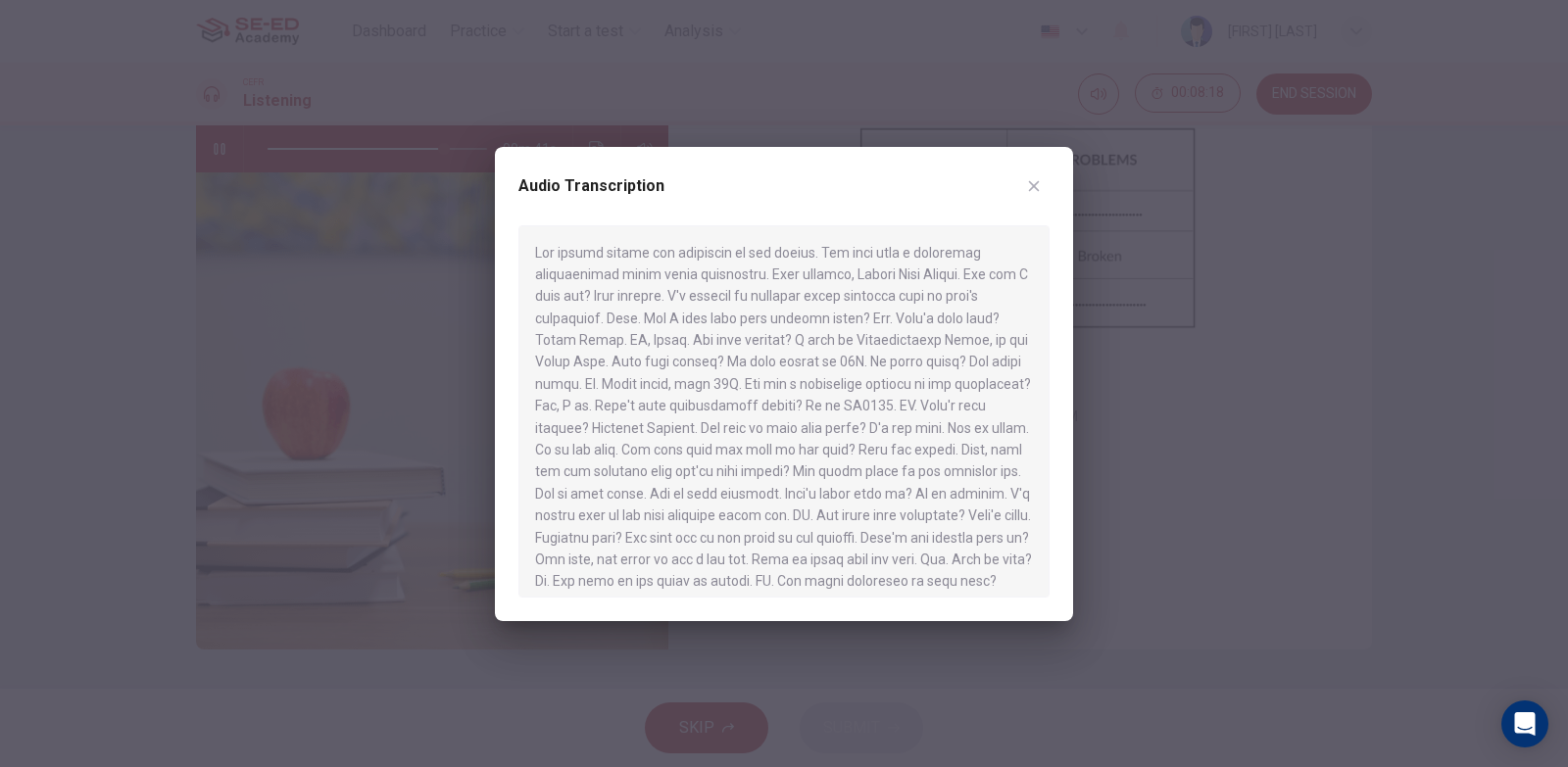 click at bounding box center (1034, 186) 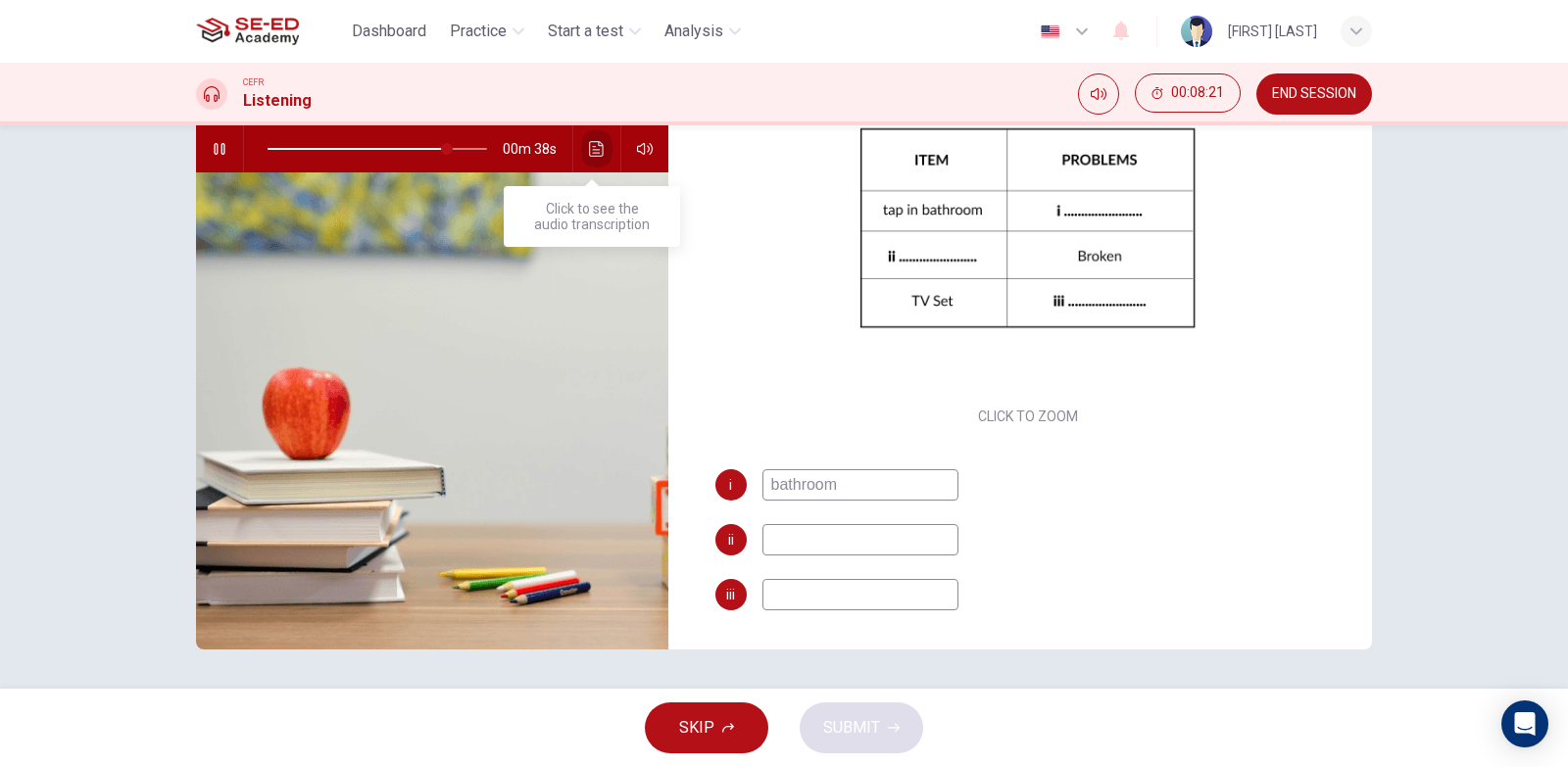 click at bounding box center (597, 149) 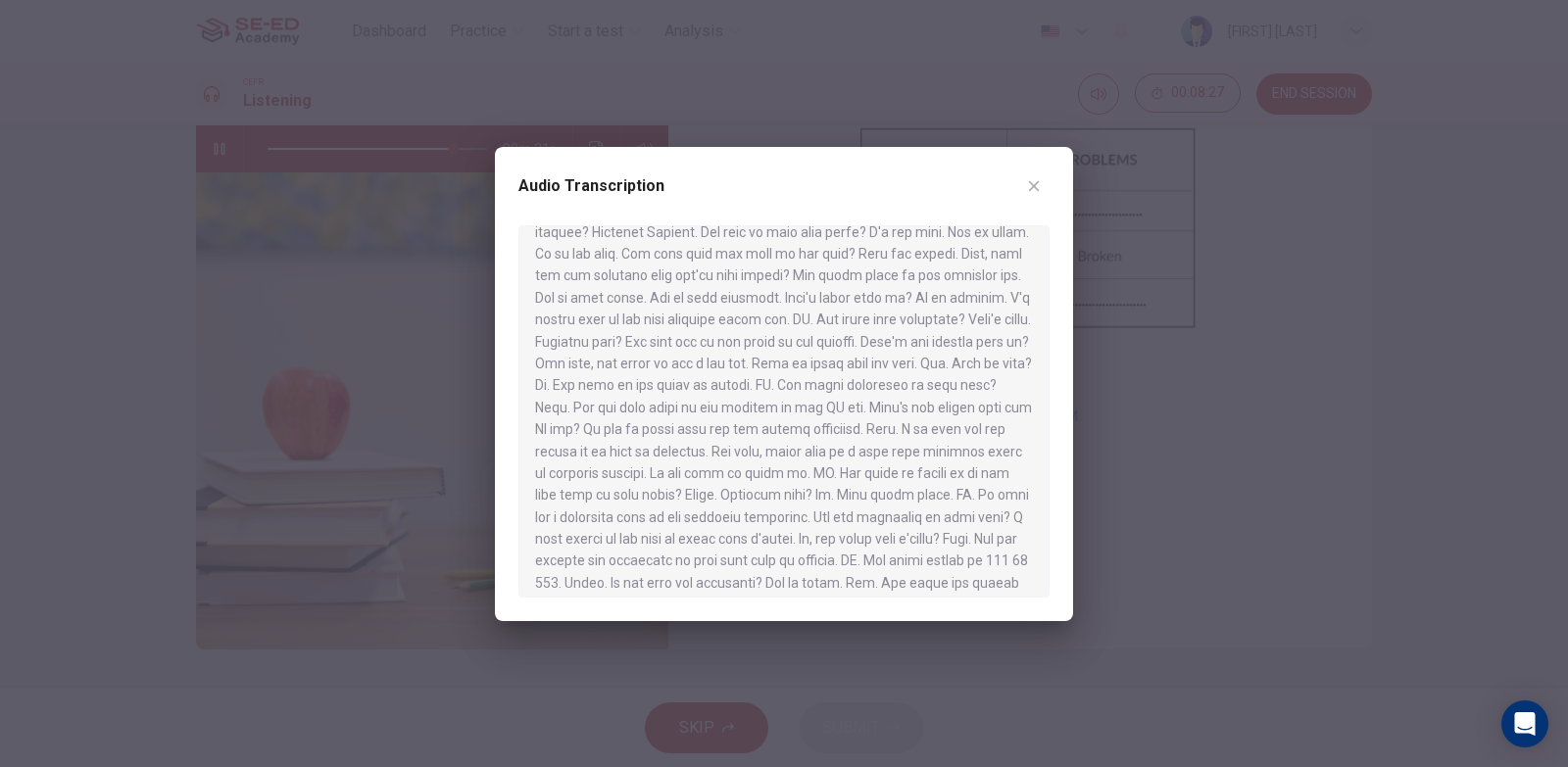scroll, scrollTop: 274, scrollLeft: 0, axis: vertical 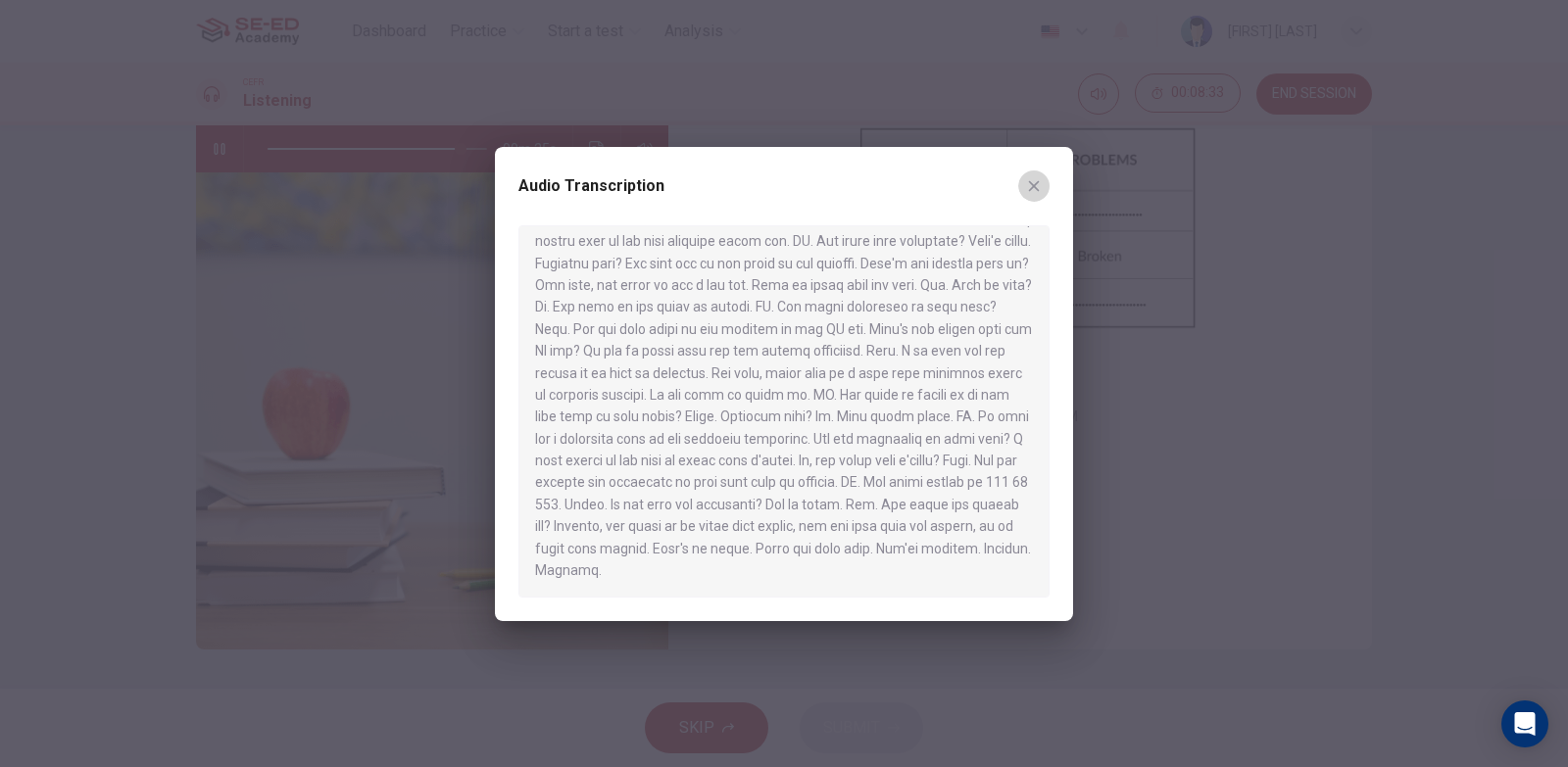 click at bounding box center [1034, 186] 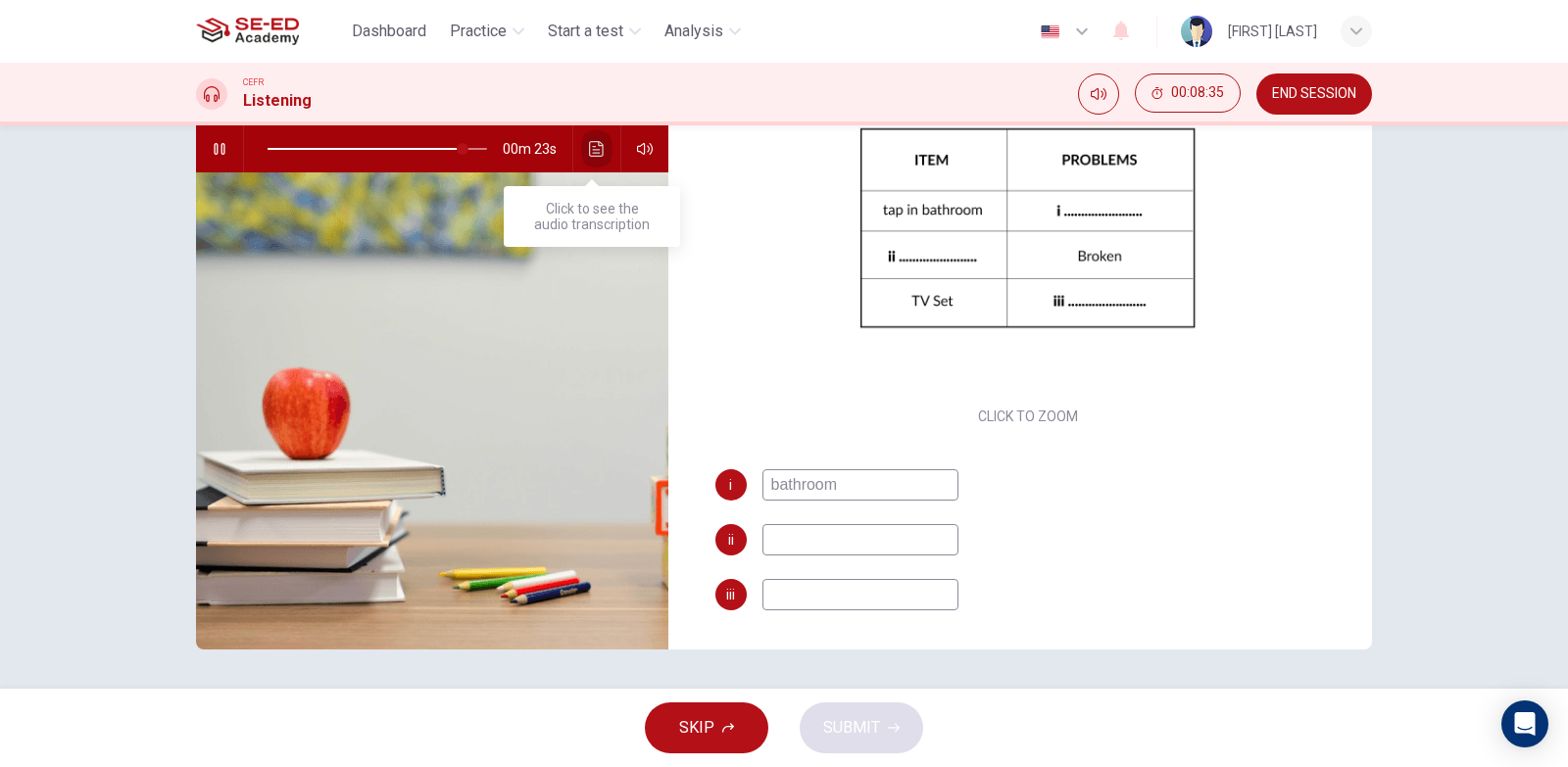 click at bounding box center (596, 149) 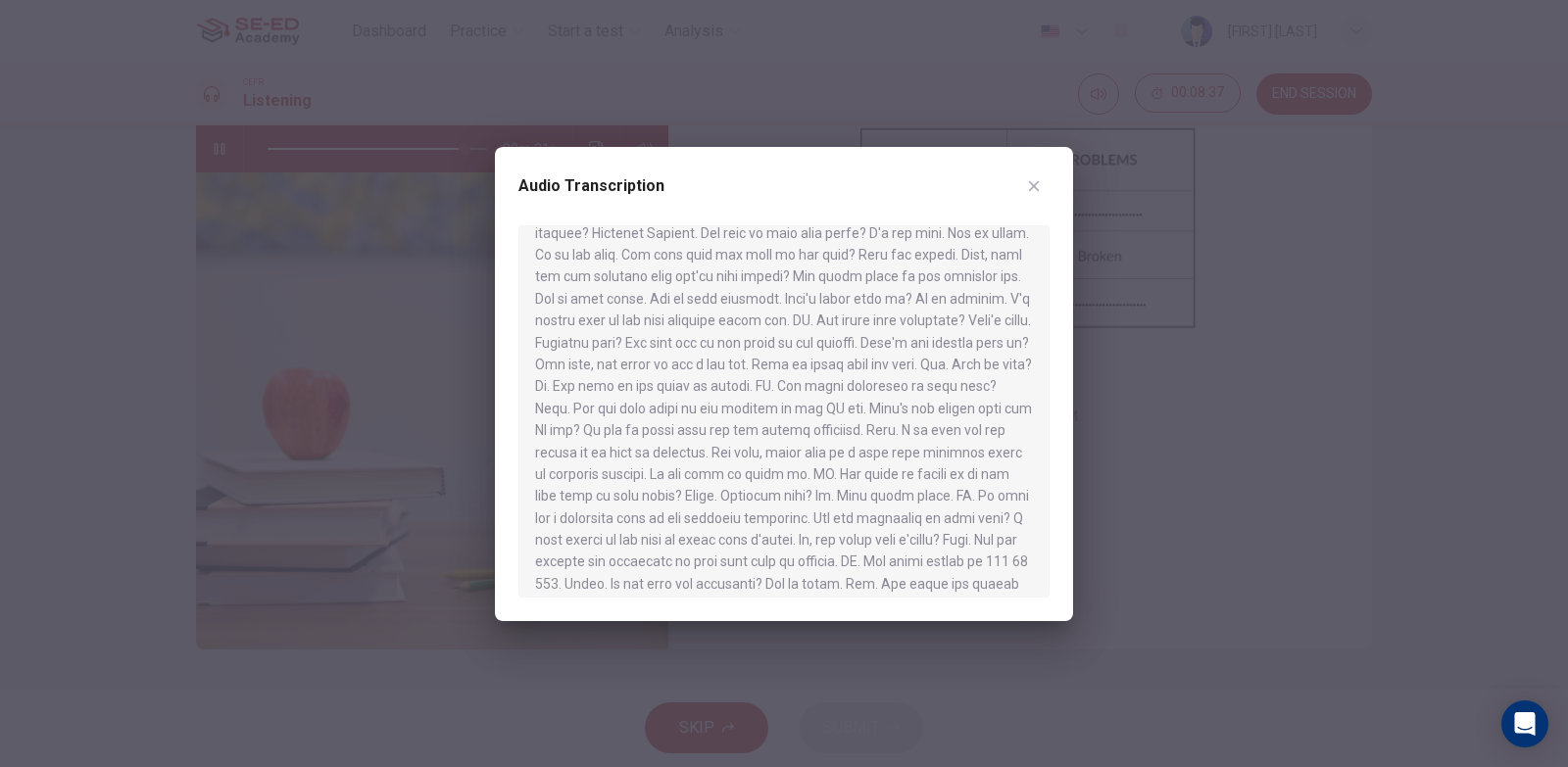 scroll, scrollTop: 196, scrollLeft: 0, axis: vertical 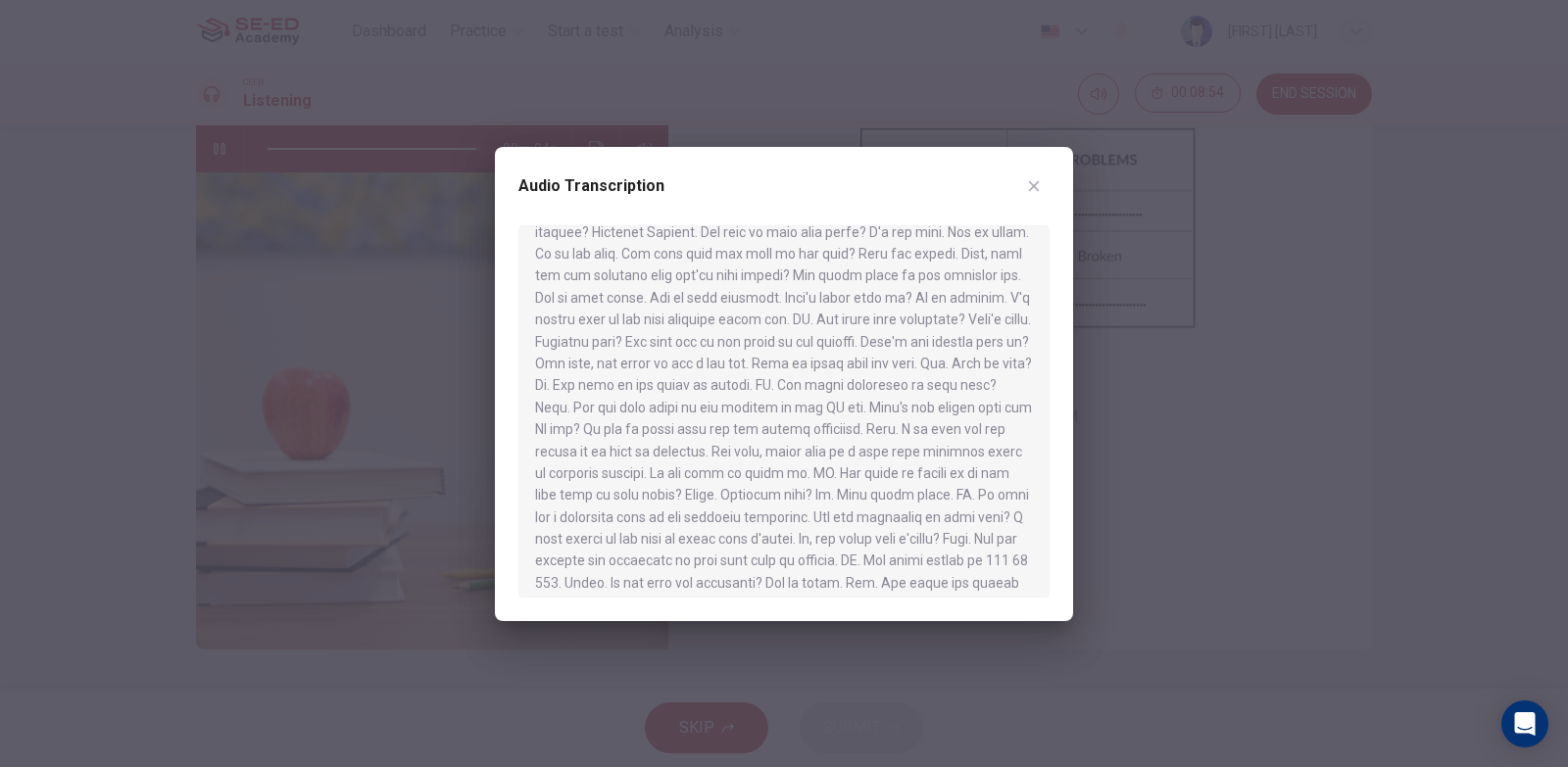 click at bounding box center (1034, 186) 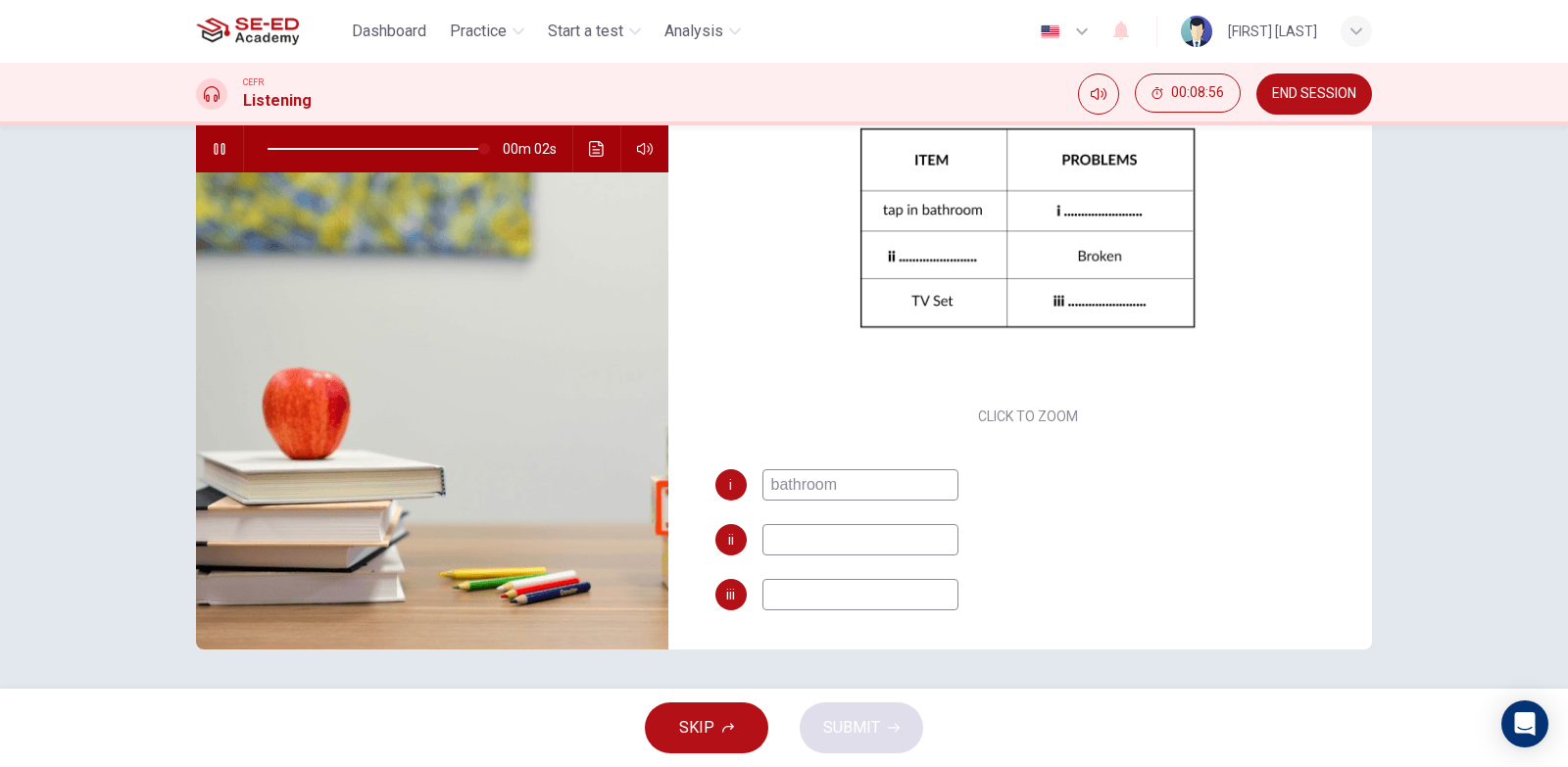 click at bounding box center (860, 485) 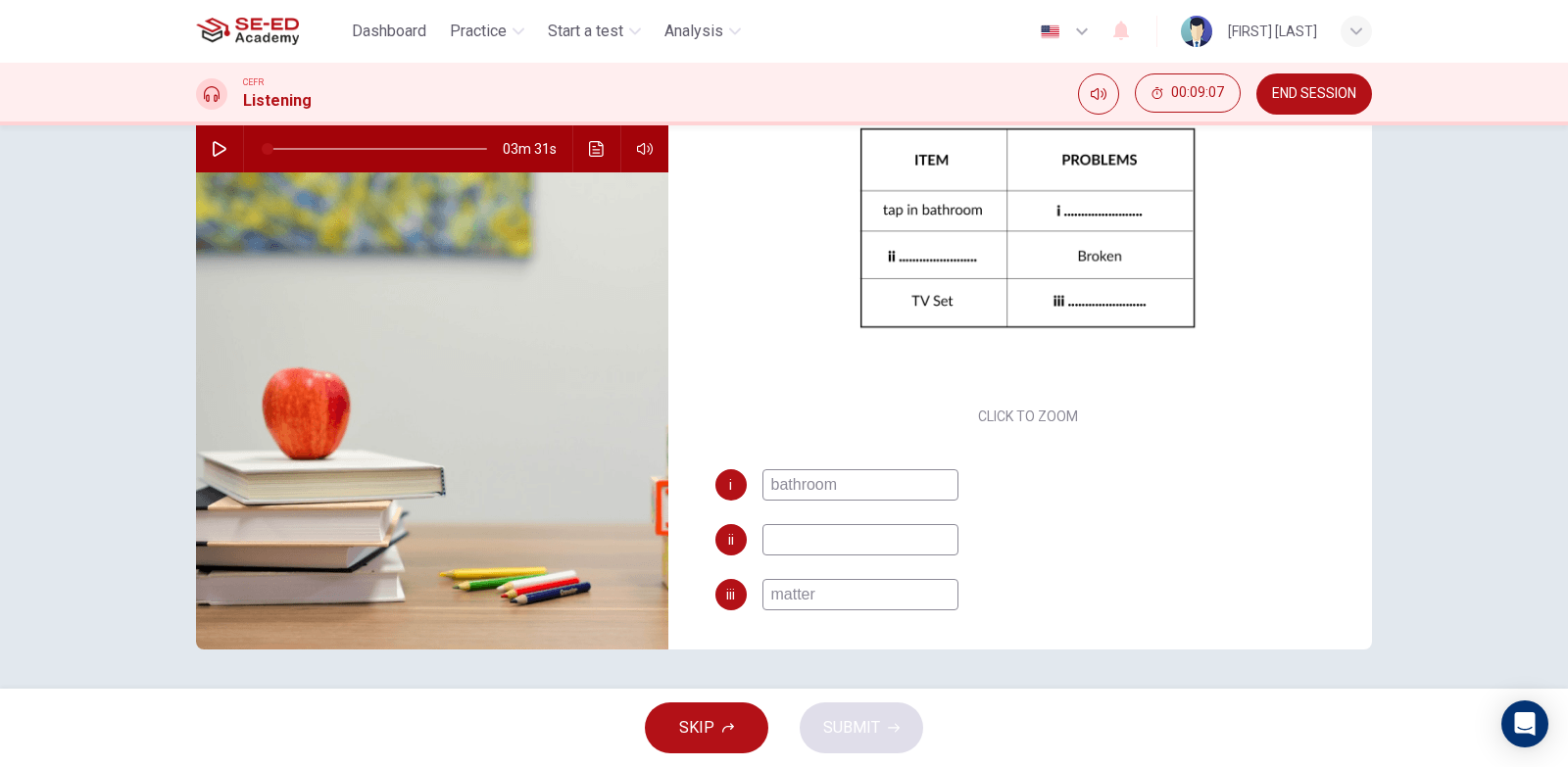 type on "matter" 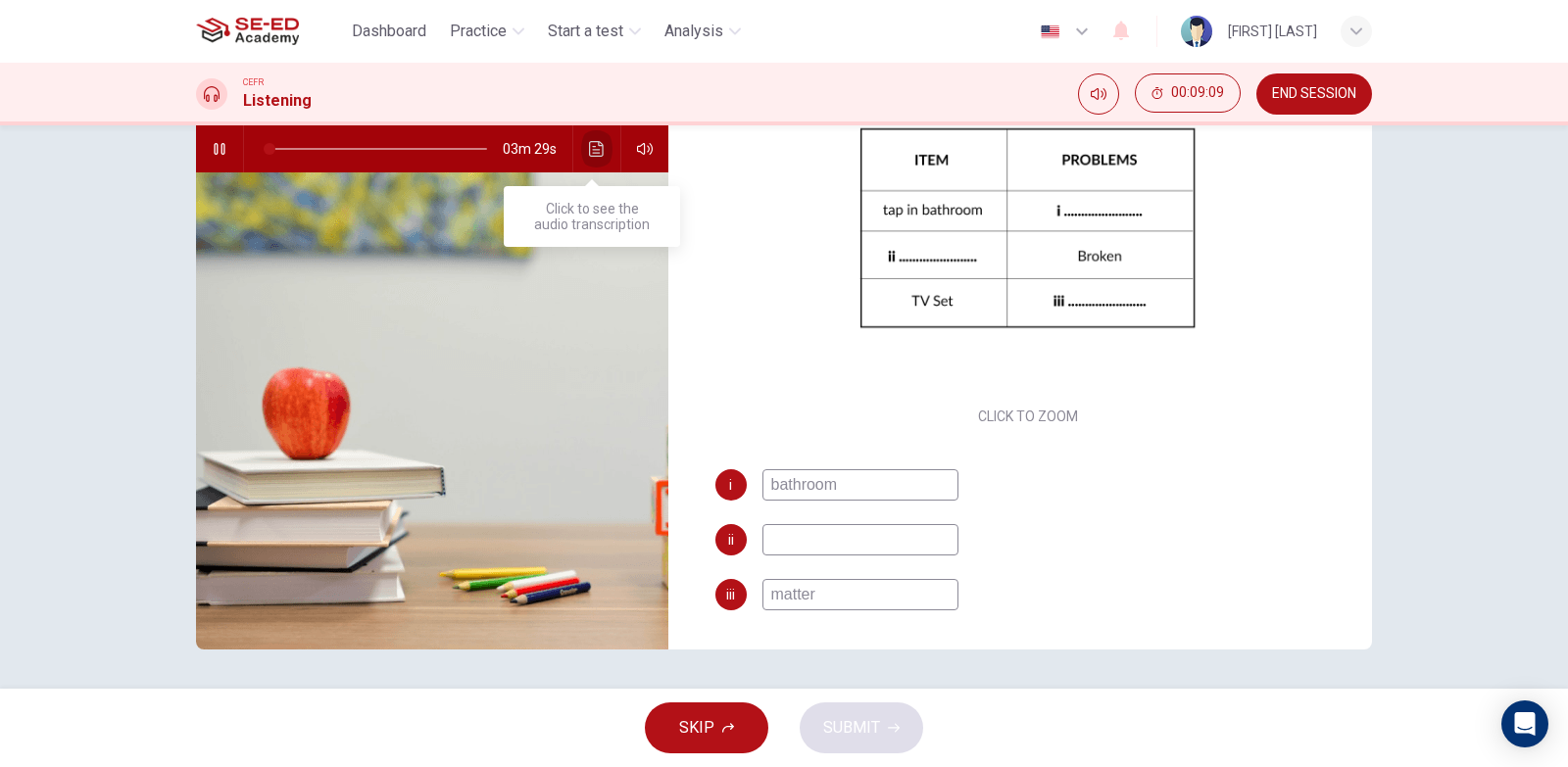 click at bounding box center [597, 149] 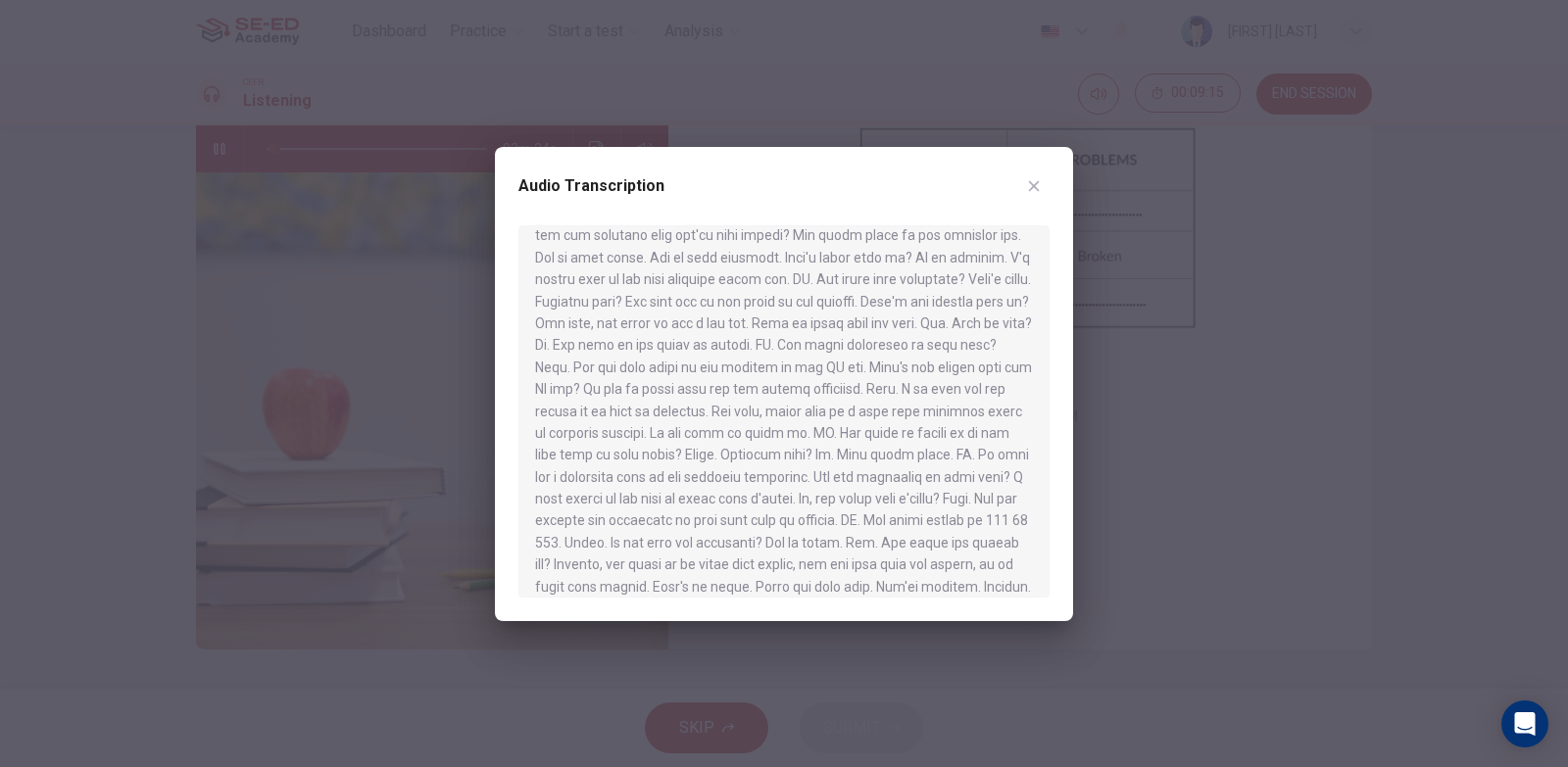 scroll, scrollTop: 274, scrollLeft: 0, axis: vertical 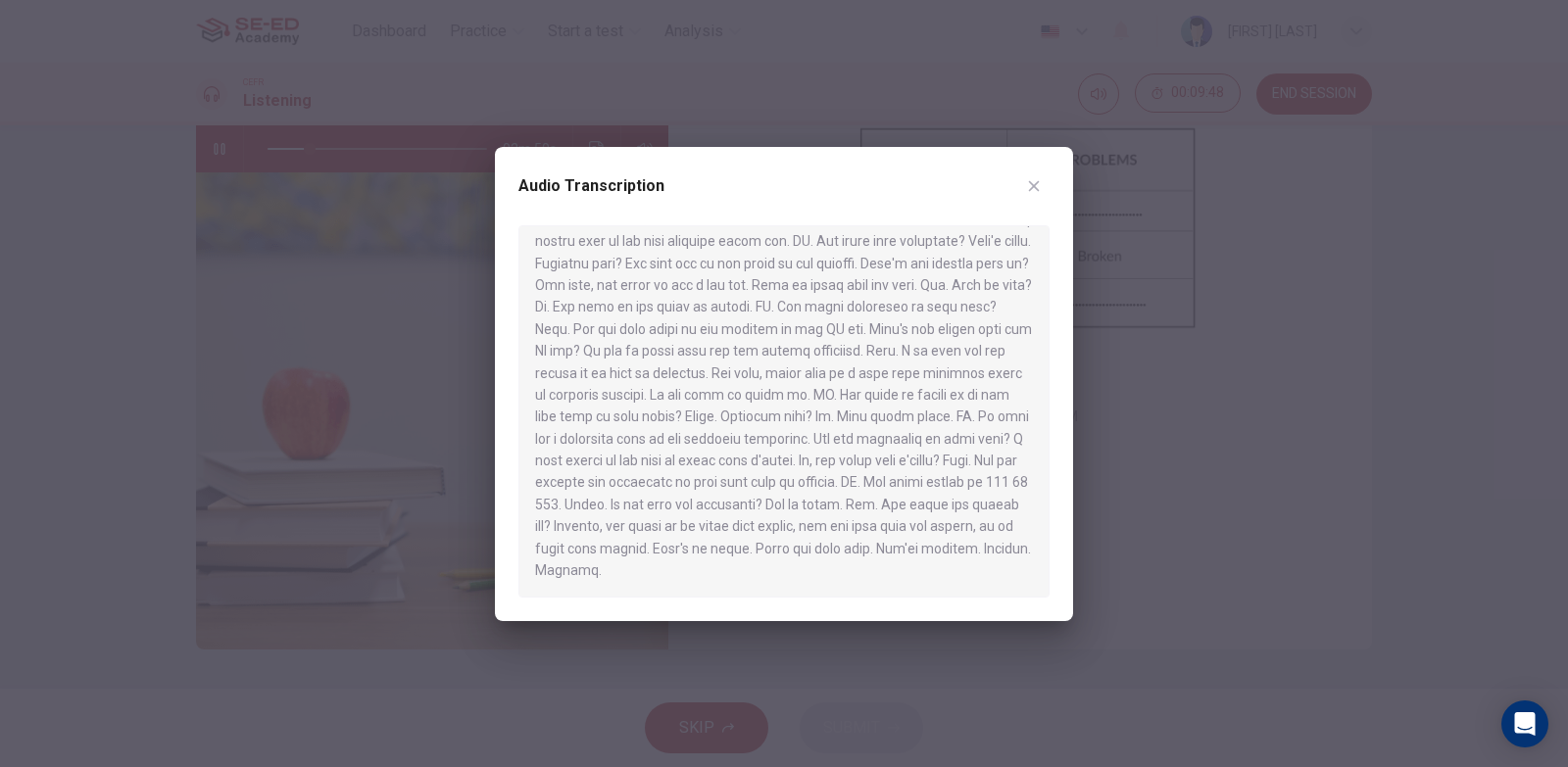 click at bounding box center [1034, 186] 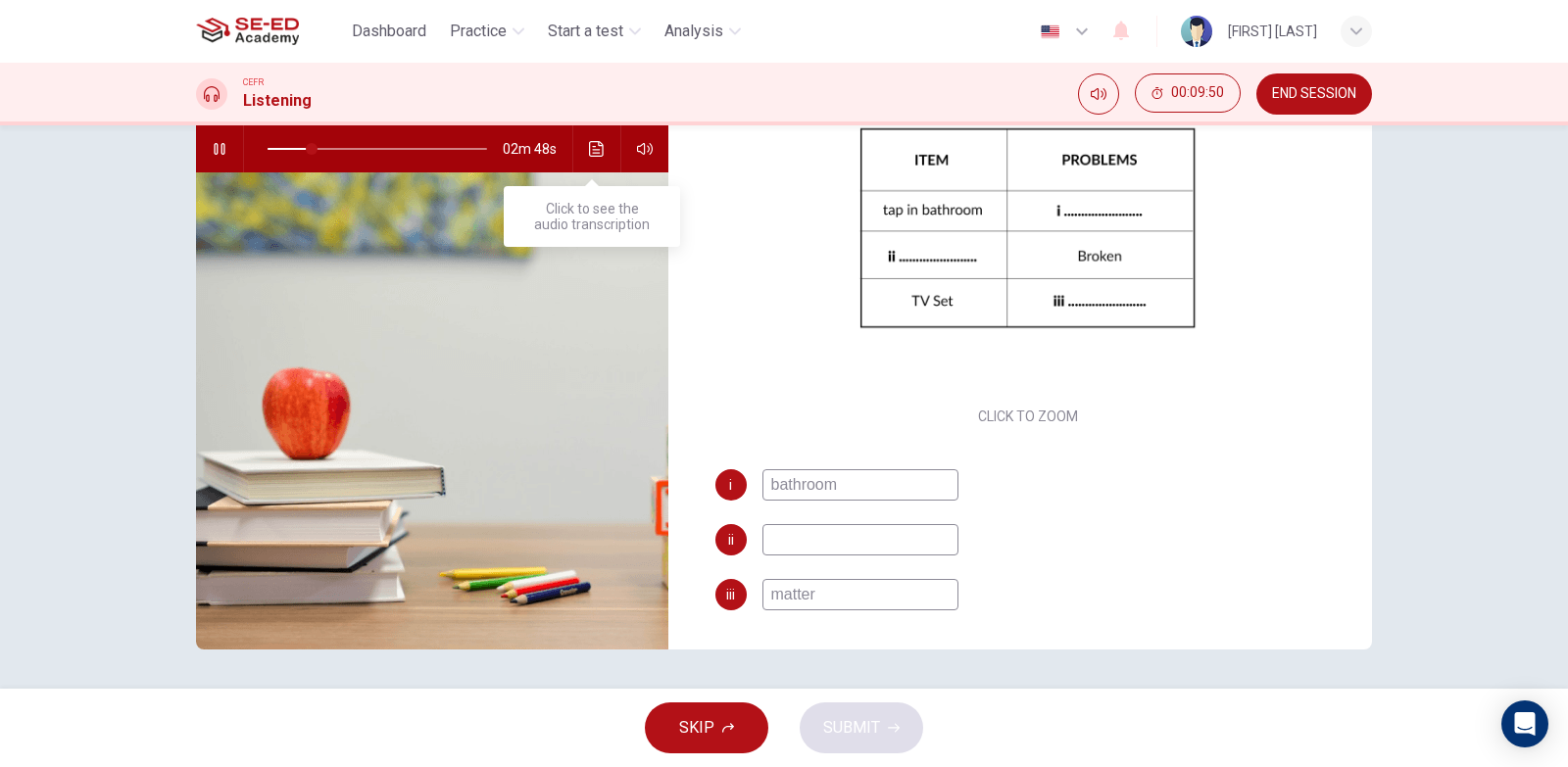 click at bounding box center (597, 149) 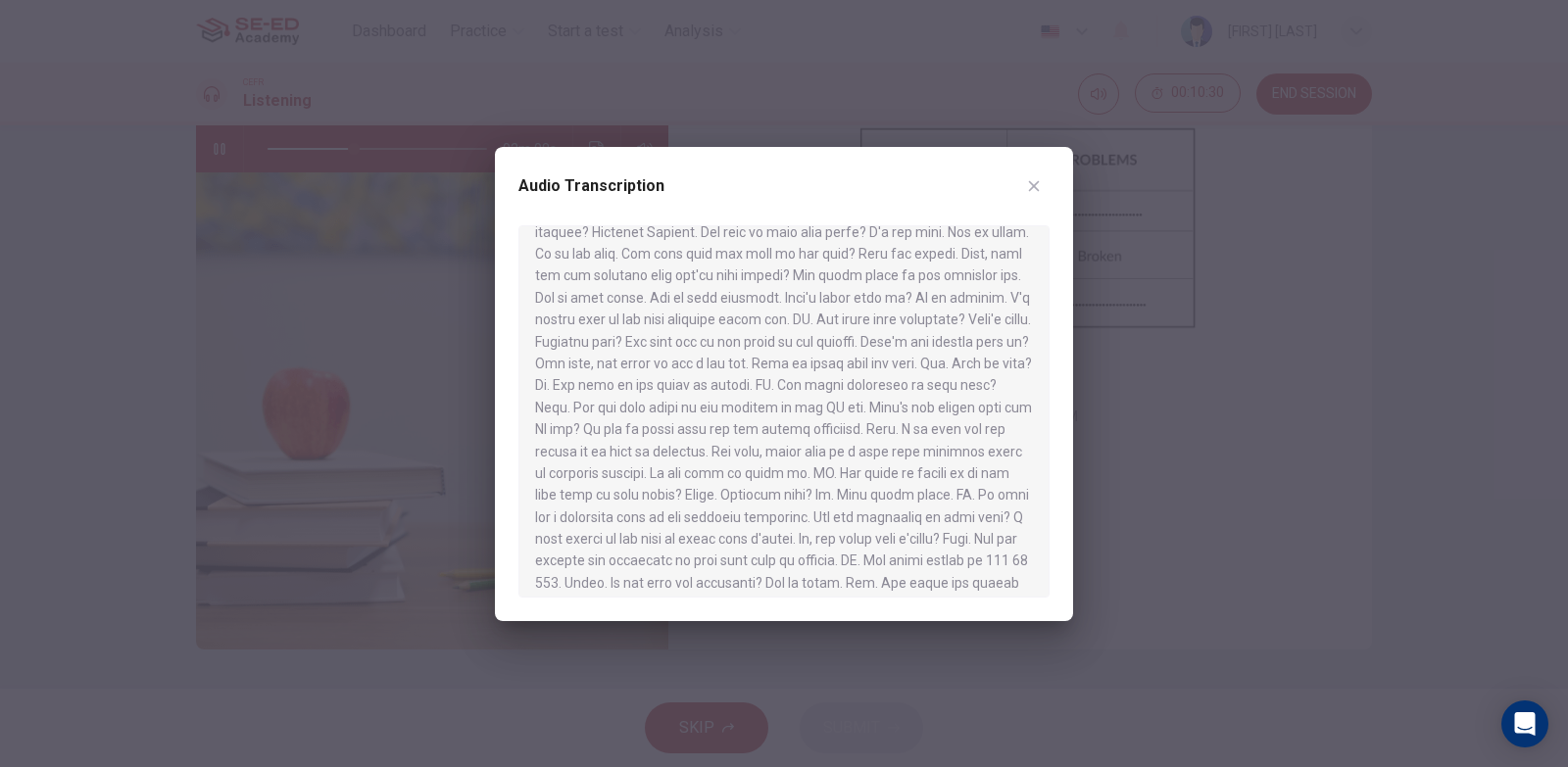 scroll, scrollTop: 274, scrollLeft: 0, axis: vertical 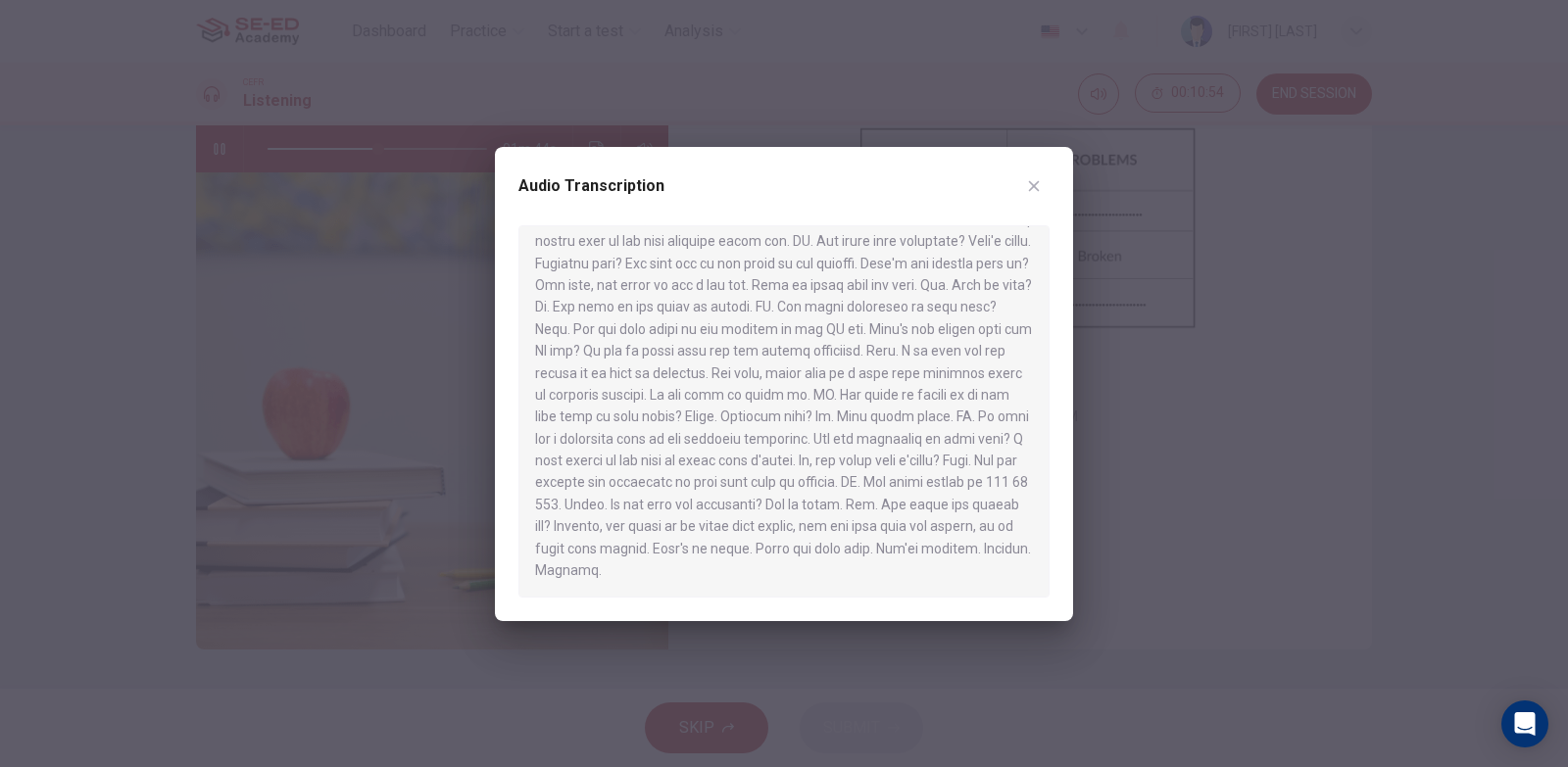 click at bounding box center [1034, 186] 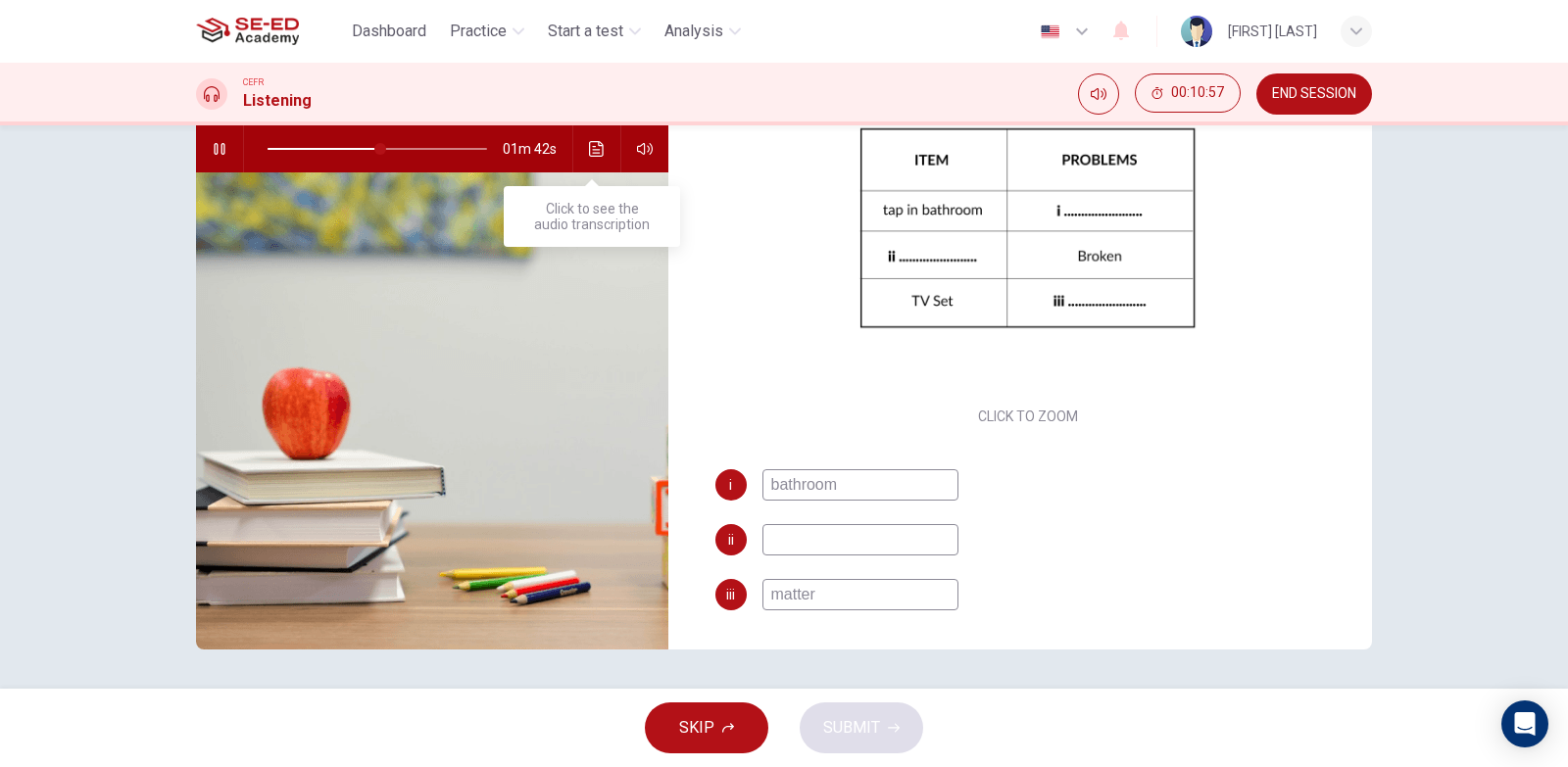 click at bounding box center (597, 149) 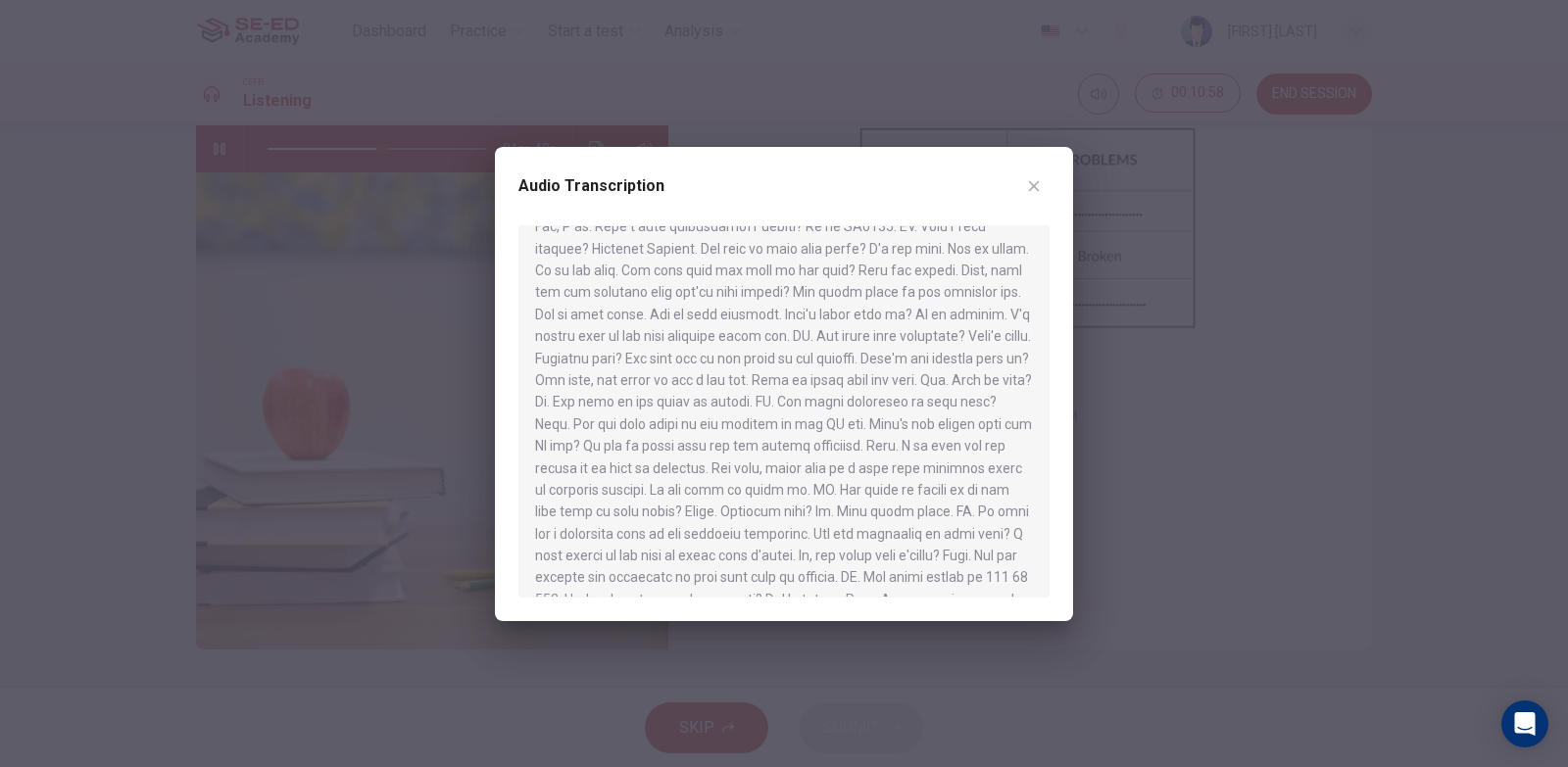 scroll, scrollTop: 196, scrollLeft: 0, axis: vertical 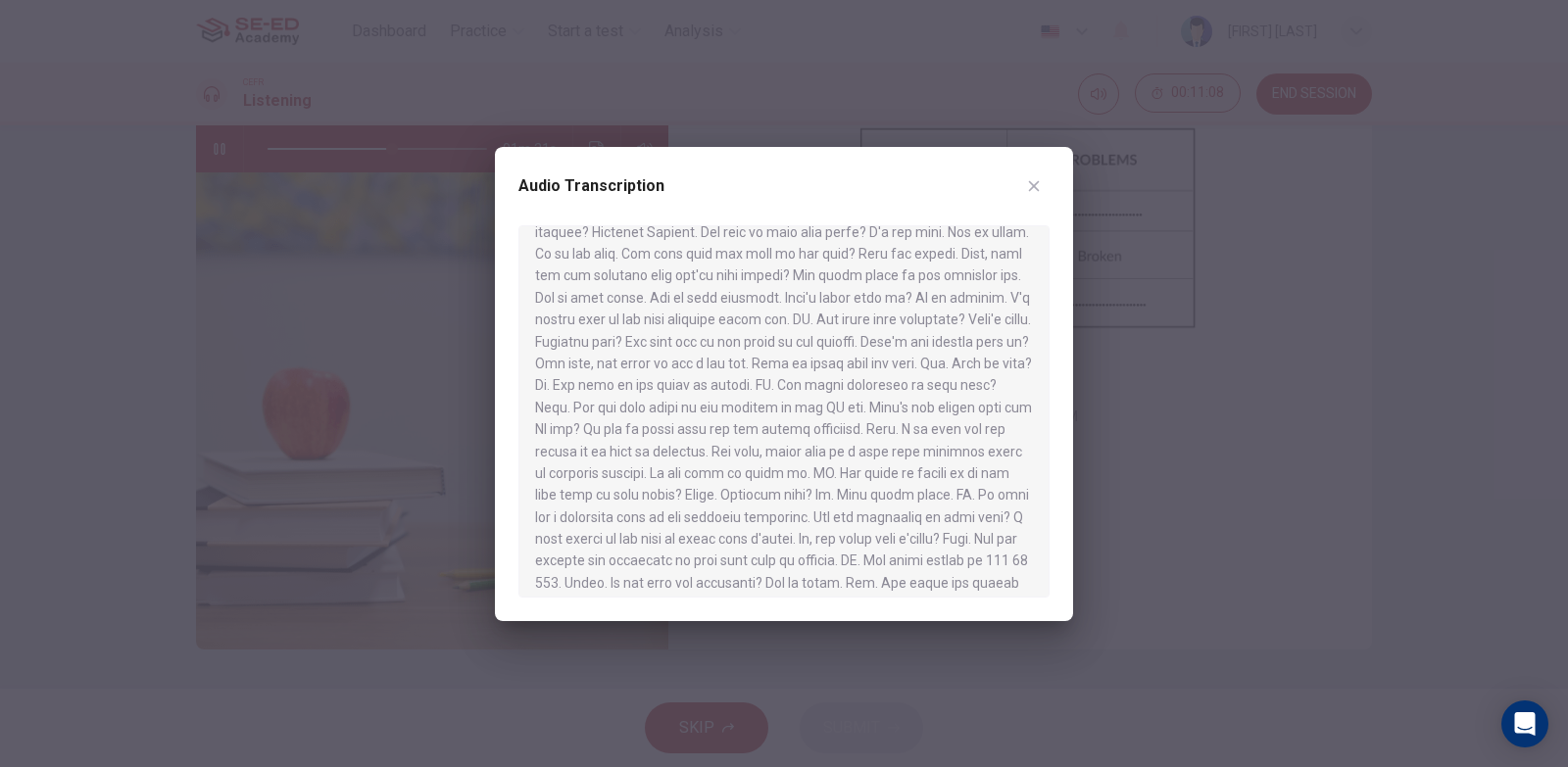 click on "Audio Transcription" at bounding box center (784, 384) 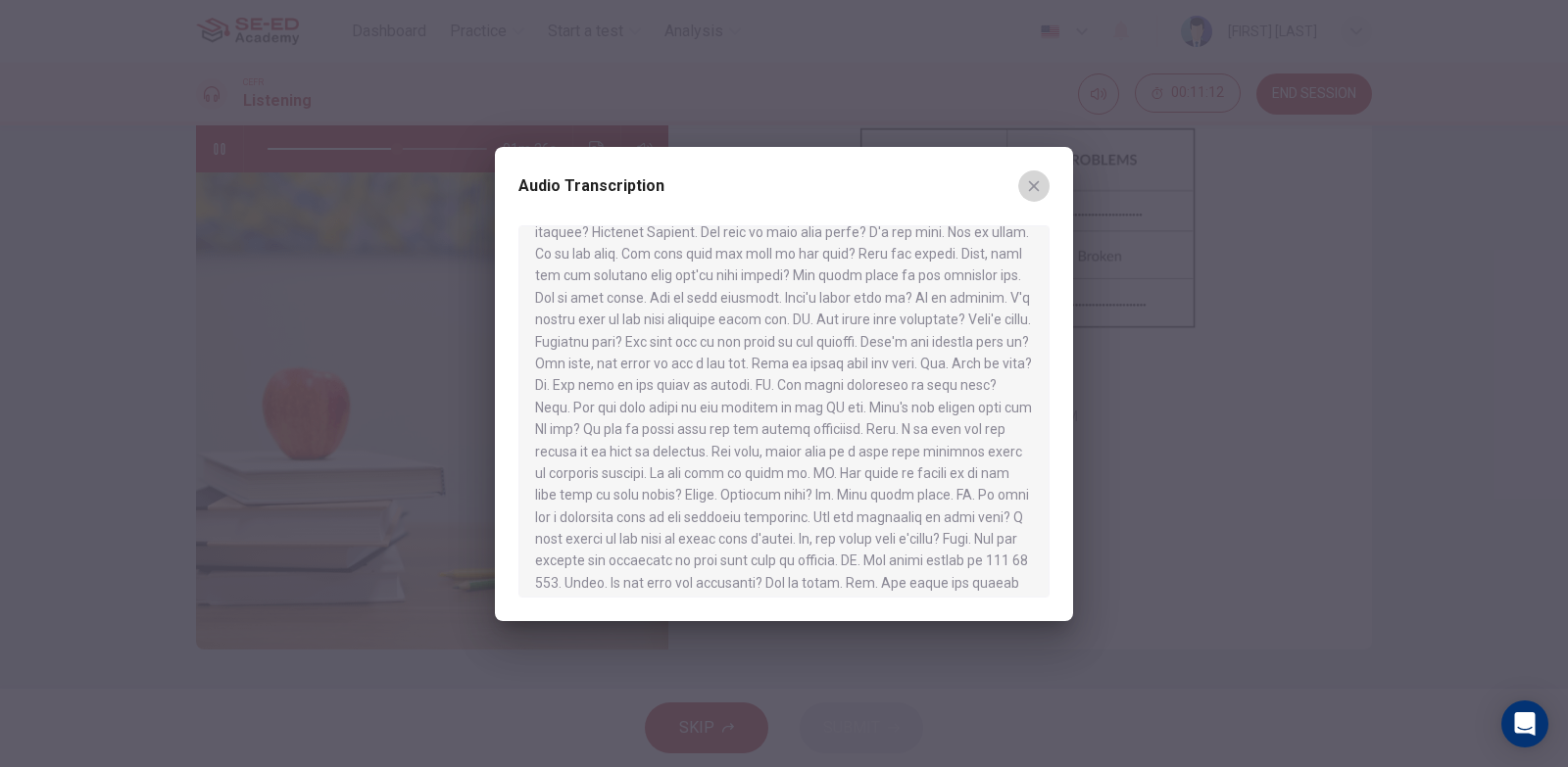 click at bounding box center (1034, 186) 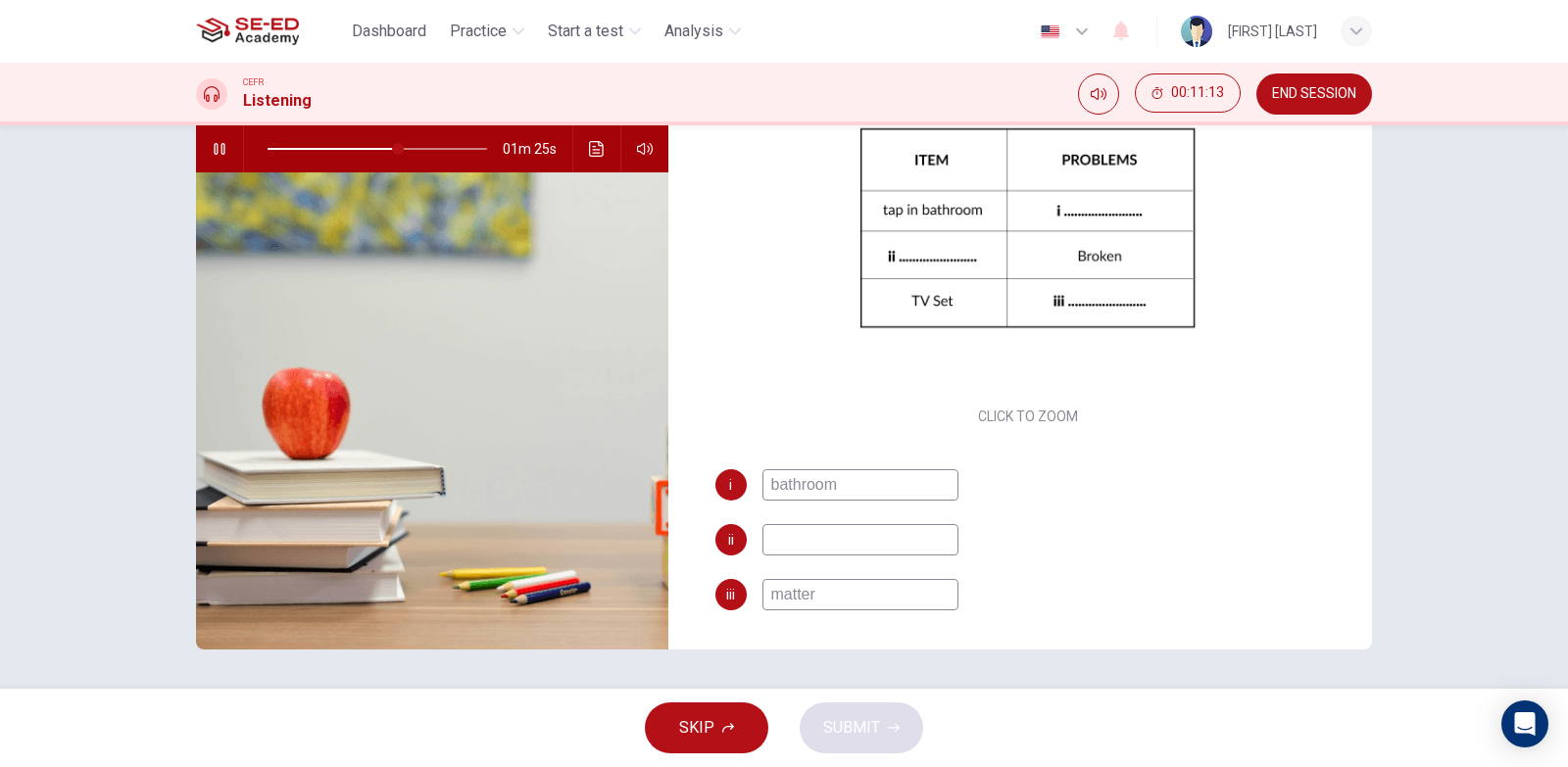 click at bounding box center [860, 485] 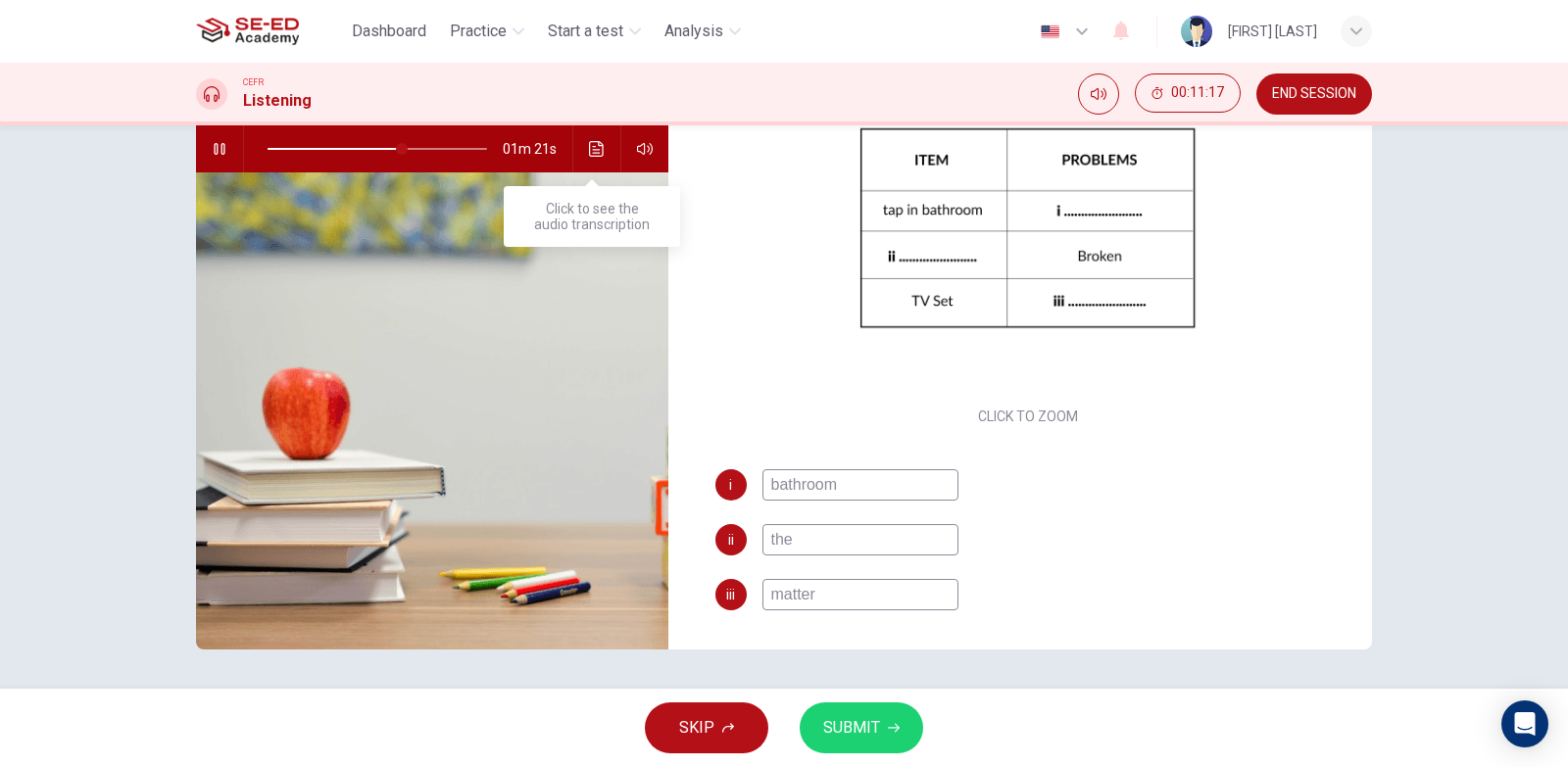 click at bounding box center [596, 149] 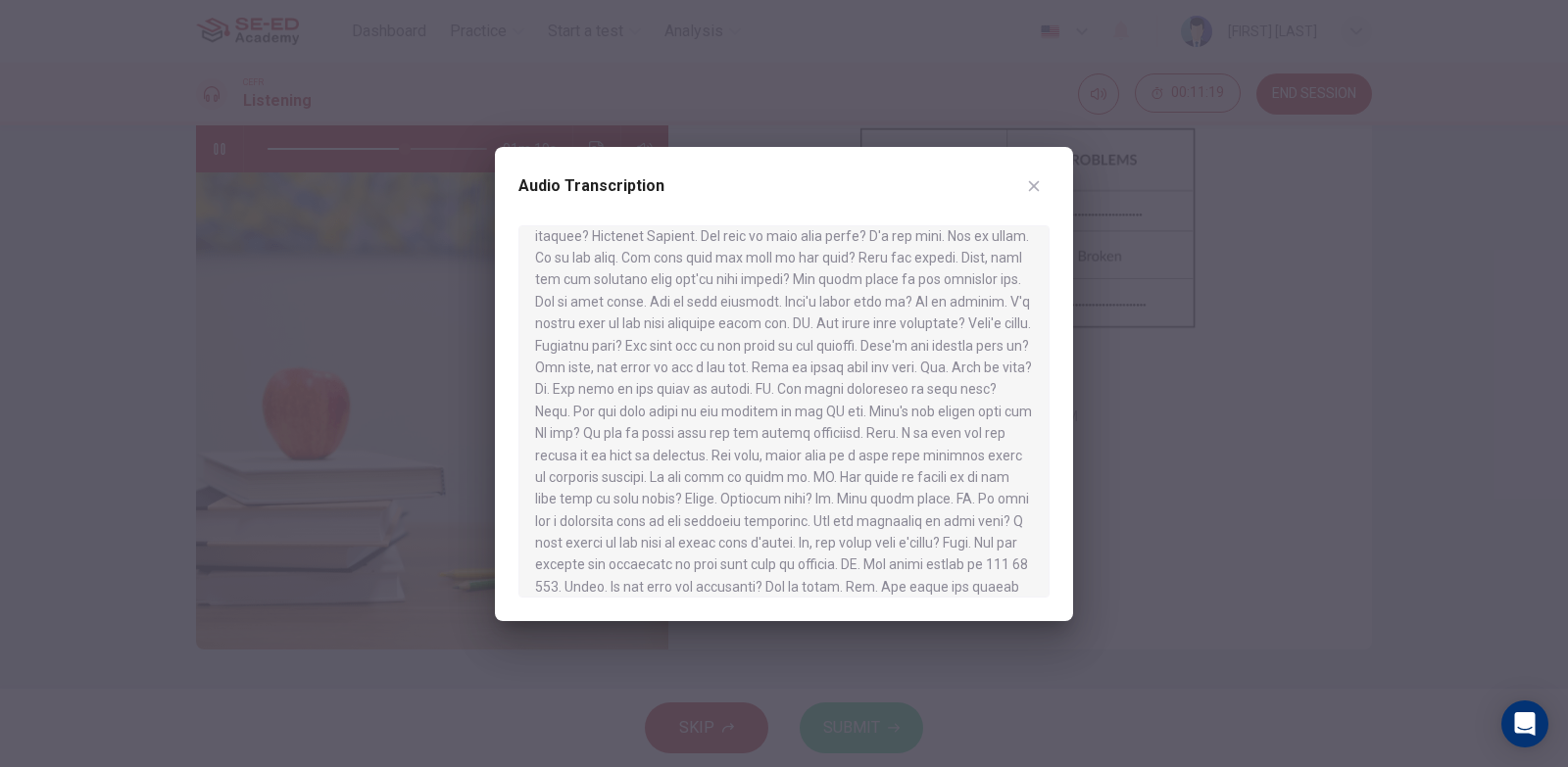 scroll, scrollTop: 196, scrollLeft: 0, axis: vertical 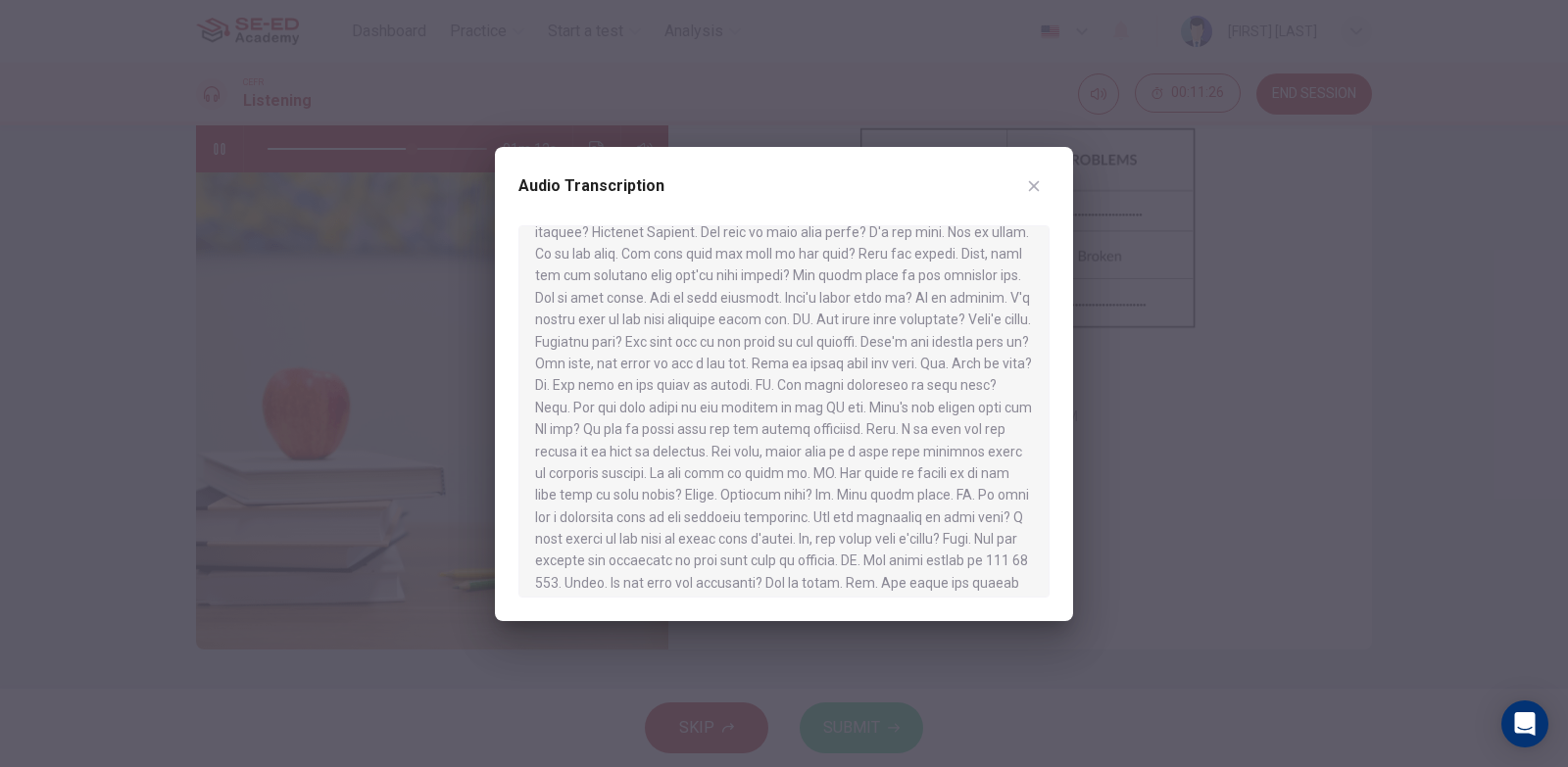 click at bounding box center [1034, 186] 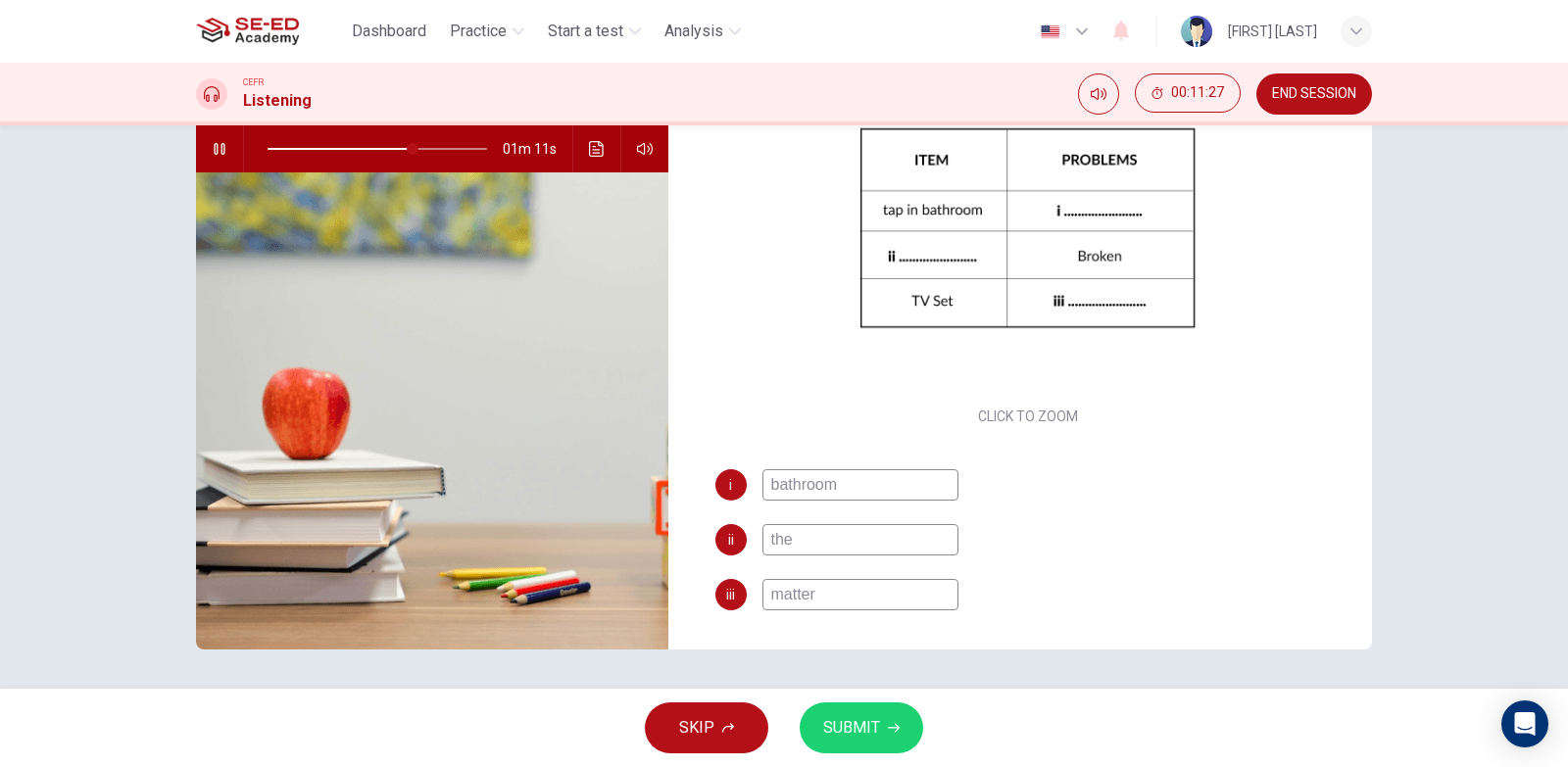 click on "the" at bounding box center [860, 485] 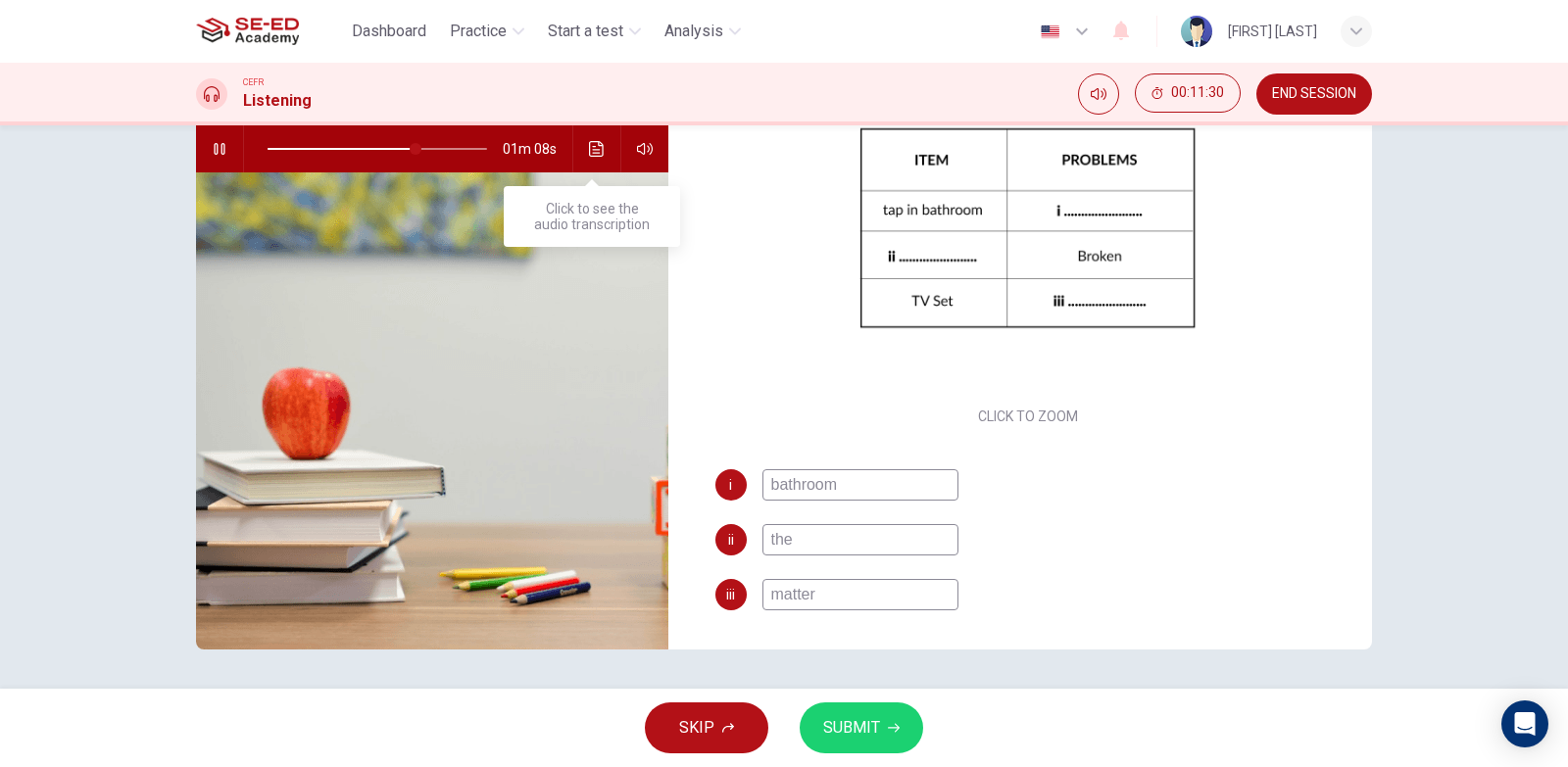 click at bounding box center (597, 149) 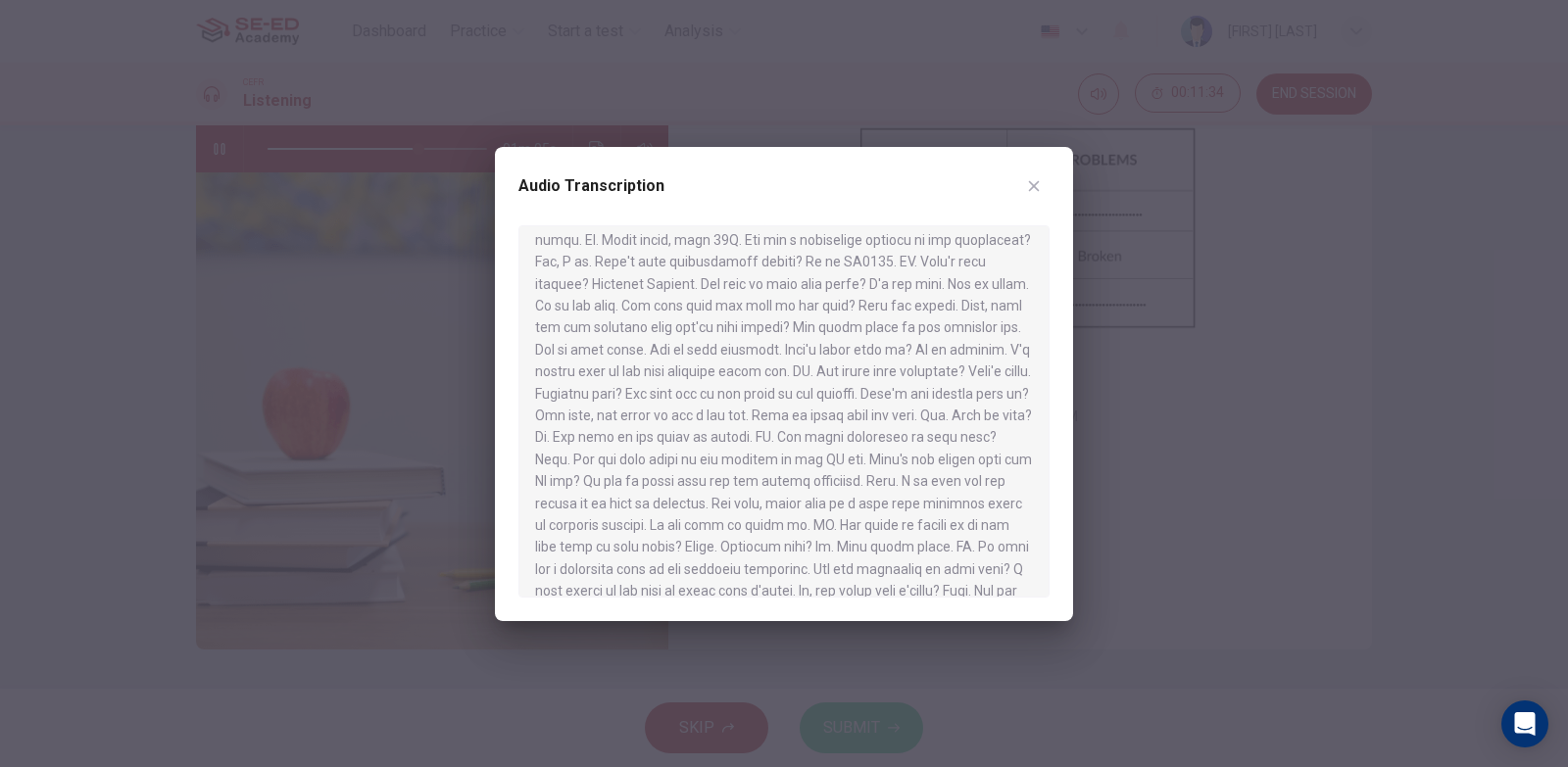 scroll, scrollTop: 196, scrollLeft: 0, axis: vertical 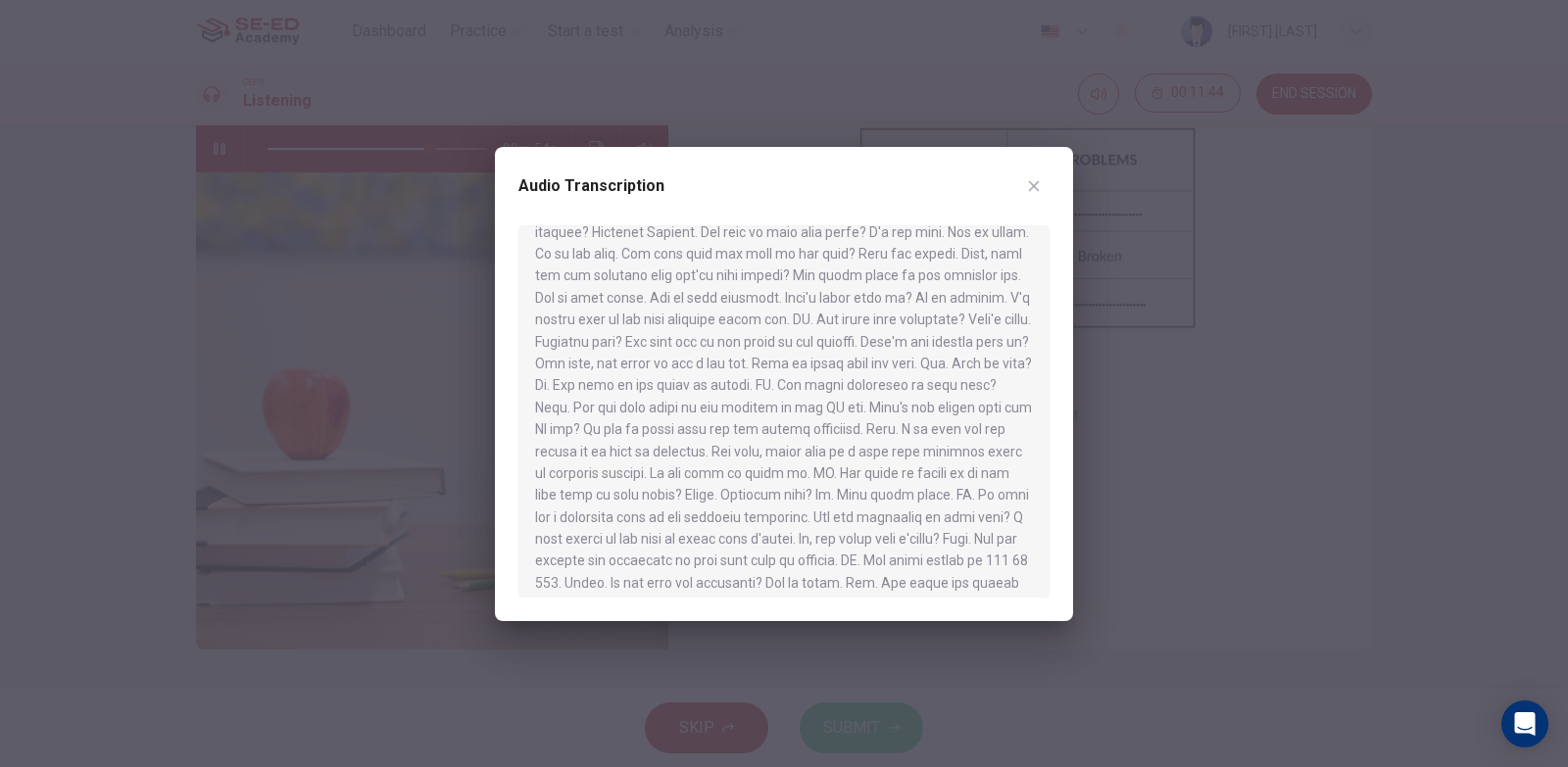 click at bounding box center [1034, 186] 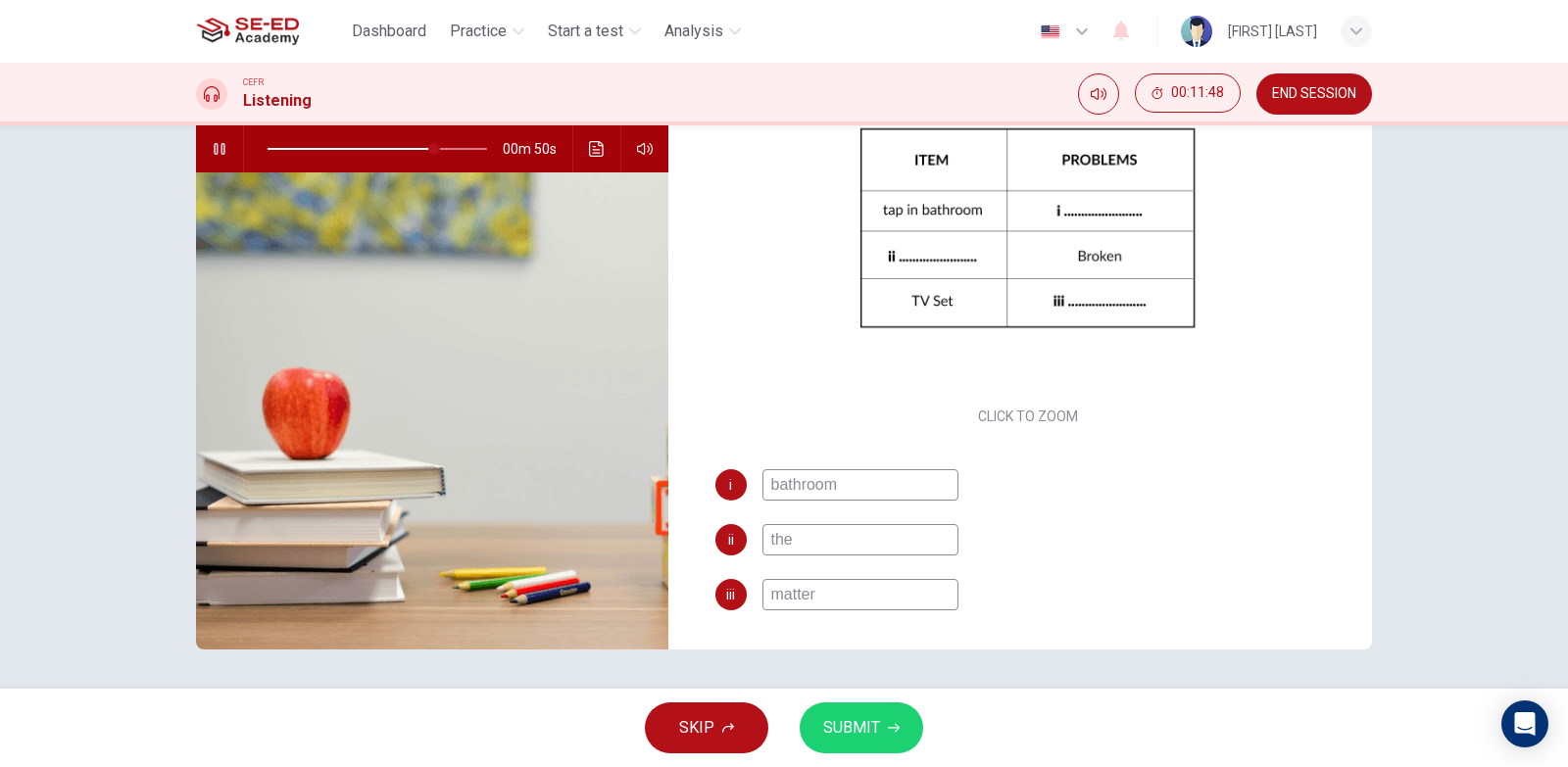 click on "the" at bounding box center [860, 485] 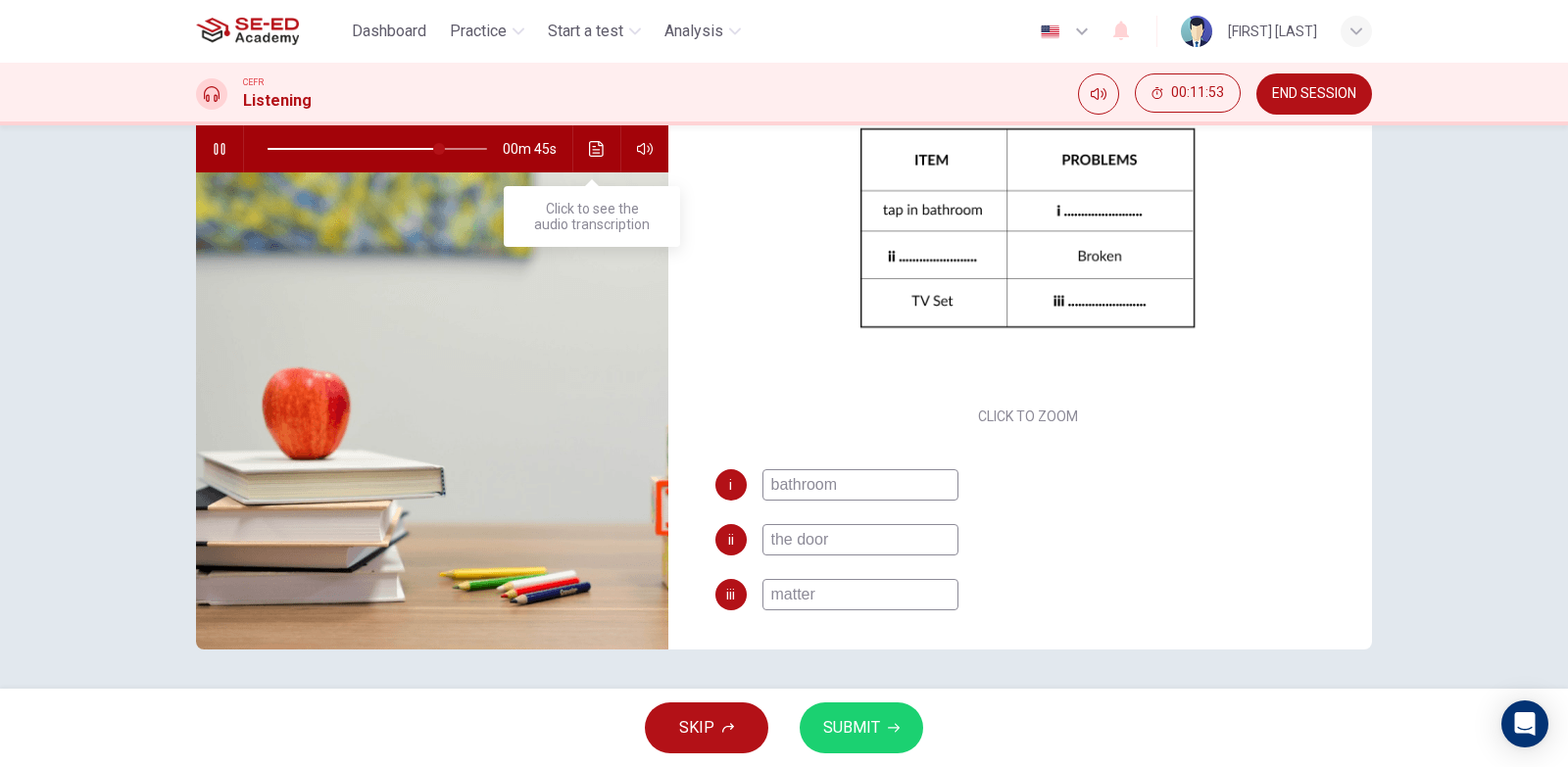 click at bounding box center (597, 149) 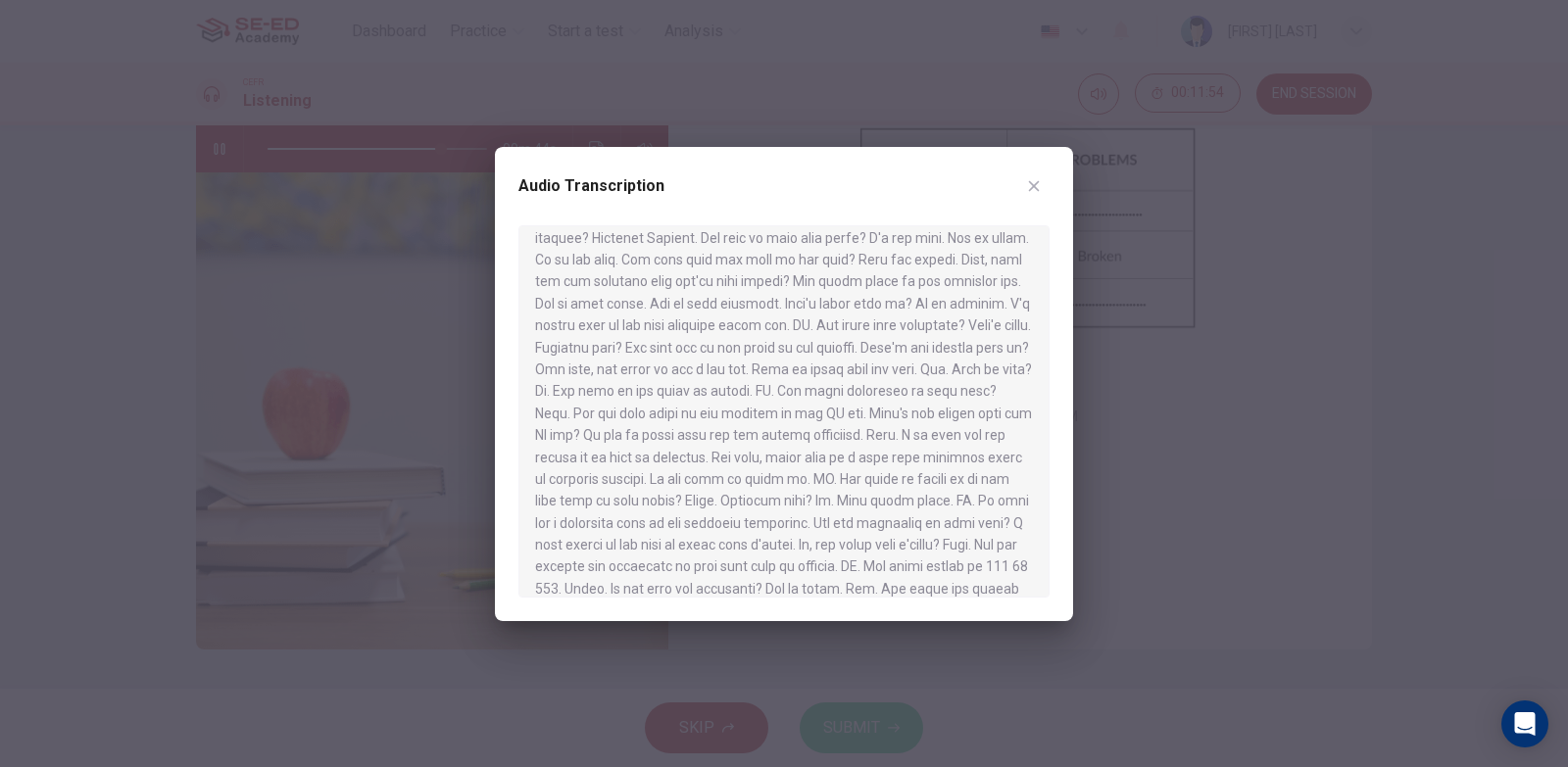 scroll, scrollTop: 196, scrollLeft: 0, axis: vertical 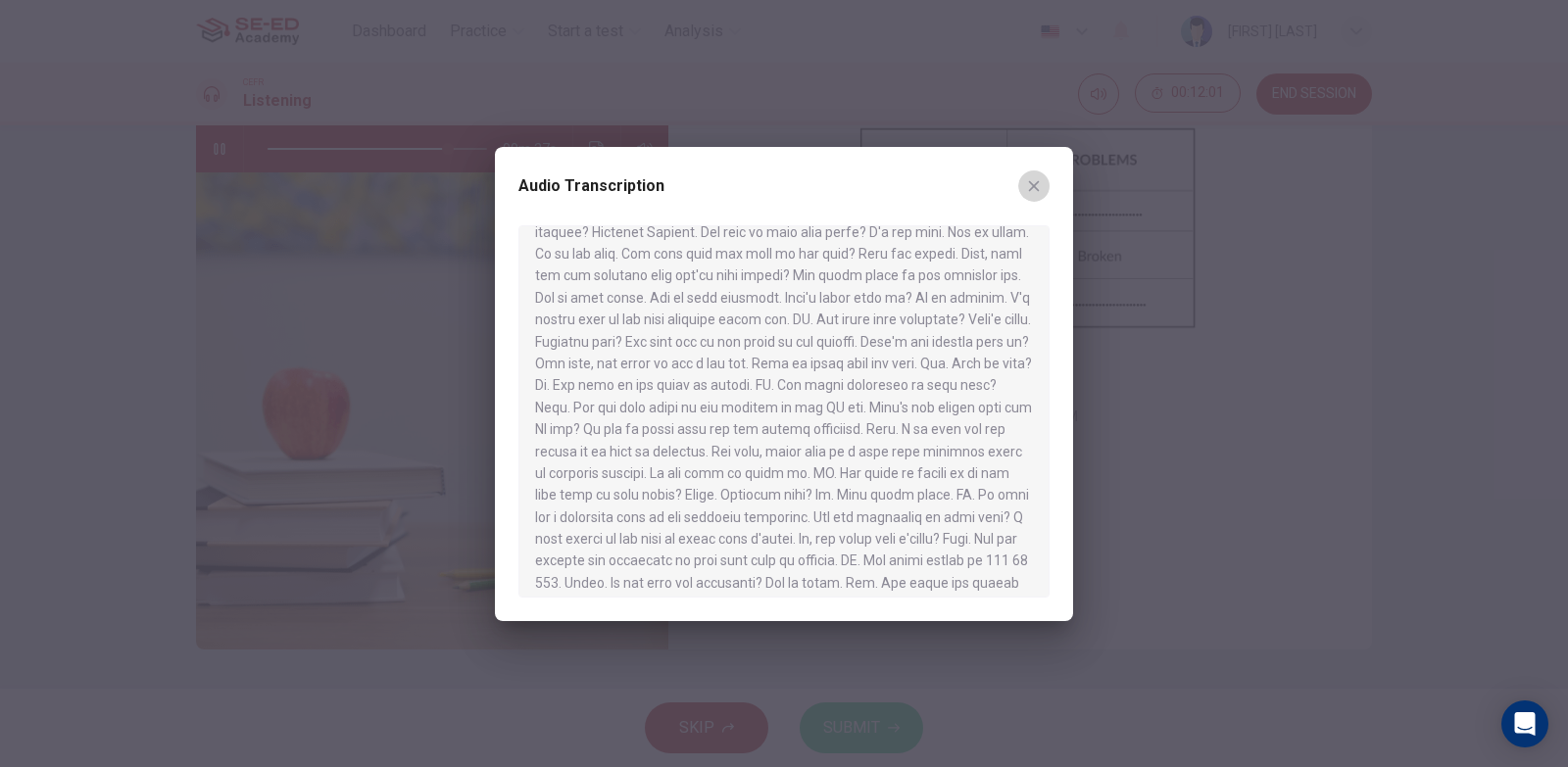 click at bounding box center (1034, 186) 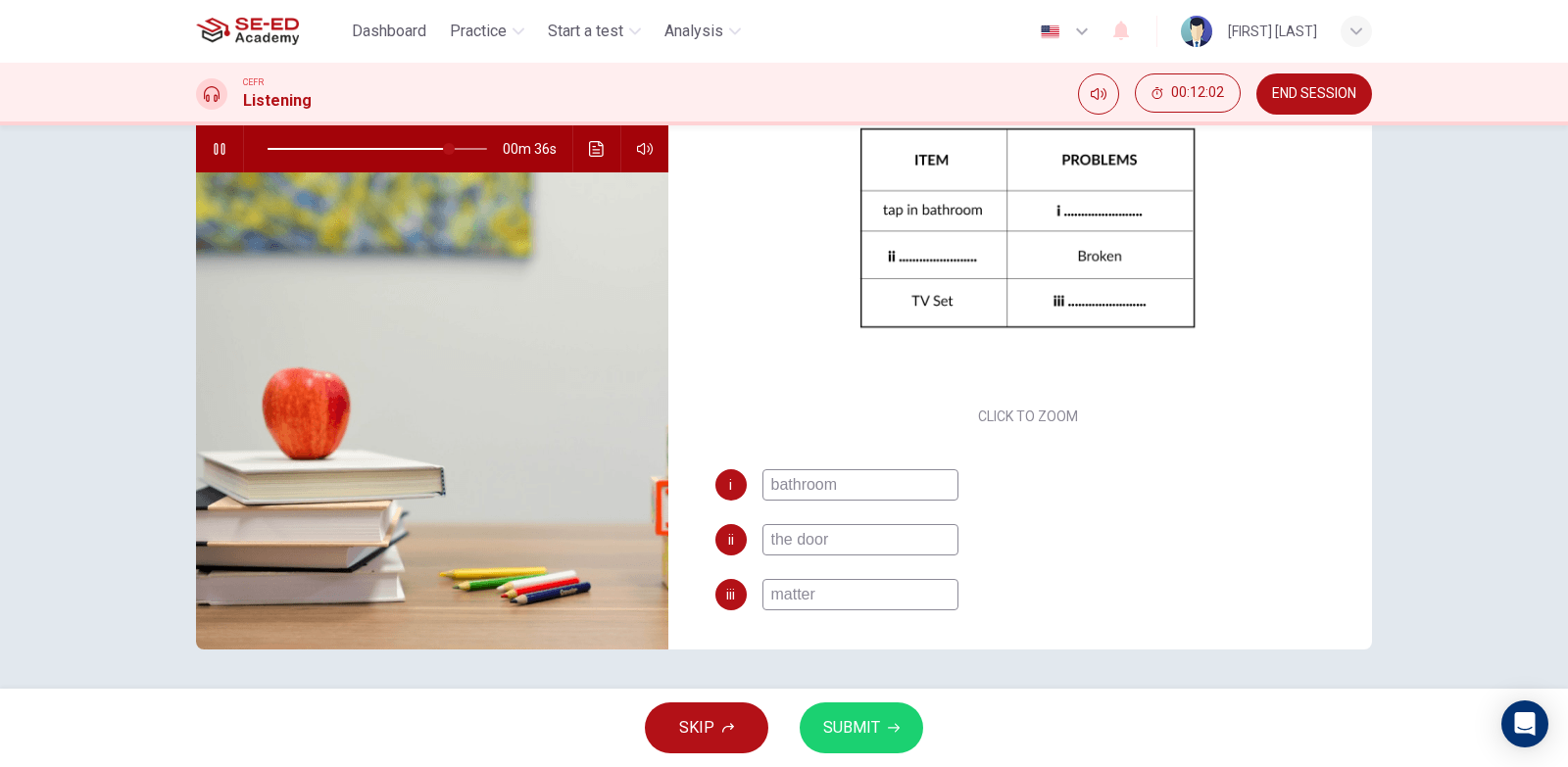 click on "the door" at bounding box center (860, 485) 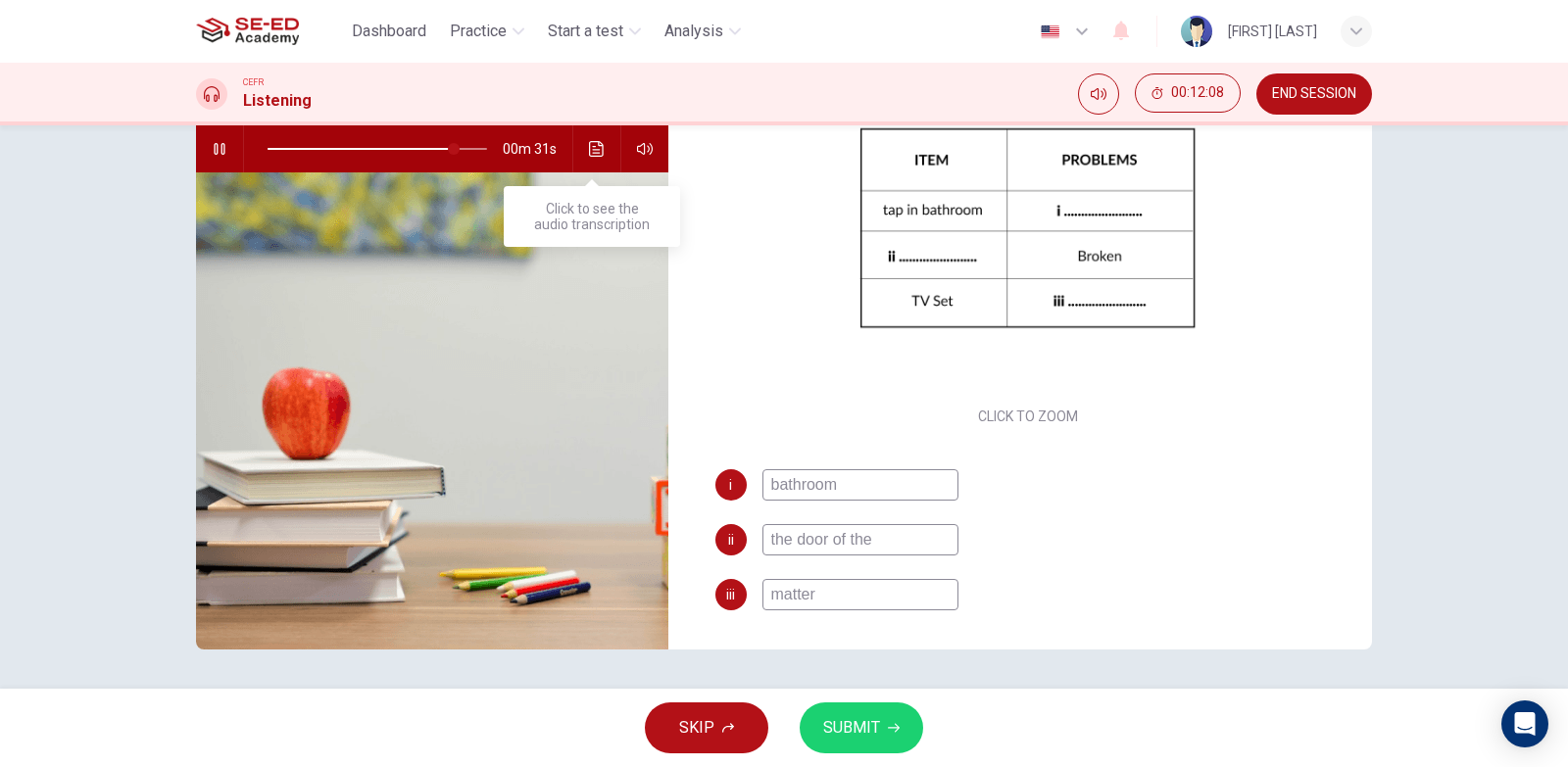 click at bounding box center (597, 149) 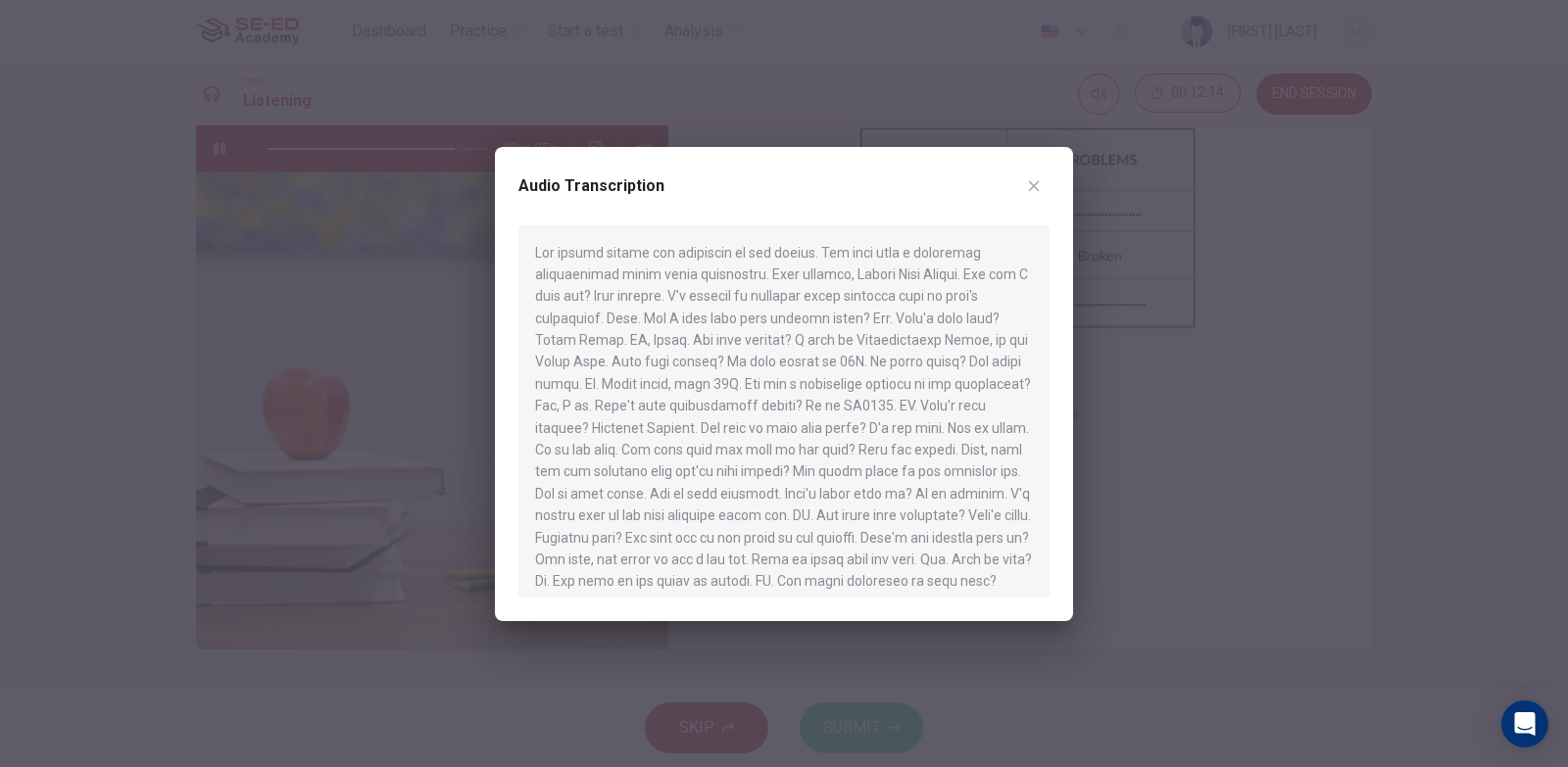 click at bounding box center [1034, 186] 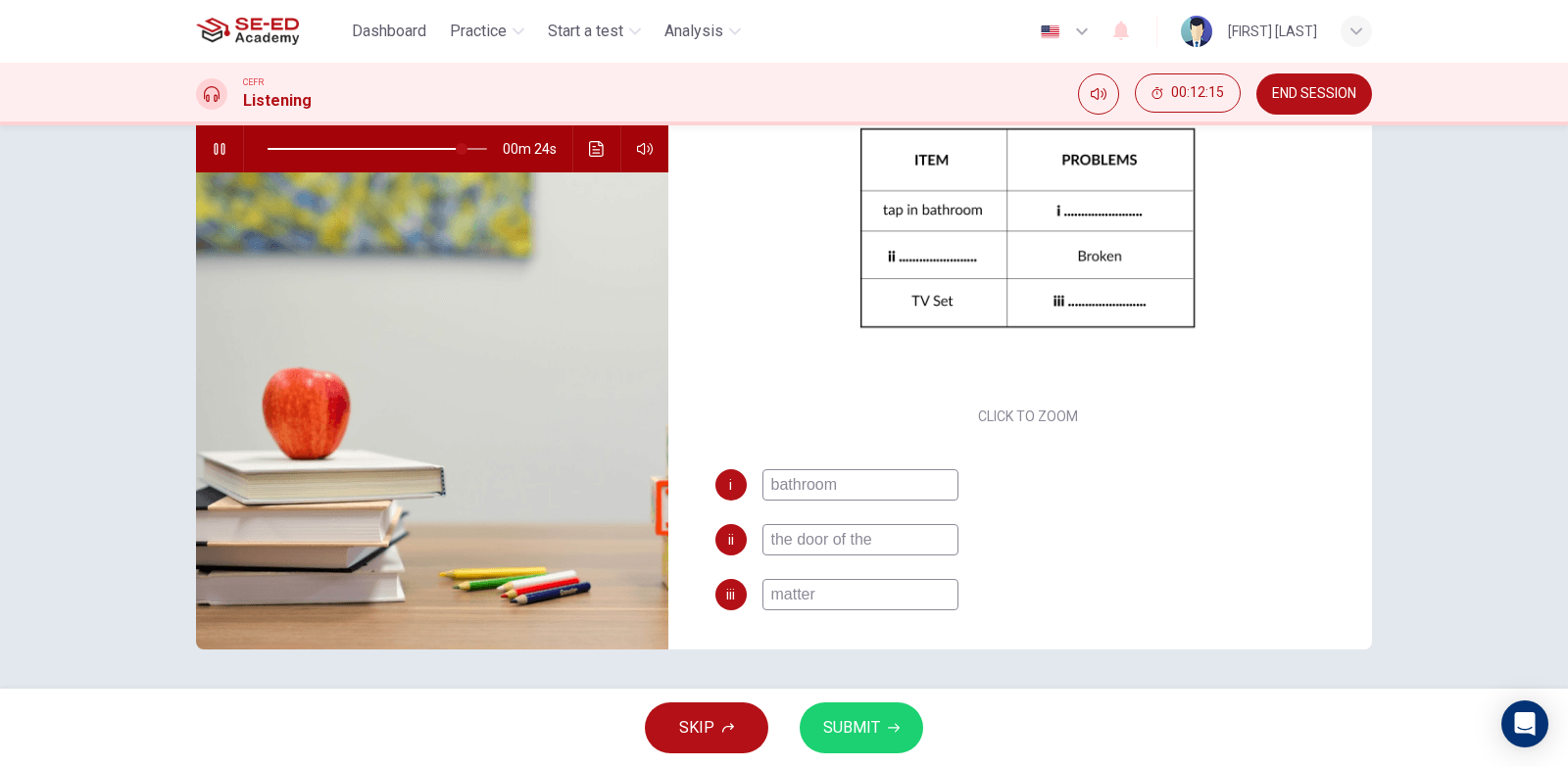click on "the door of the" at bounding box center [860, 485] 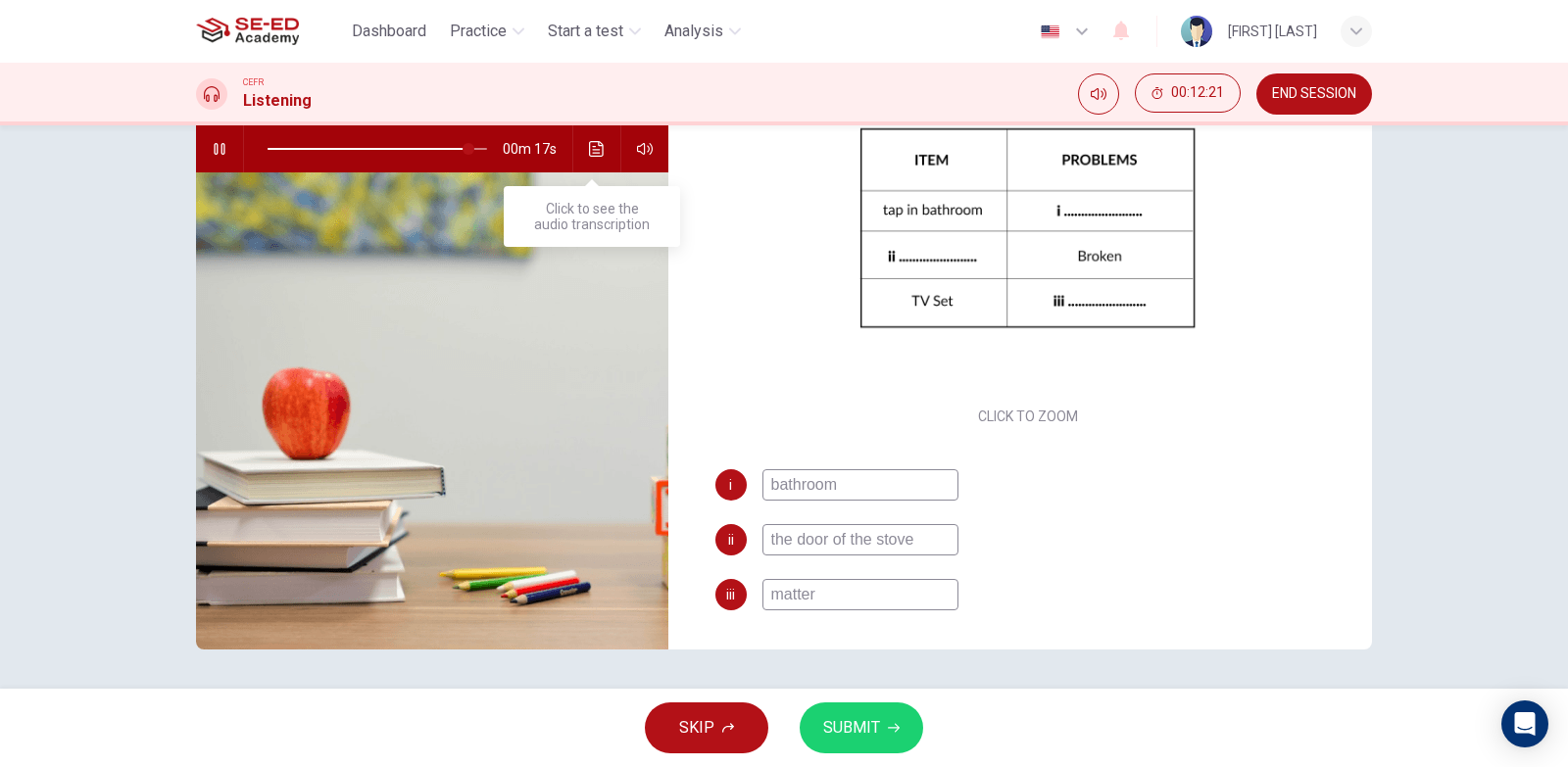 type on "the door of the stove" 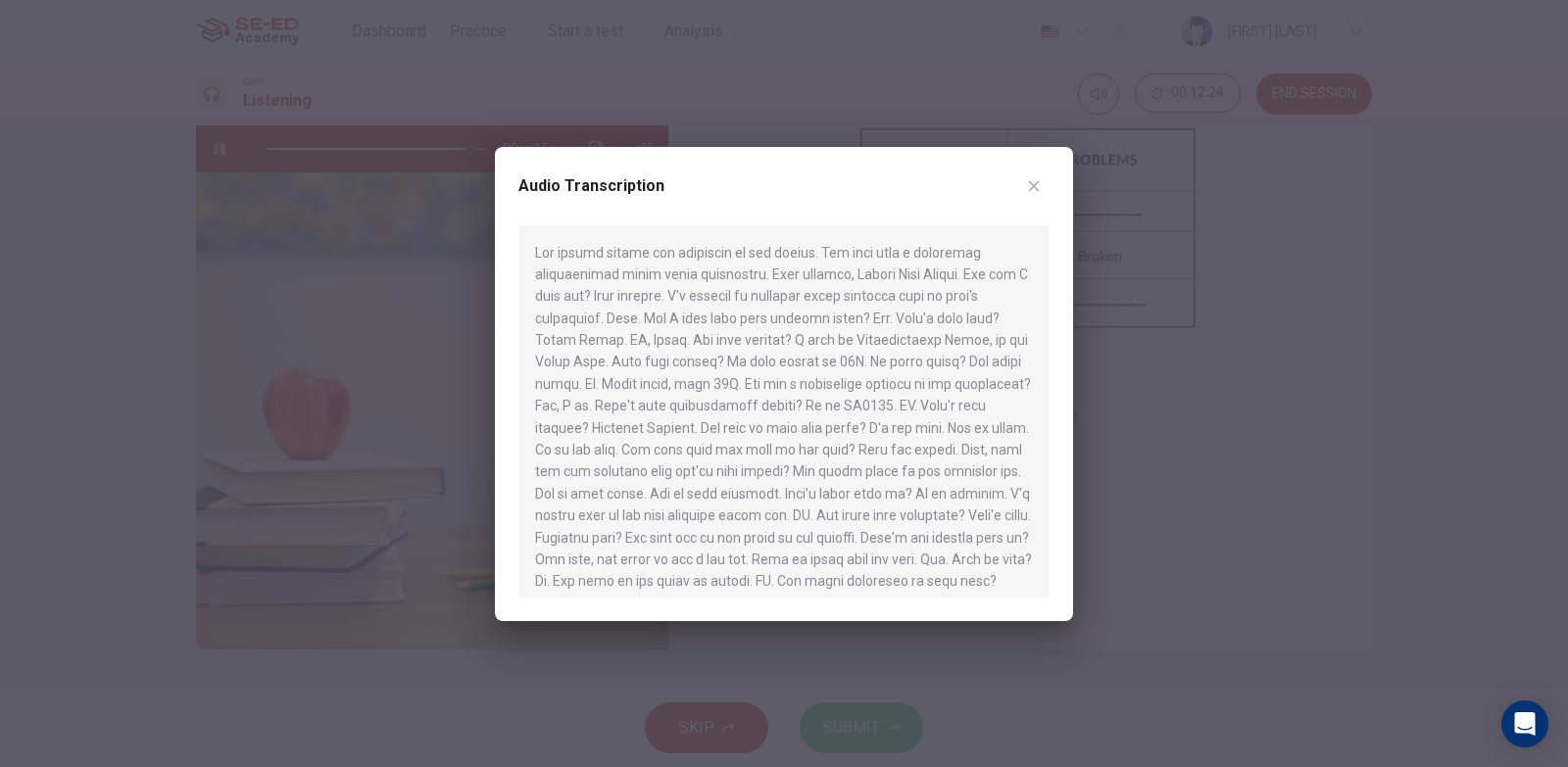 click at bounding box center [1034, 185] 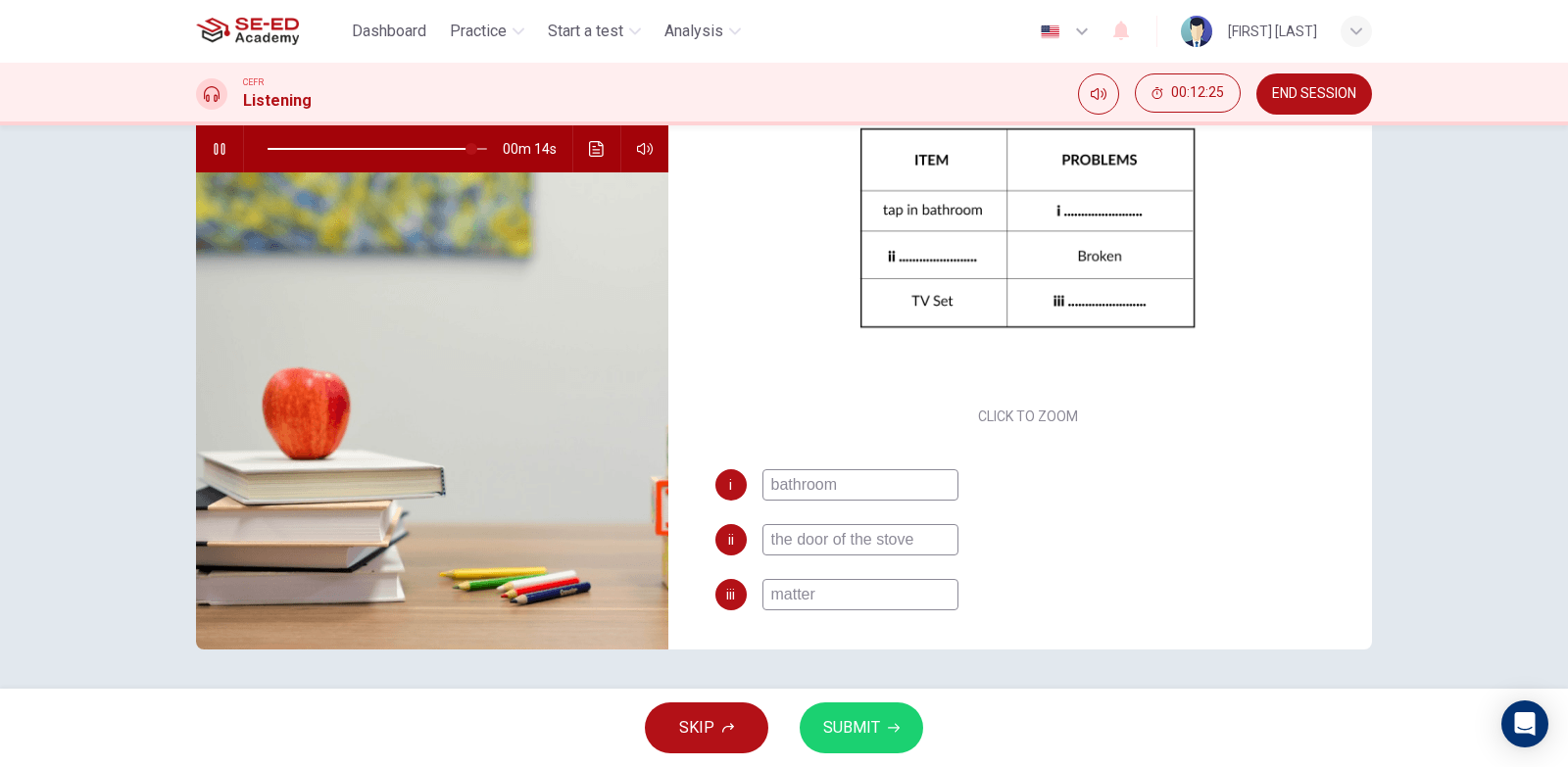 click on "SUBMIT" at bounding box center [852, 728] 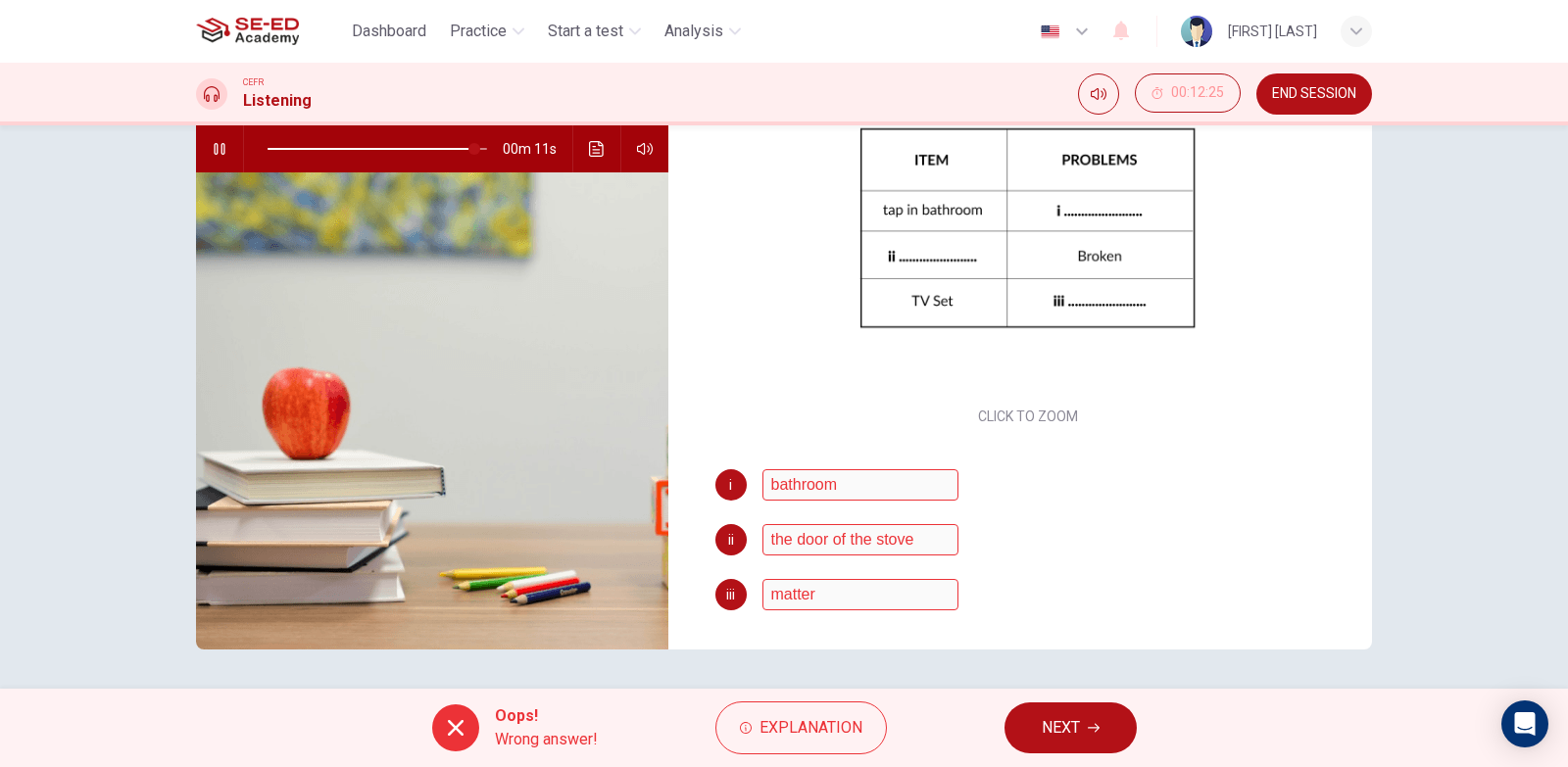 click on "NEXT" at bounding box center (1060, 728) 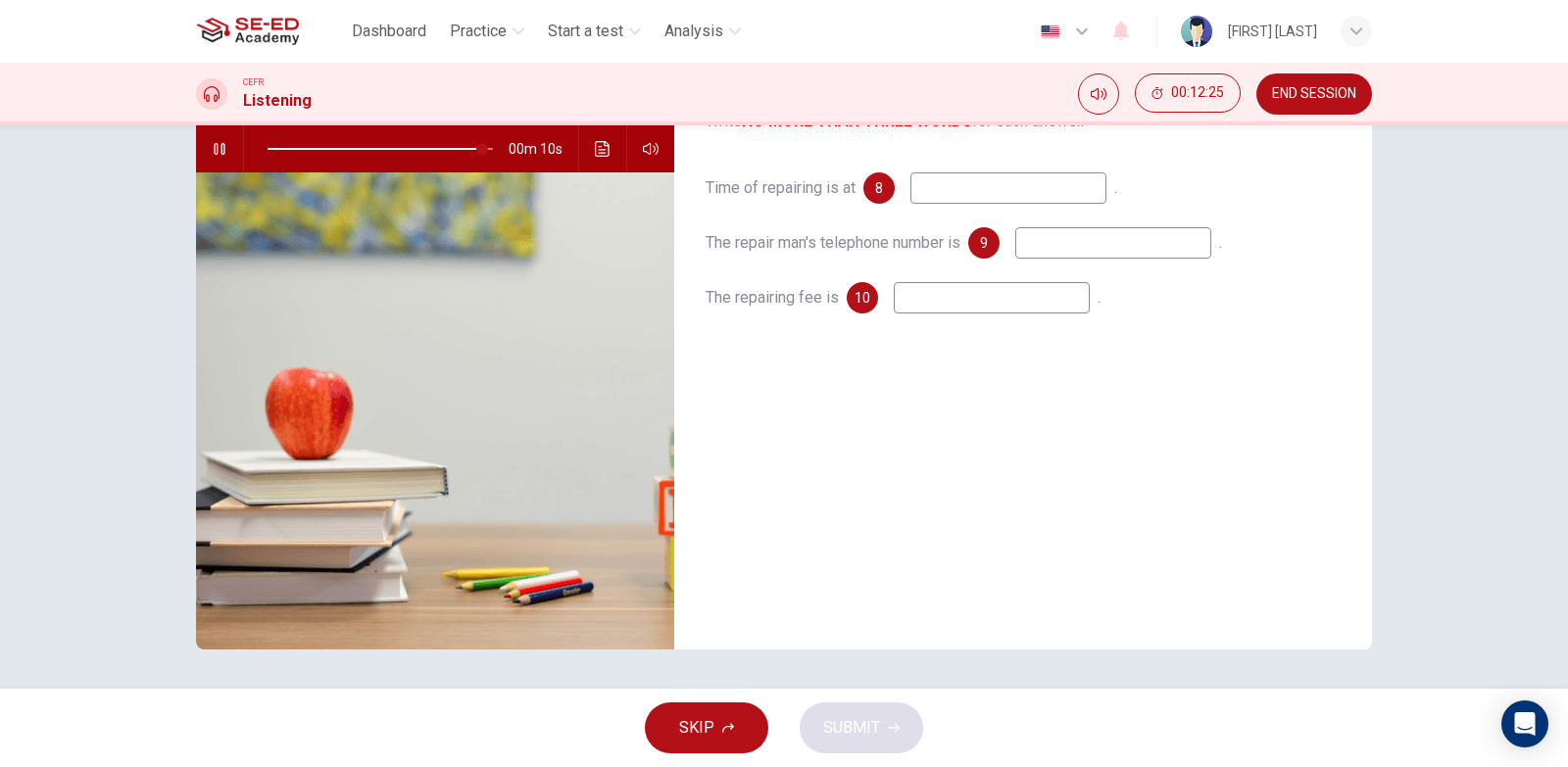 scroll, scrollTop: 0, scrollLeft: 0, axis: both 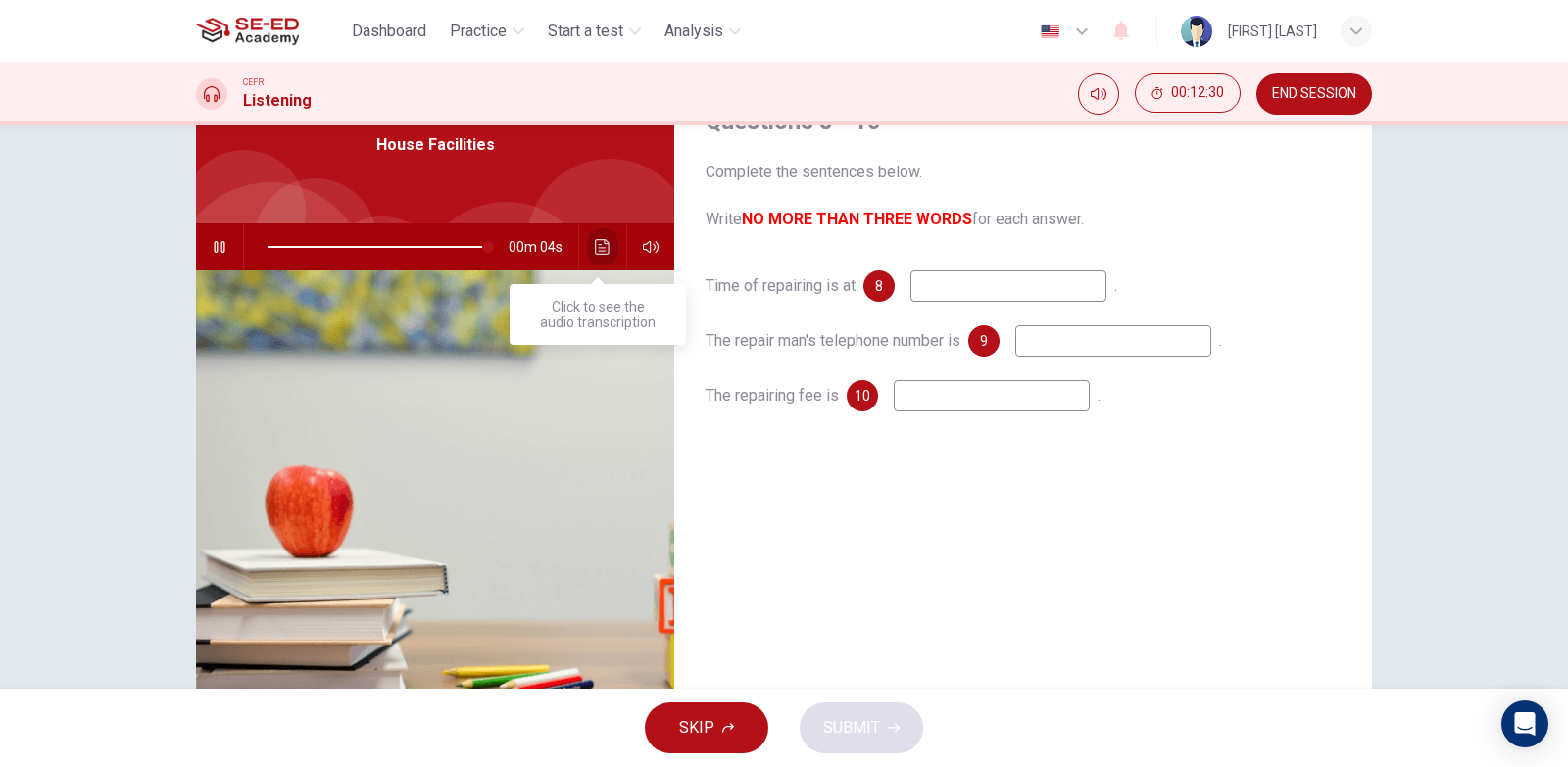 click at bounding box center [602, 247] 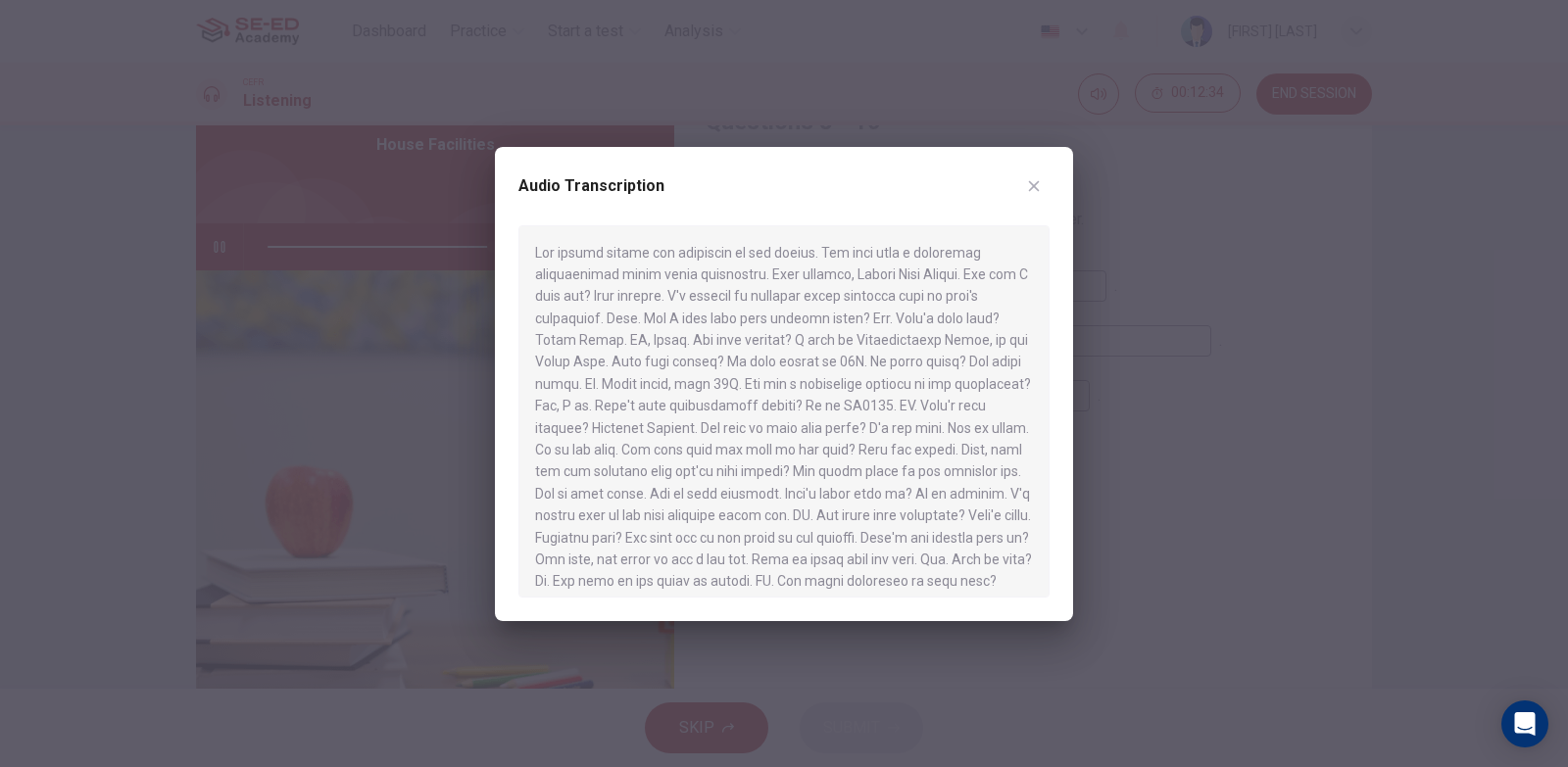 click at bounding box center (784, 383) 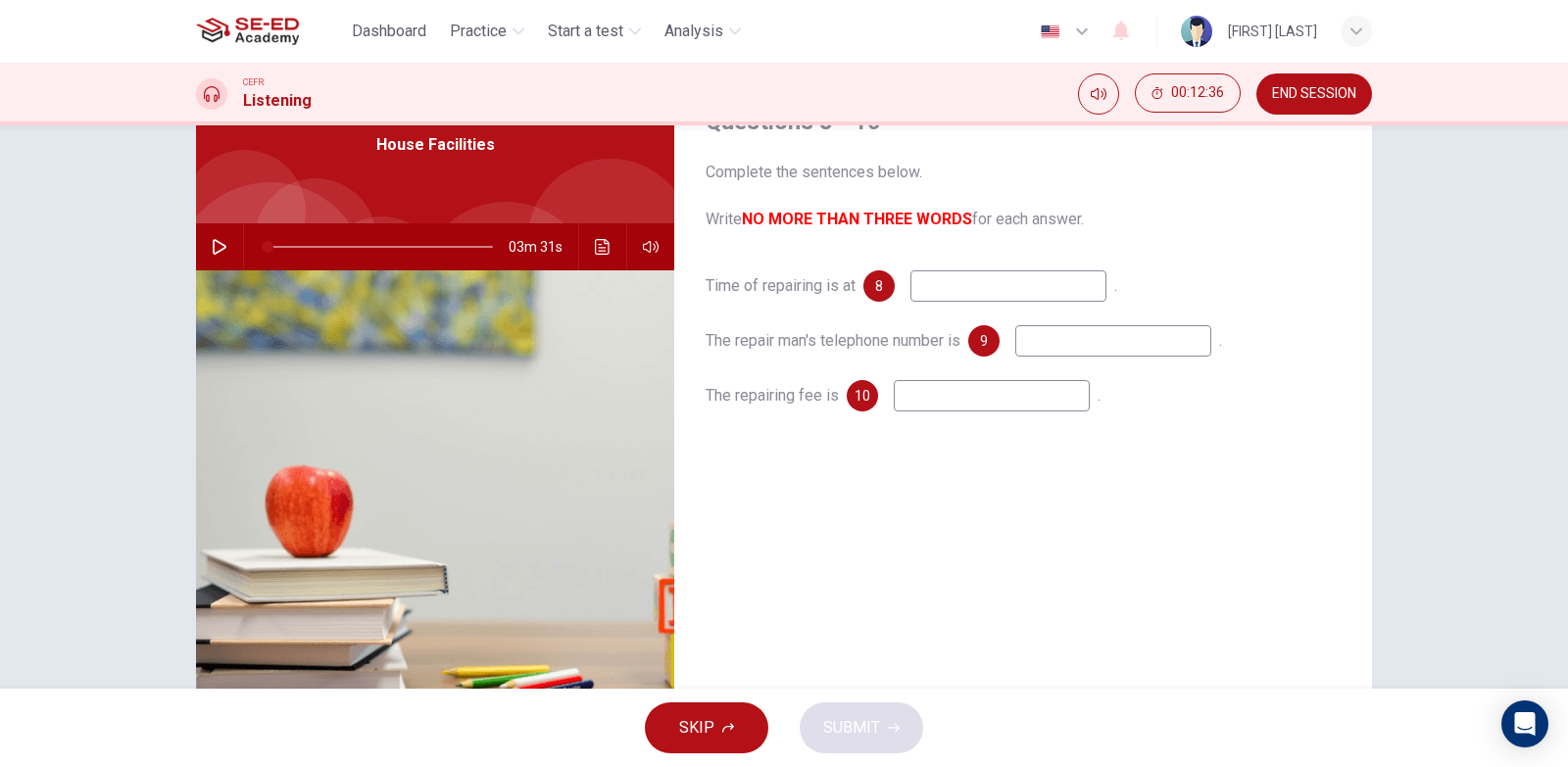 scroll, scrollTop: 196, scrollLeft: 0, axis: vertical 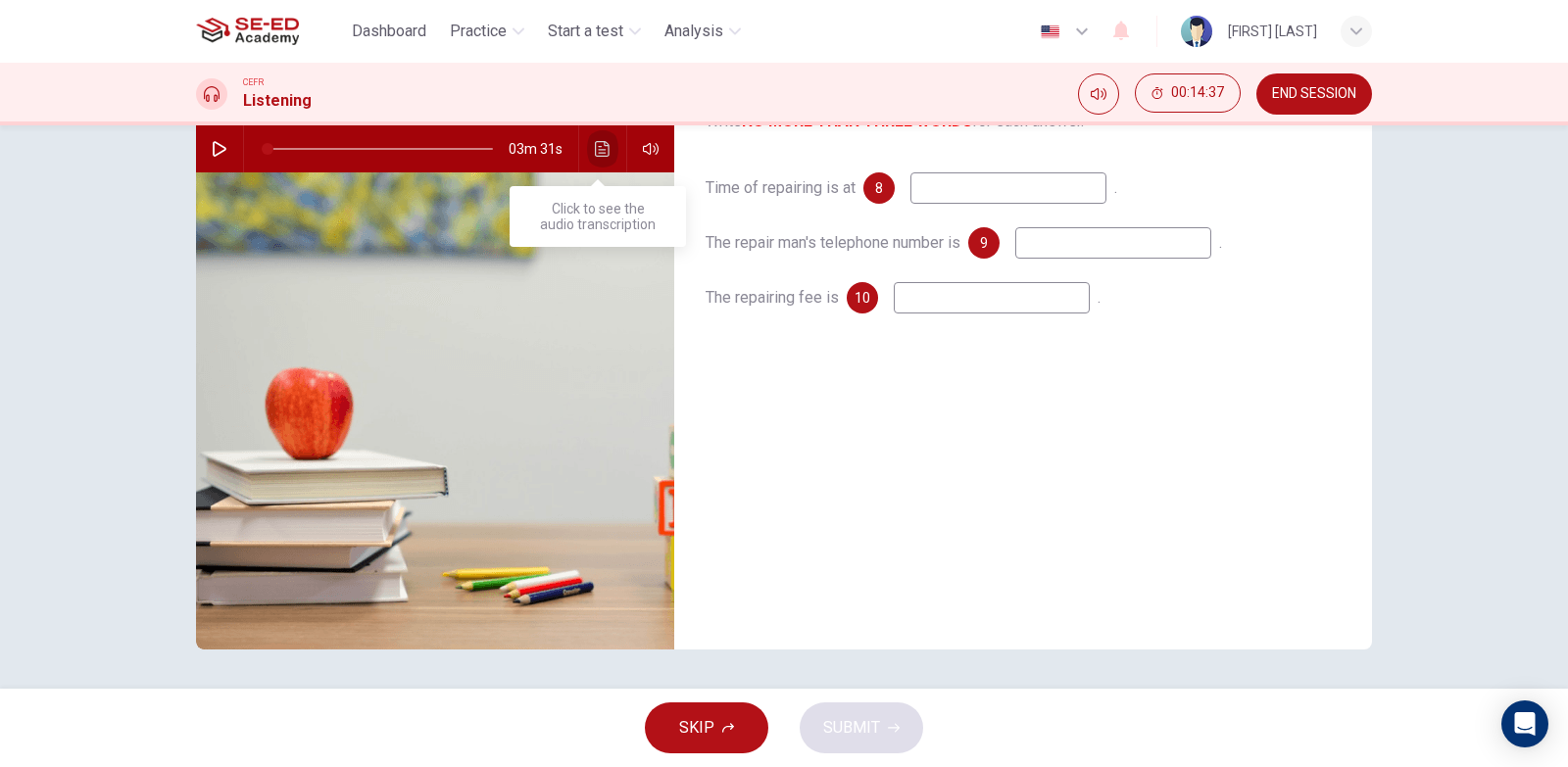 click at bounding box center (603, 149) 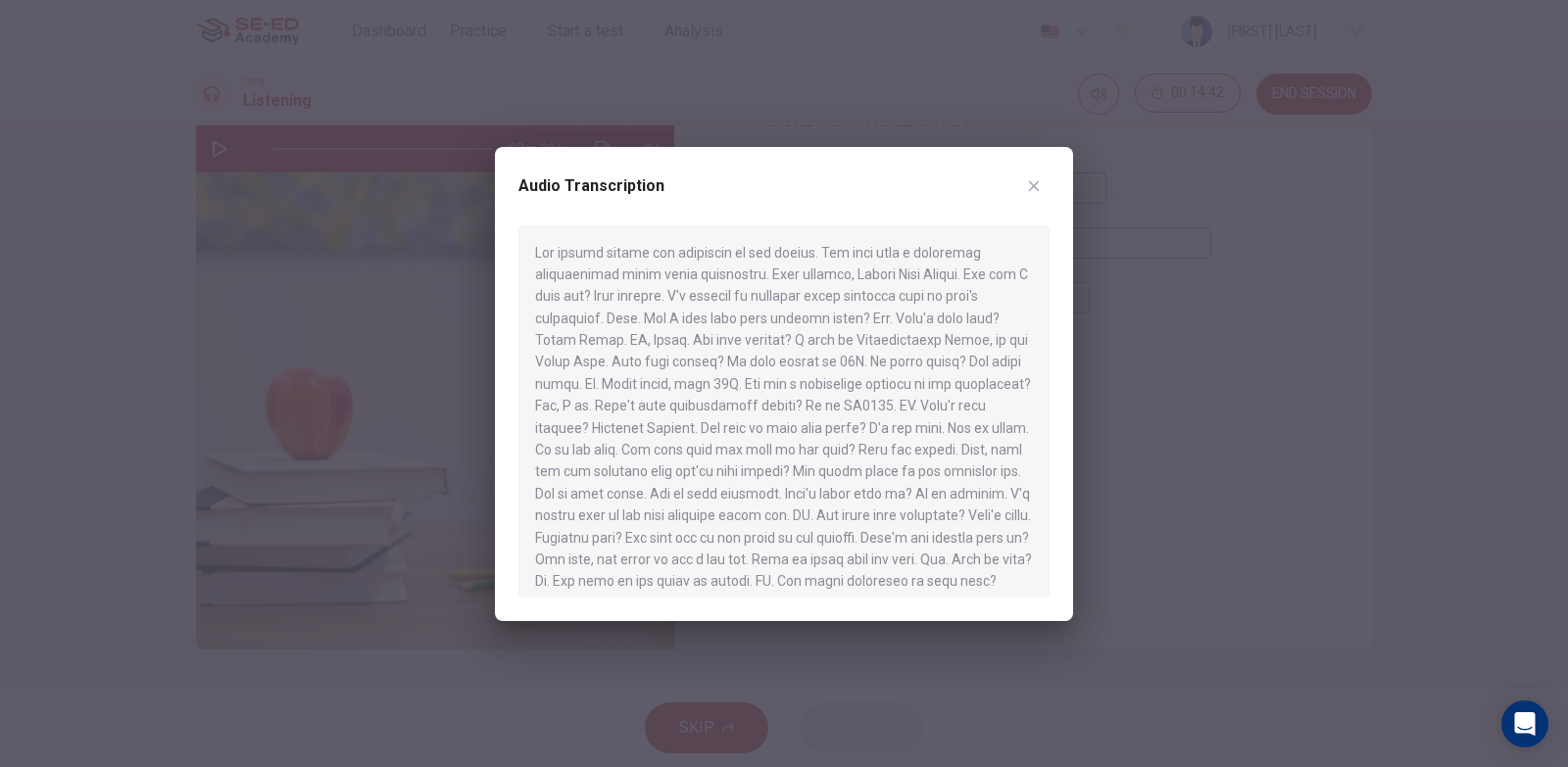 click at bounding box center [1034, 186] 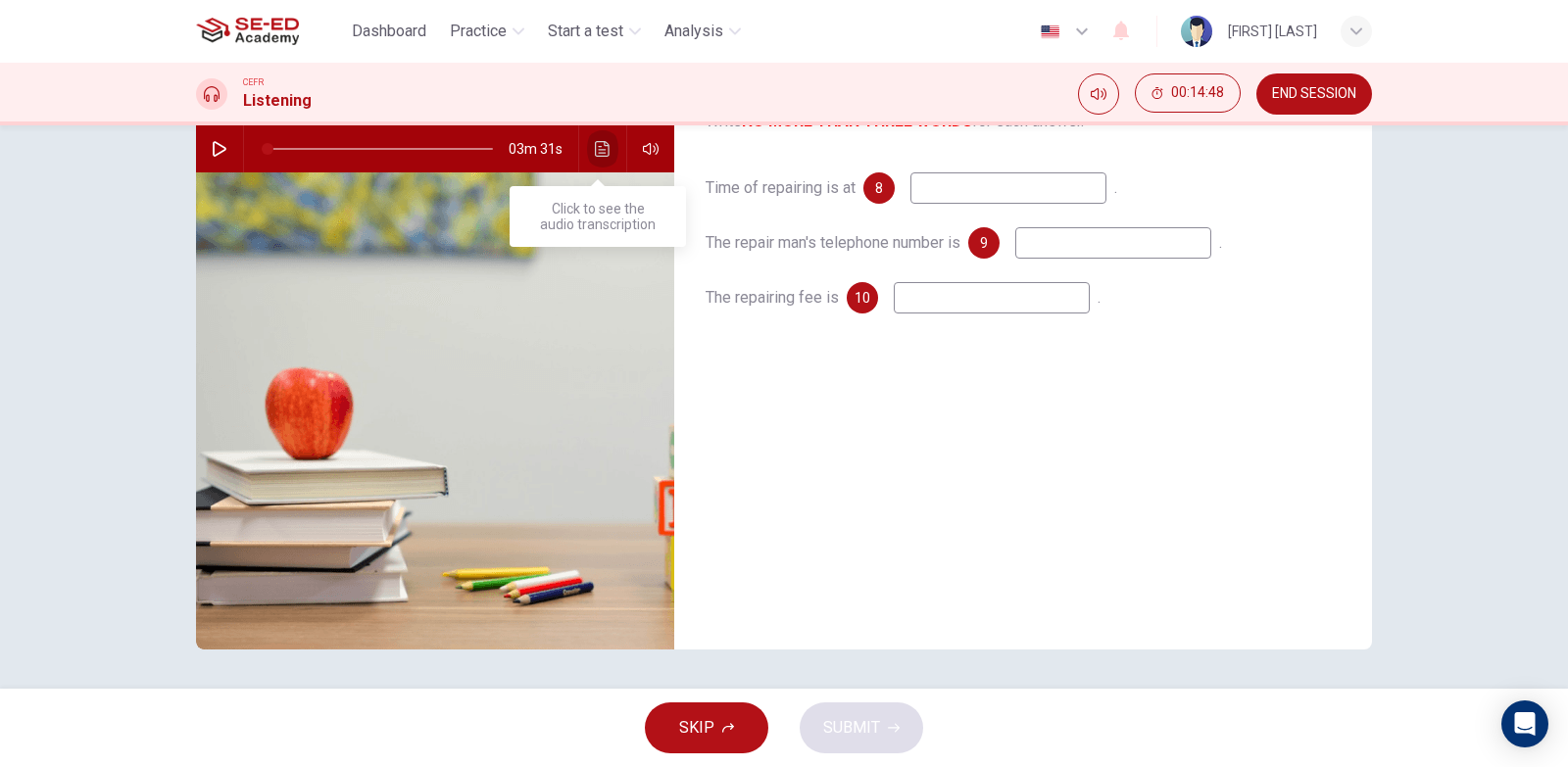 click at bounding box center (603, 149) 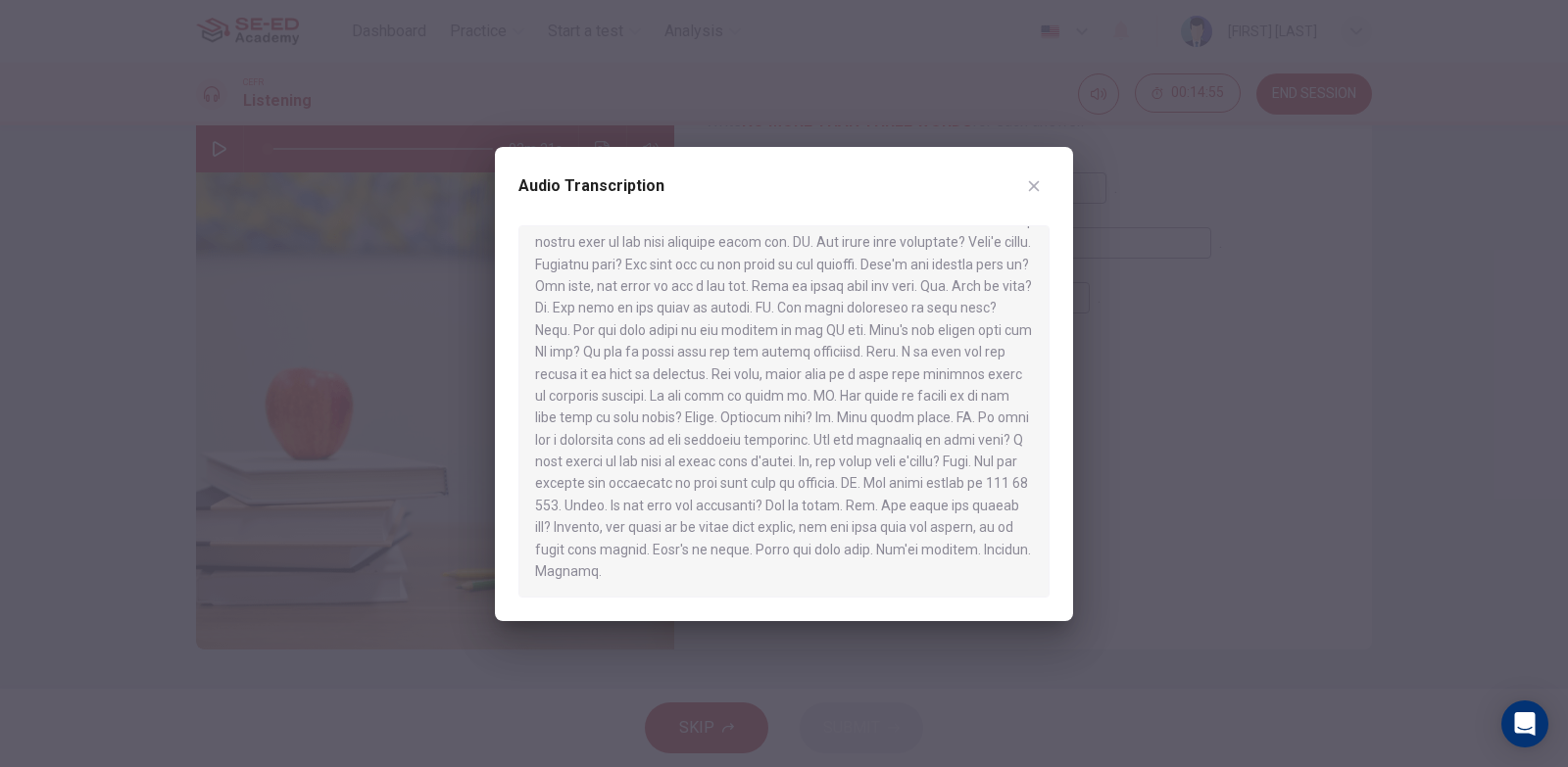 scroll, scrollTop: 274, scrollLeft: 0, axis: vertical 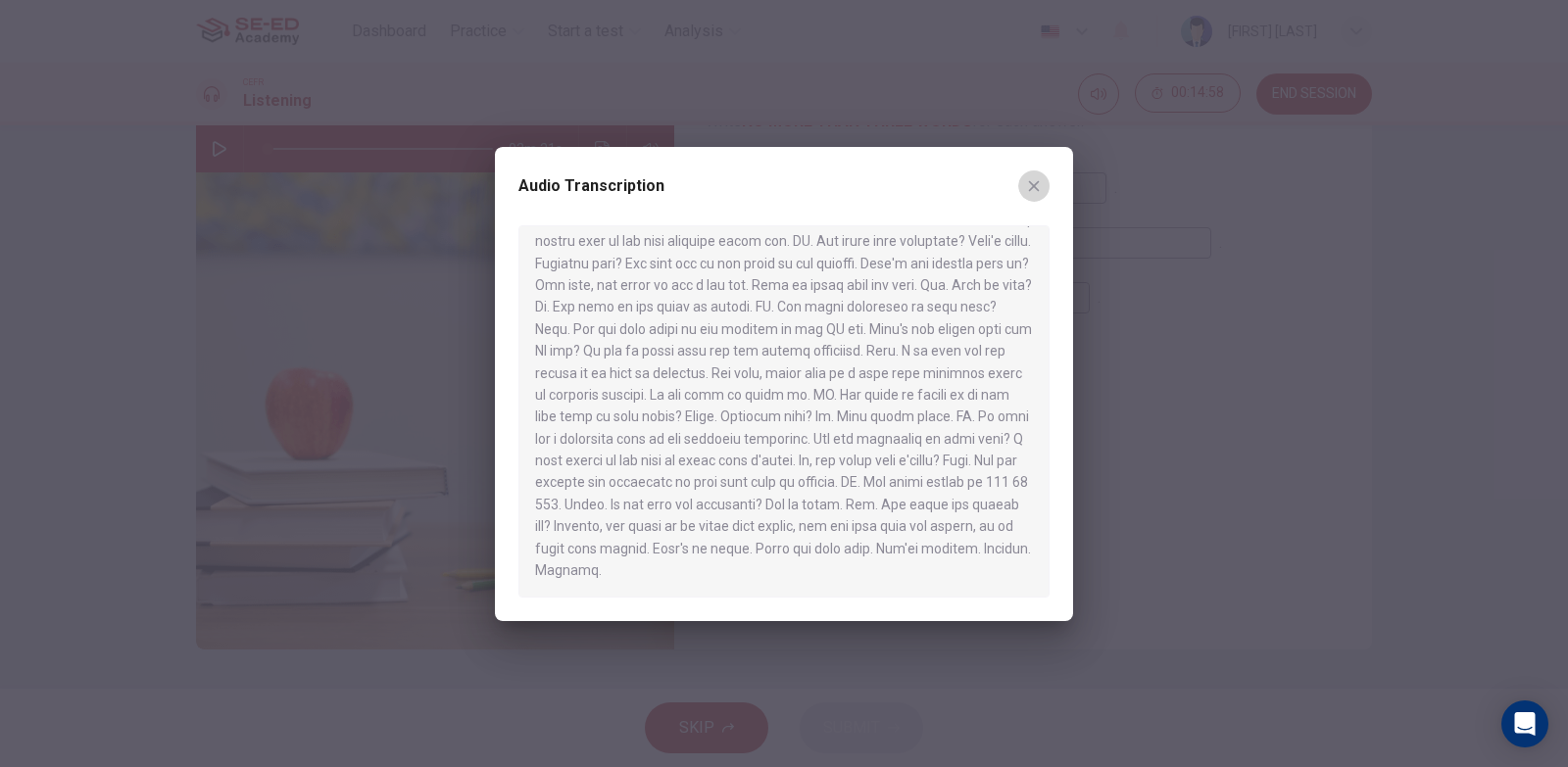 click at bounding box center [1034, 186] 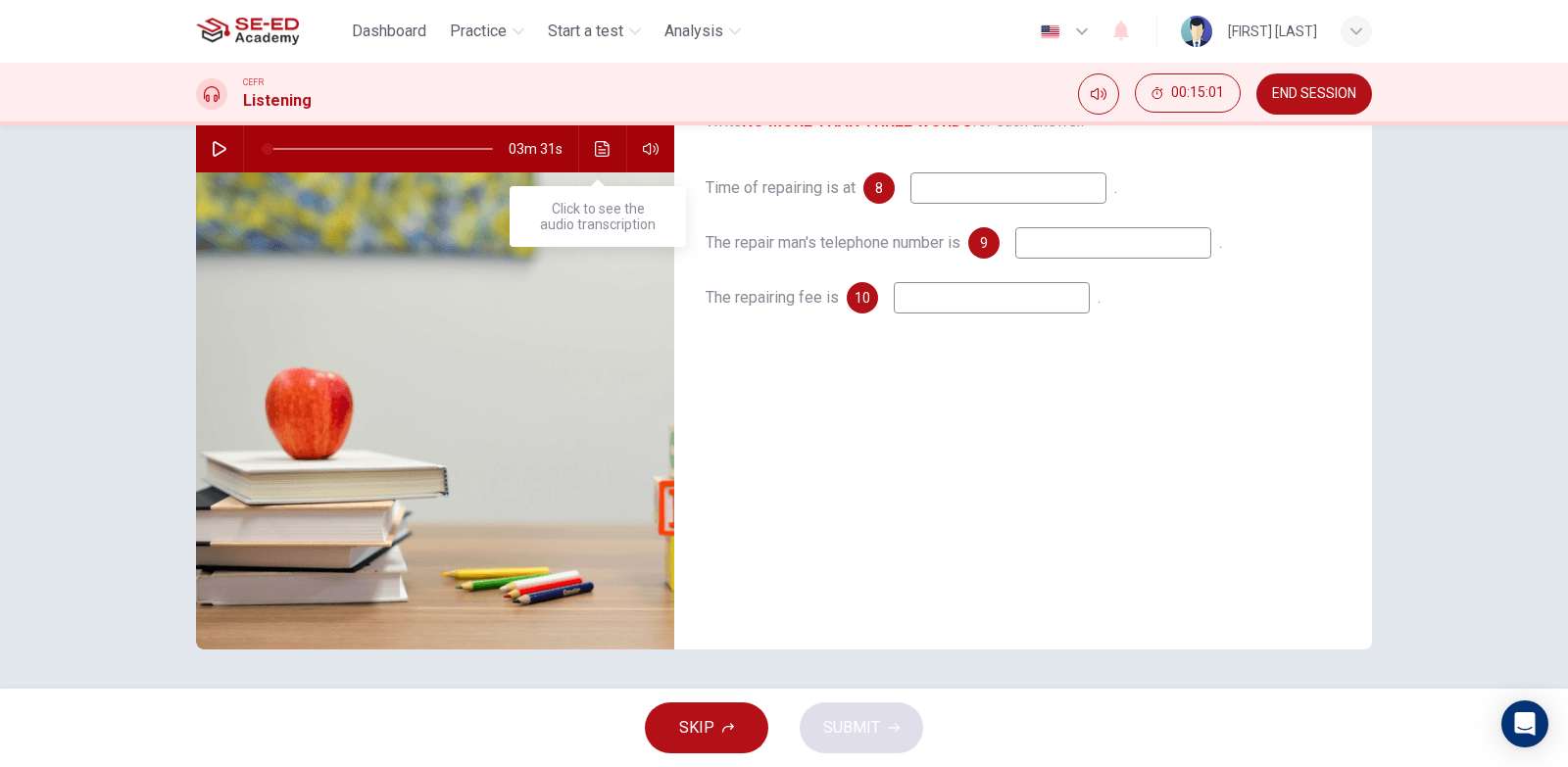 click at bounding box center (603, 149) 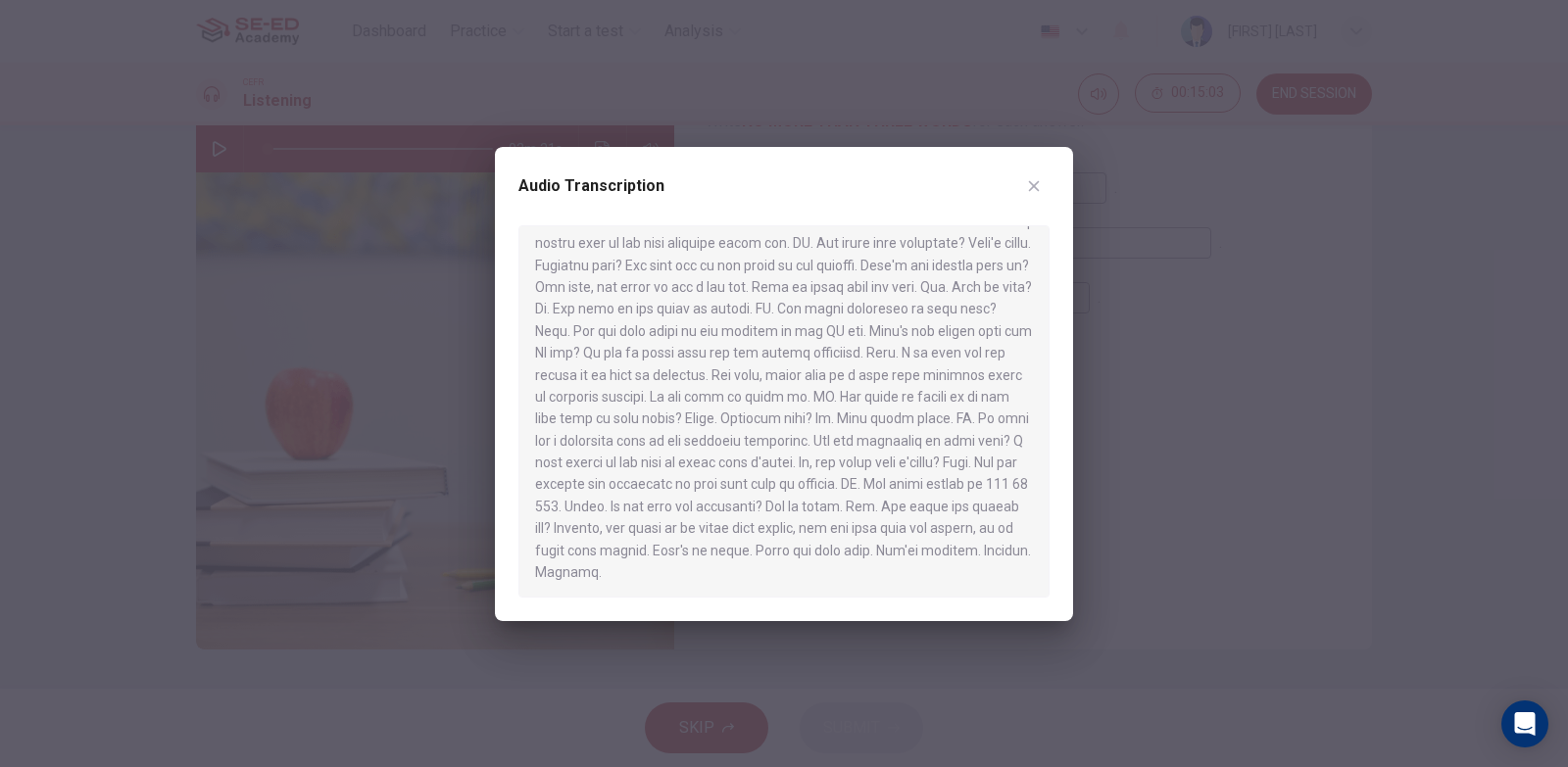 scroll, scrollTop: 274, scrollLeft: 0, axis: vertical 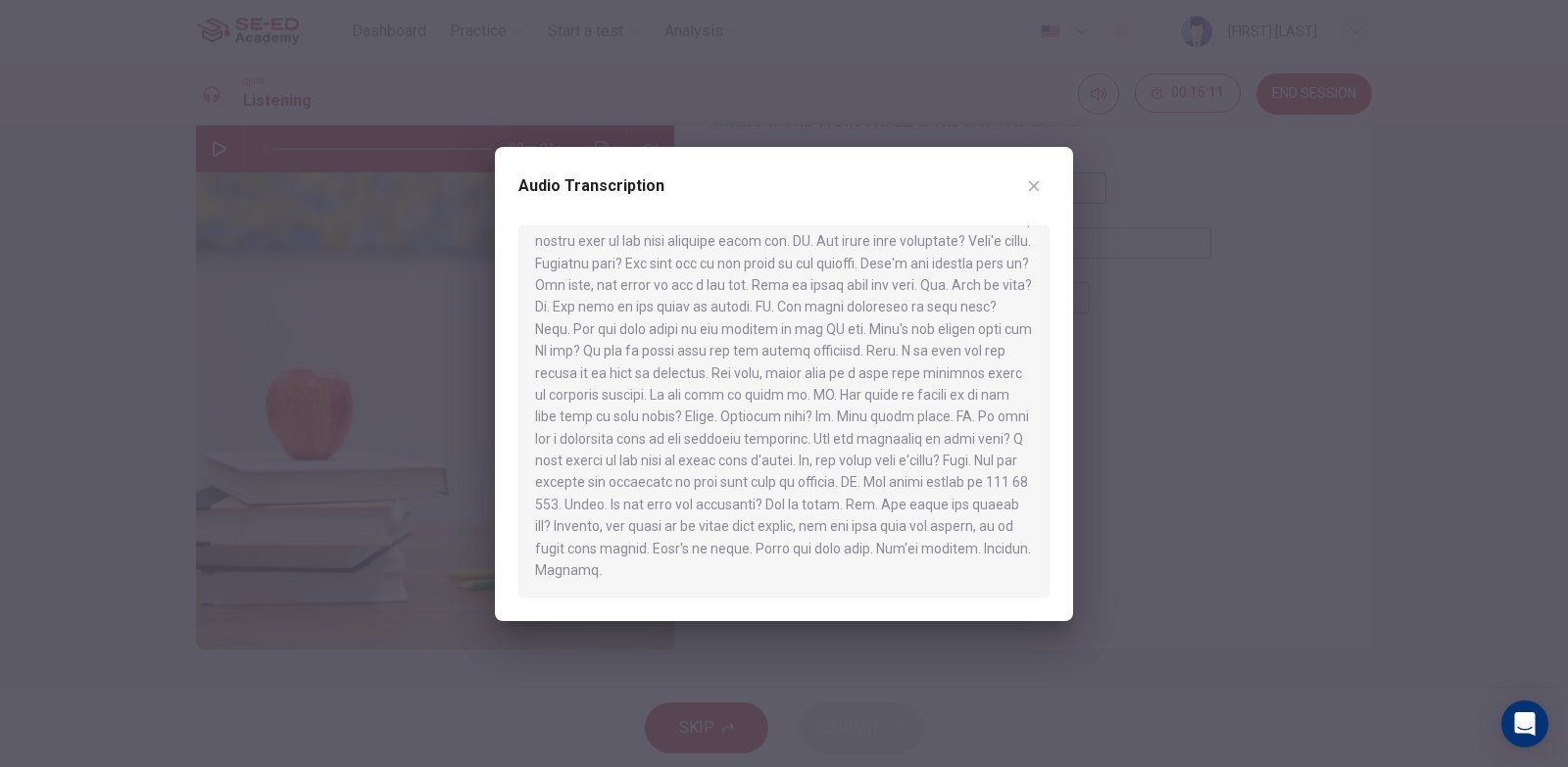 click at bounding box center (1034, 186) 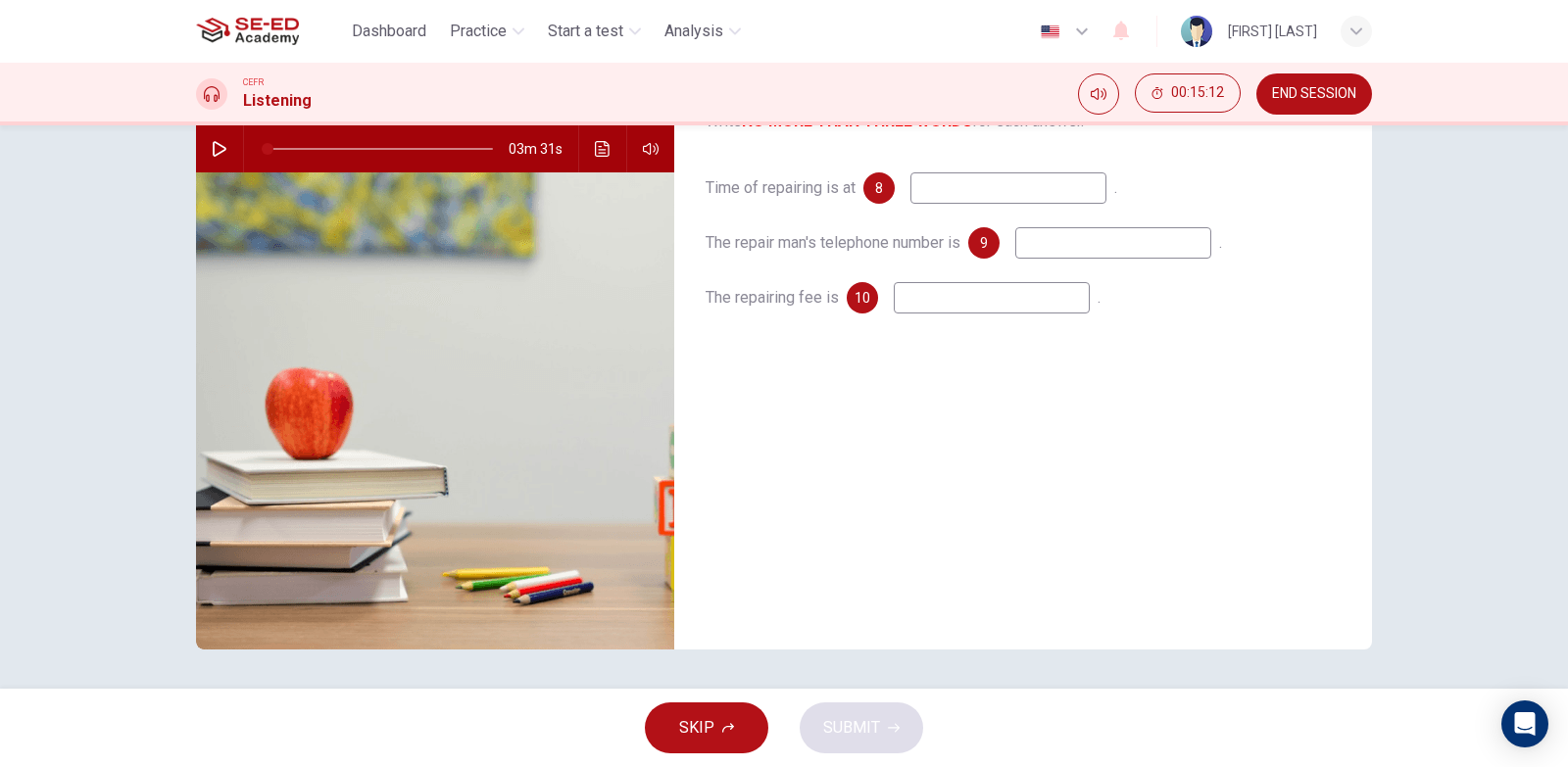 click at bounding box center (1008, 188) 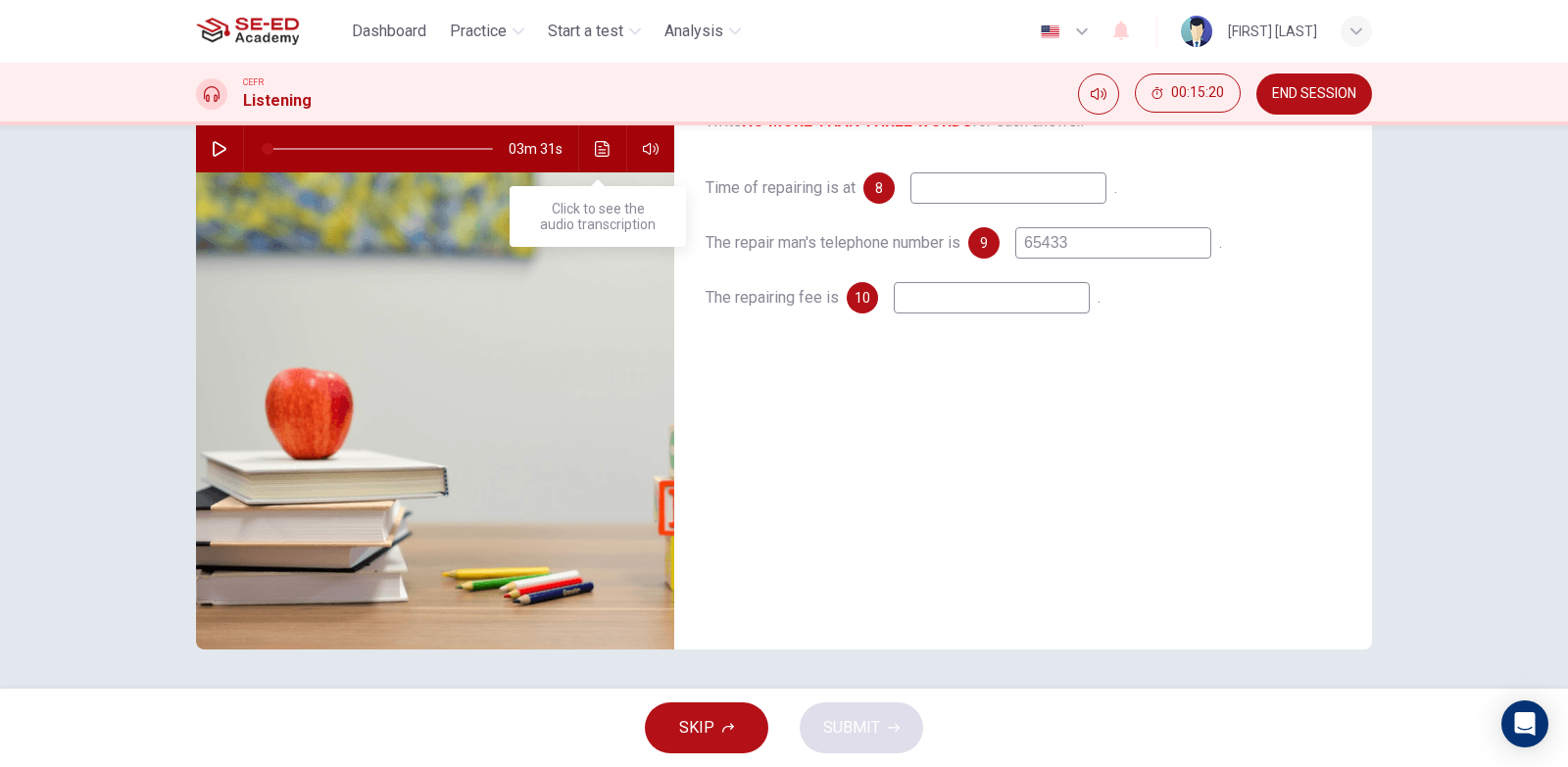 click at bounding box center (603, 149) 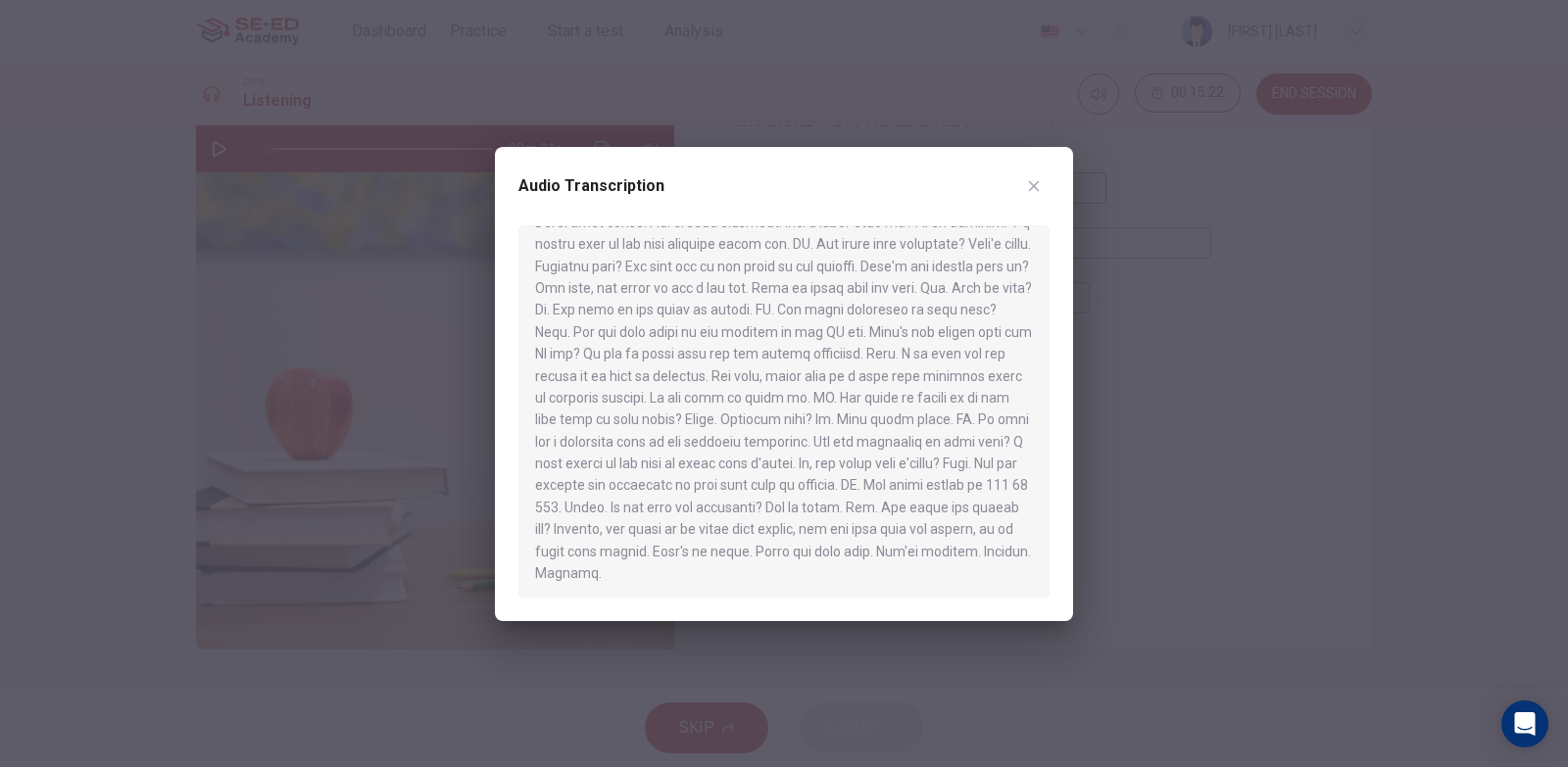 scroll, scrollTop: 274, scrollLeft: 0, axis: vertical 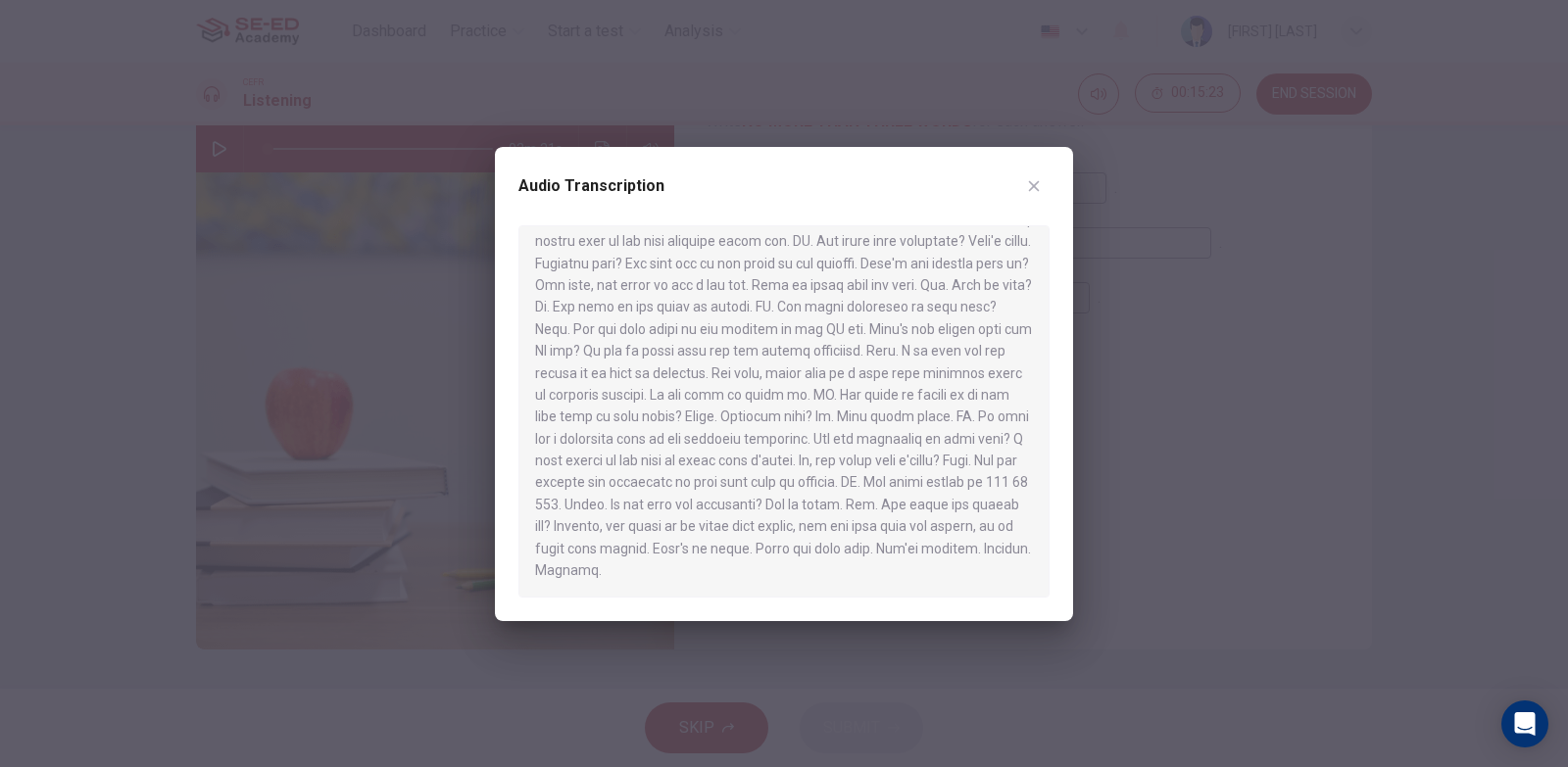click at bounding box center [784, 383] 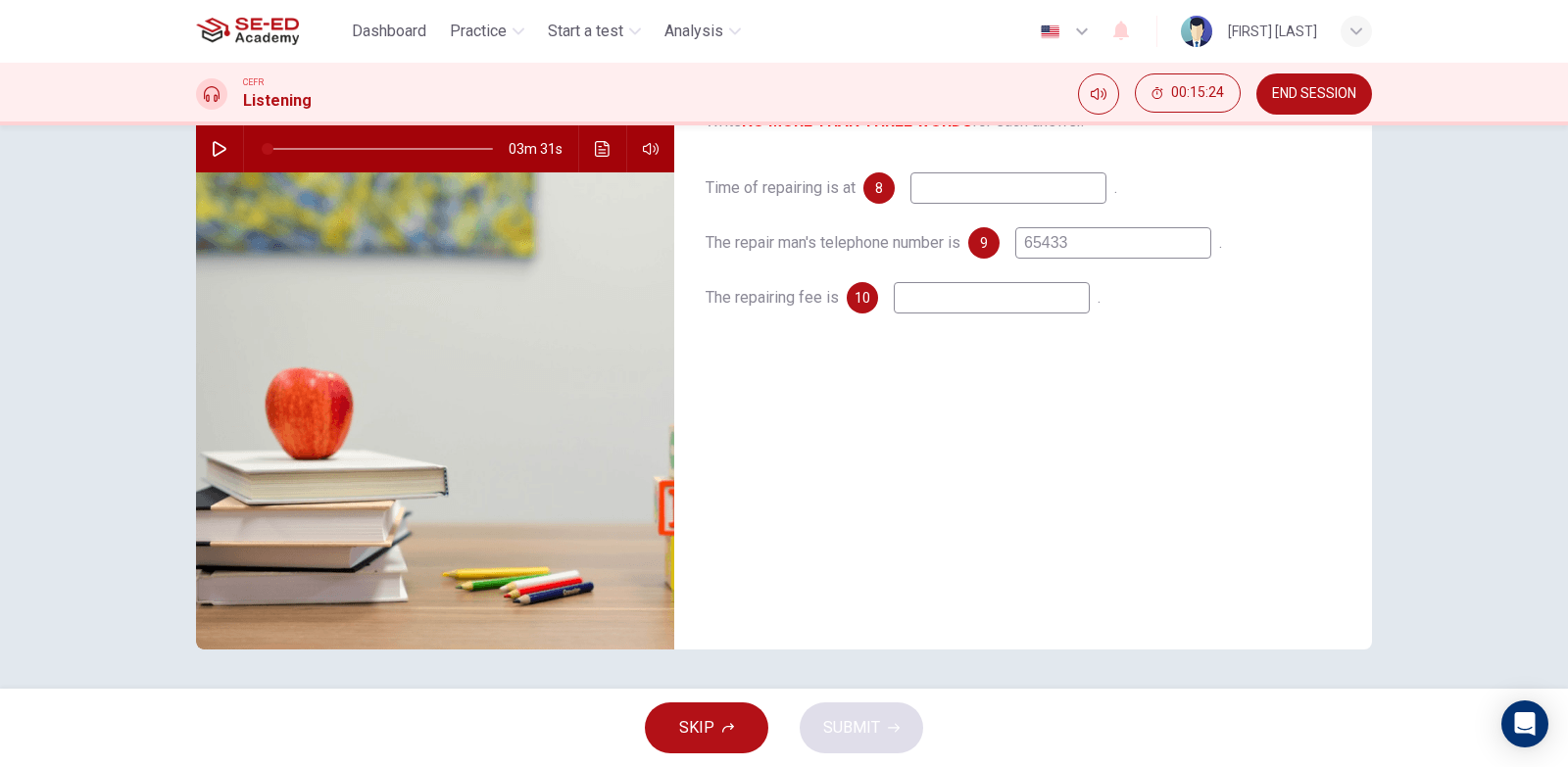 drag, startPoint x: 1078, startPoint y: 245, endPoint x: 1015, endPoint y: 279, distance: 71.58911 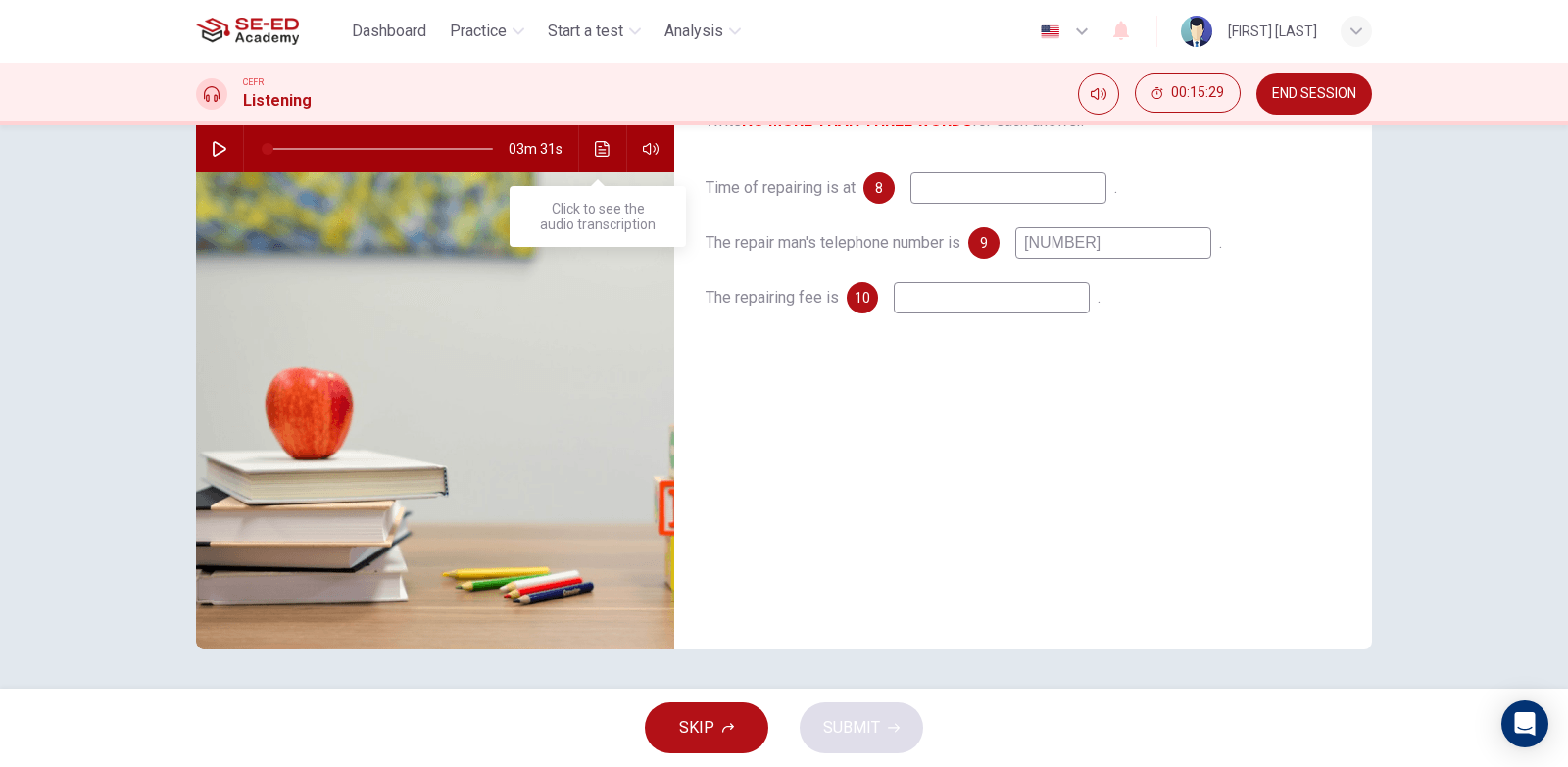 type on "[NUMBER]" 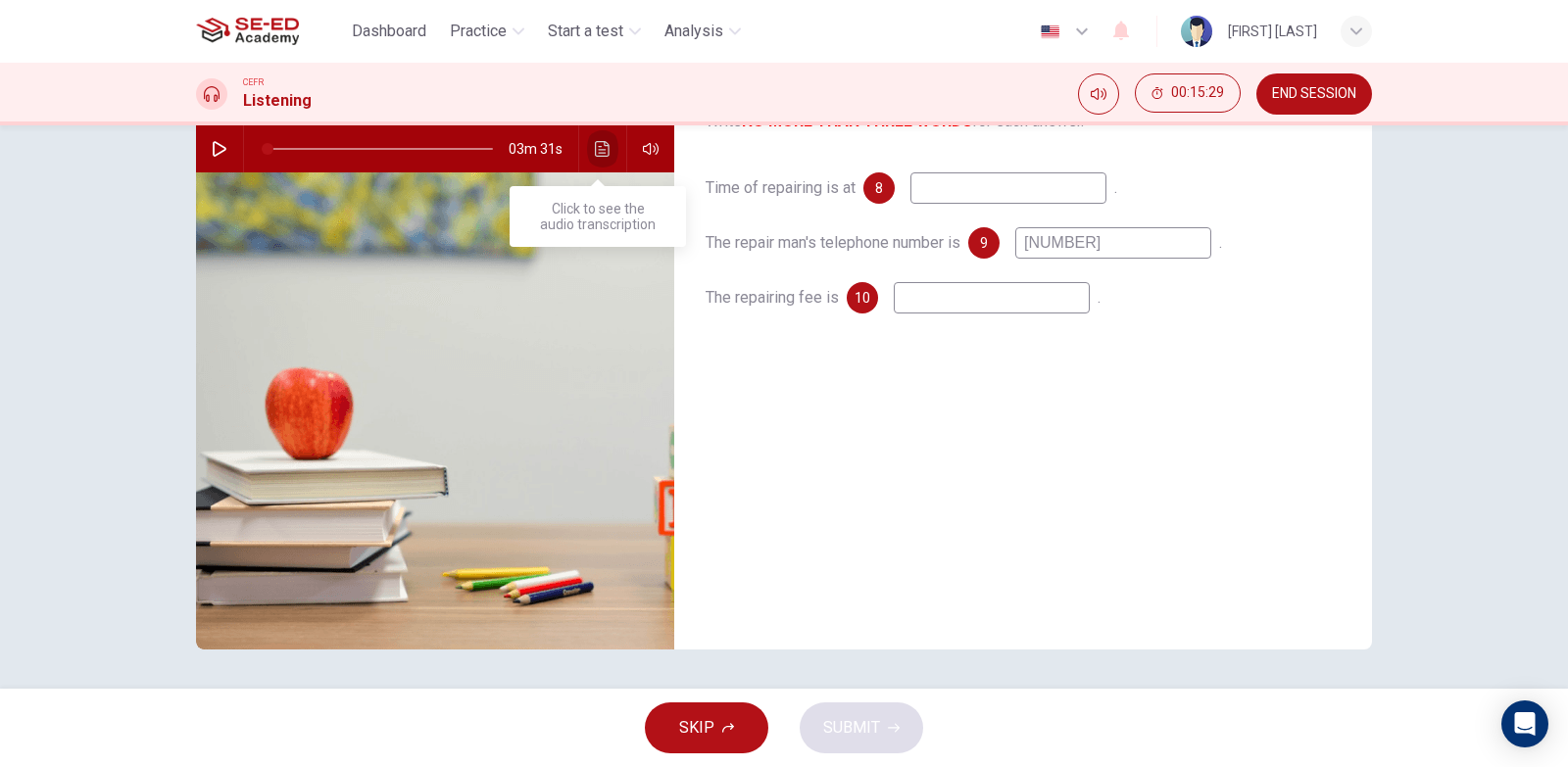 click at bounding box center (603, 149) 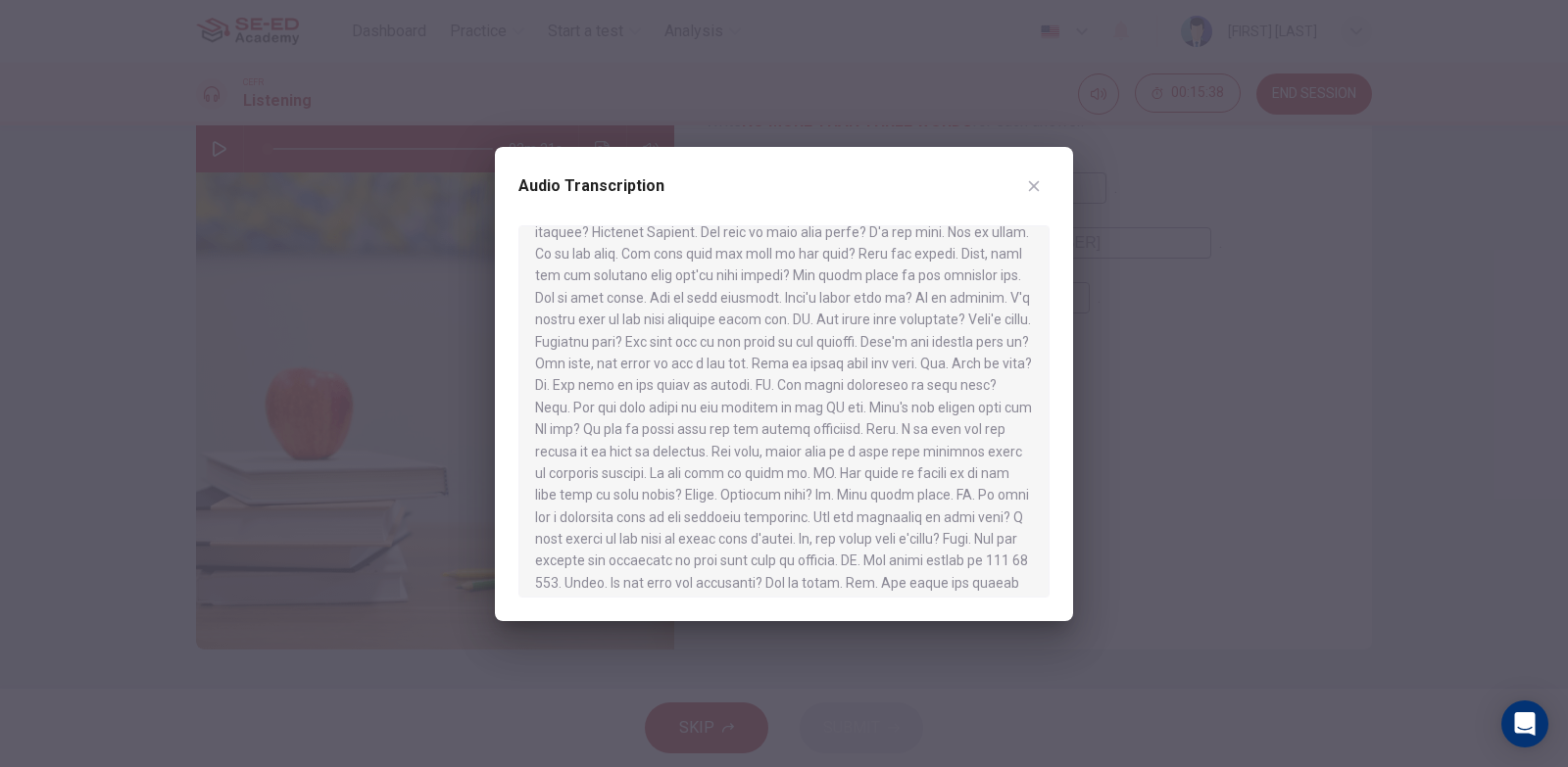 scroll, scrollTop: 274, scrollLeft: 0, axis: vertical 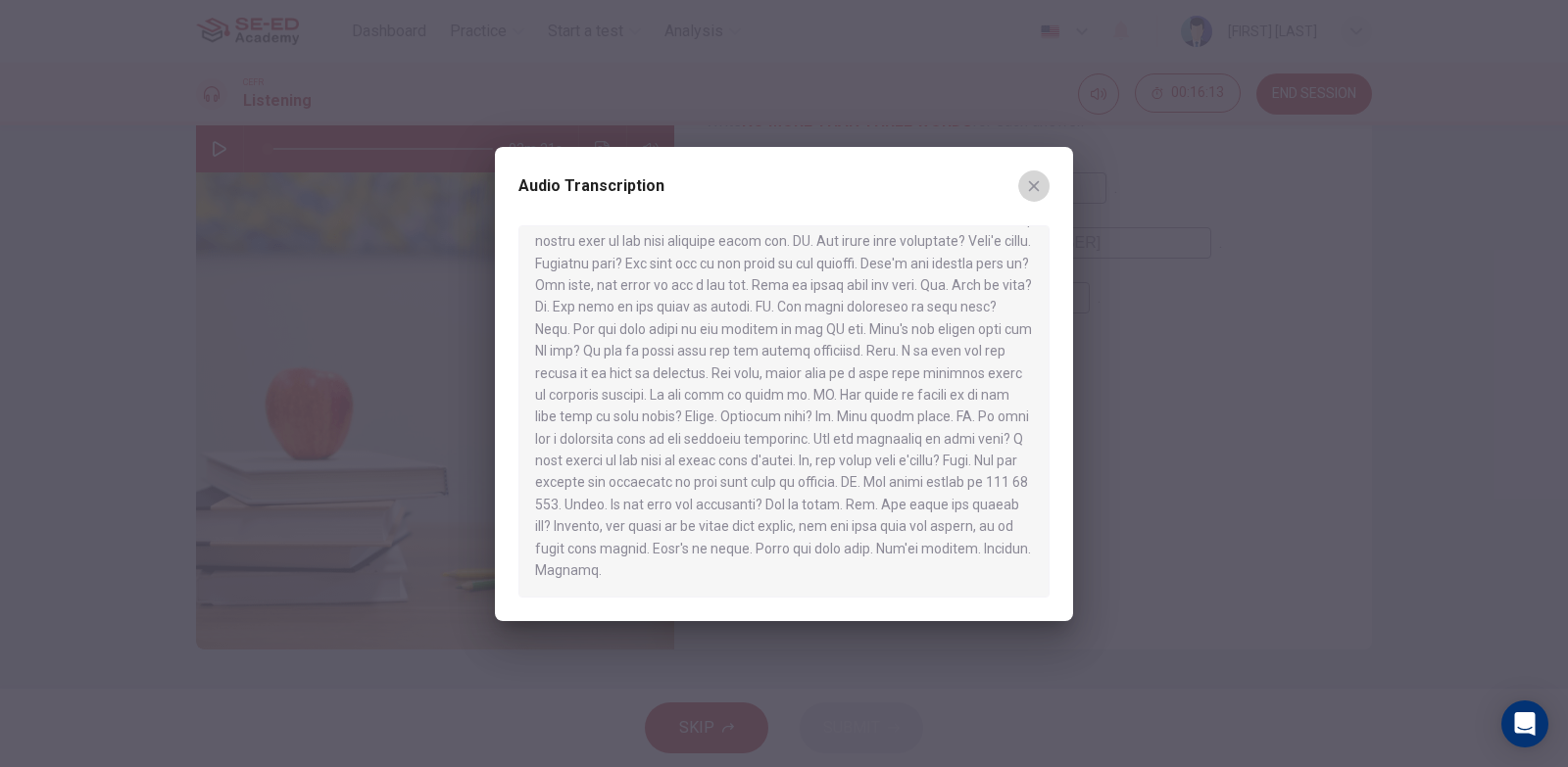 click at bounding box center [1034, 186] 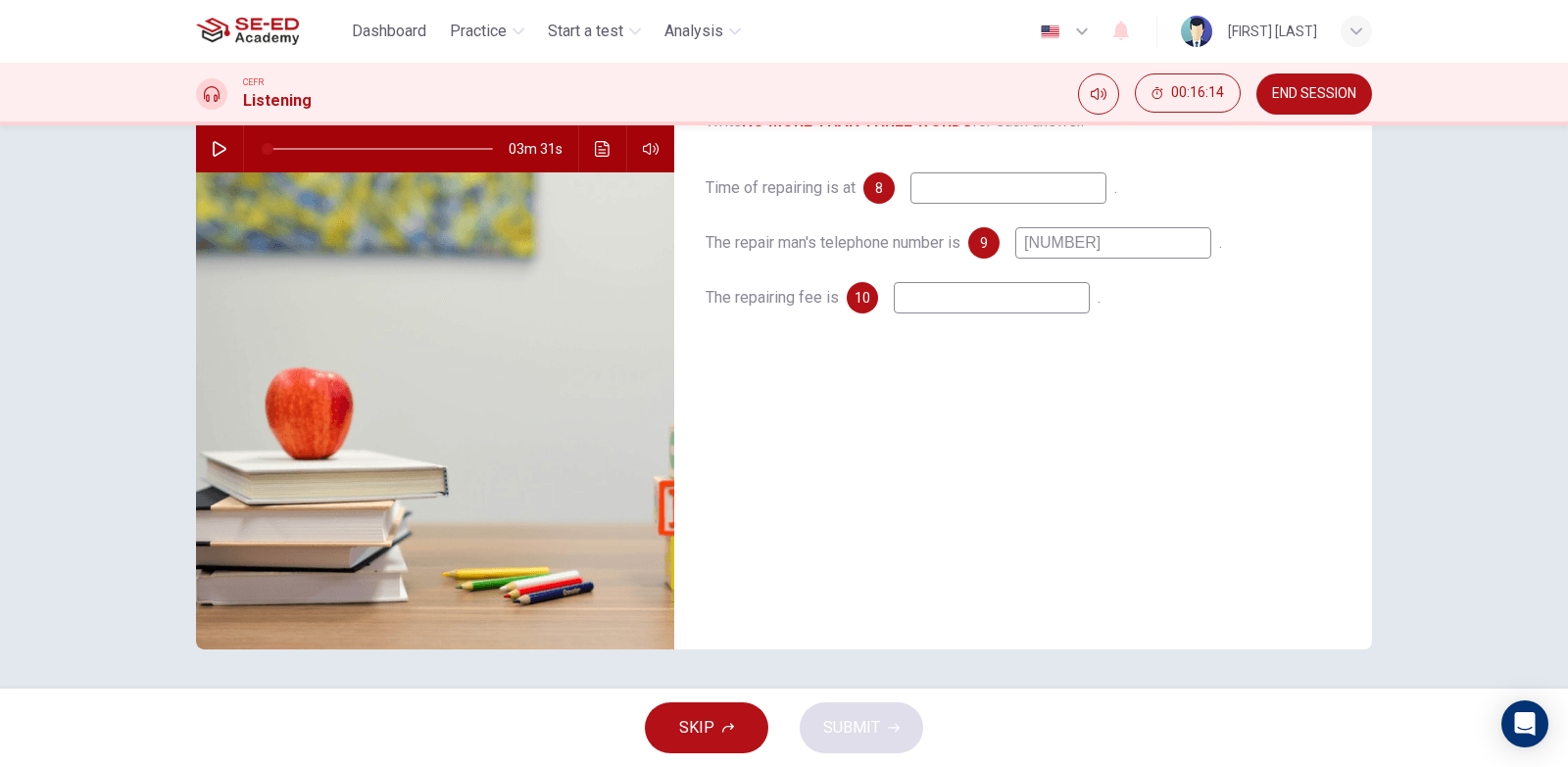 click at bounding box center [1008, 188] 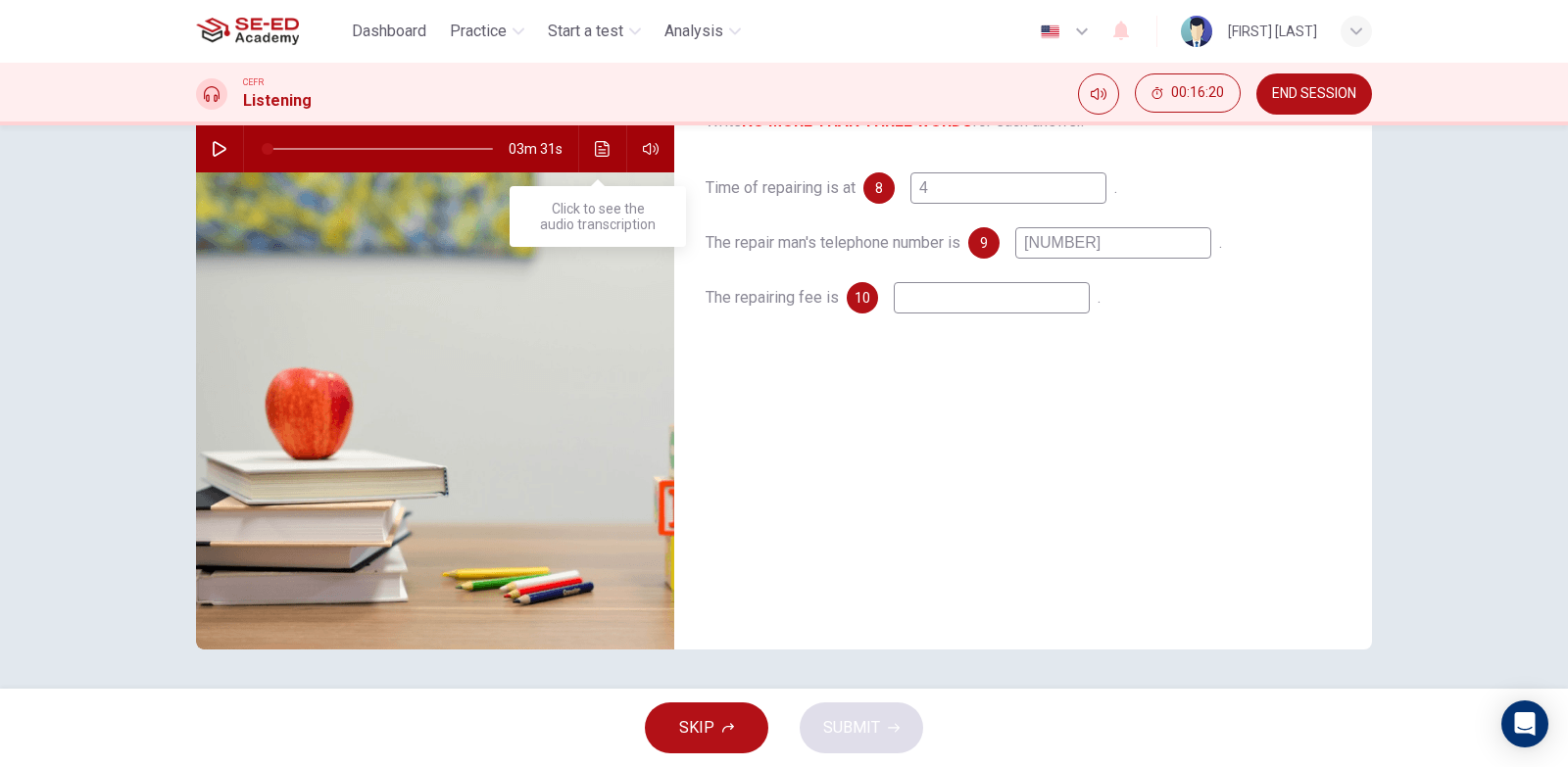 click at bounding box center [603, 149] 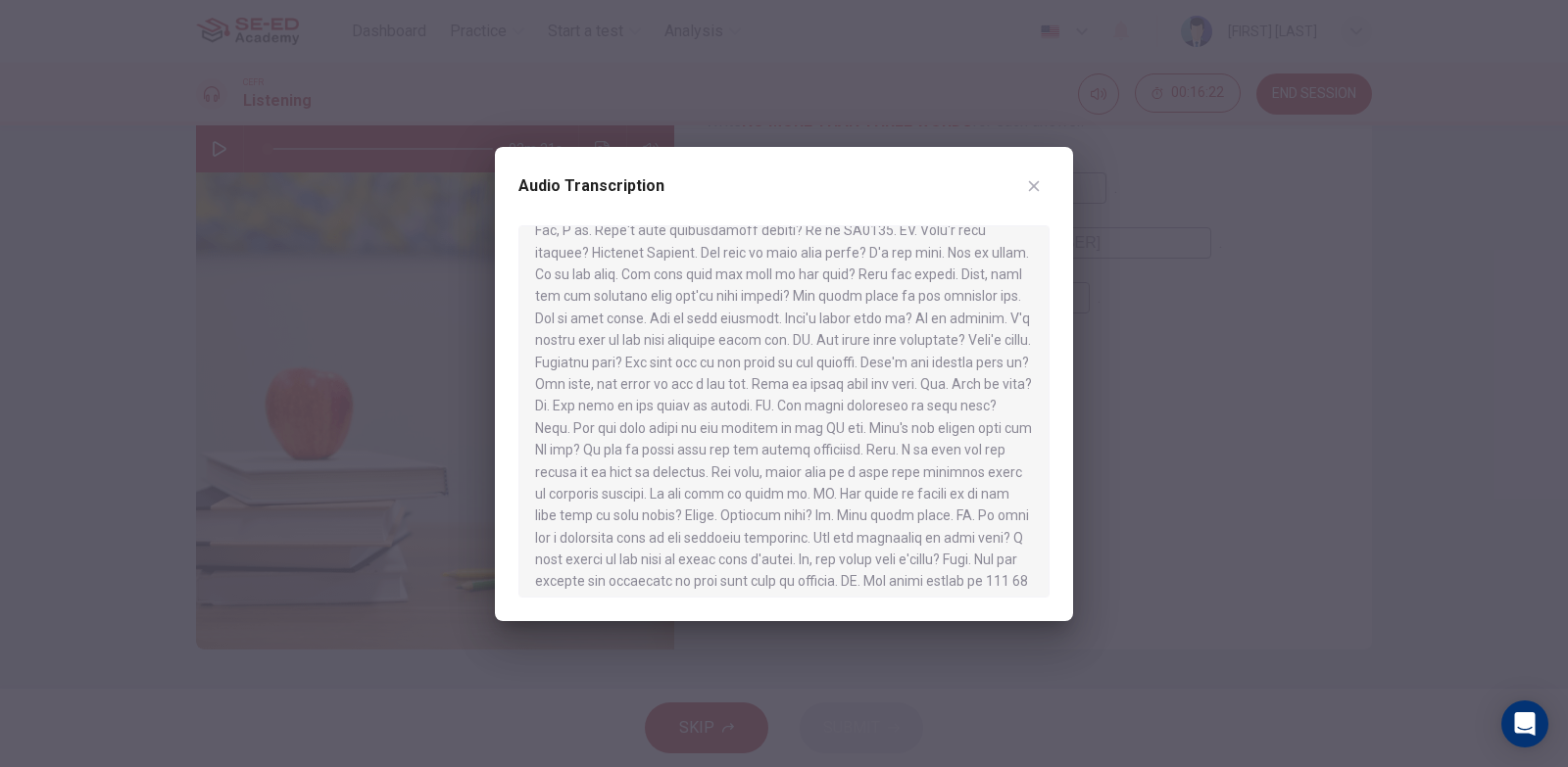 scroll, scrollTop: 196, scrollLeft: 0, axis: vertical 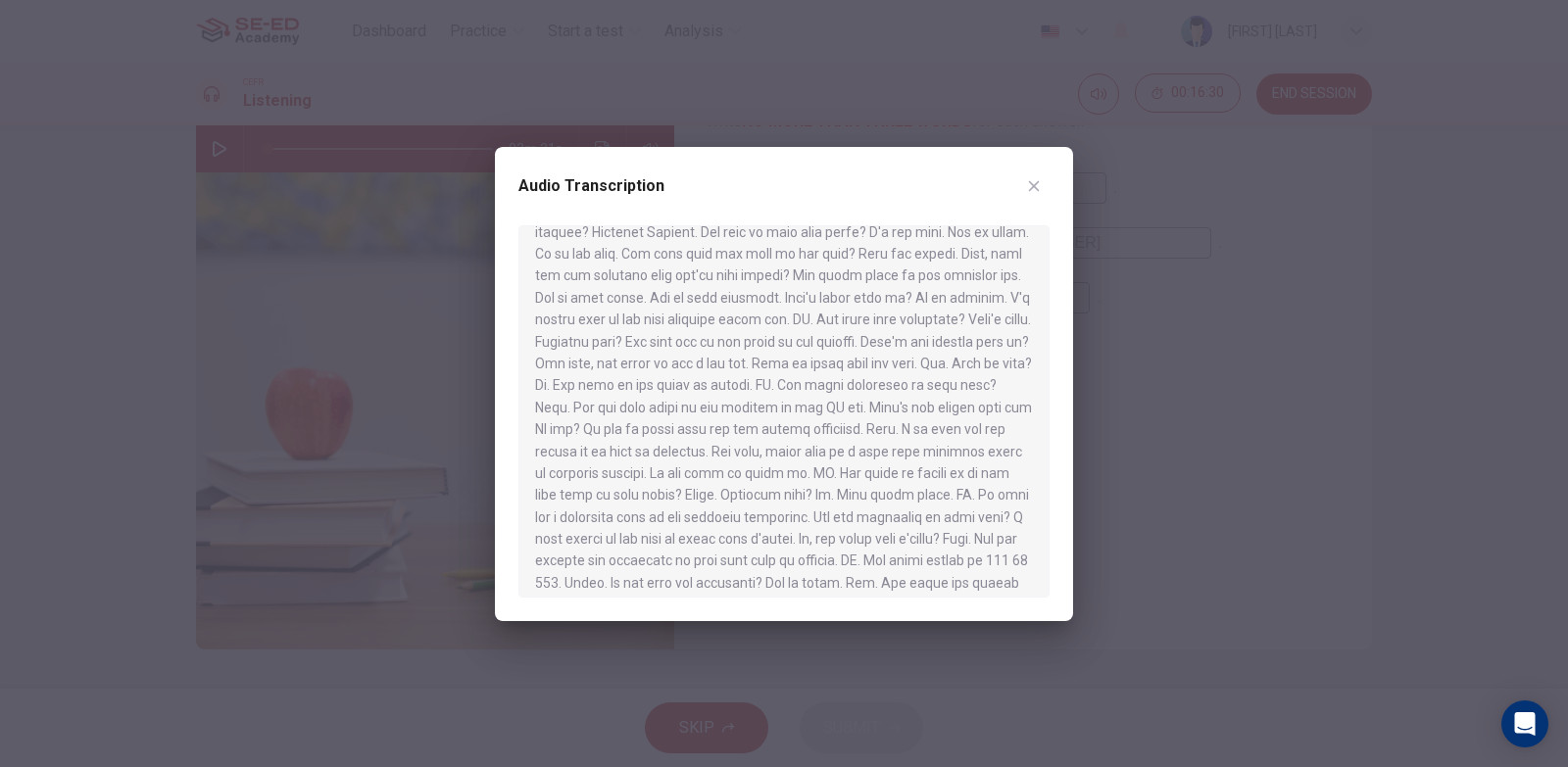 click on "Audio Transcription" at bounding box center (784, 384) 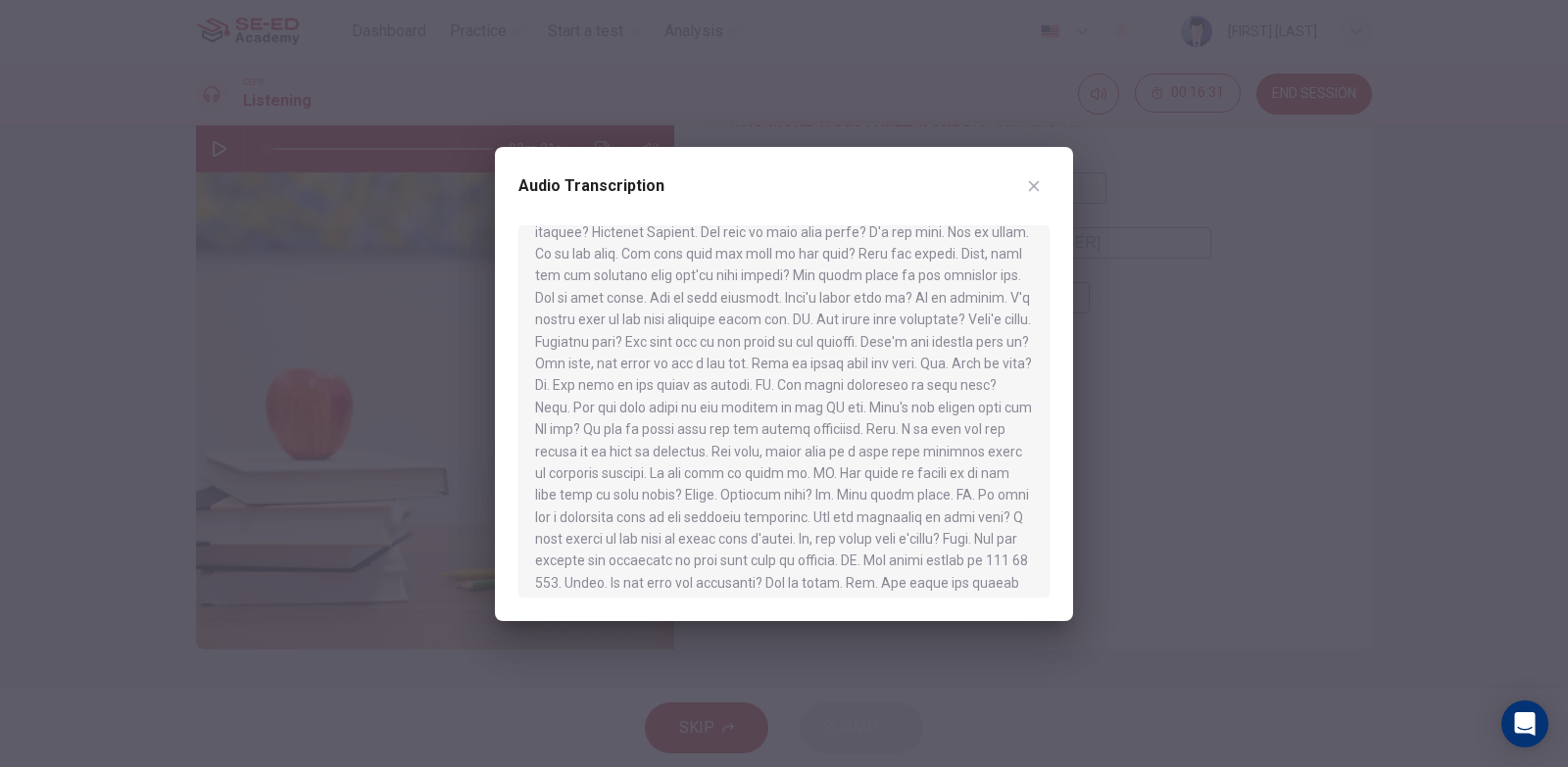 click at bounding box center [1034, 186] 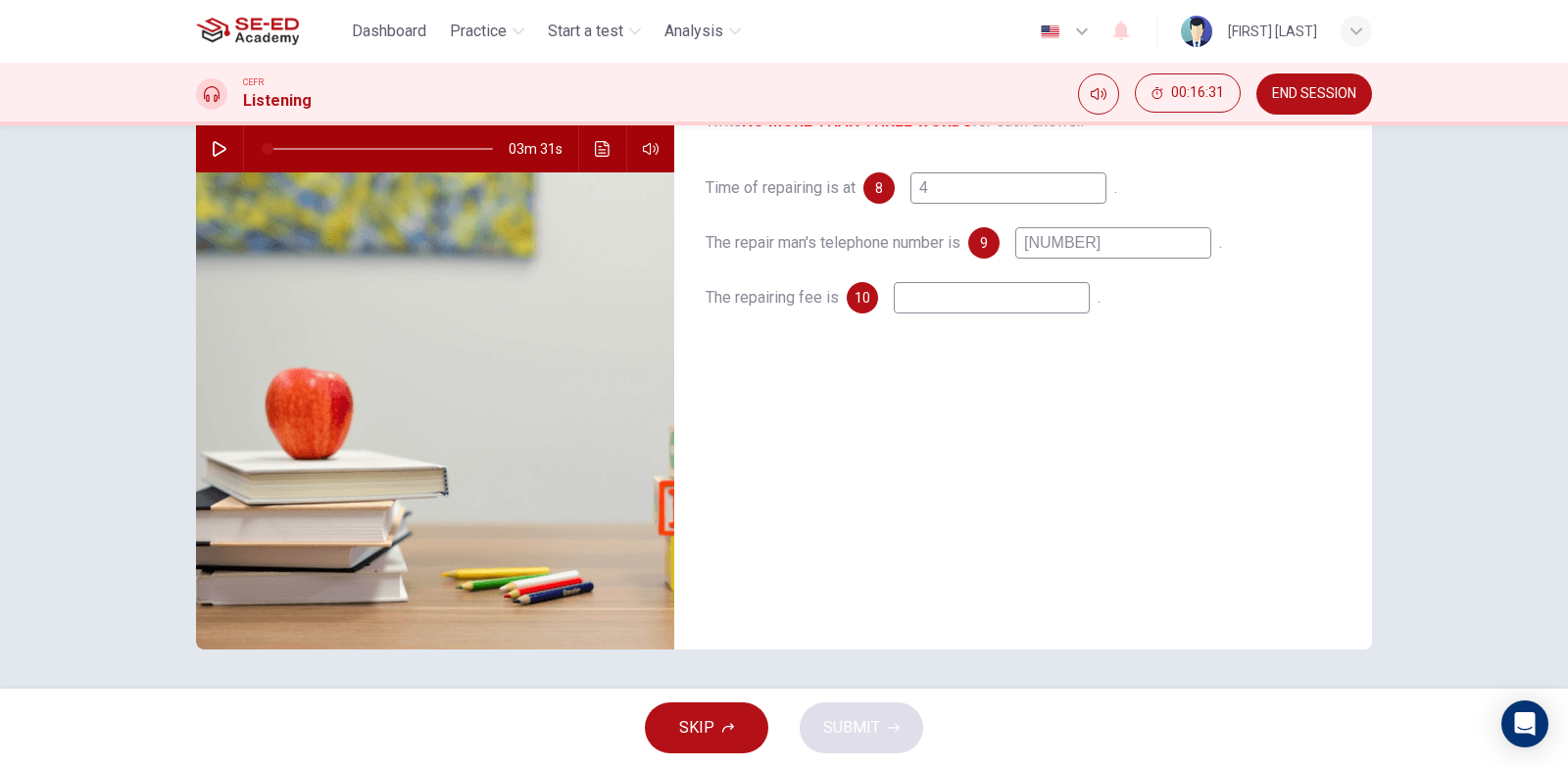 click on "4" at bounding box center [1008, 188] 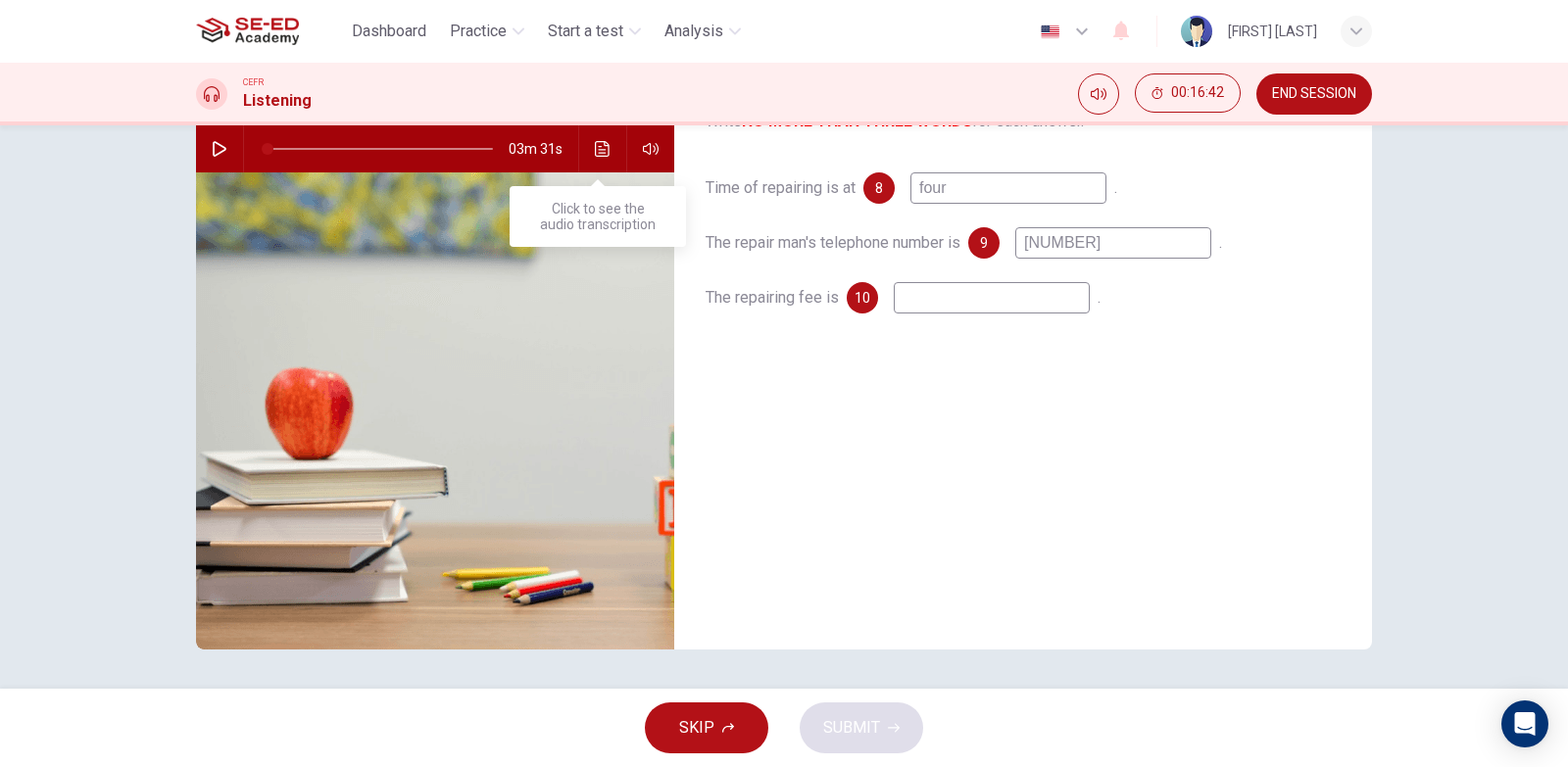 click on "03m 31s" at bounding box center (435, 149) 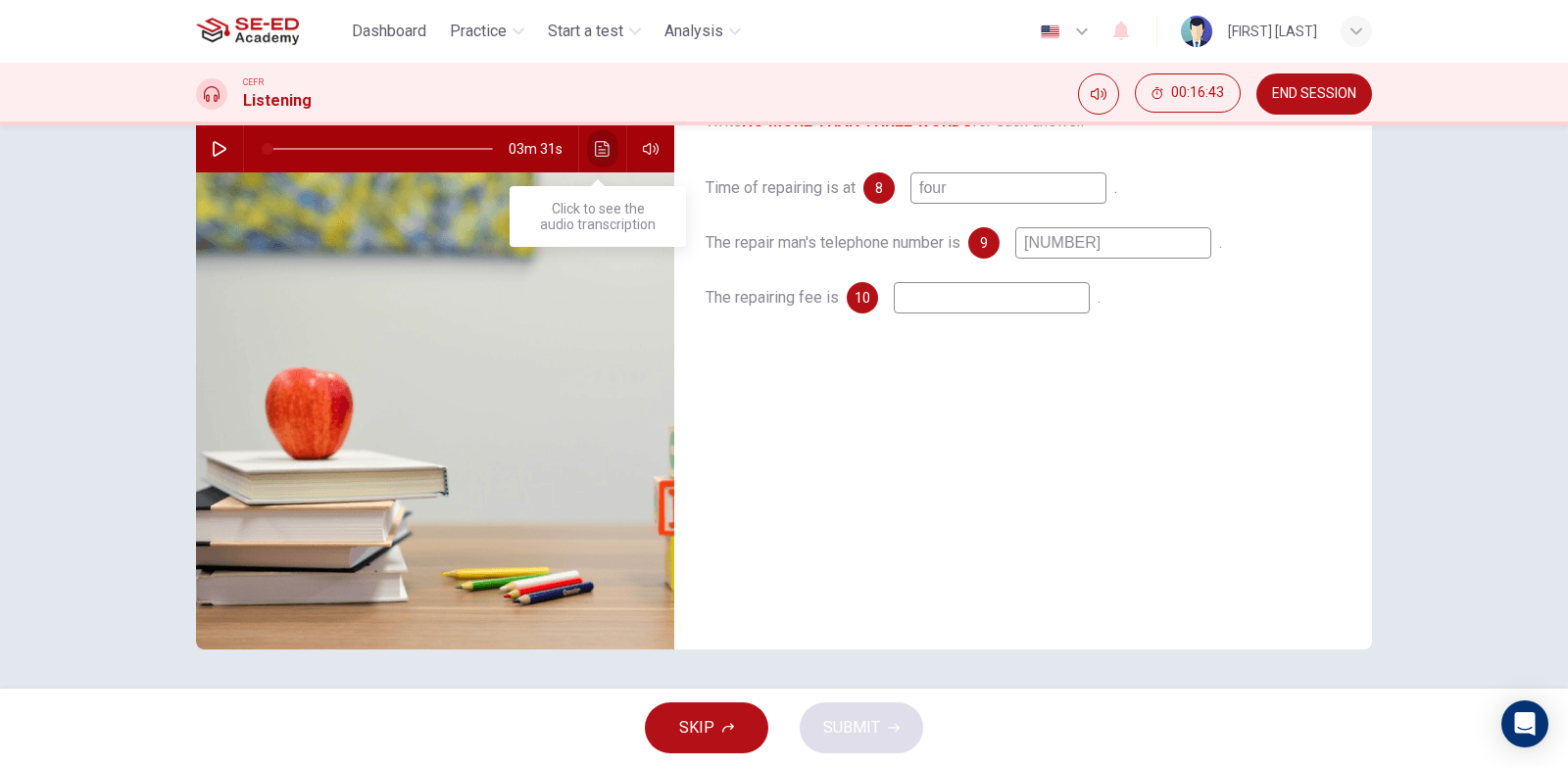 click at bounding box center [603, 149] 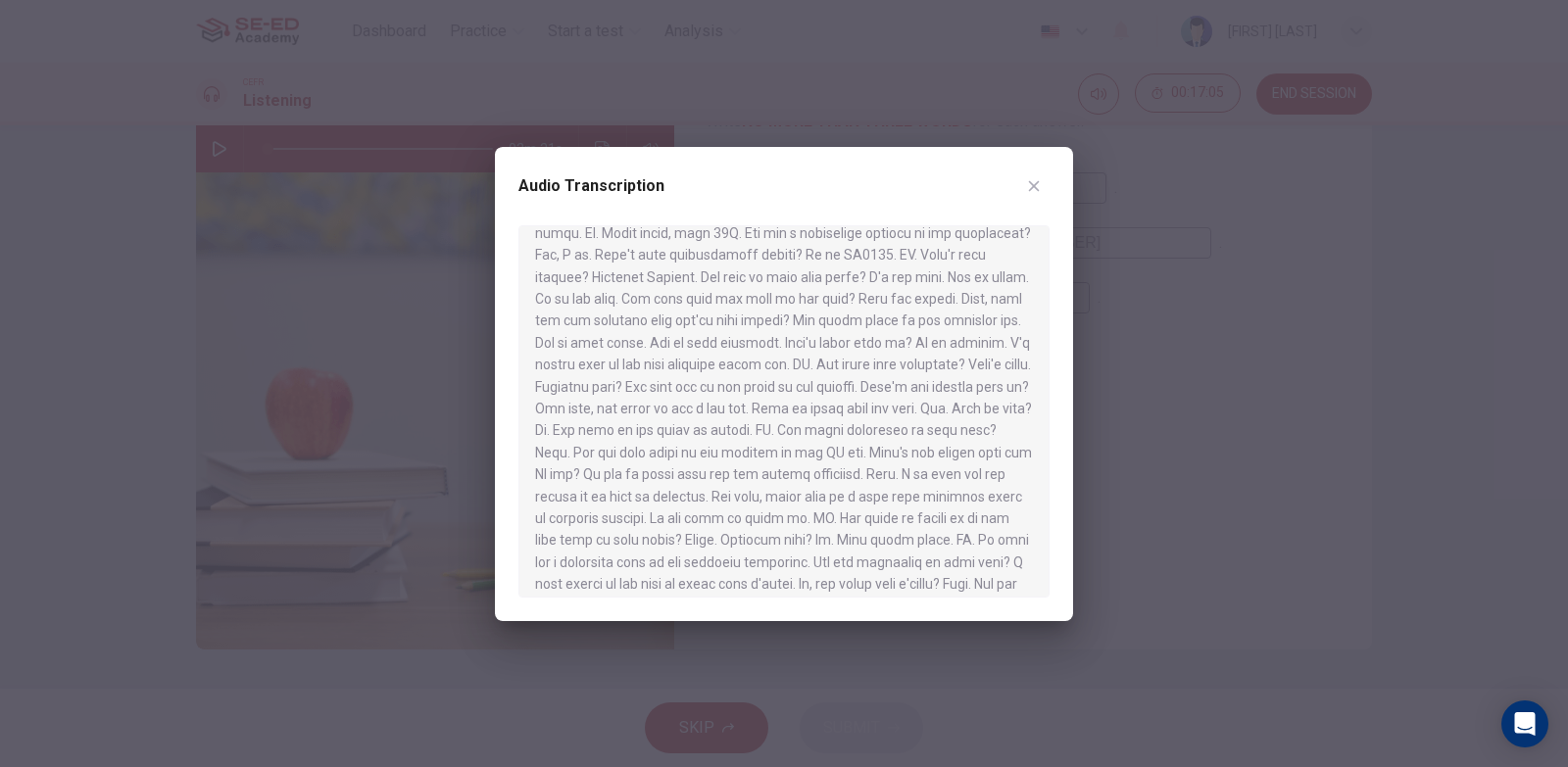 scroll, scrollTop: 196, scrollLeft: 0, axis: vertical 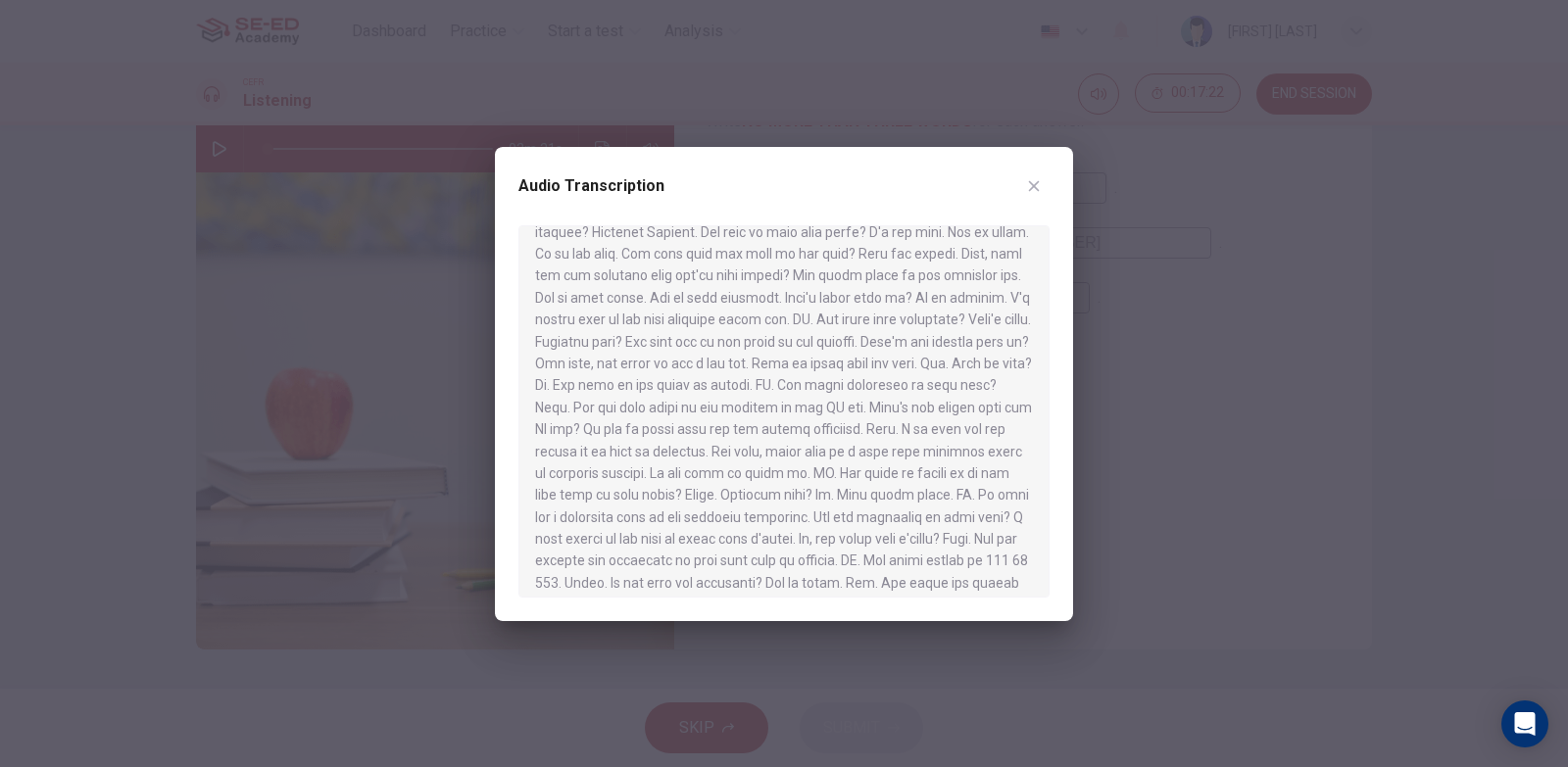 click at bounding box center [1034, 186] 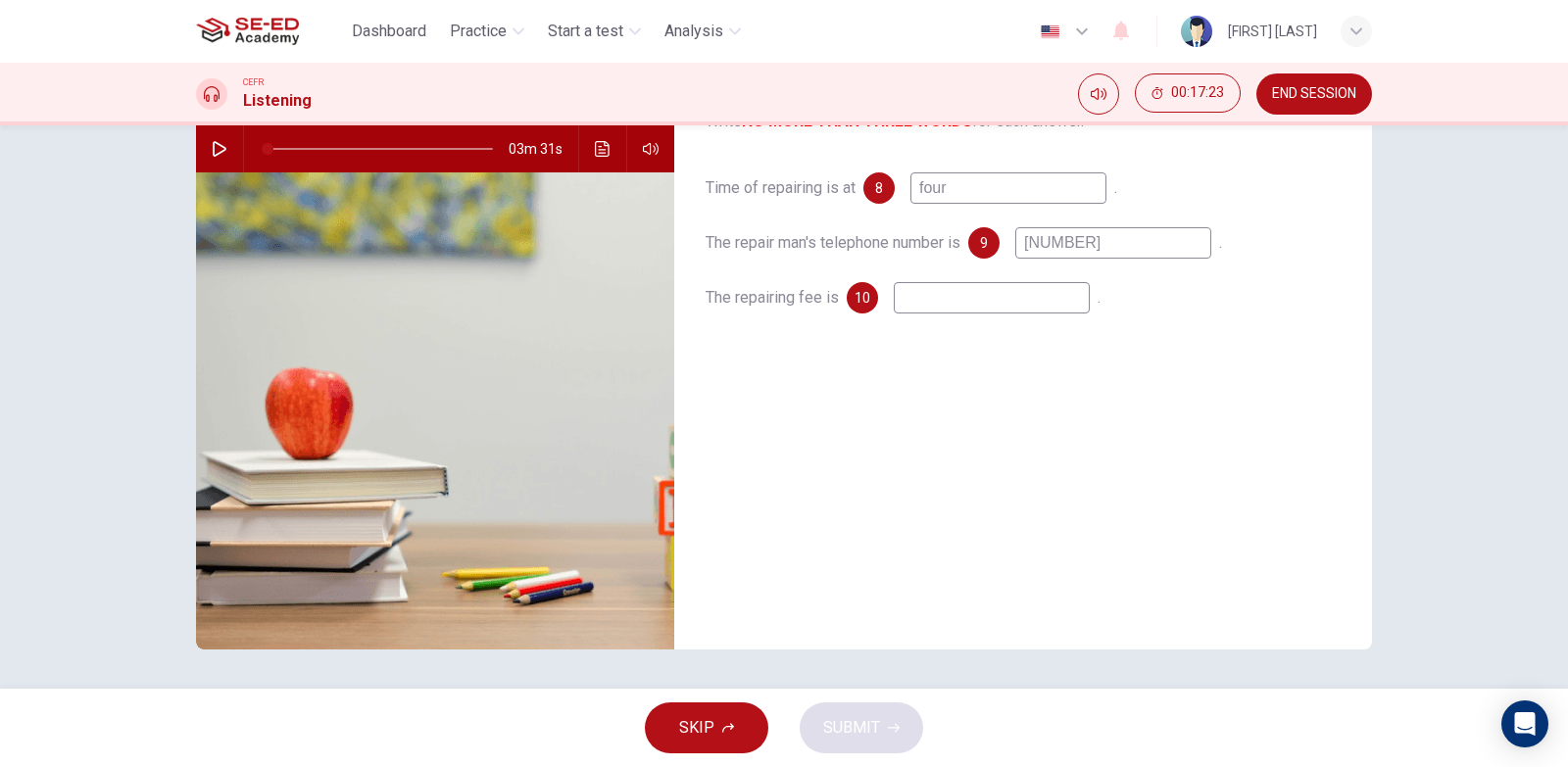 click on "four" at bounding box center [1008, 188] 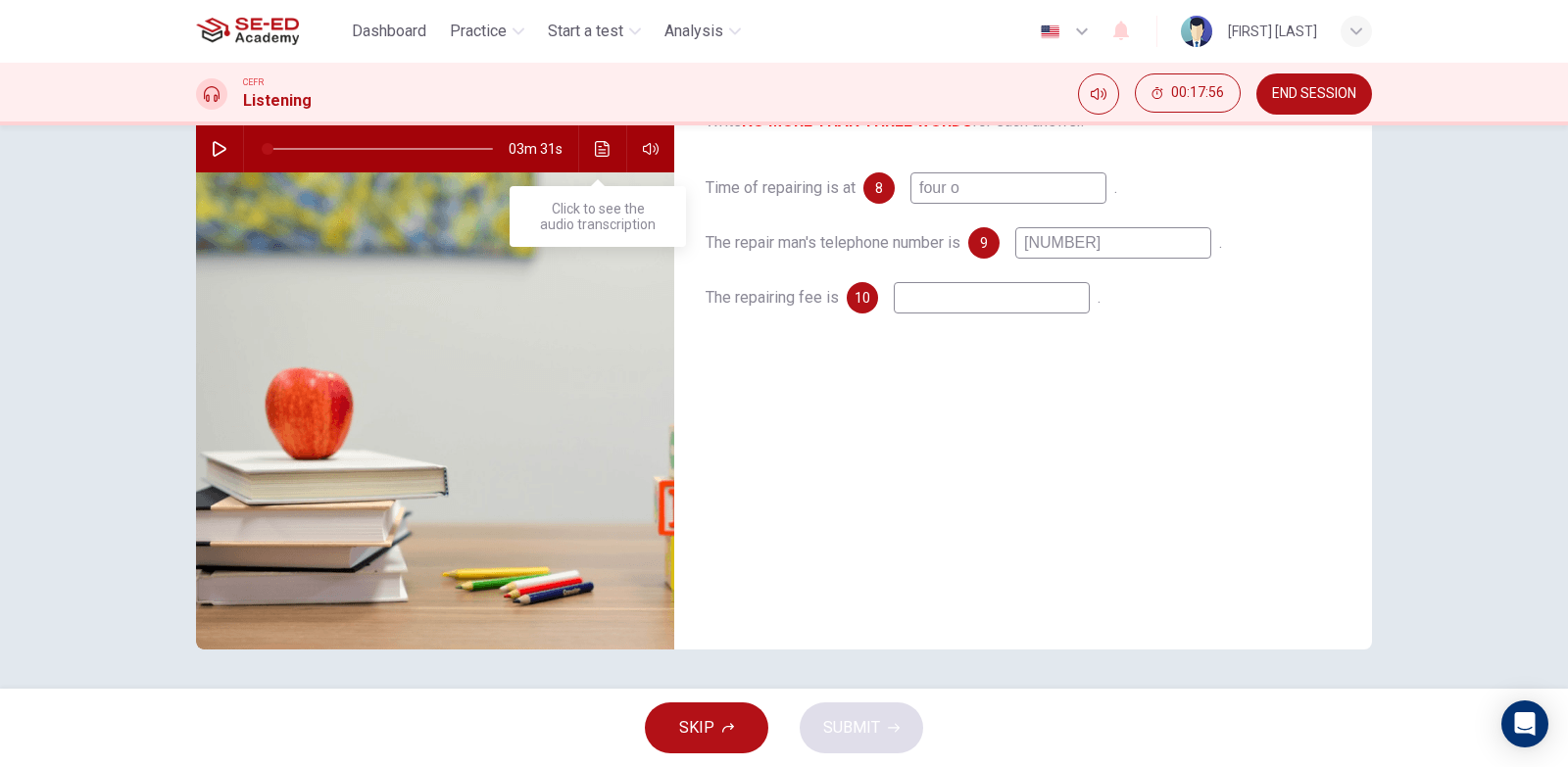 click at bounding box center (603, 149) 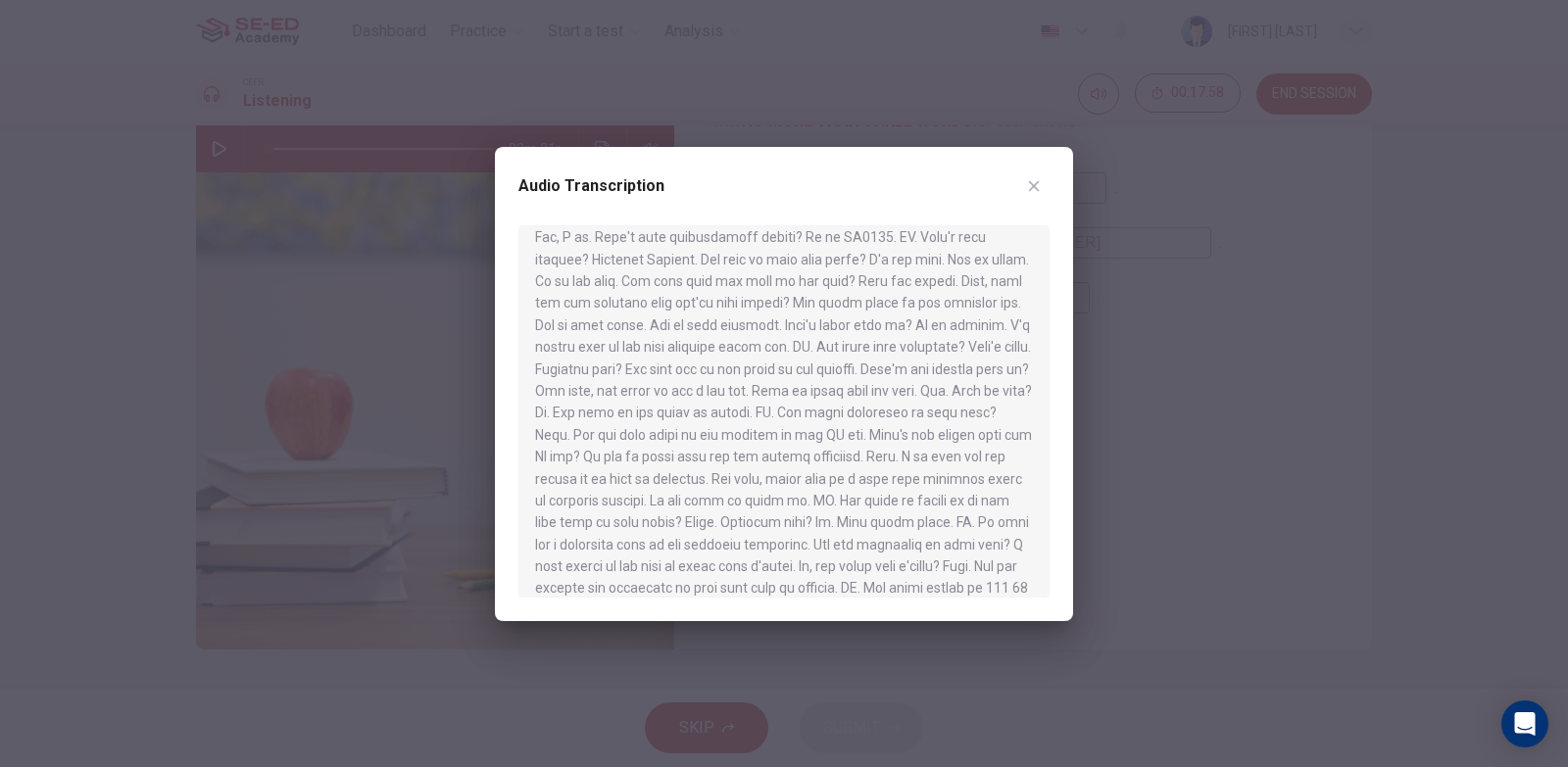 scroll, scrollTop: 196, scrollLeft: 0, axis: vertical 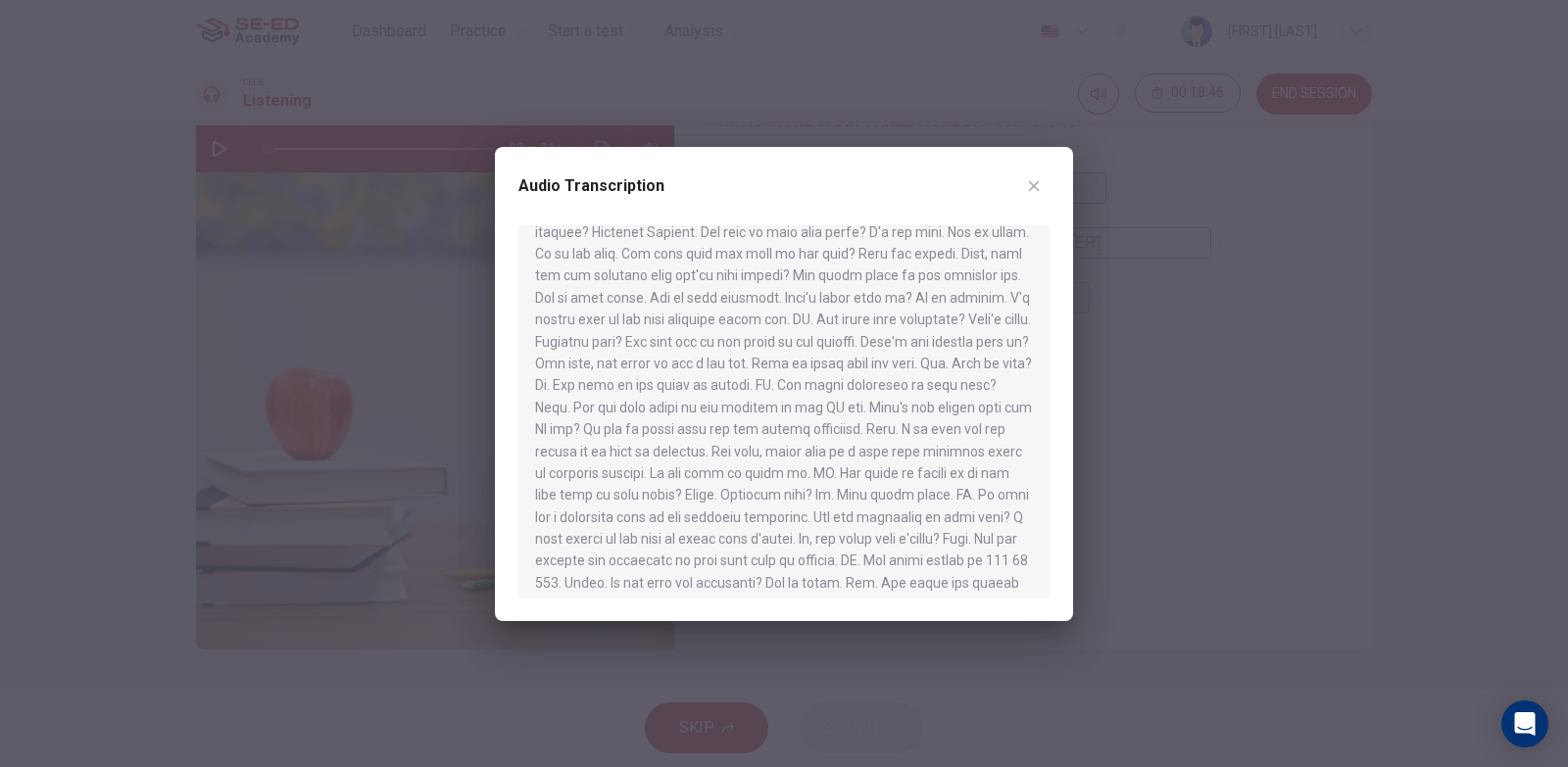click at bounding box center [1034, 186] 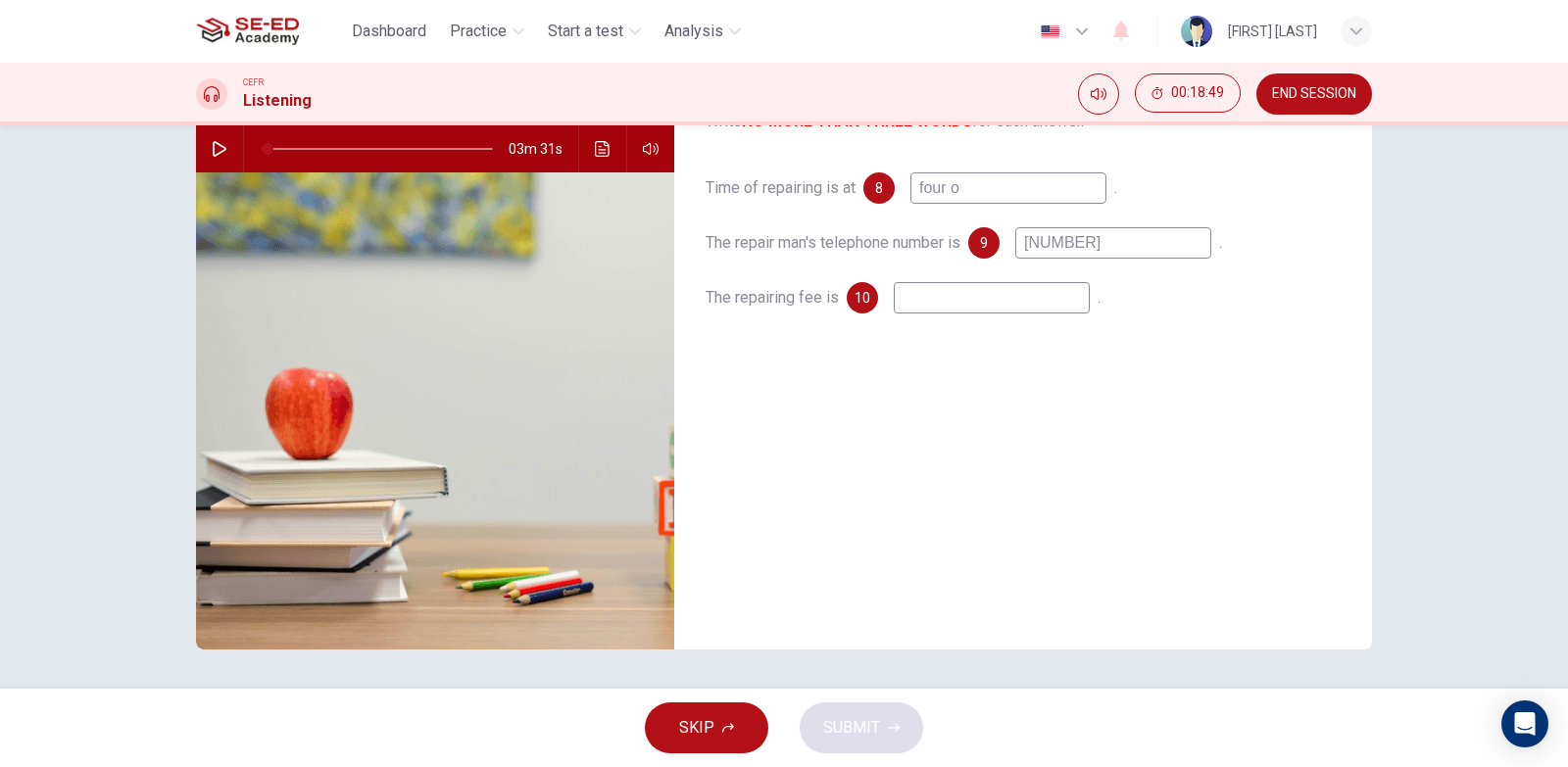 click on "Time of repairing is at 8 four o . The repair man's telephone number is 9 [PHONE] . The repairing fee is 10 ." at bounding box center (1023, 263) 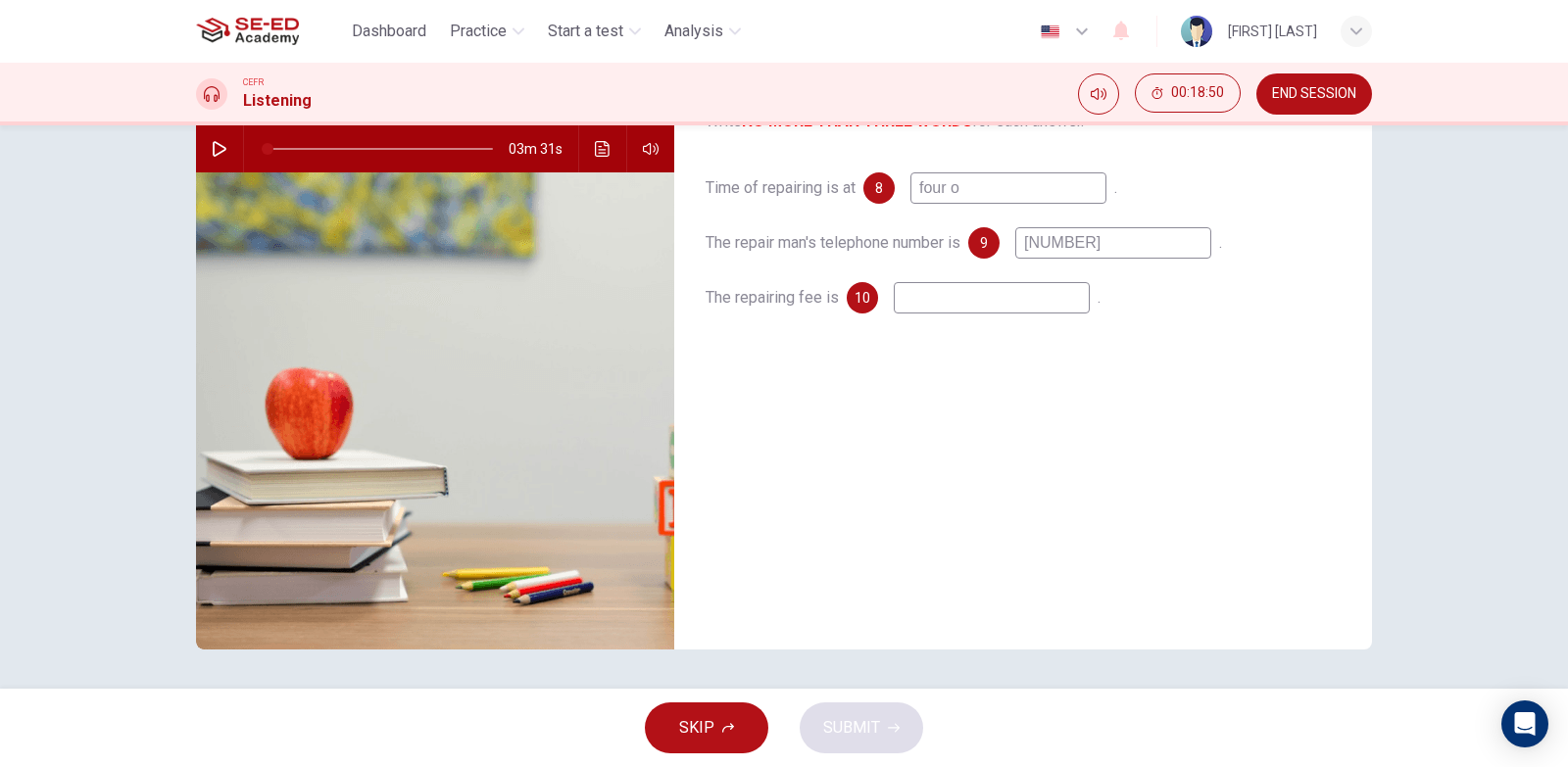 click on "four o" at bounding box center [1008, 188] 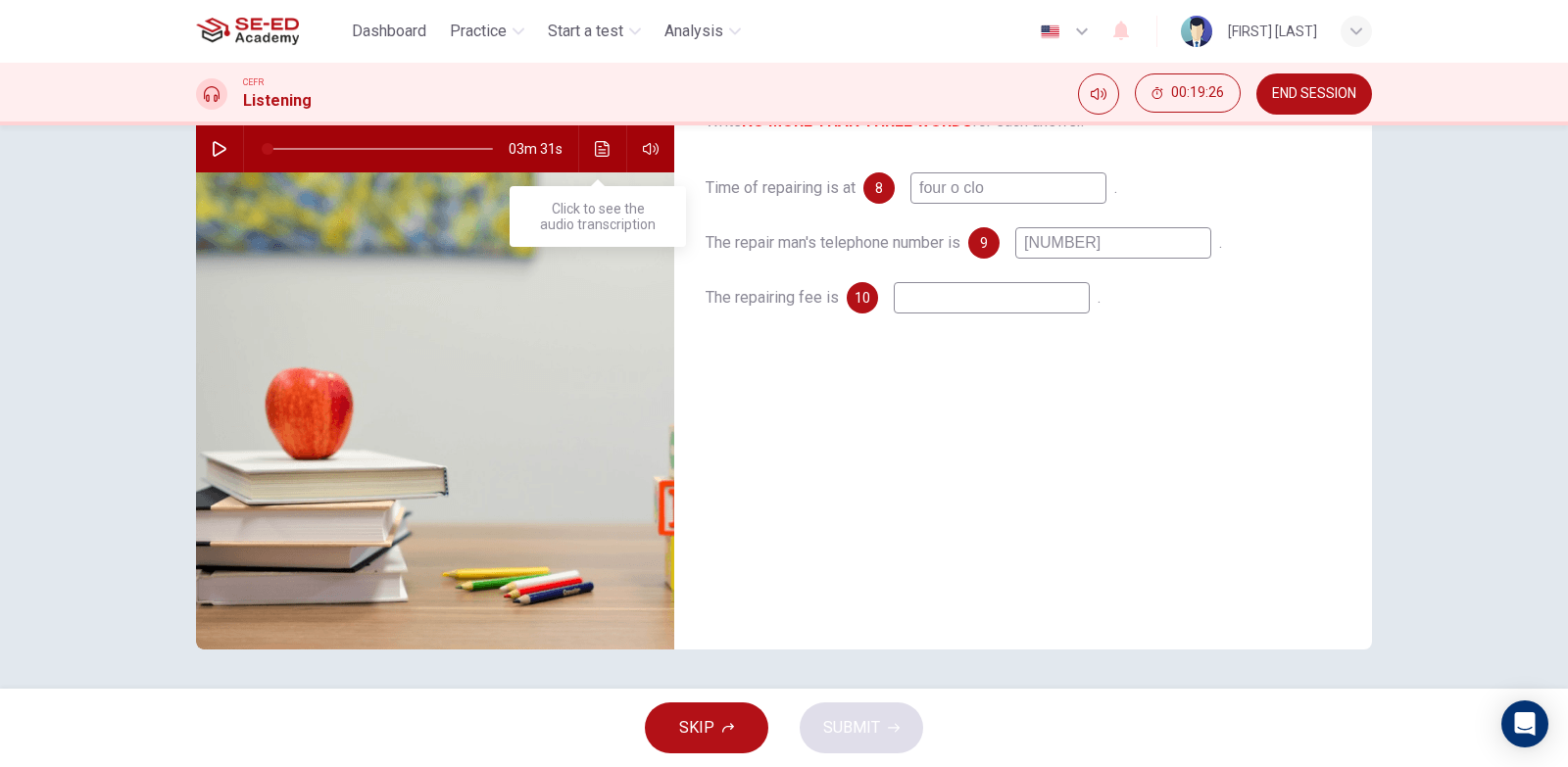 click at bounding box center (602, 149) 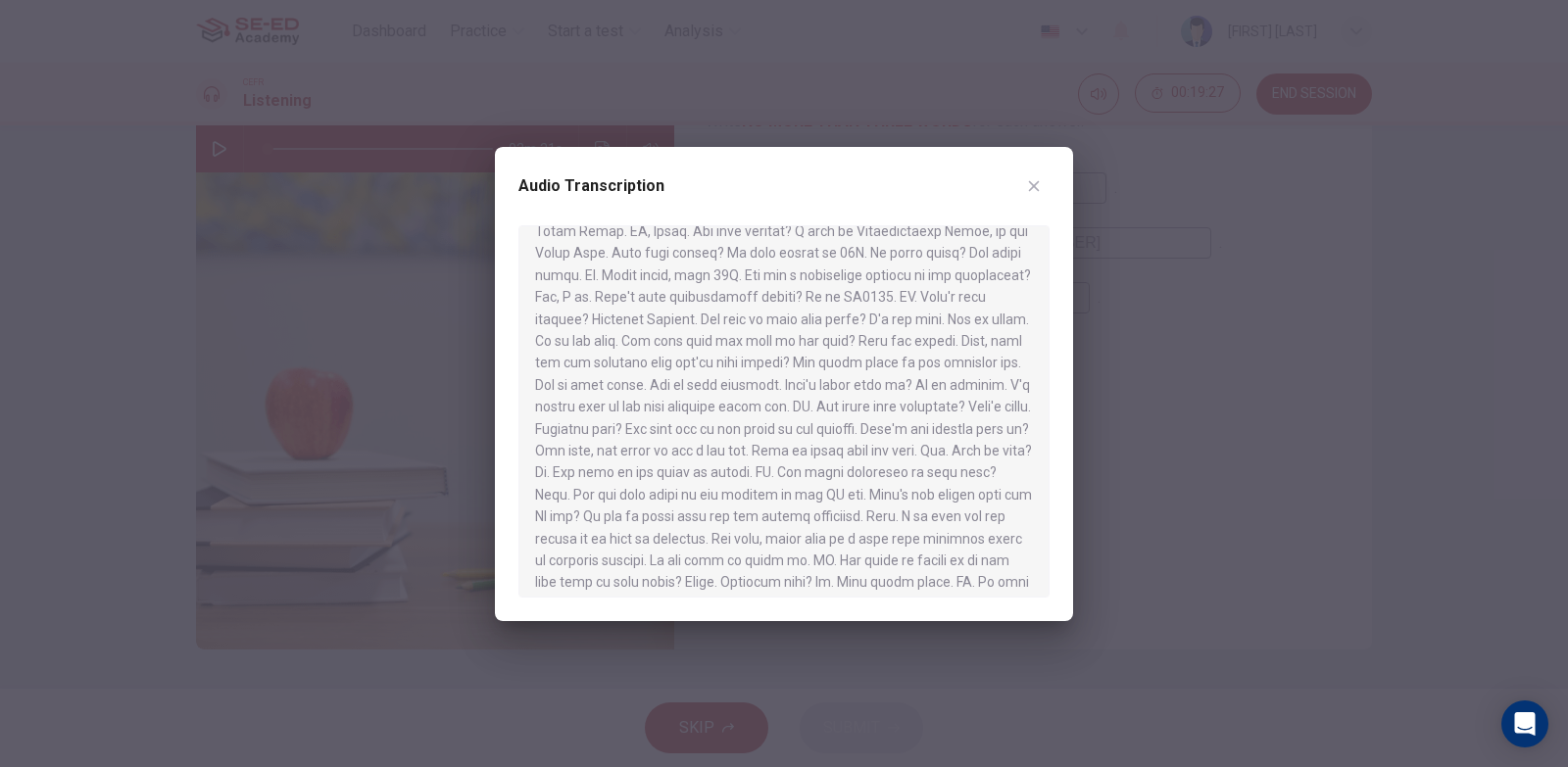 scroll, scrollTop: 274, scrollLeft: 0, axis: vertical 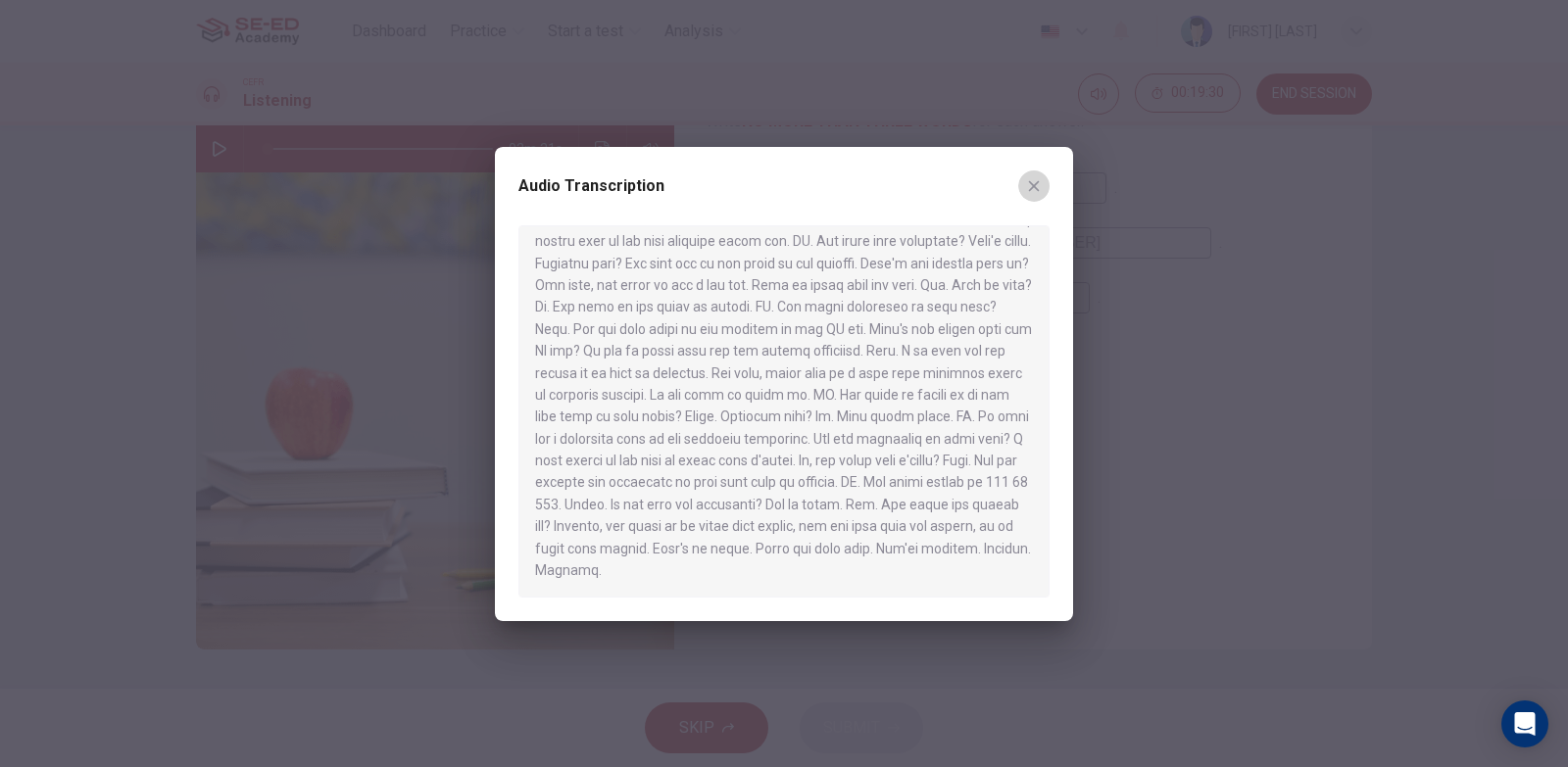 click at bounding box center (1034, 186) 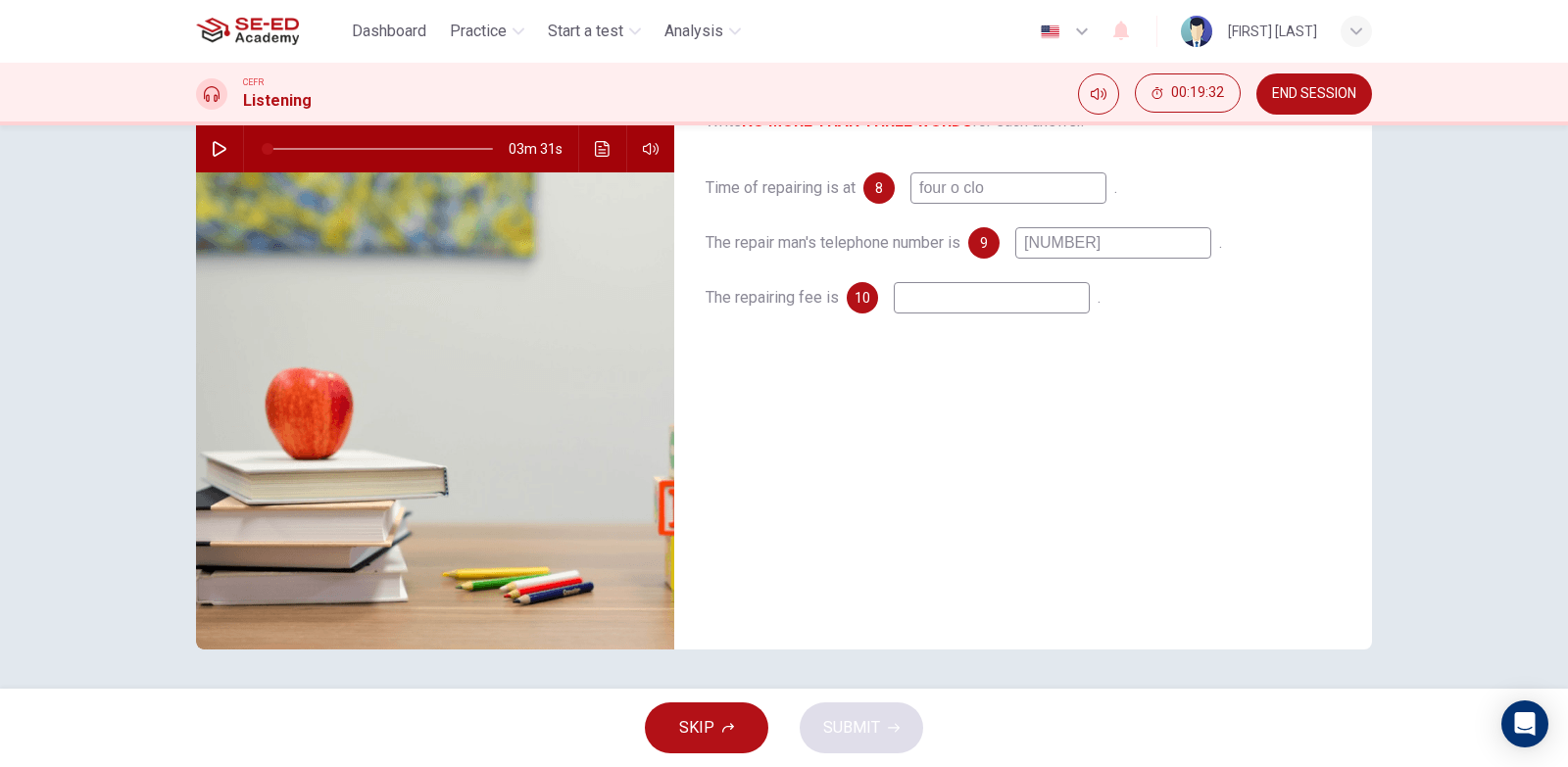 drag, startPoint x: 999, startPoint y: 175, endPoint x: 996, endPoint y: 185, distance: 10.440307 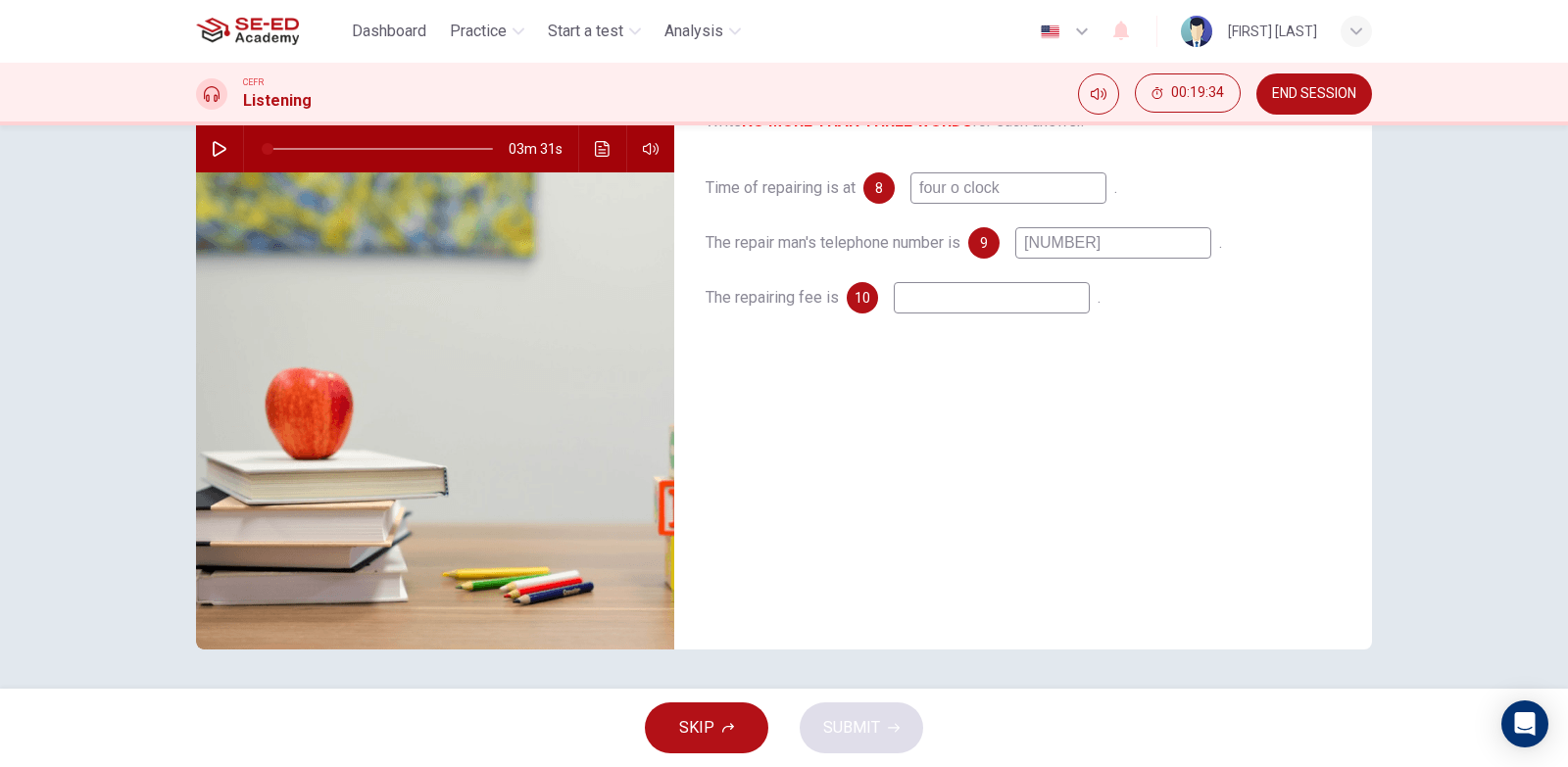 type on "four o clock" 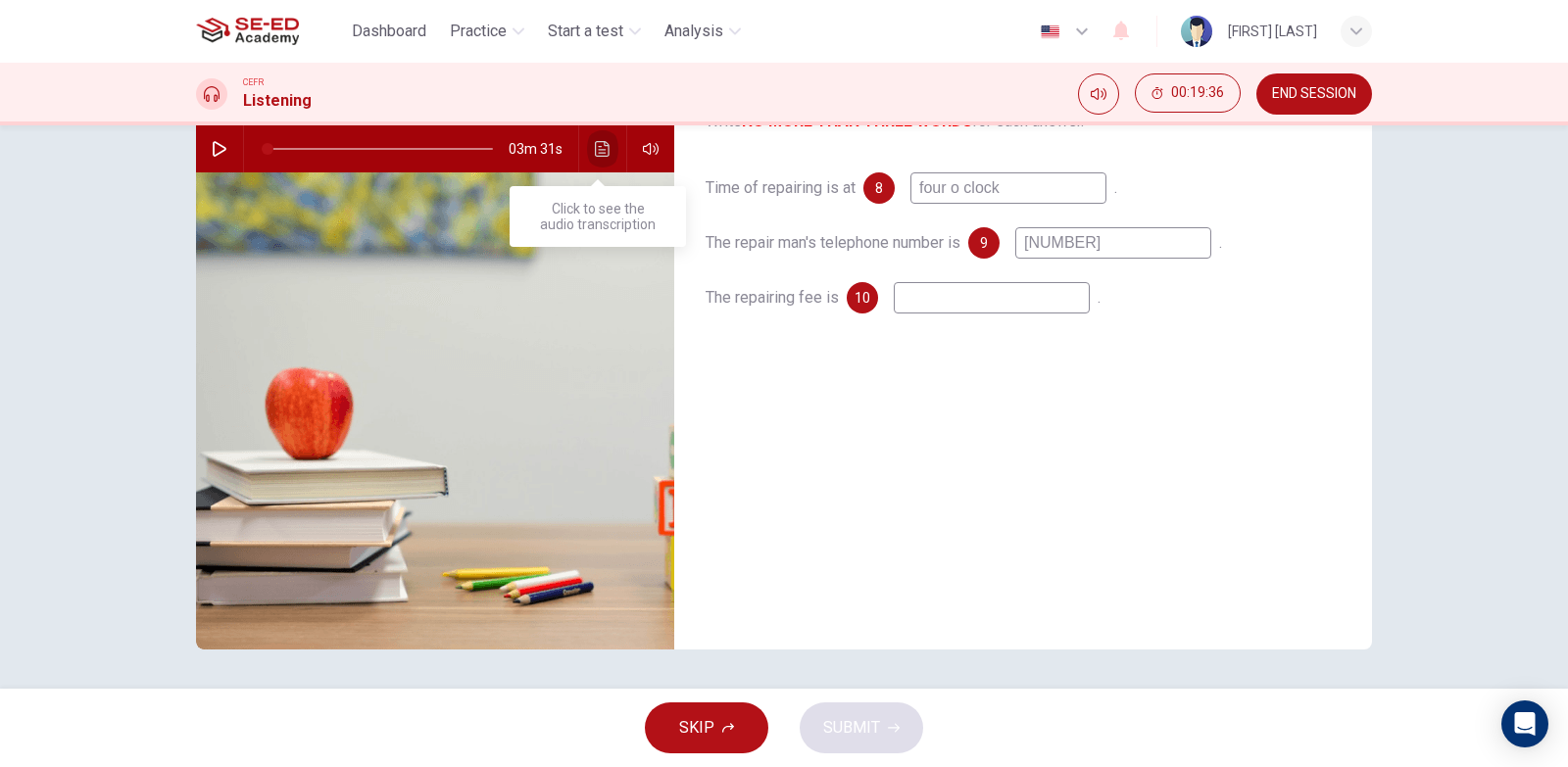 click at bounding box center (603, 149) 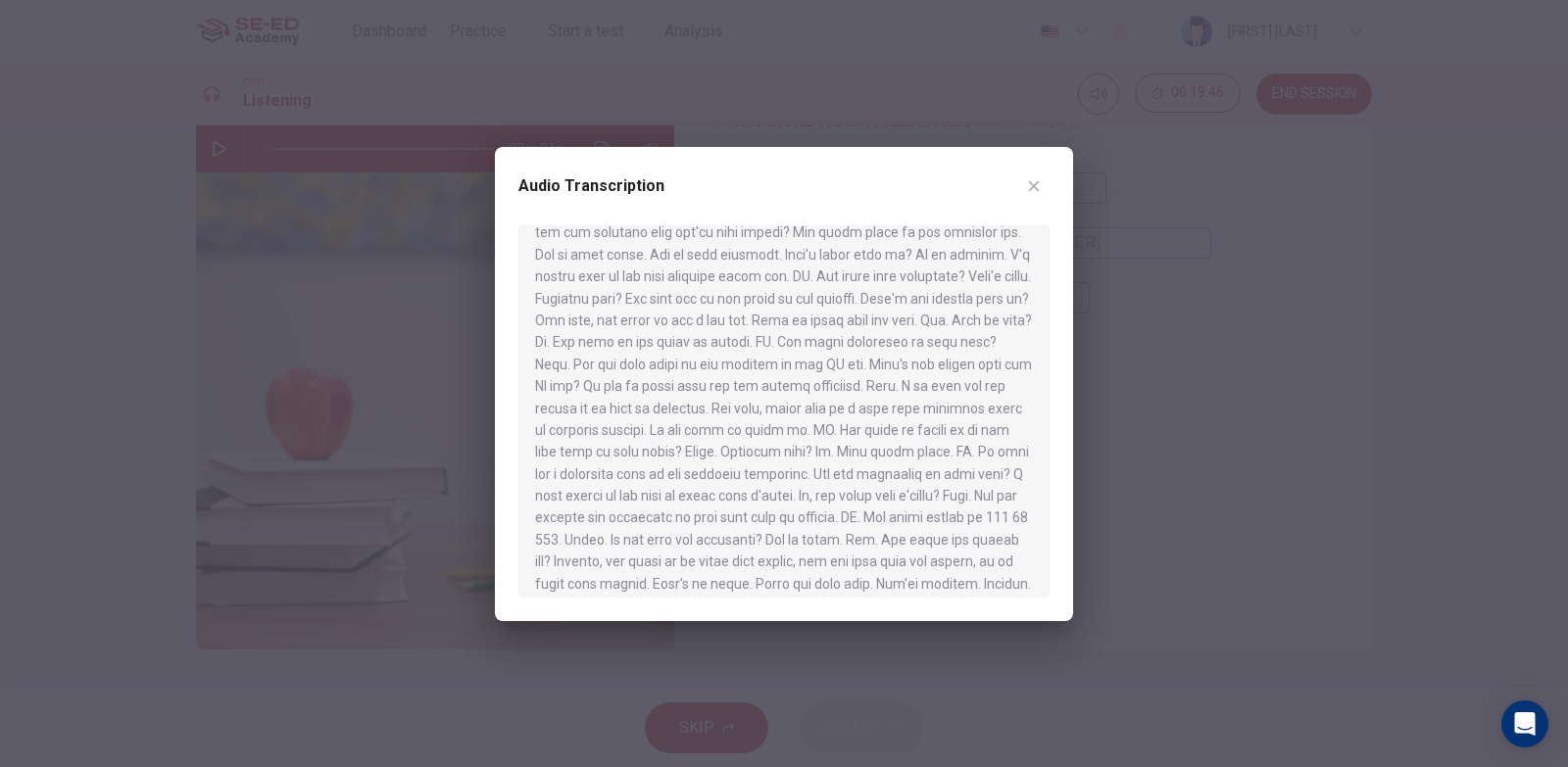 scroll, scrollTop: 274, scrollLeft: 0, axis: vertical 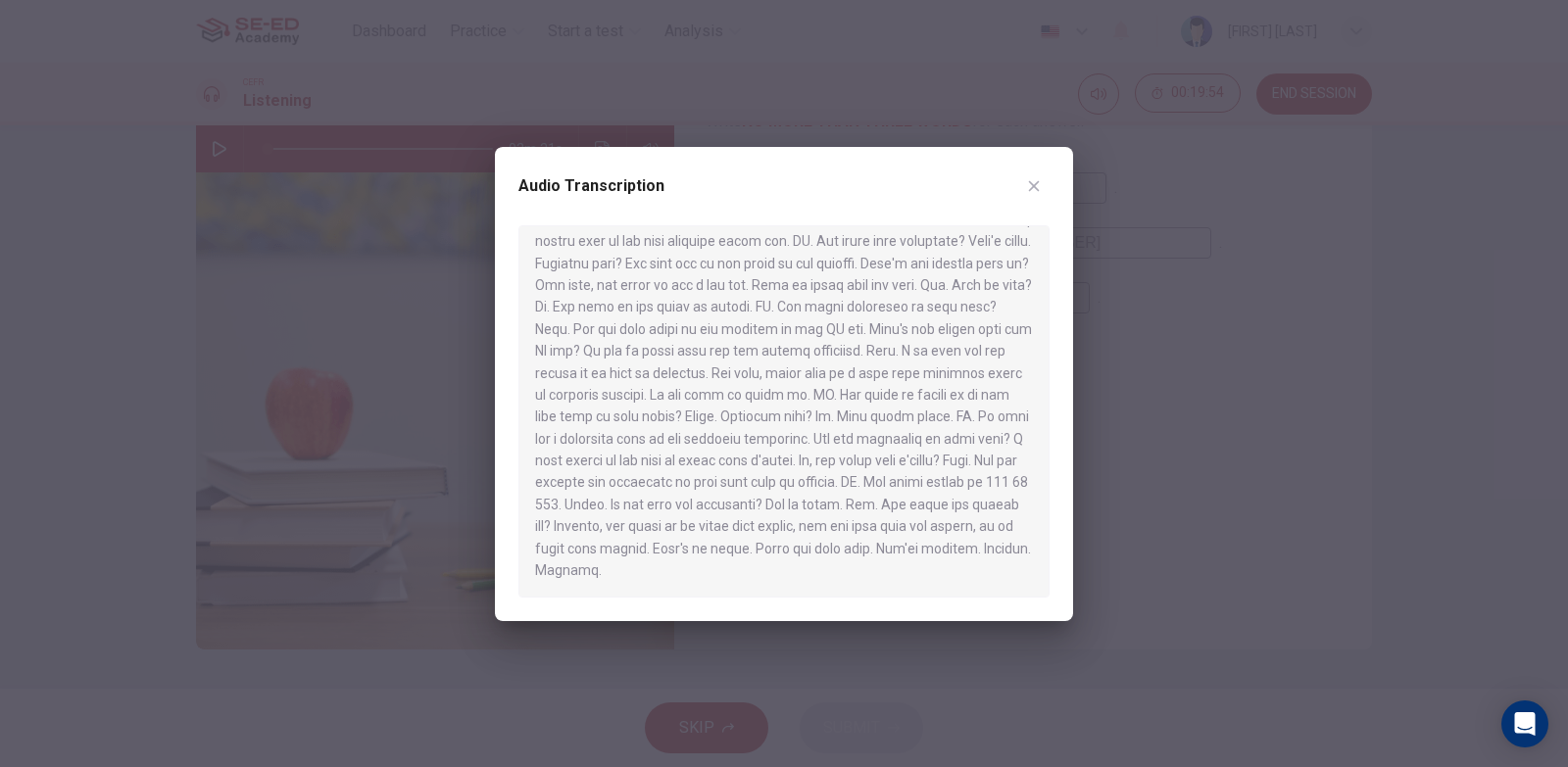 click on "Audio Transcription" at bounding box center (784, 198) 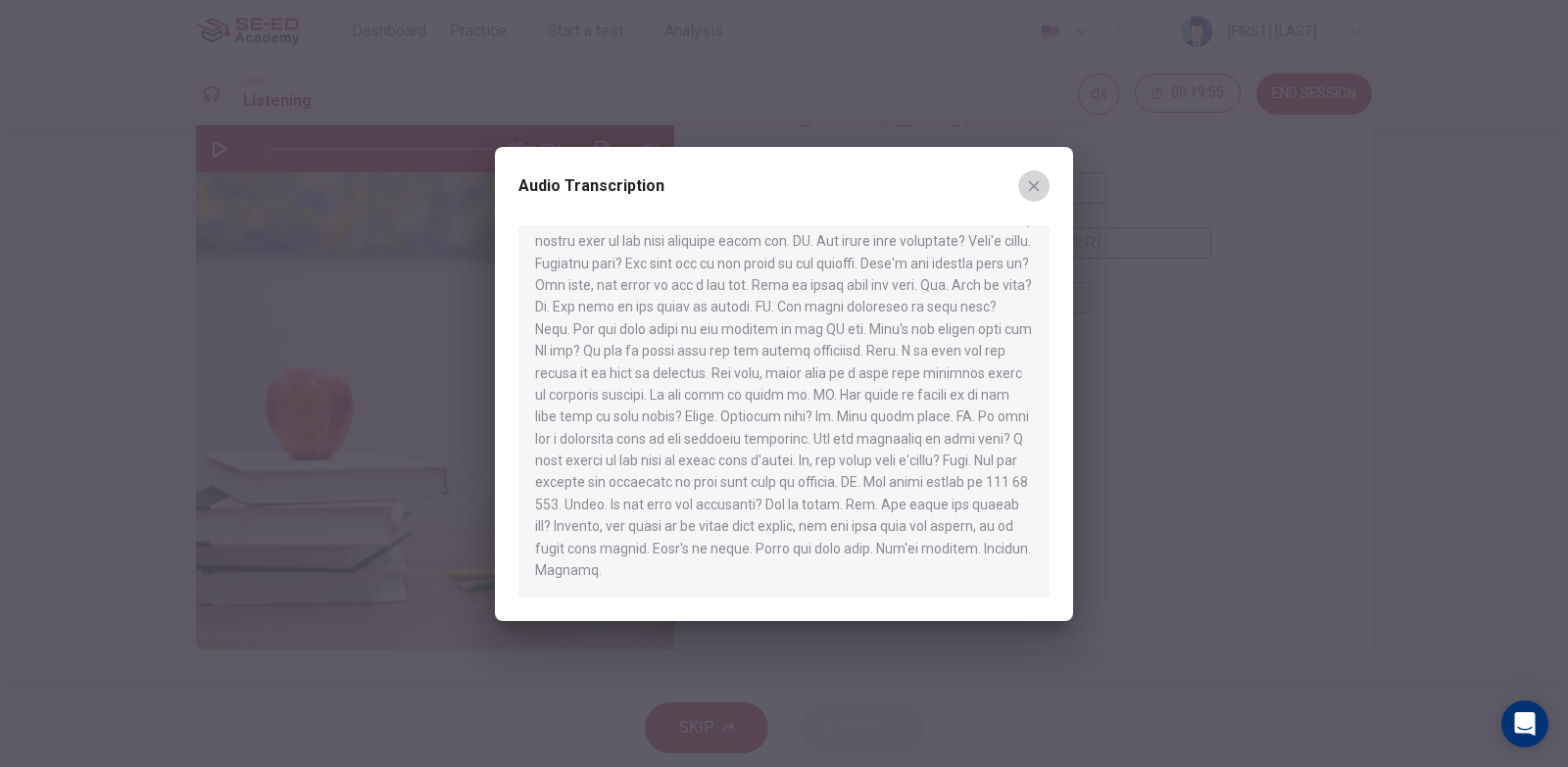click at bounding box center (1034, 186) 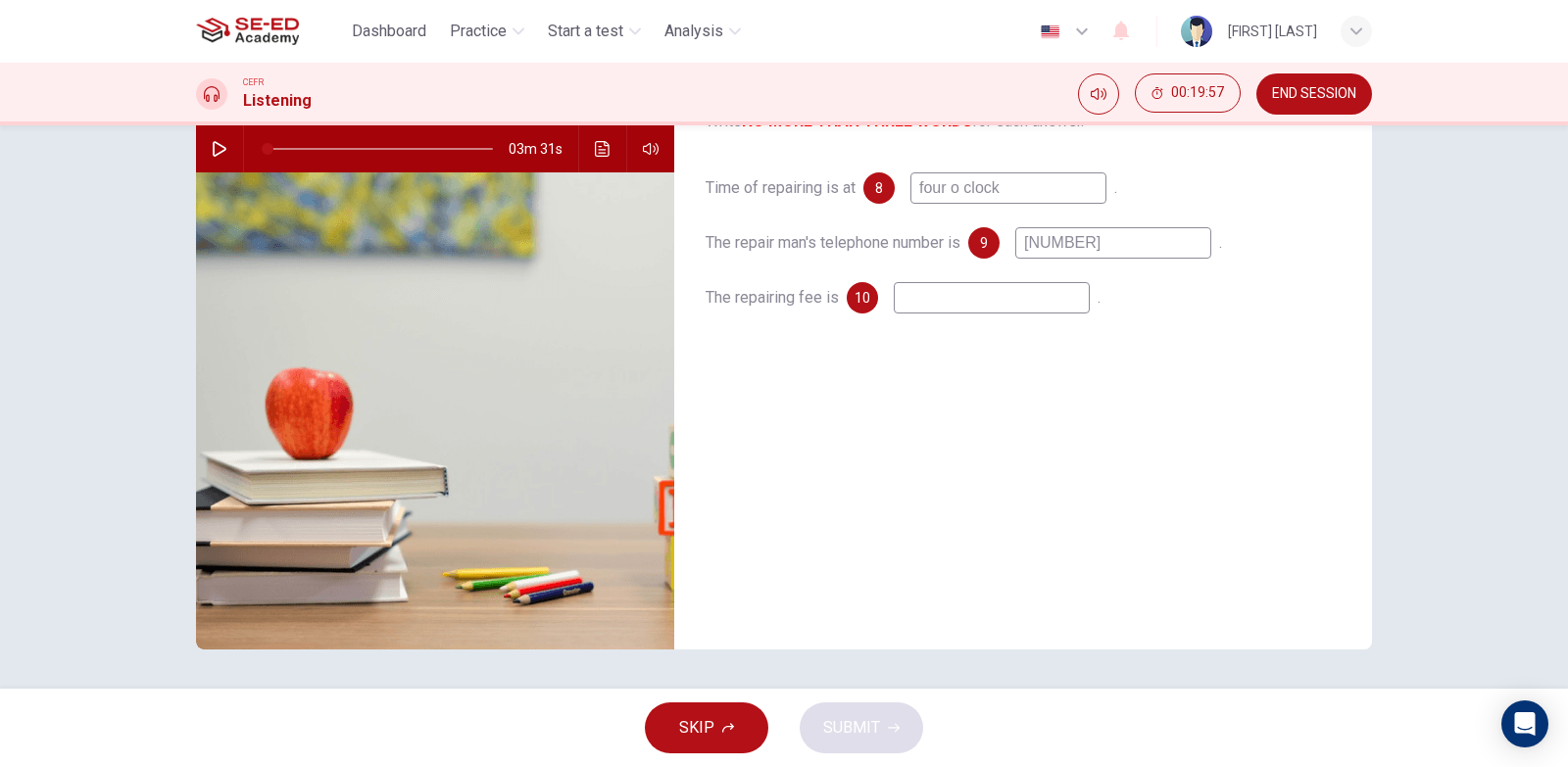 click at bounding box center [1008, 188] 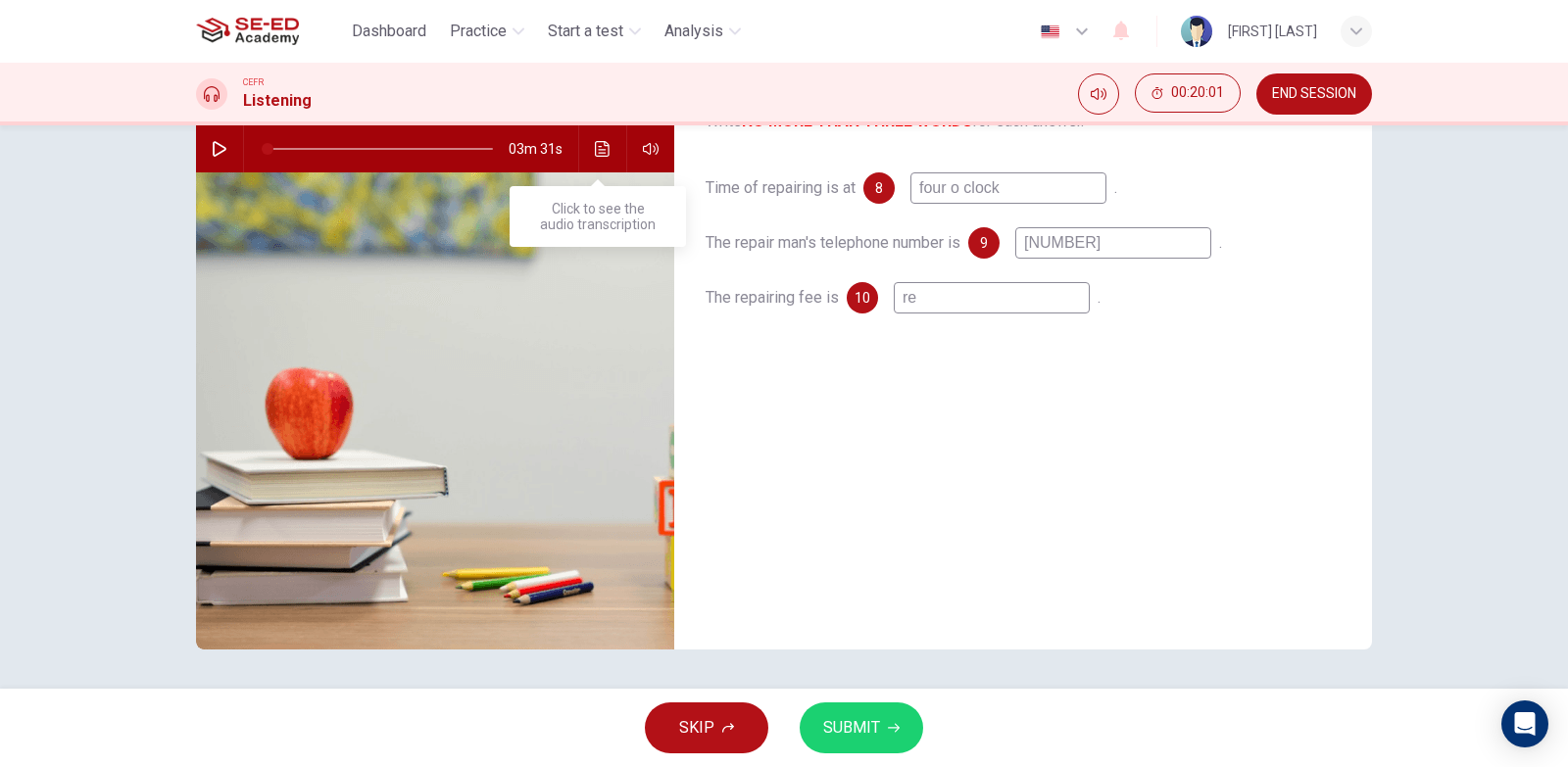 click at bounding box center [603, 149] 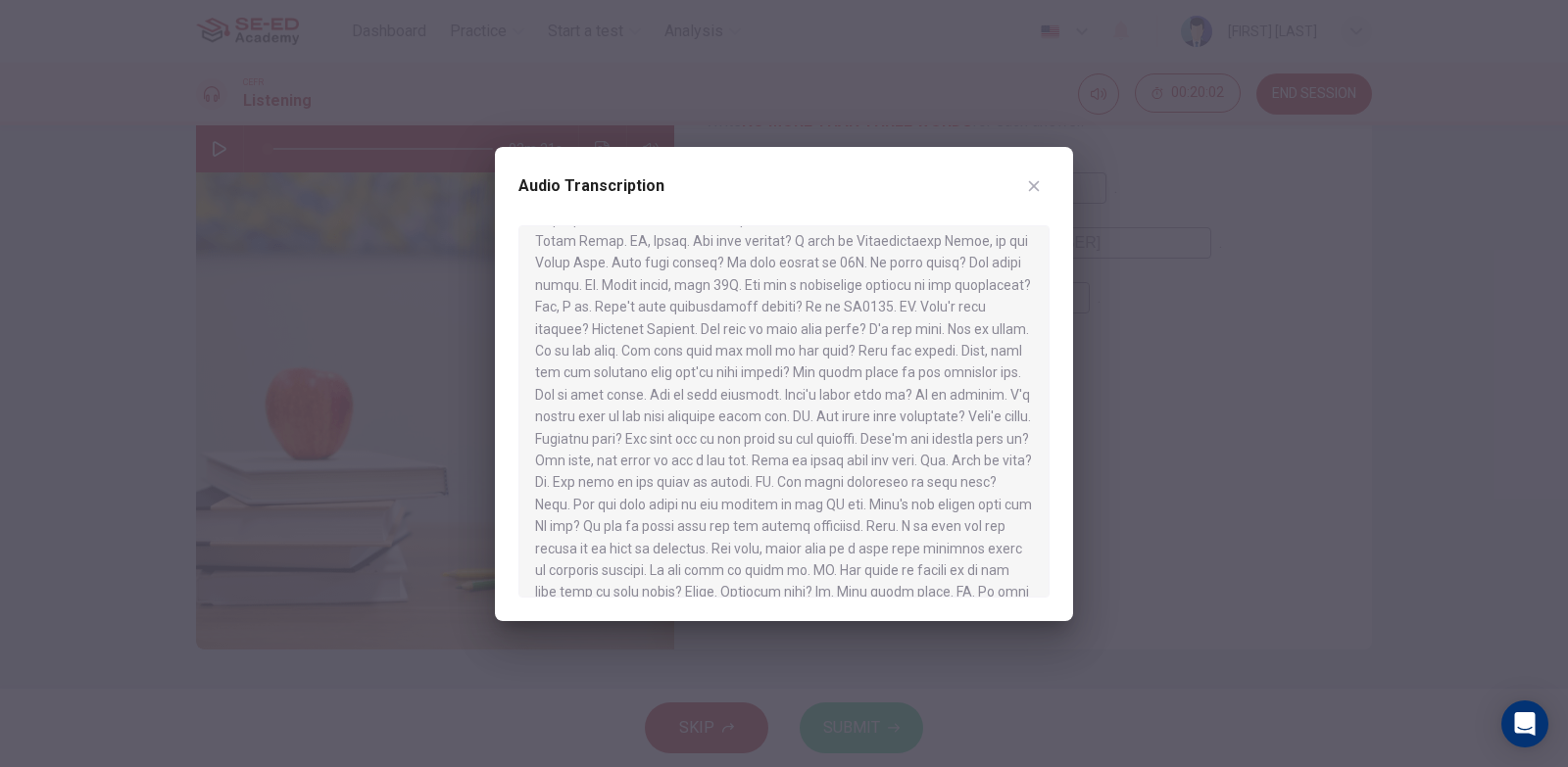 scroll, scrollTop: 274, scrollLeft: 0, axis: vertical 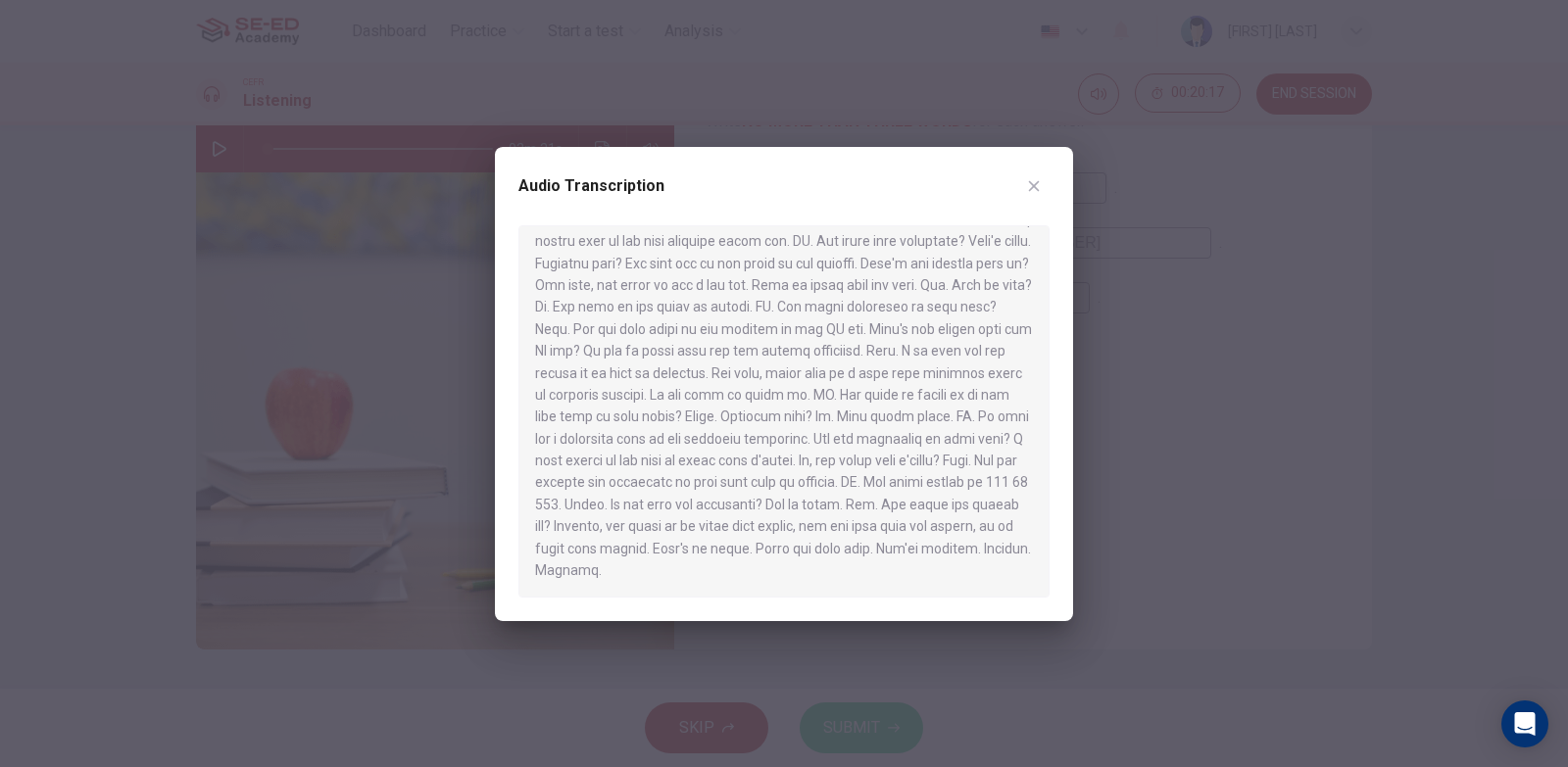 click on "Audio Transcription" at bounding box center (784, 198) 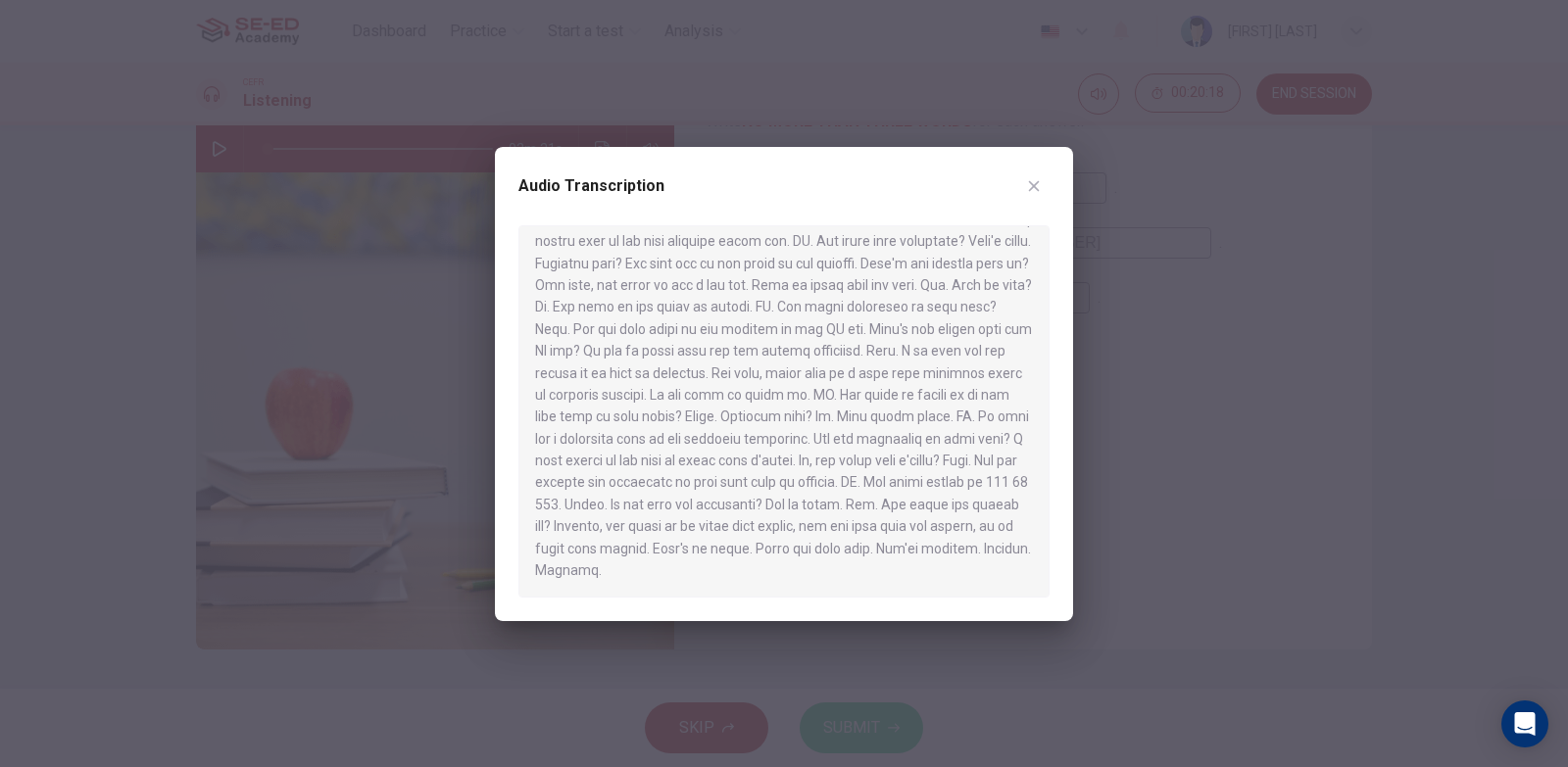 click at bounding box center (1034, 185) 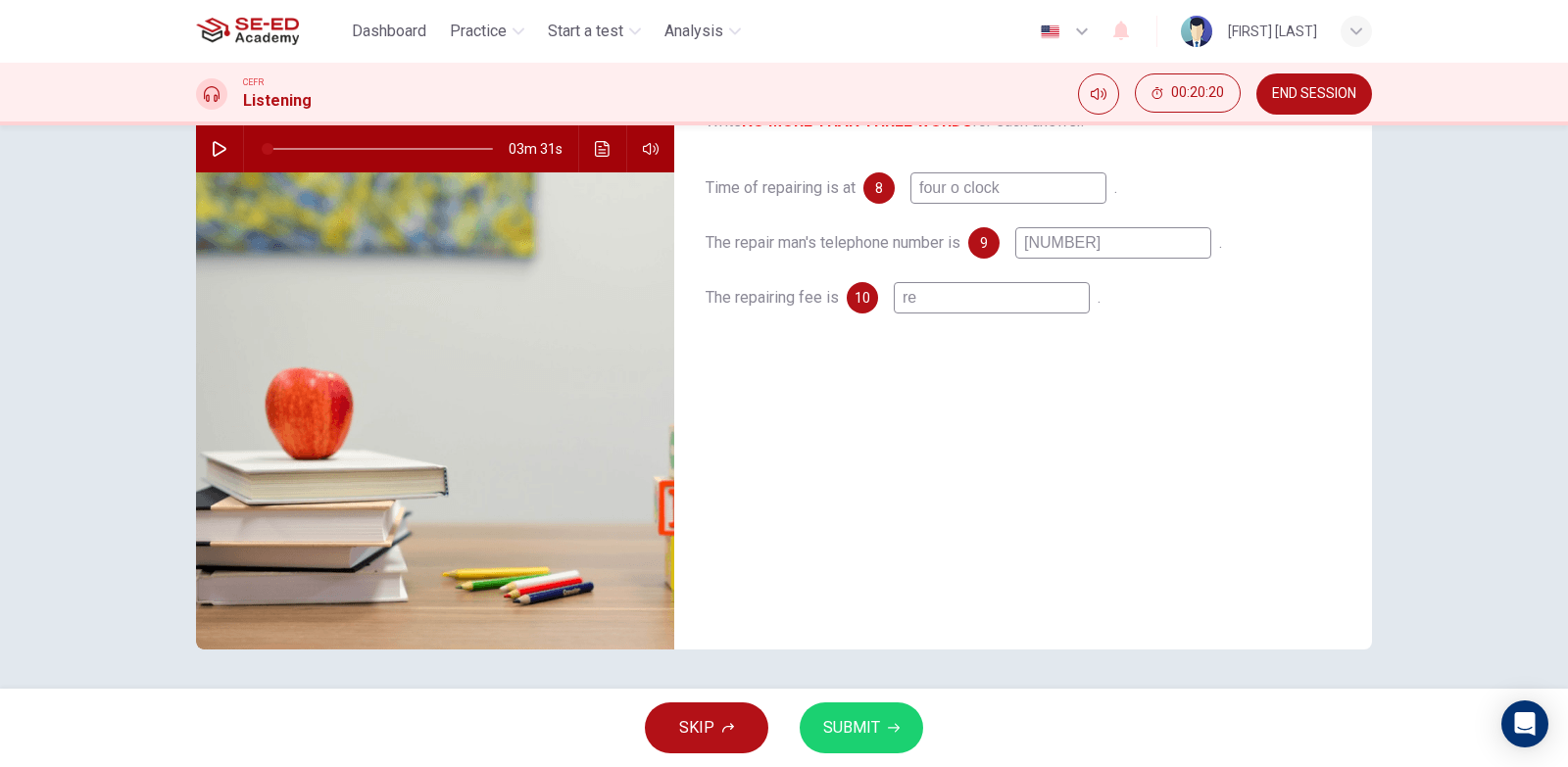 click on "re" at bounding box center [1008, 188] 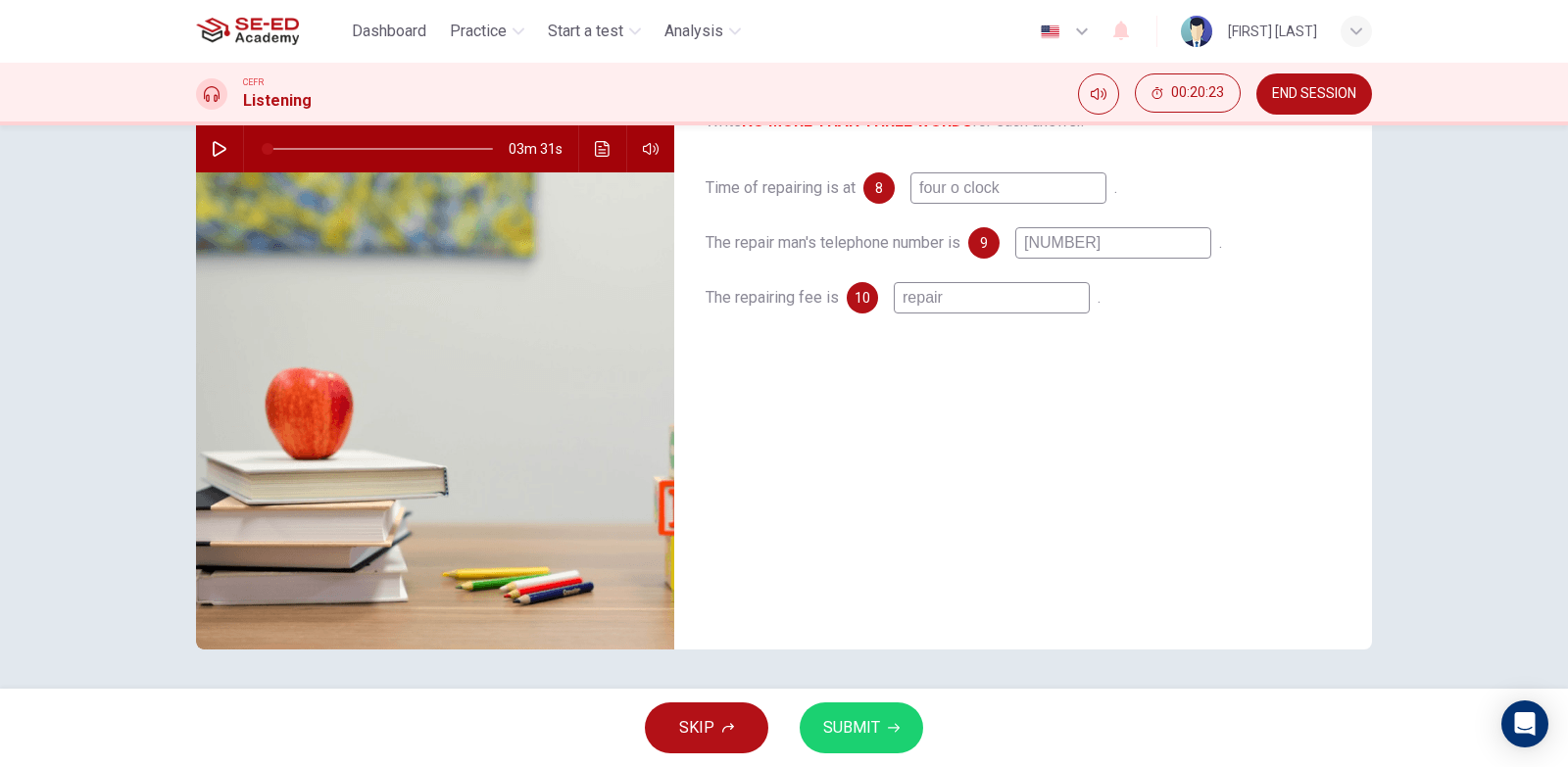 type on "repair" 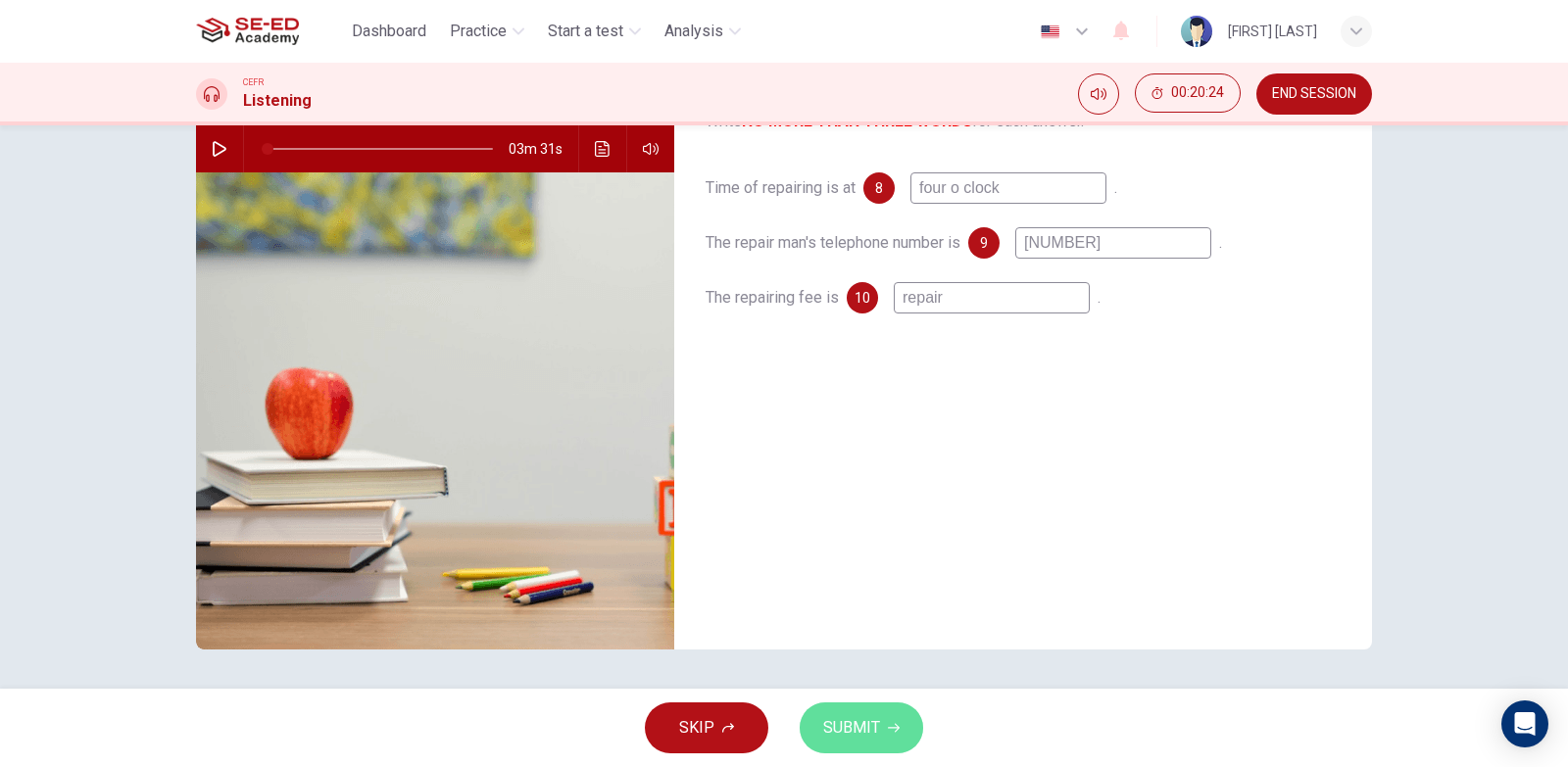 click on "SUBMIT" at bounding box center (861, 728) 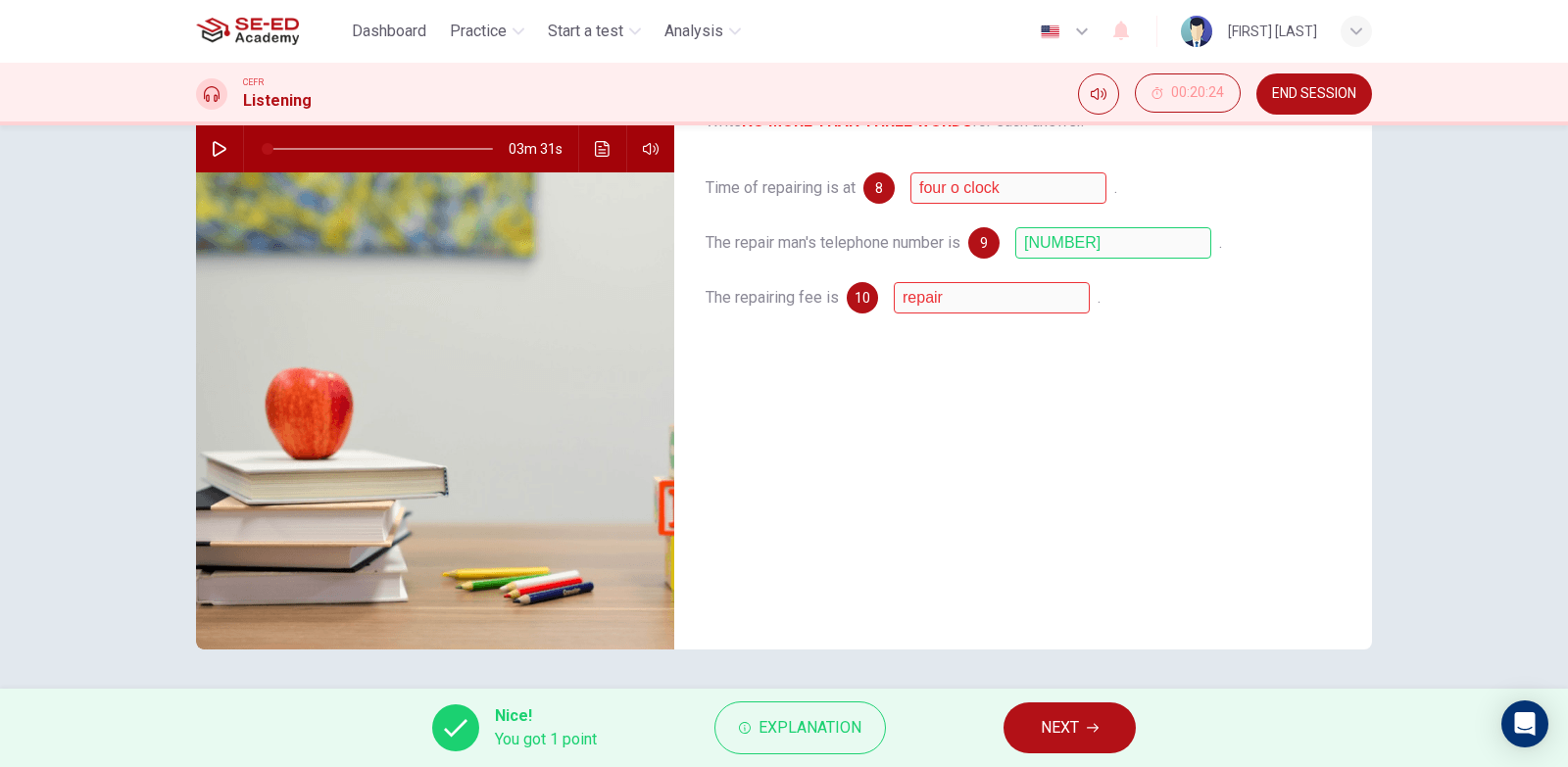 click on "NEXT" at bounding box center [1069, 728] 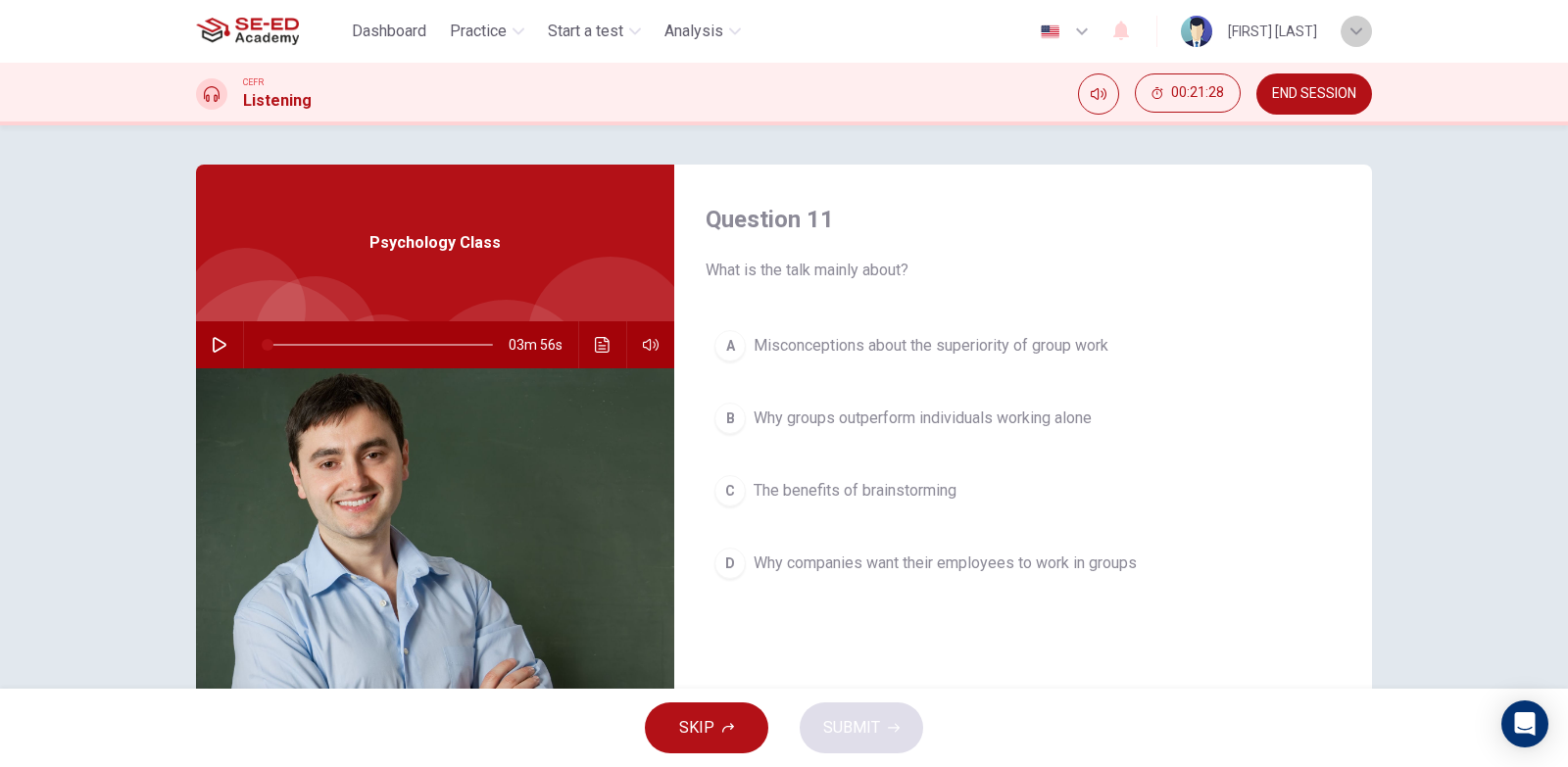 click at bounding box center [1356, 31] 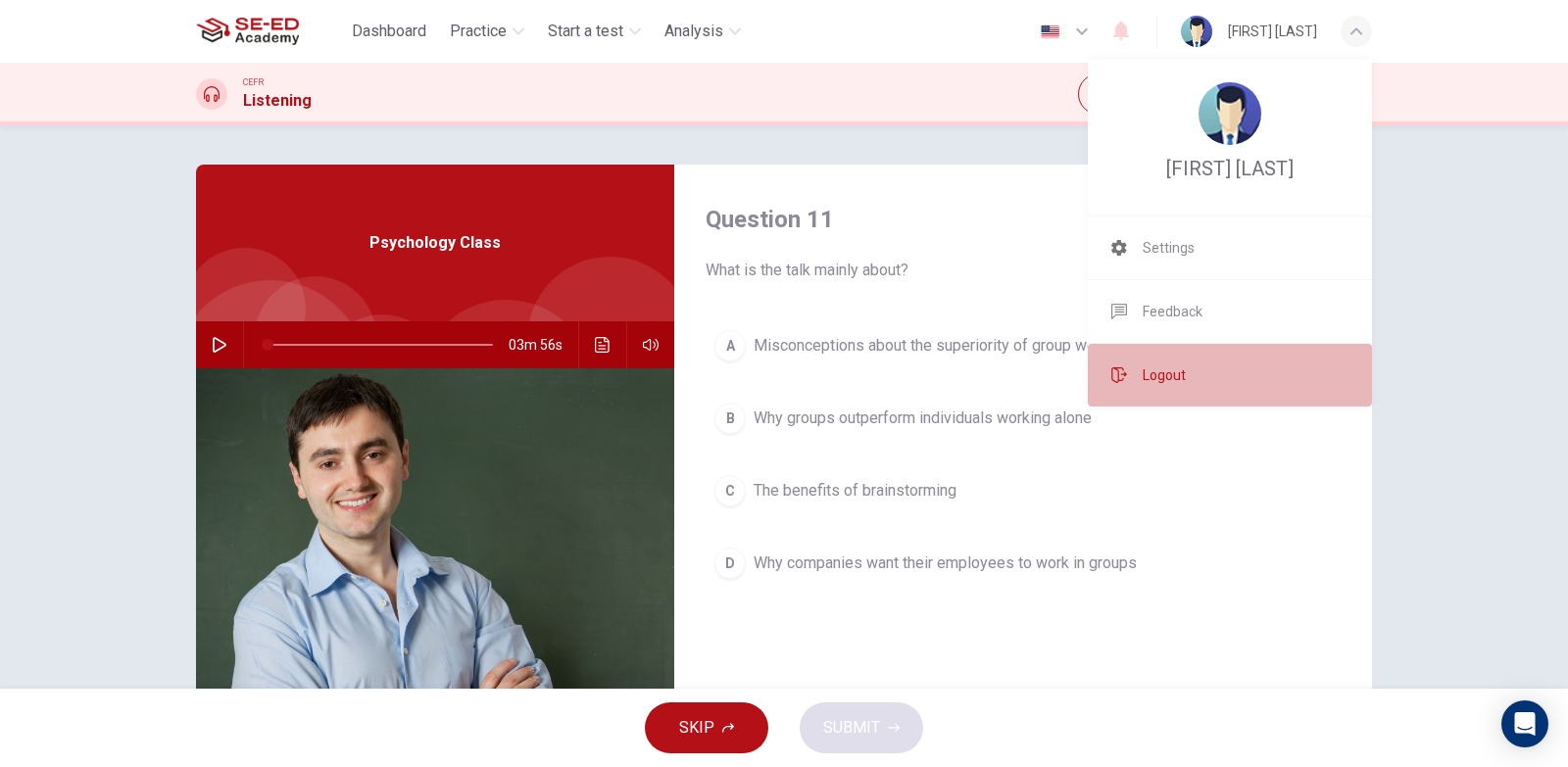 click on "Logout" at bounding box center [1230, 375] 